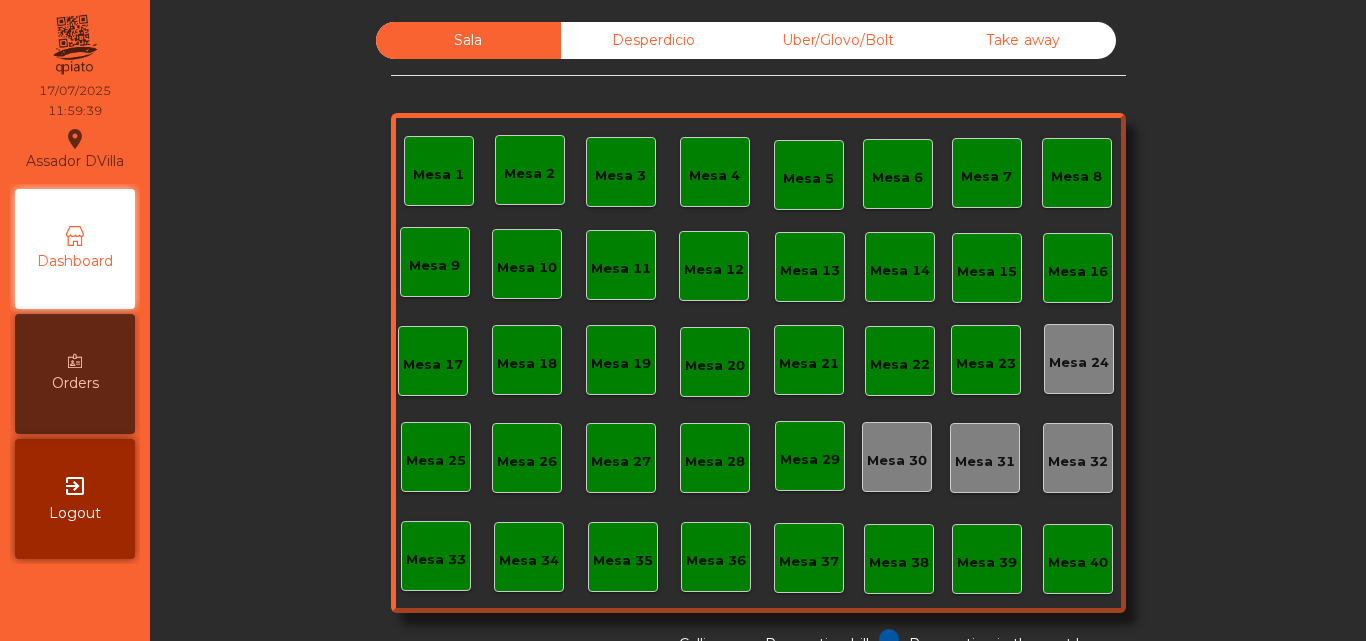 scroll, scrollTop: 0, scrollLeft: 0, axis: both 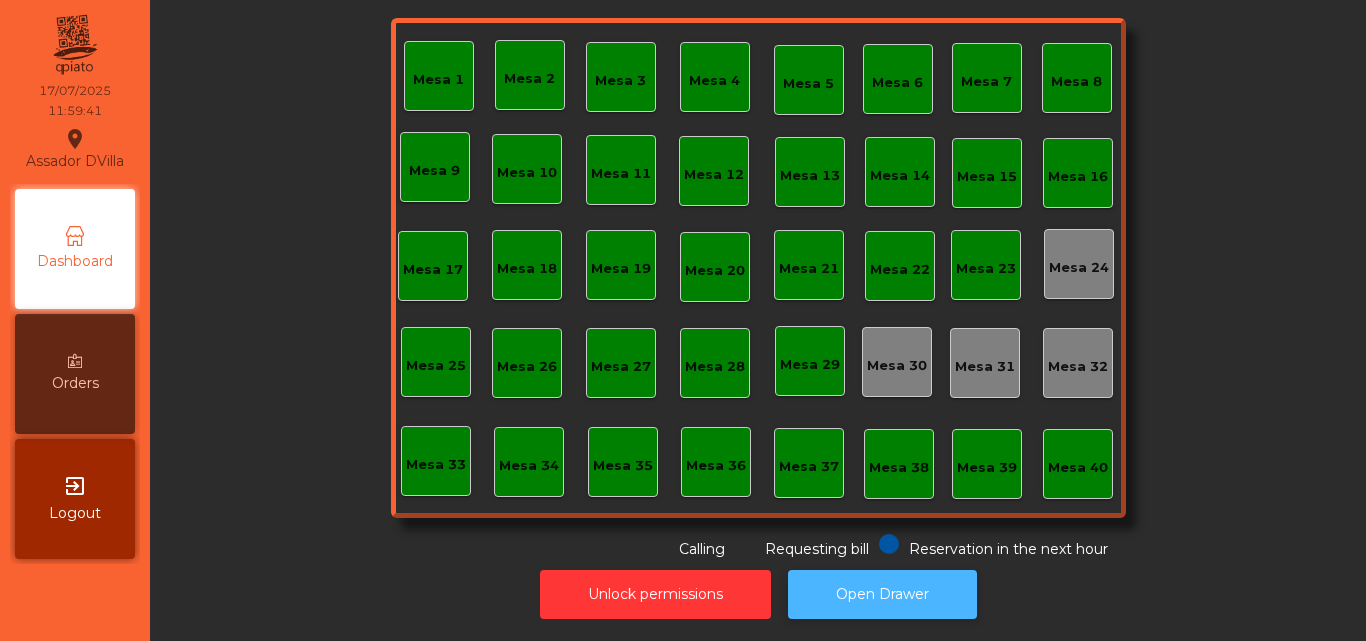 click on "Open Drawer" 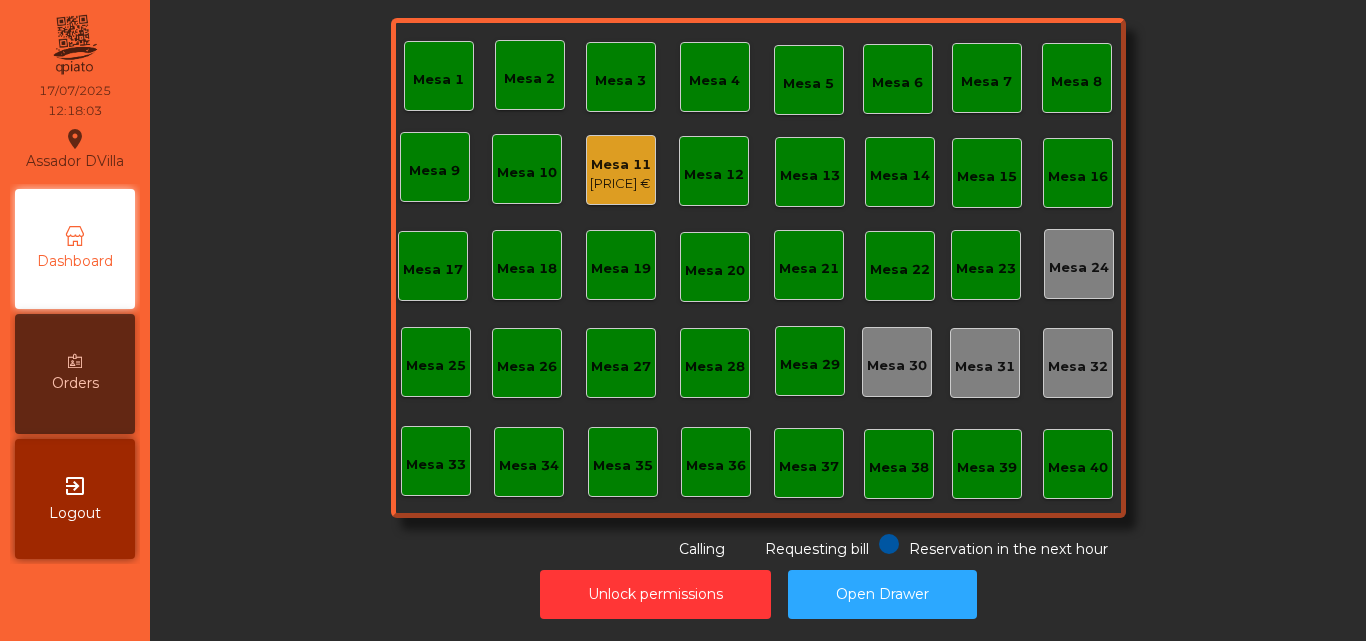 click on "[PRICE] €" 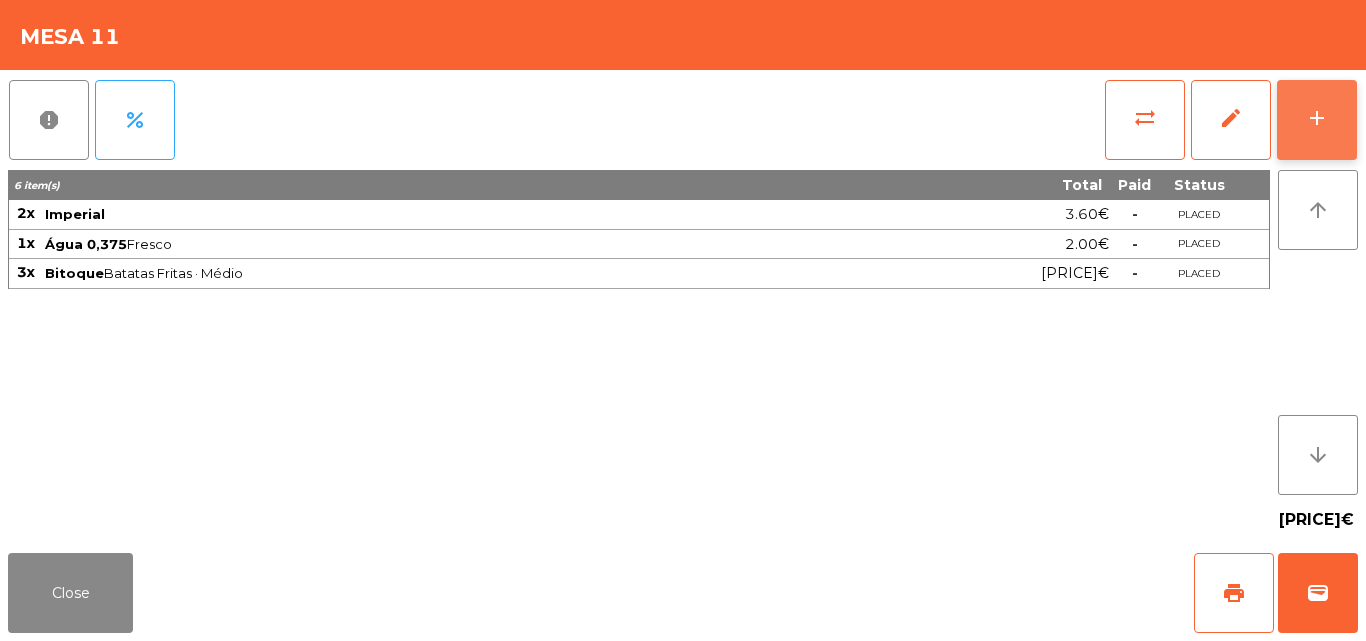 click on "add" 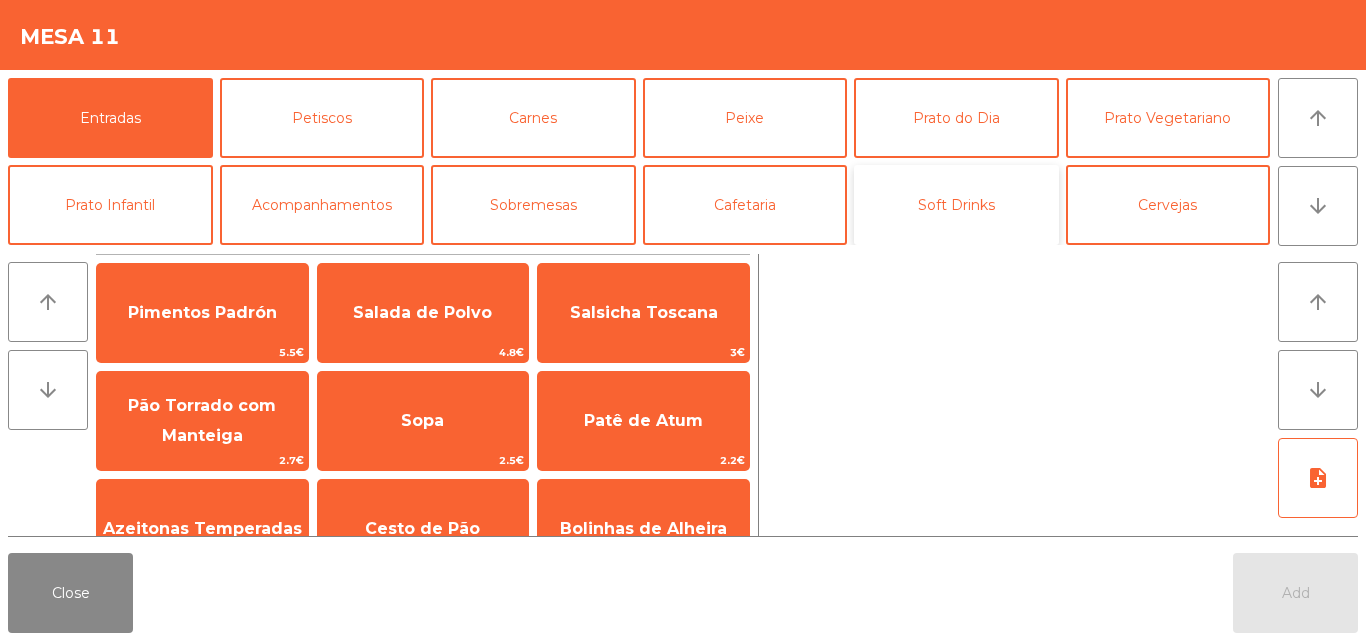 click on "Soft Drinks" 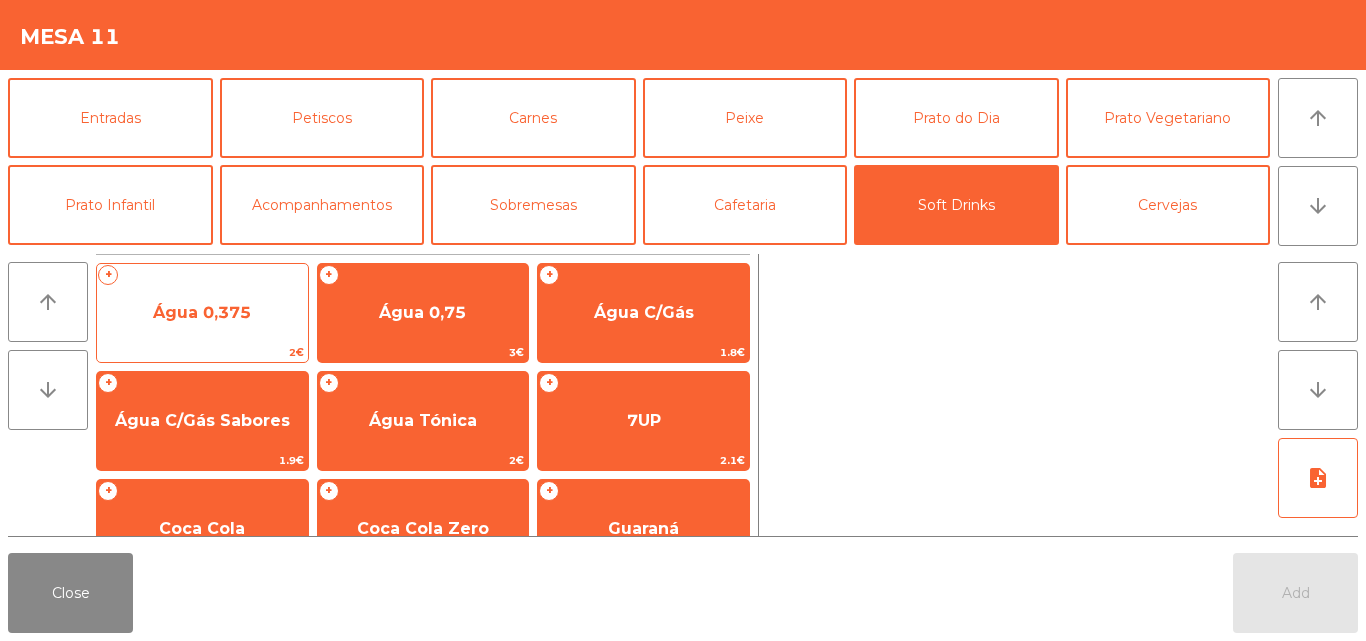 click on "Água 0,375" 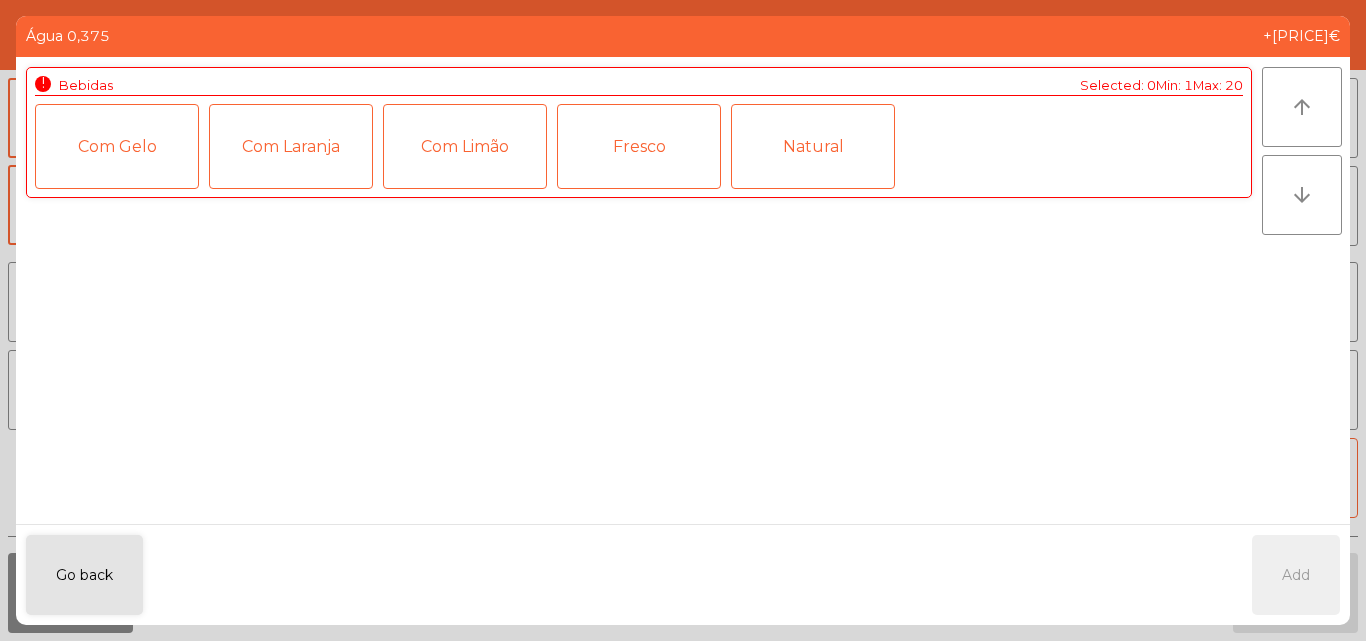 click on "Fresco" 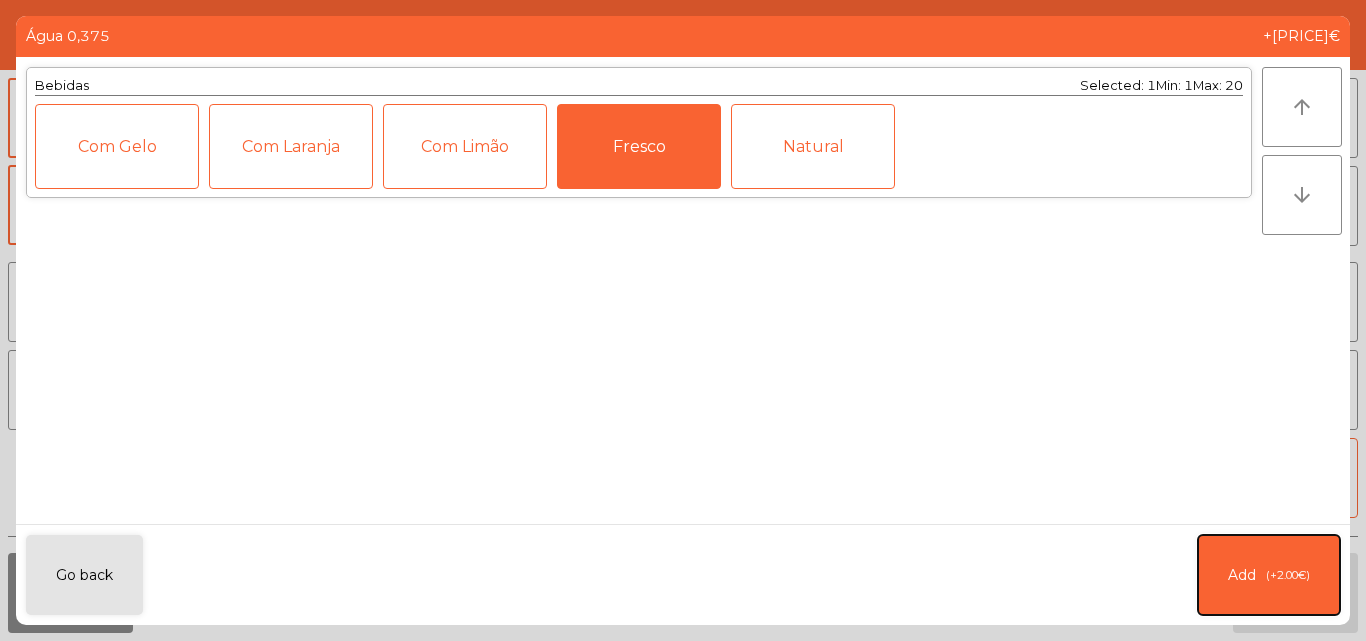 click on "Add" 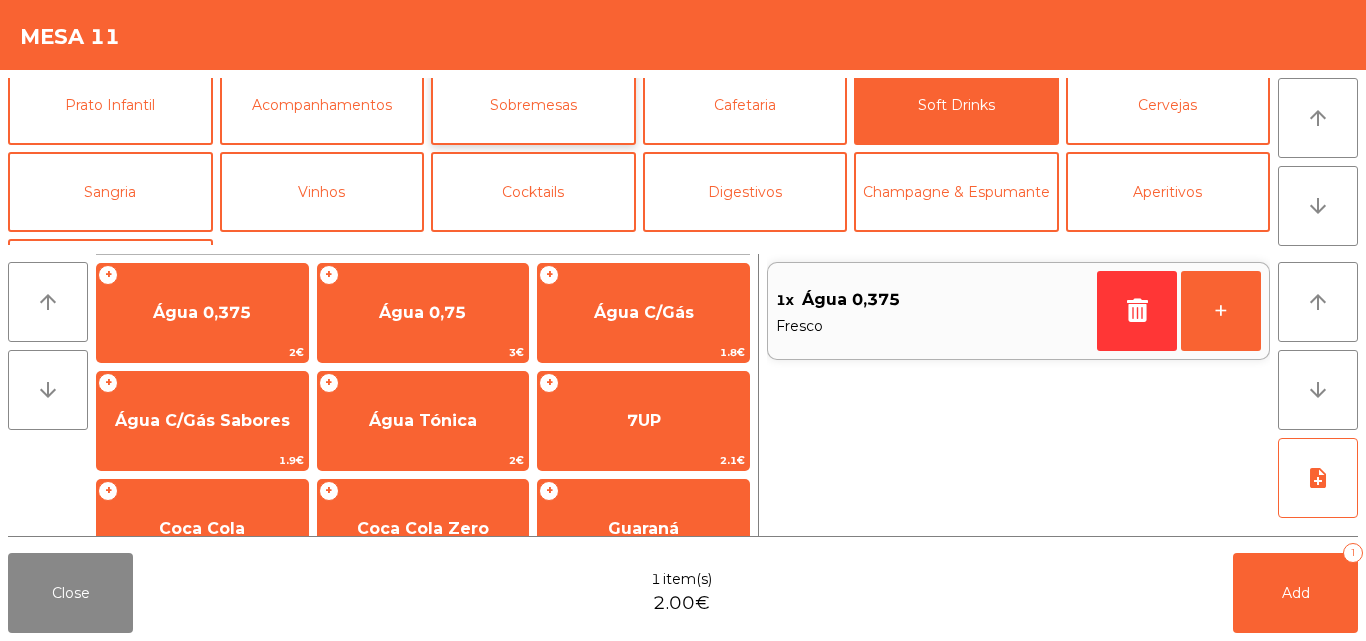 scroll, scrollTop: 0, scrollLeft: 0, axis: both 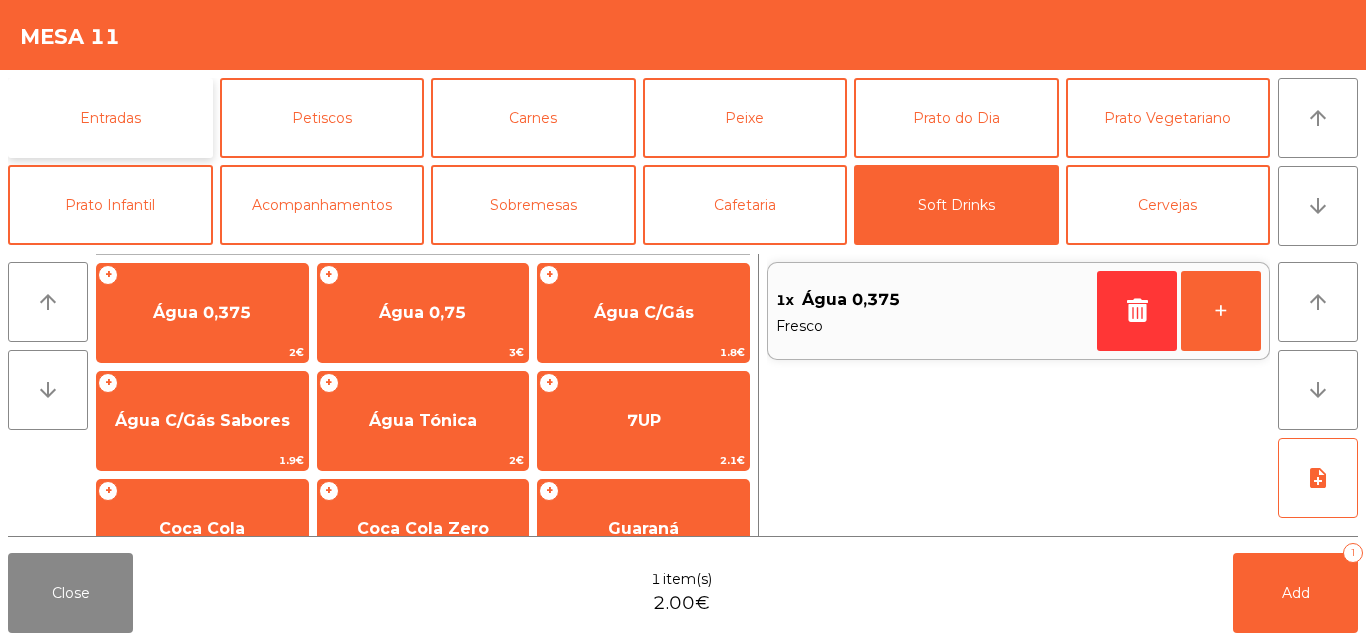 click on "Entradas" 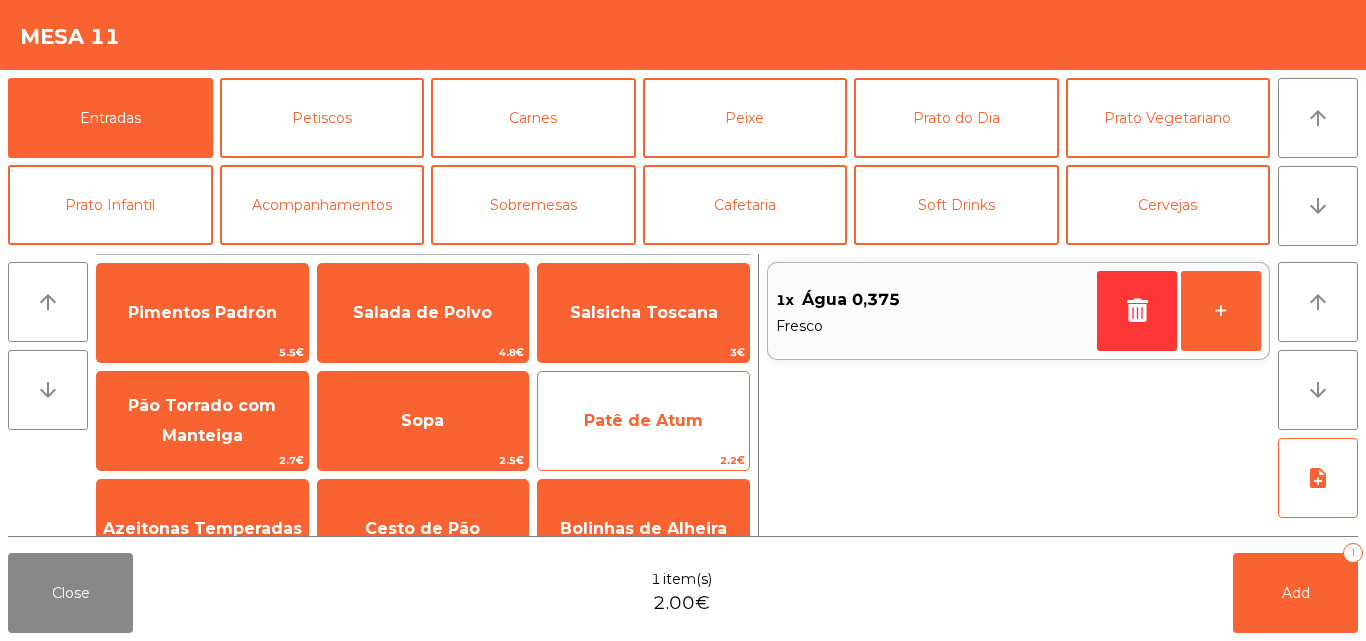 scroll, scrollTop: 100, scrollLeft: 0, axis: vertical 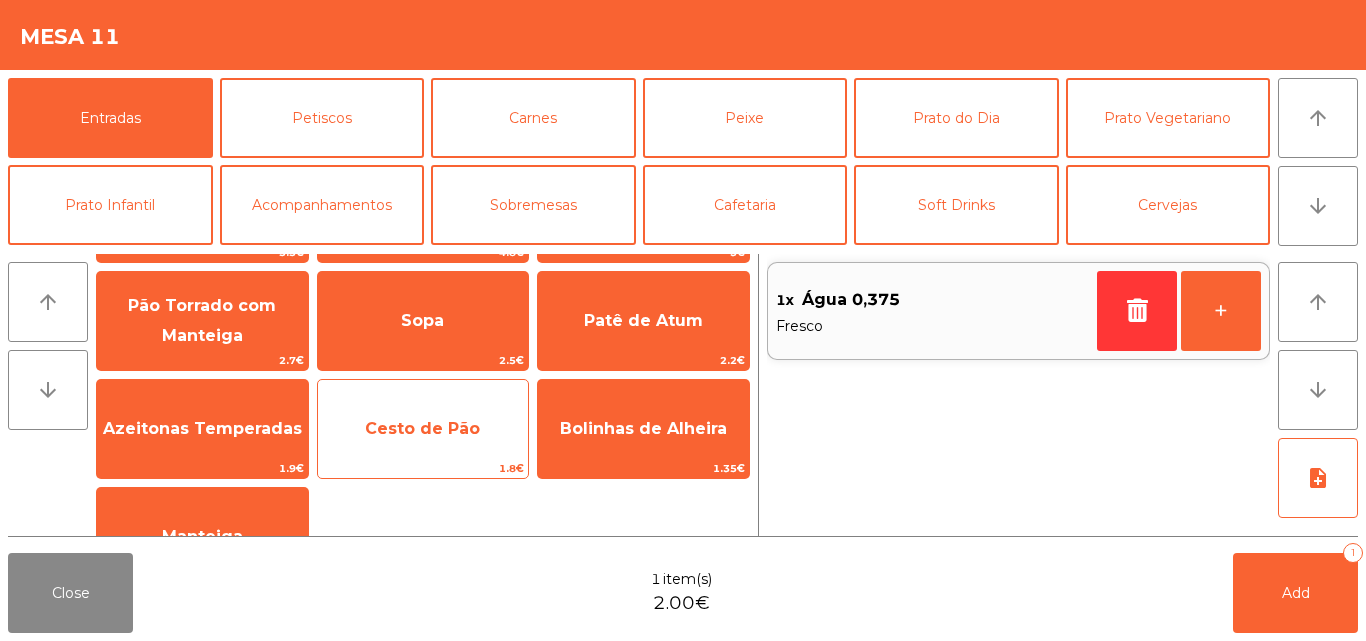 click on "Cesto de Pão" 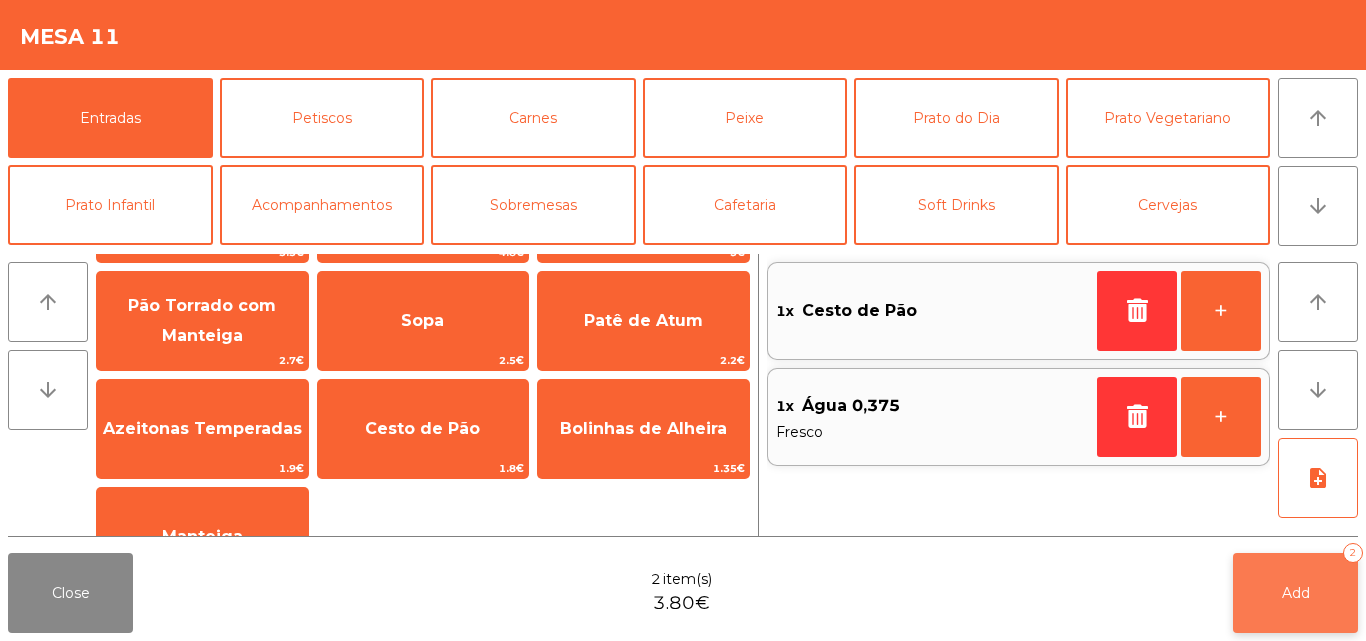 click on "Add   2" 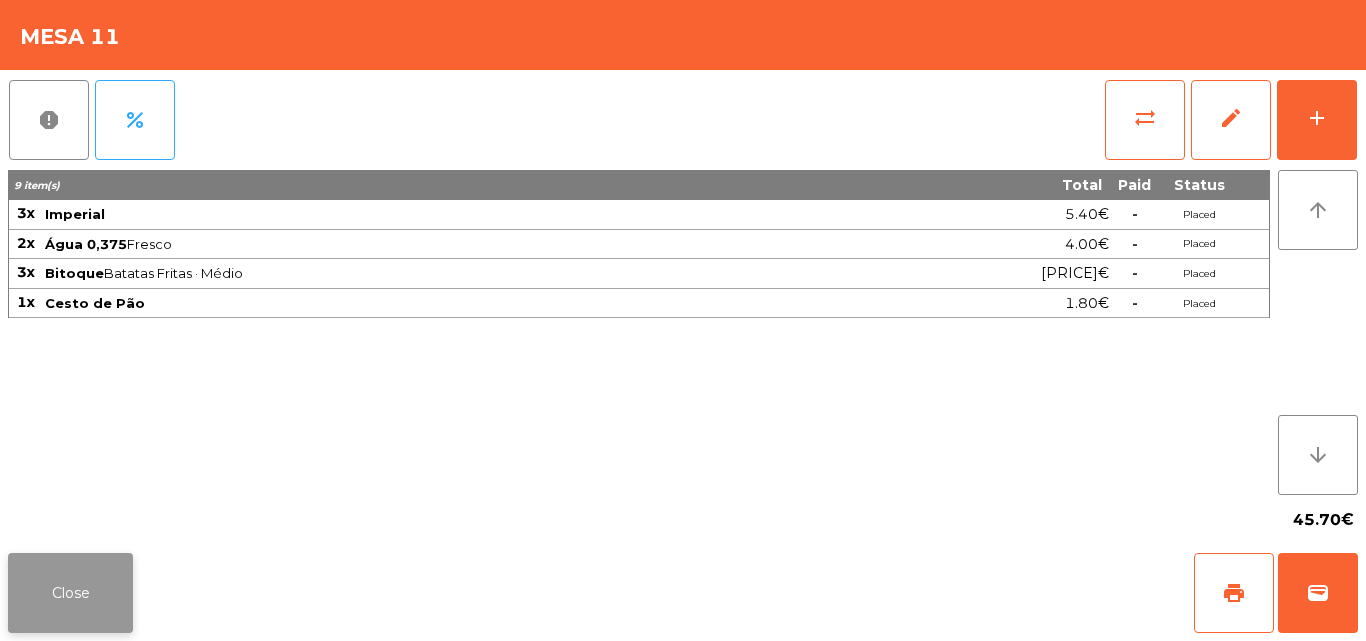 click on "Close" 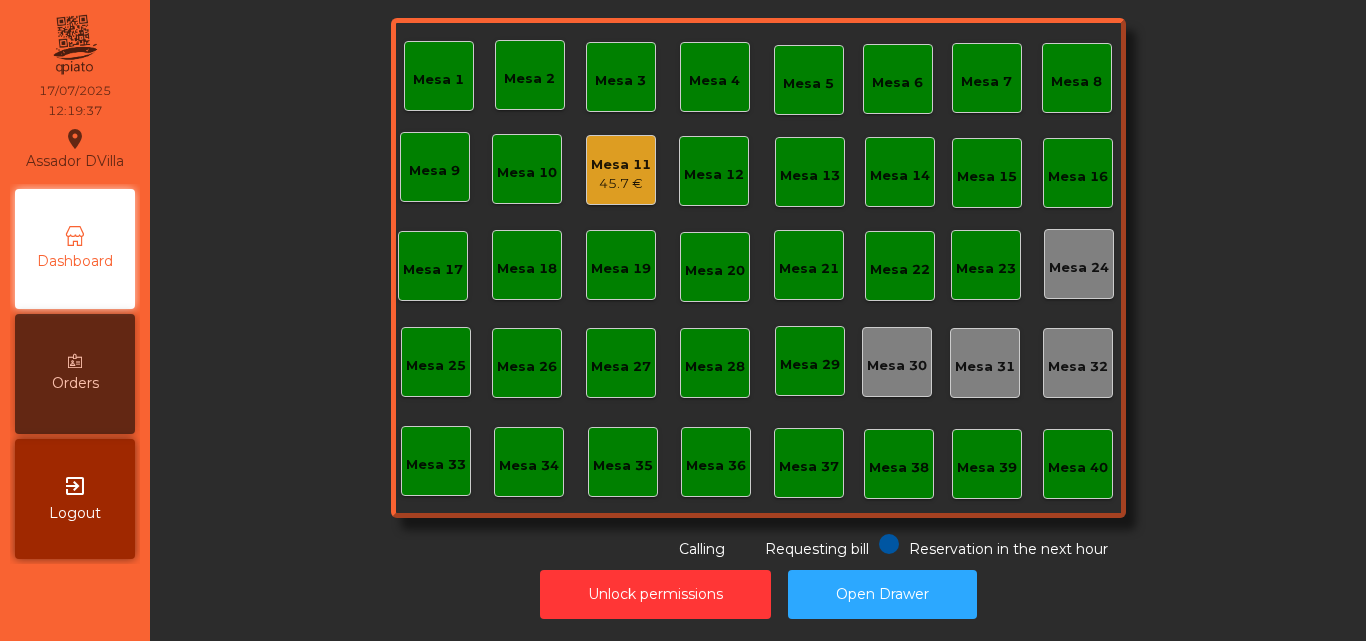 click on "45.7 €" 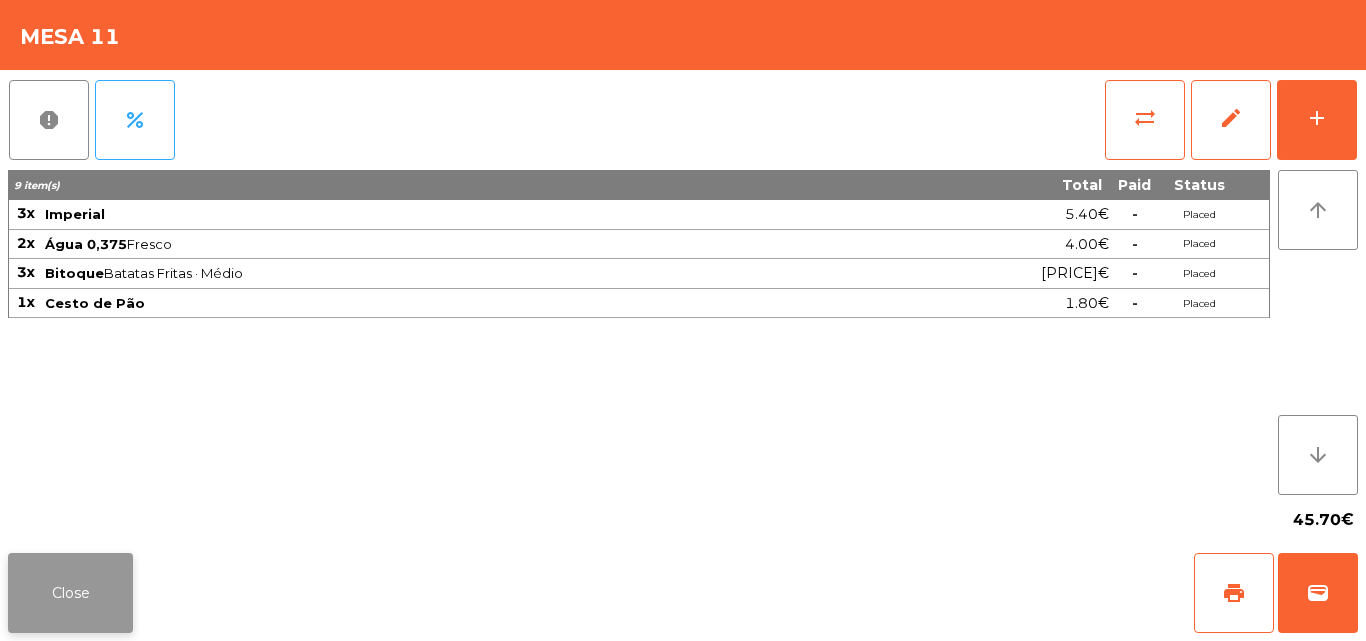 click on "Close" 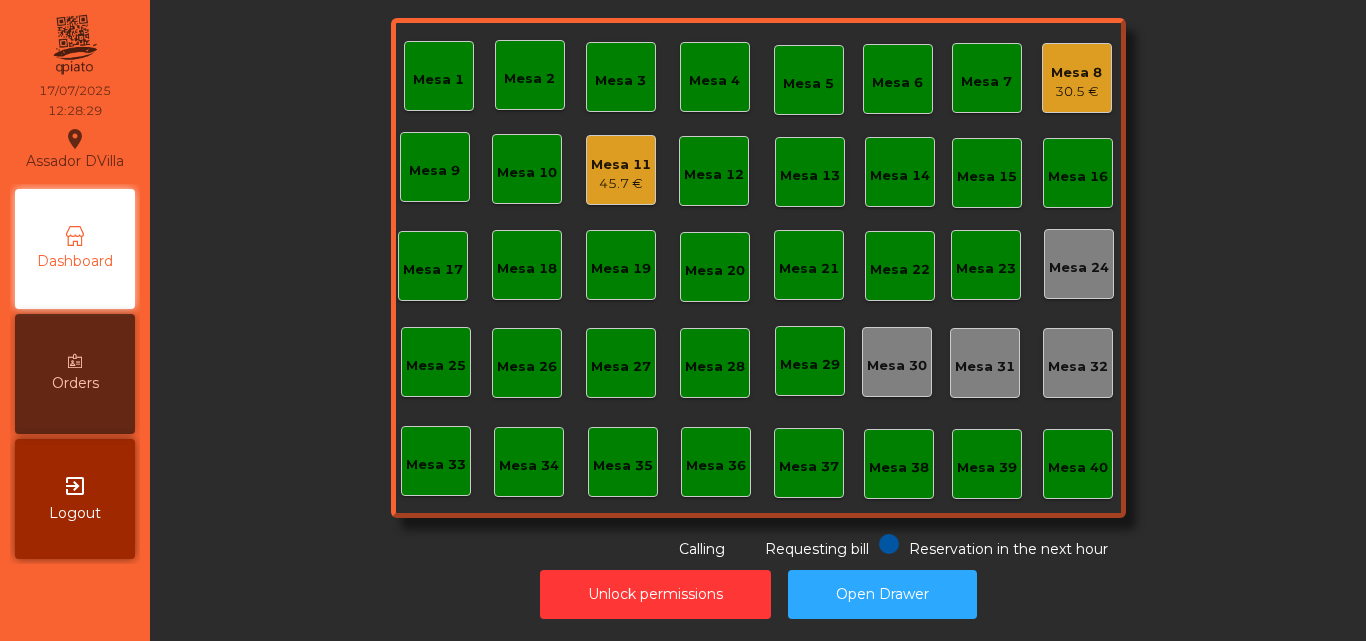 click on "Mesa 8" 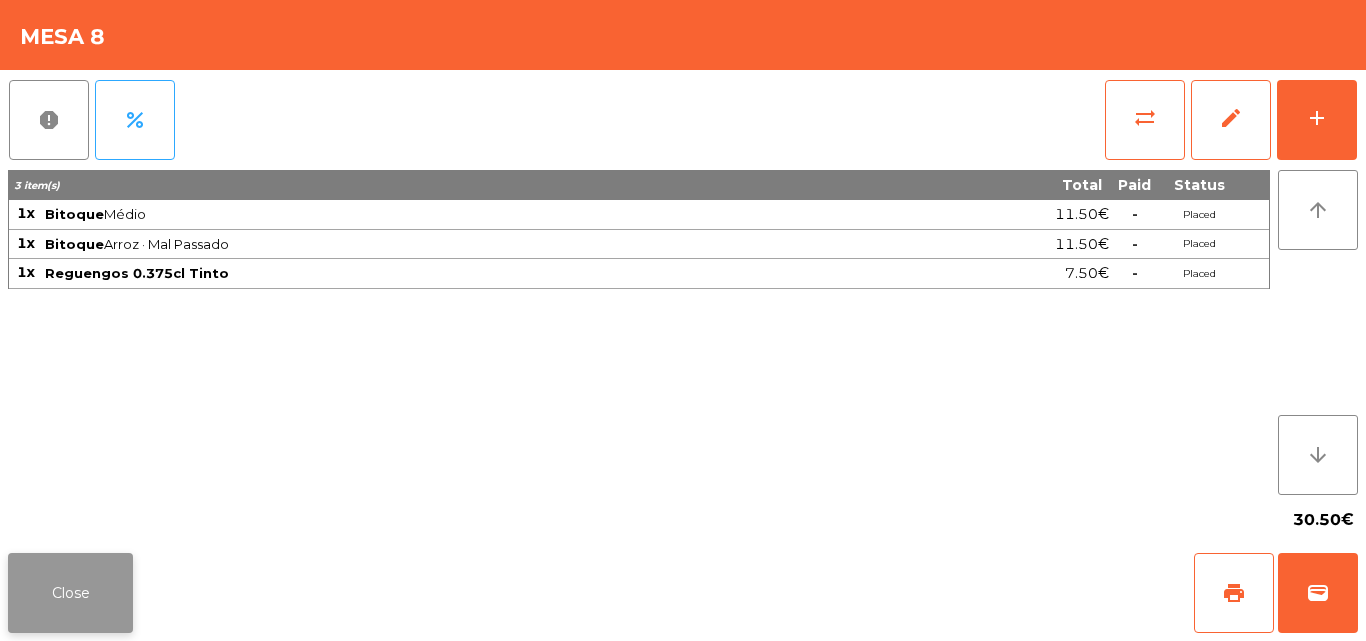 click on "Close" 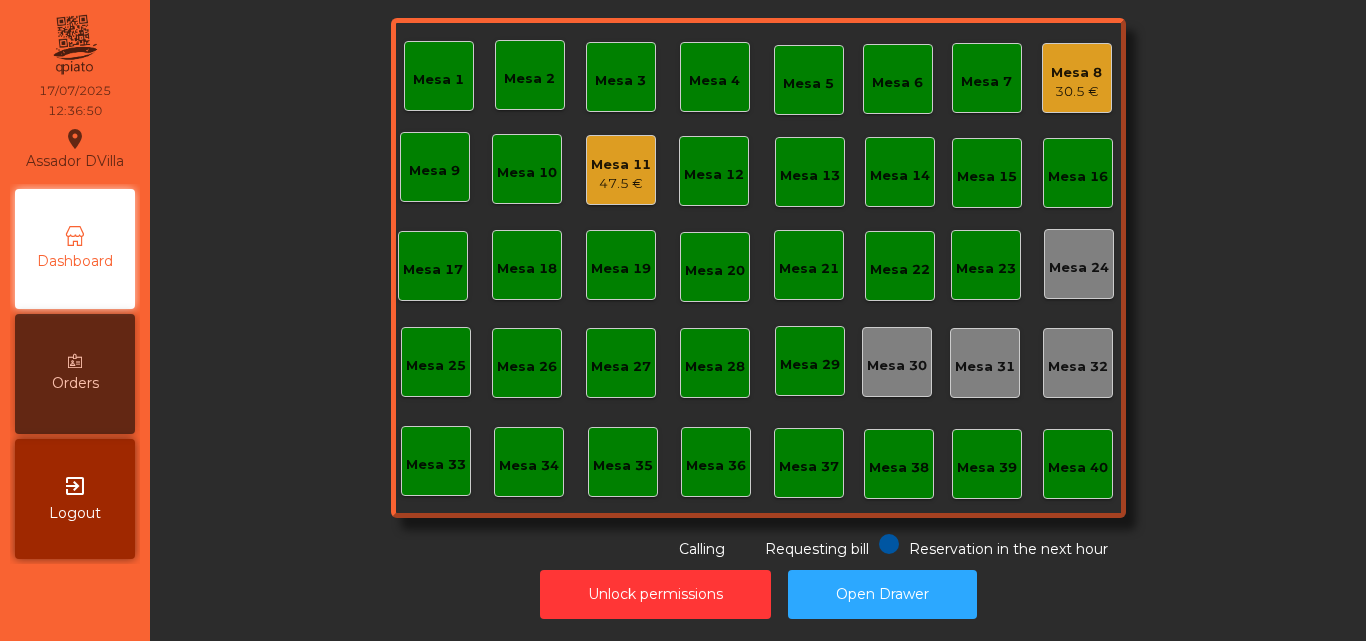 click on "Mesa 11" 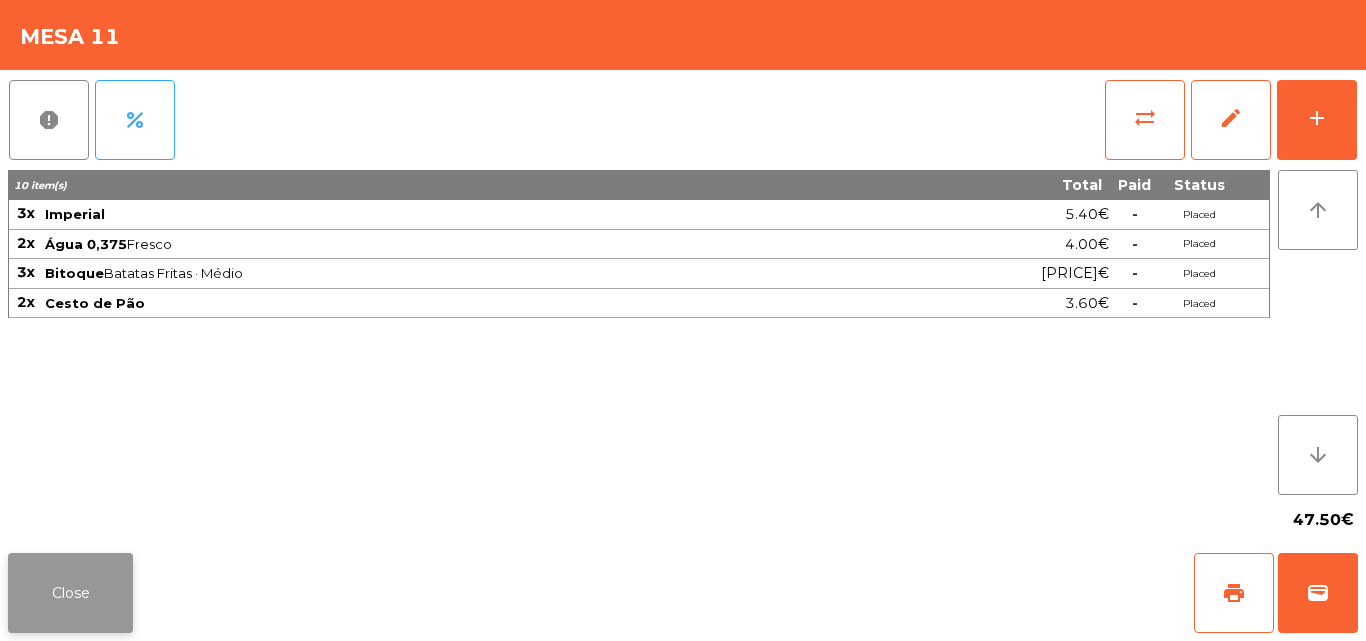 click on "Close" 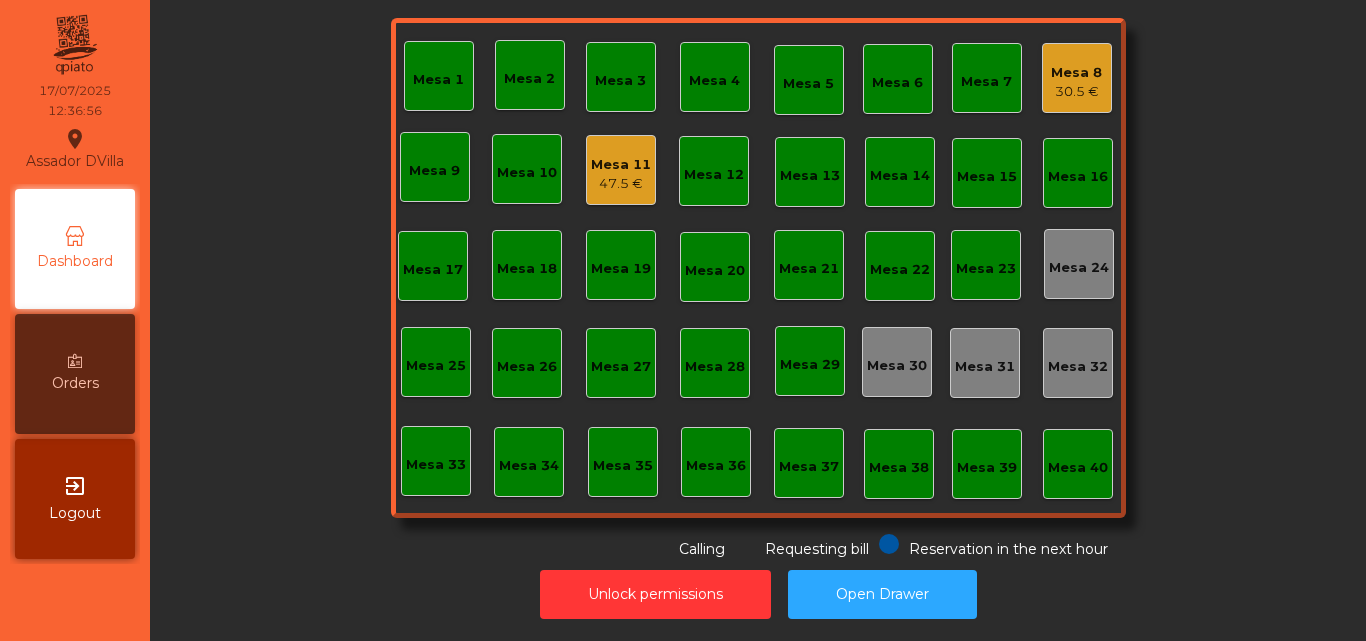 click on "Mesa 8" 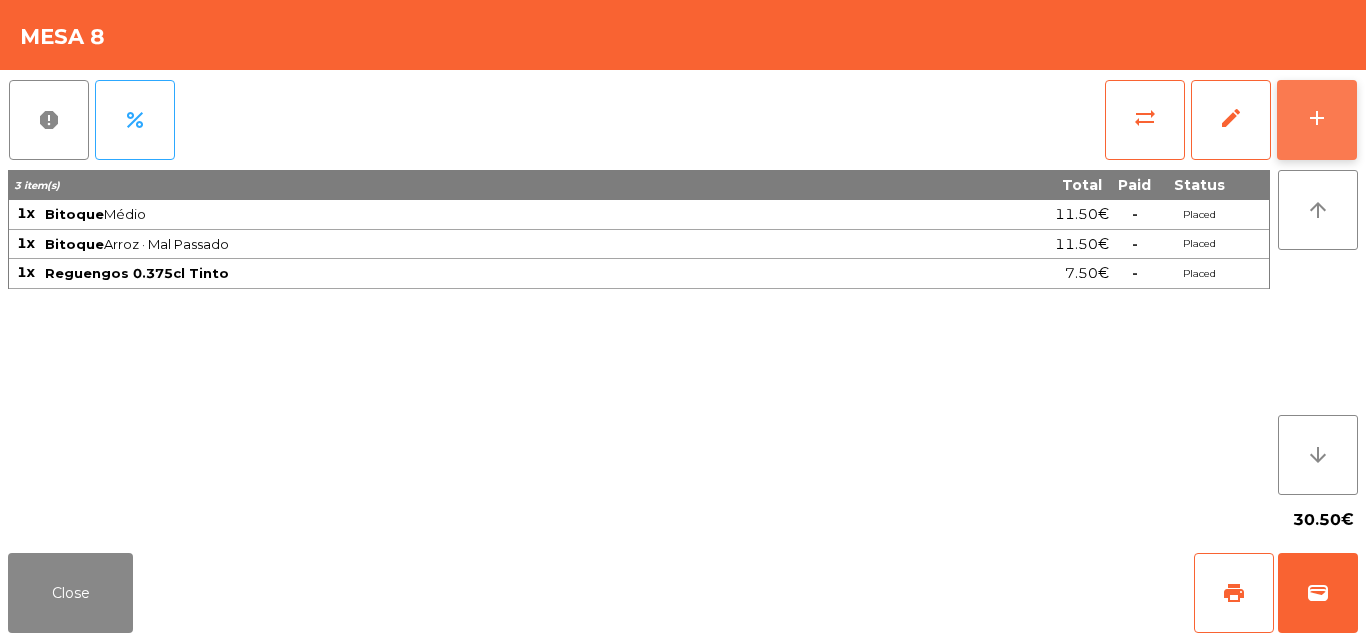 click on "add" 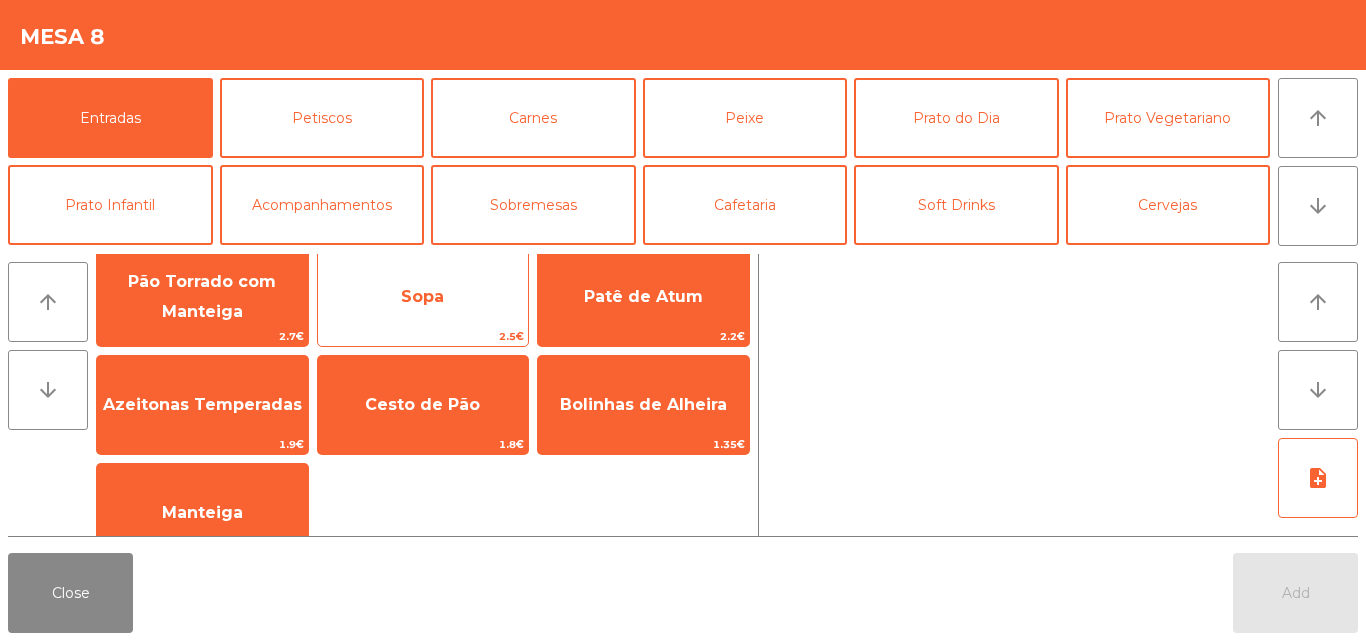 scroll, scrollTop: 159, scrollLeft: 0, axis: vertical 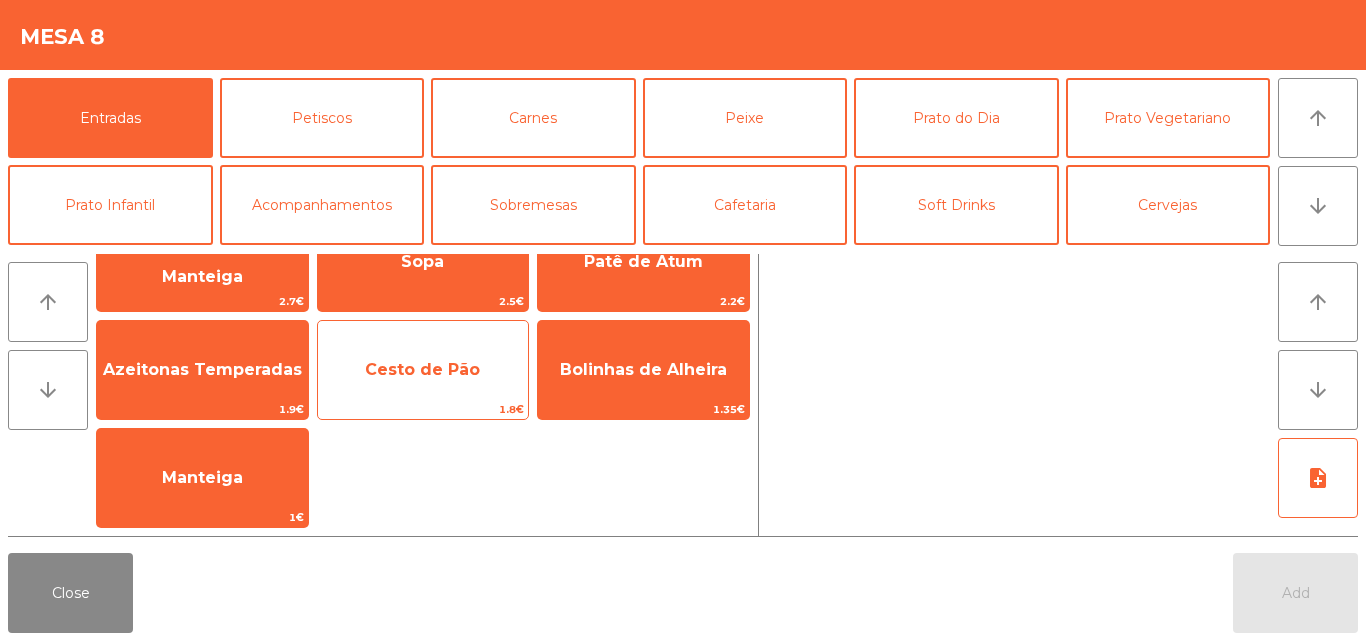 click on "Cesto de Pão" 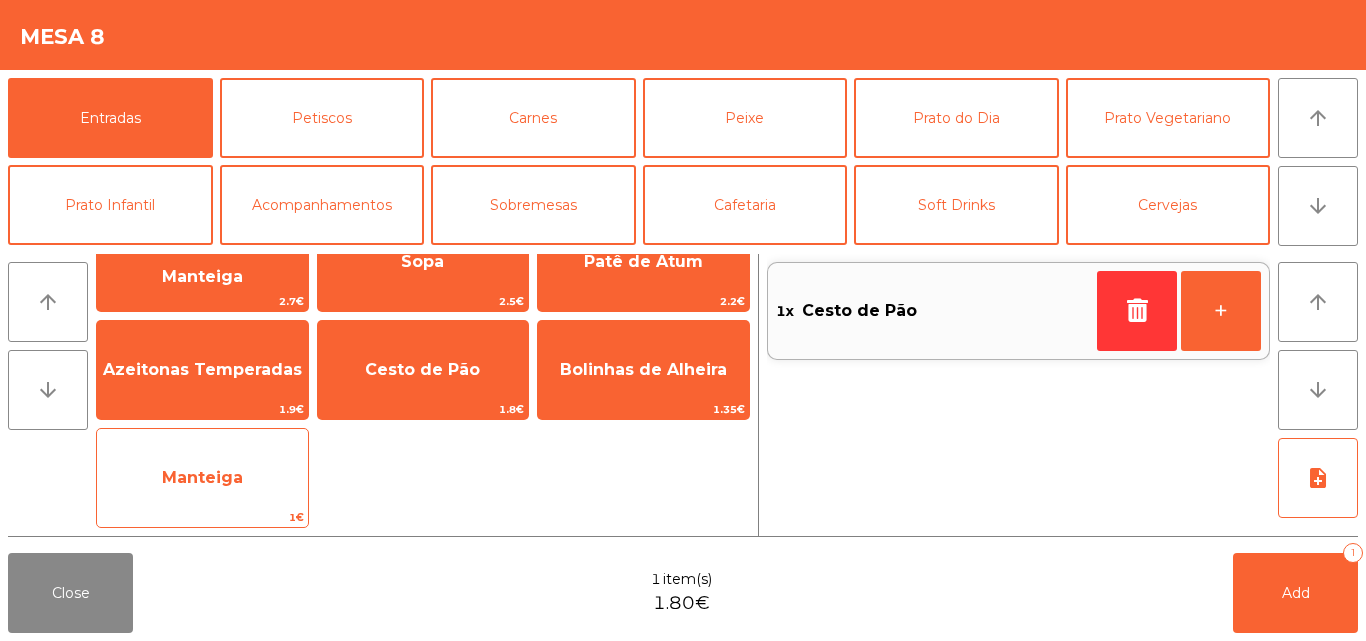 click on "Manteiga" 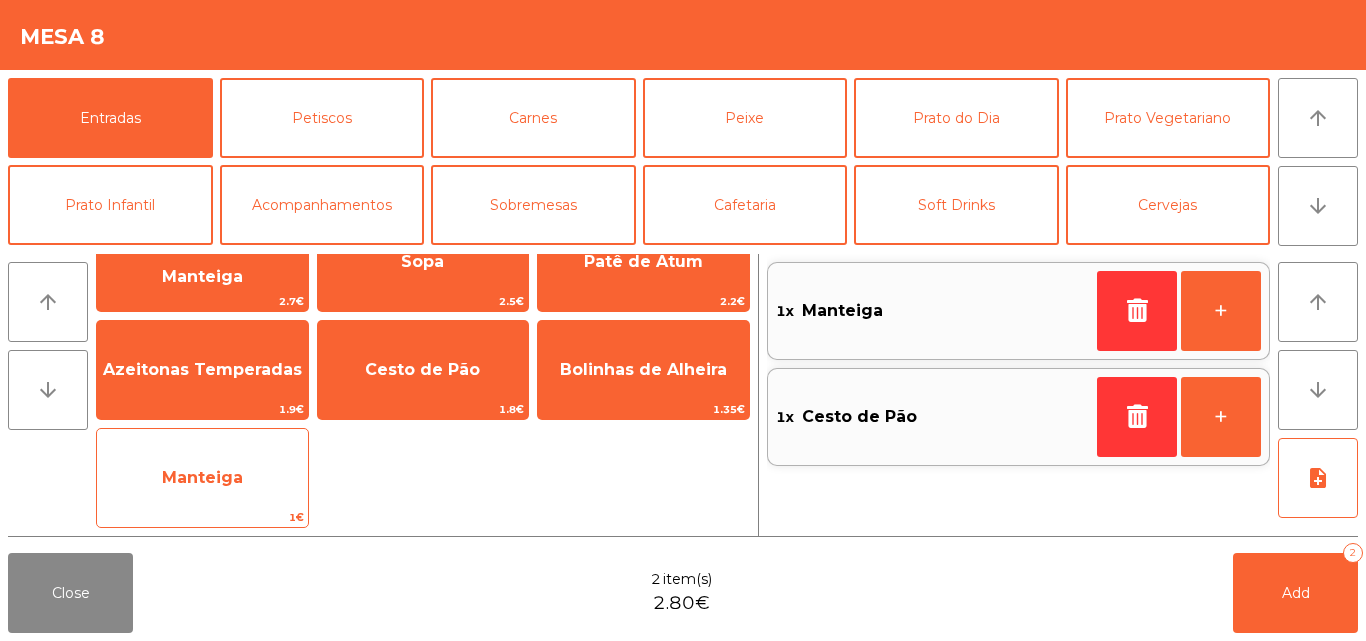 click on "Manteiga" 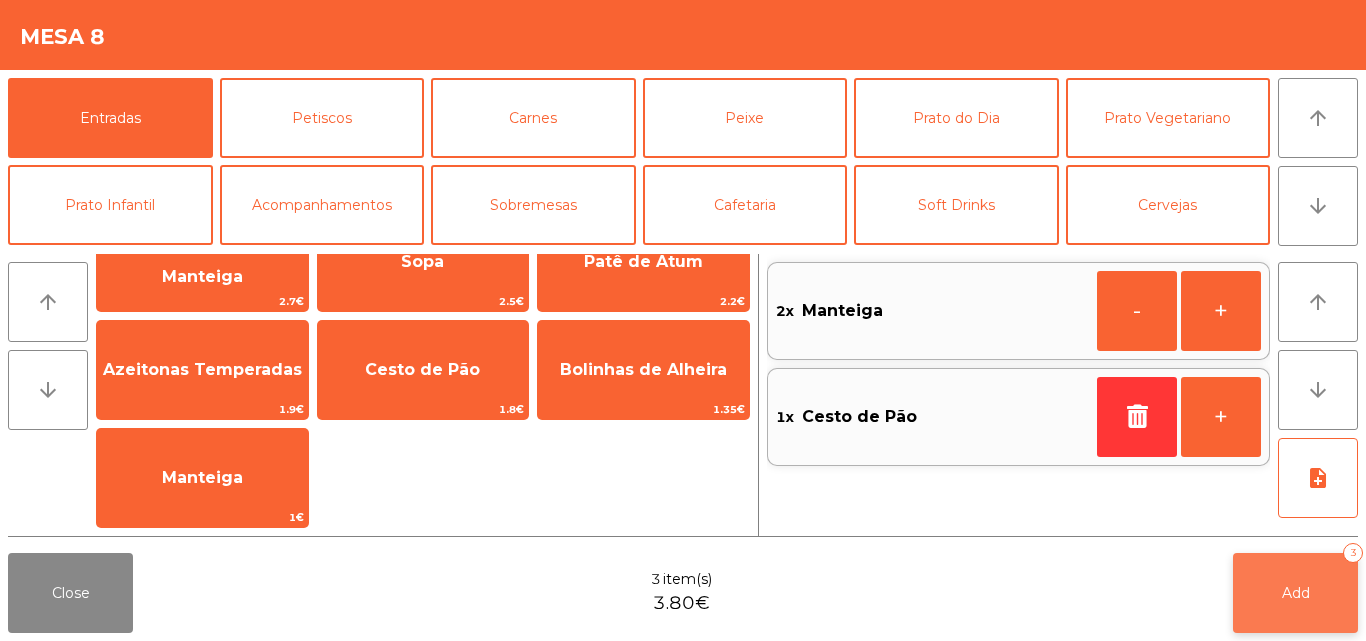 click on "Add   3" 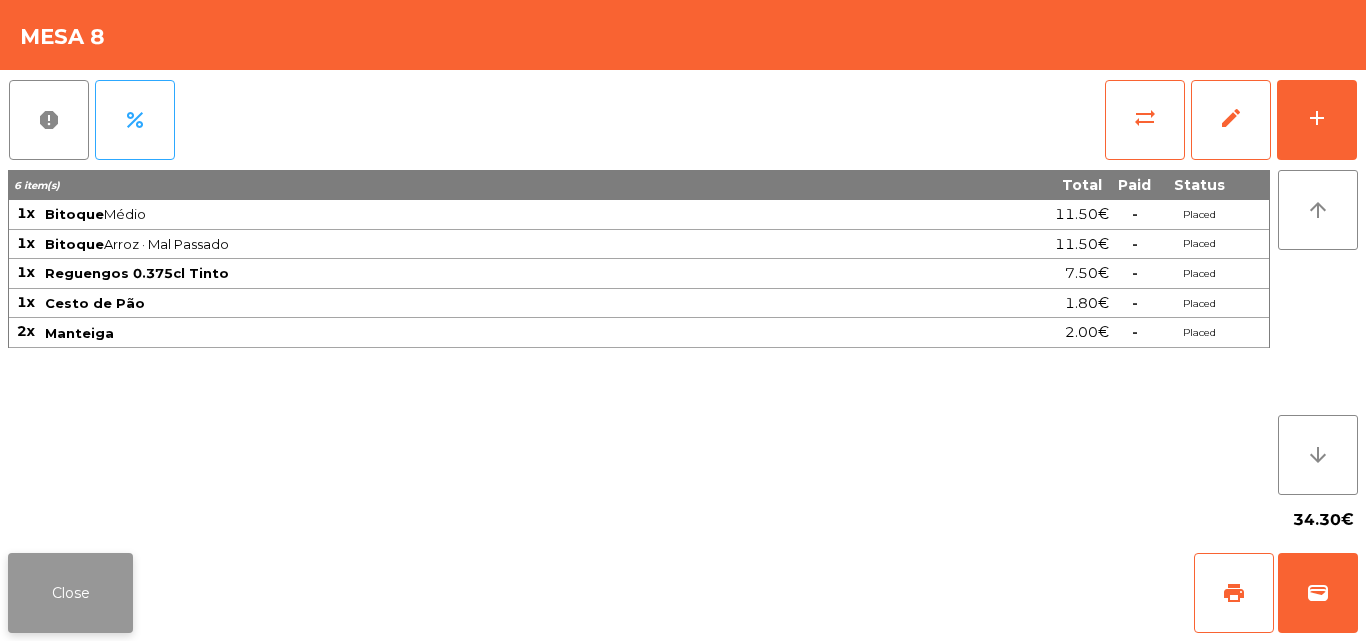 click on "Close" 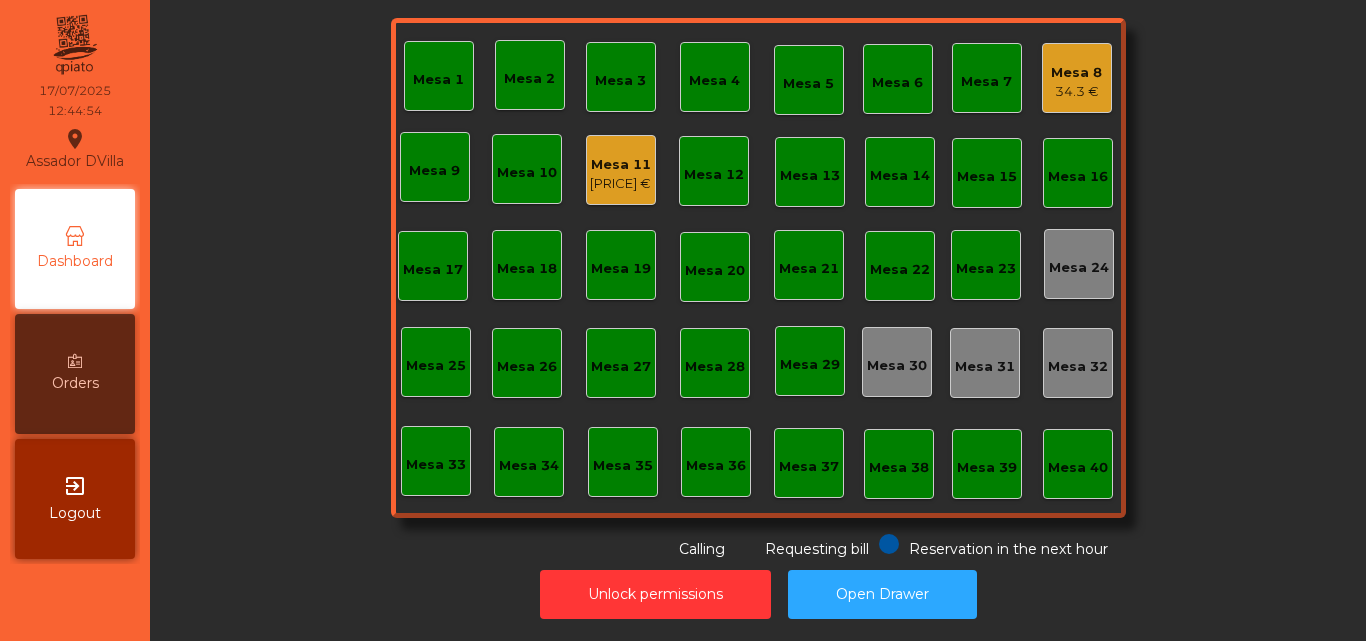 click on "[PRICE] €" 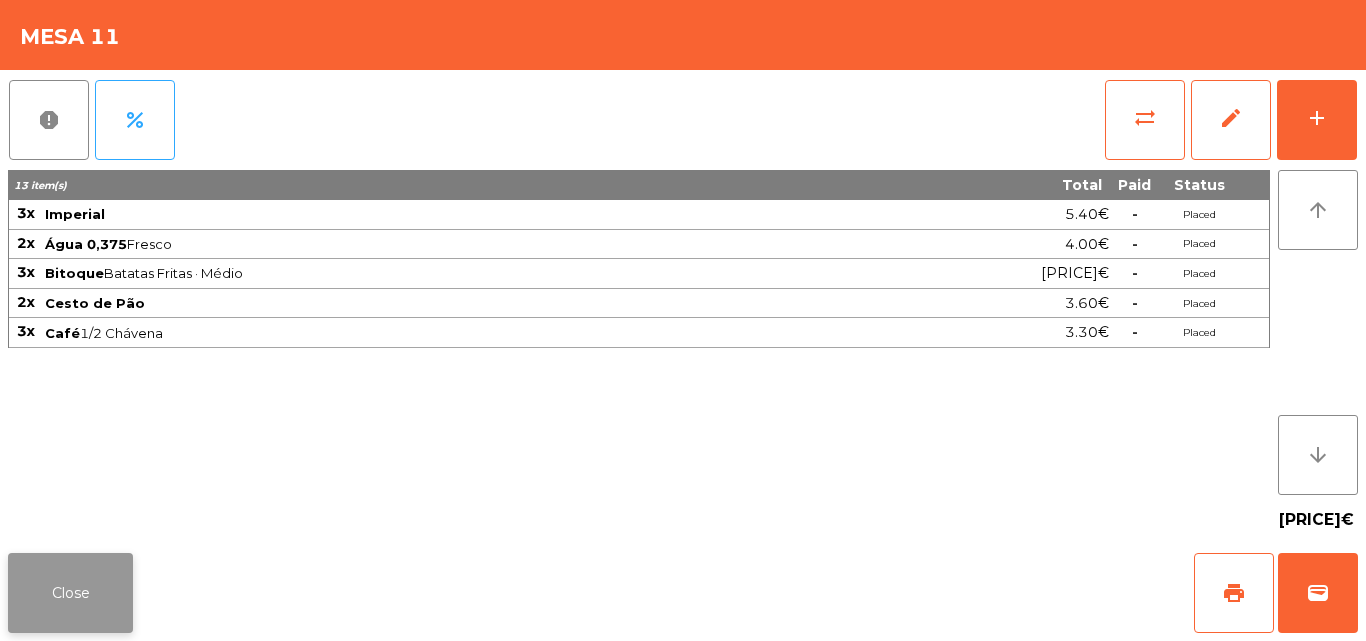 click on "Close" 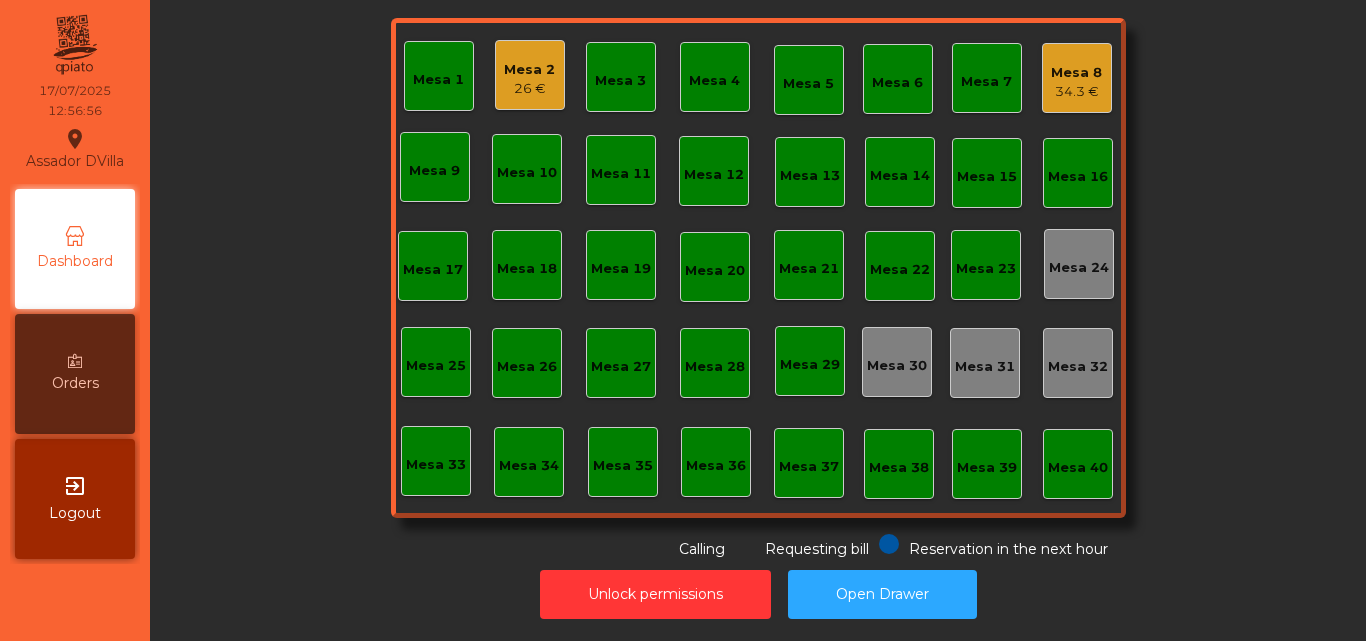 click on "Mesa 2" 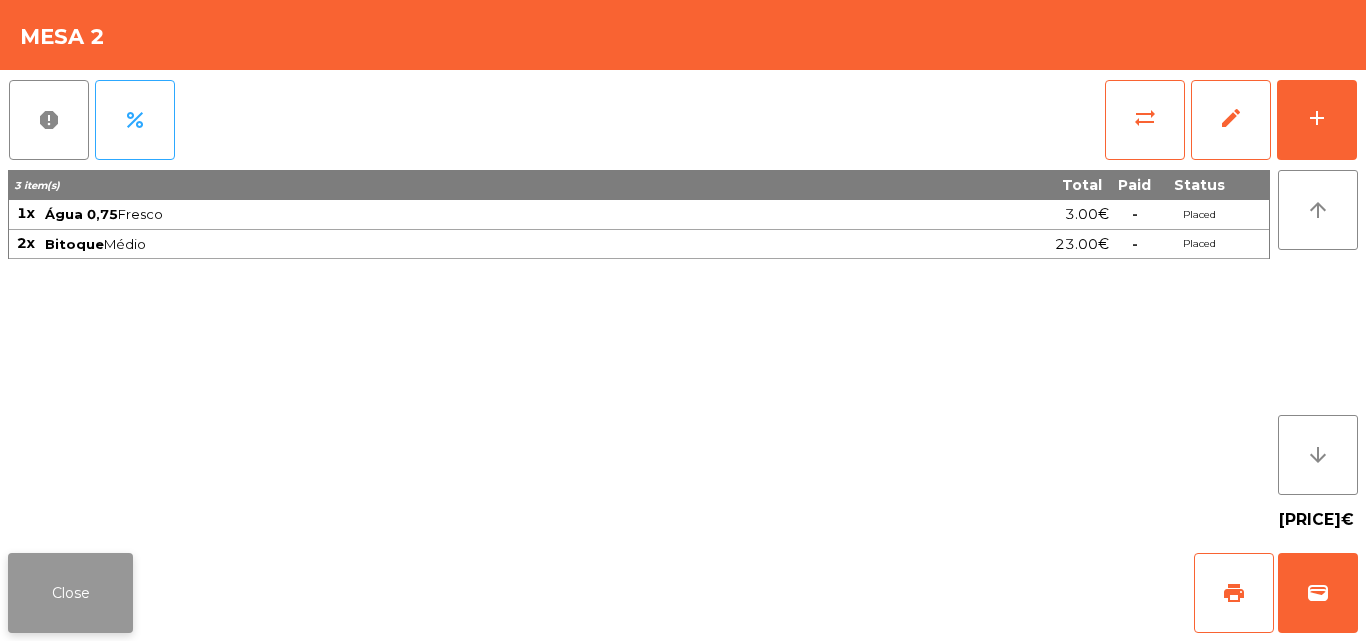 click on "Close" 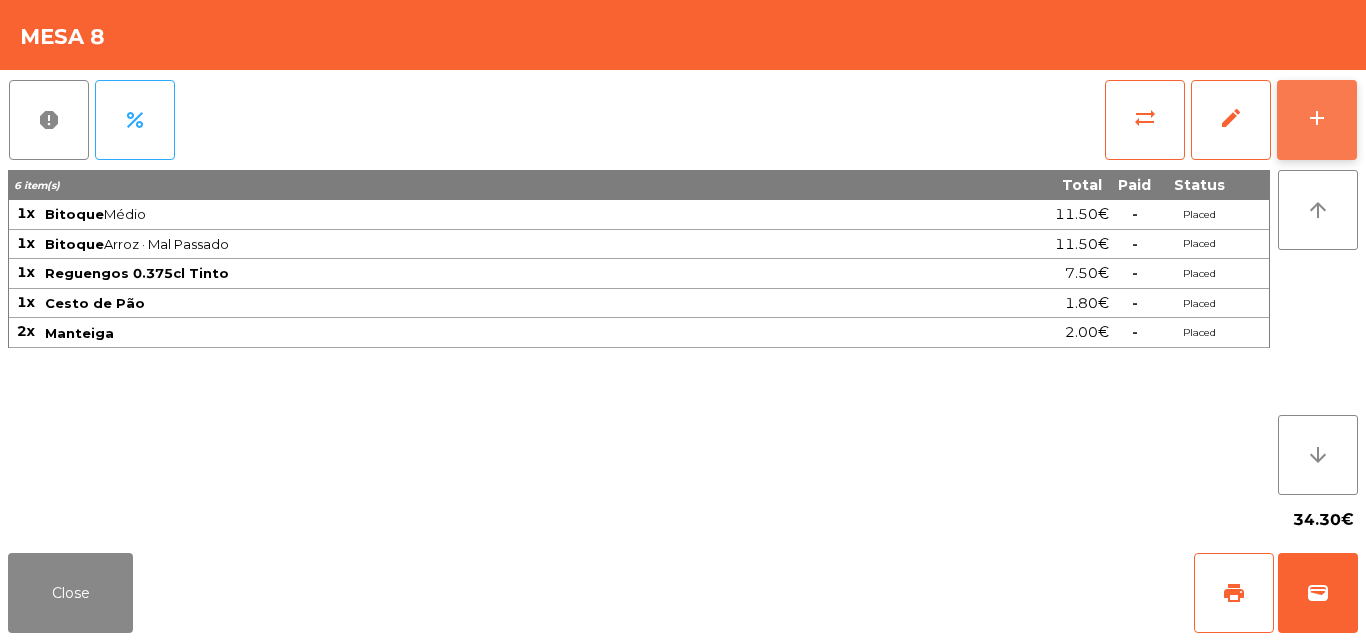 click on "add" 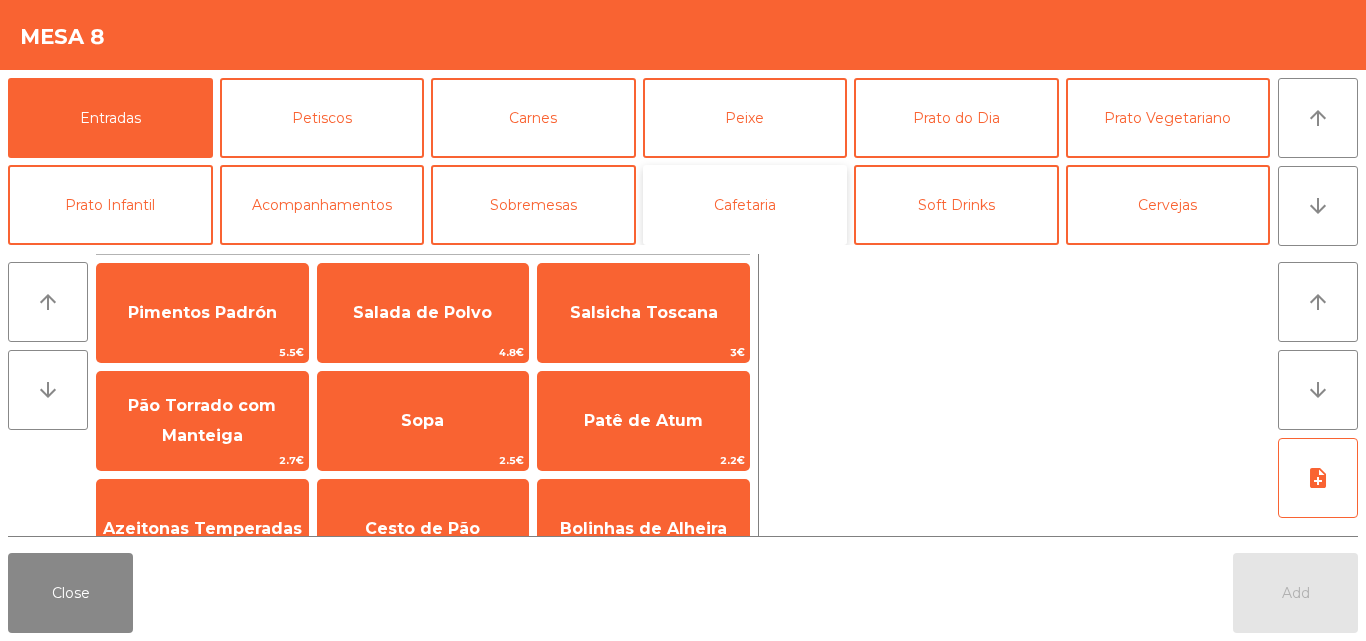 click on "Cafetaria" 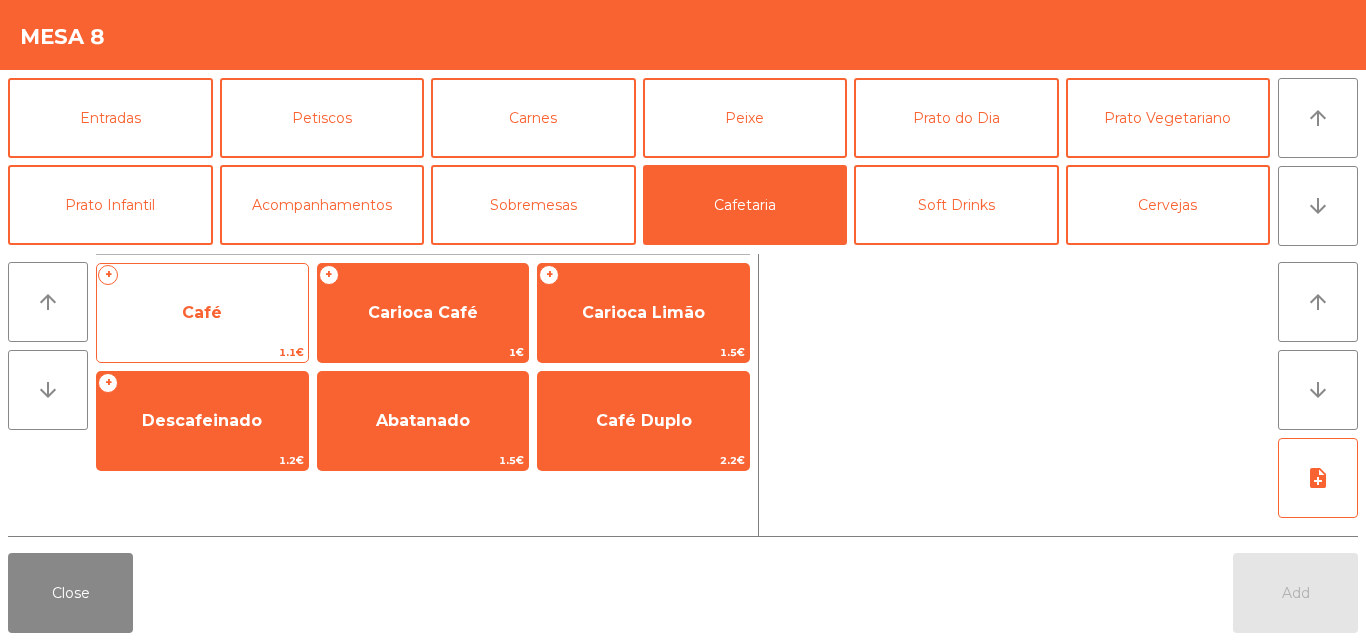 click on "1.1€" 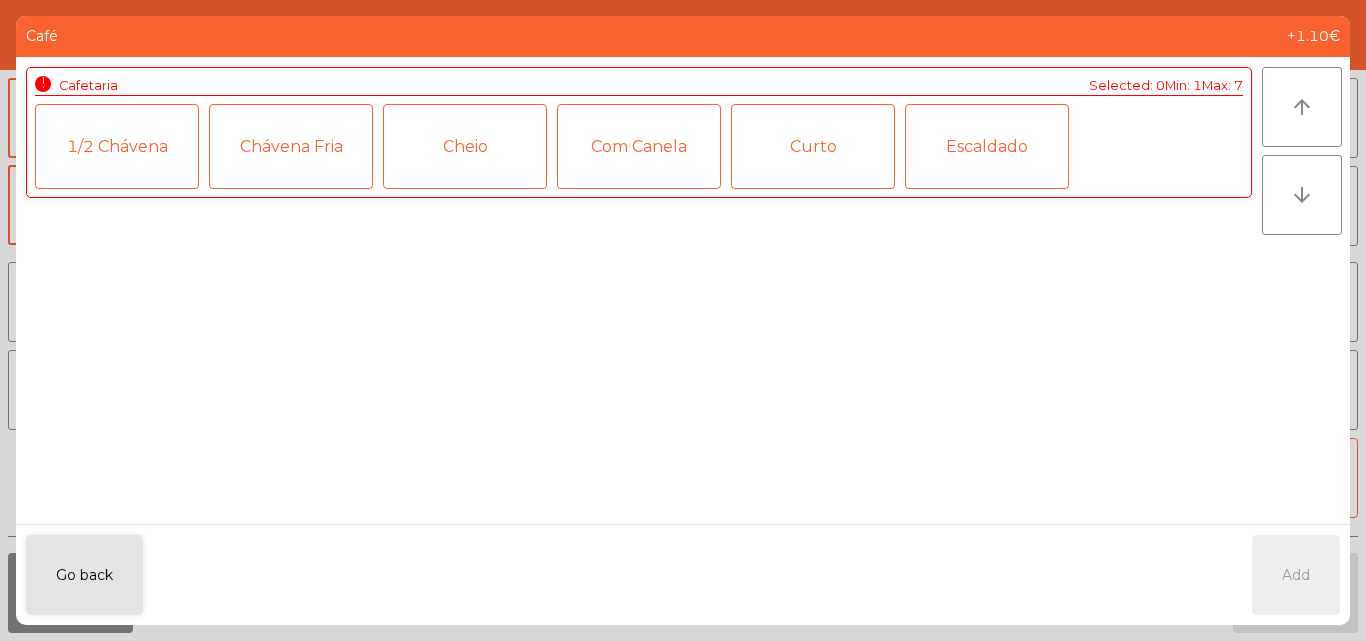 click on "1/2 Chávena" 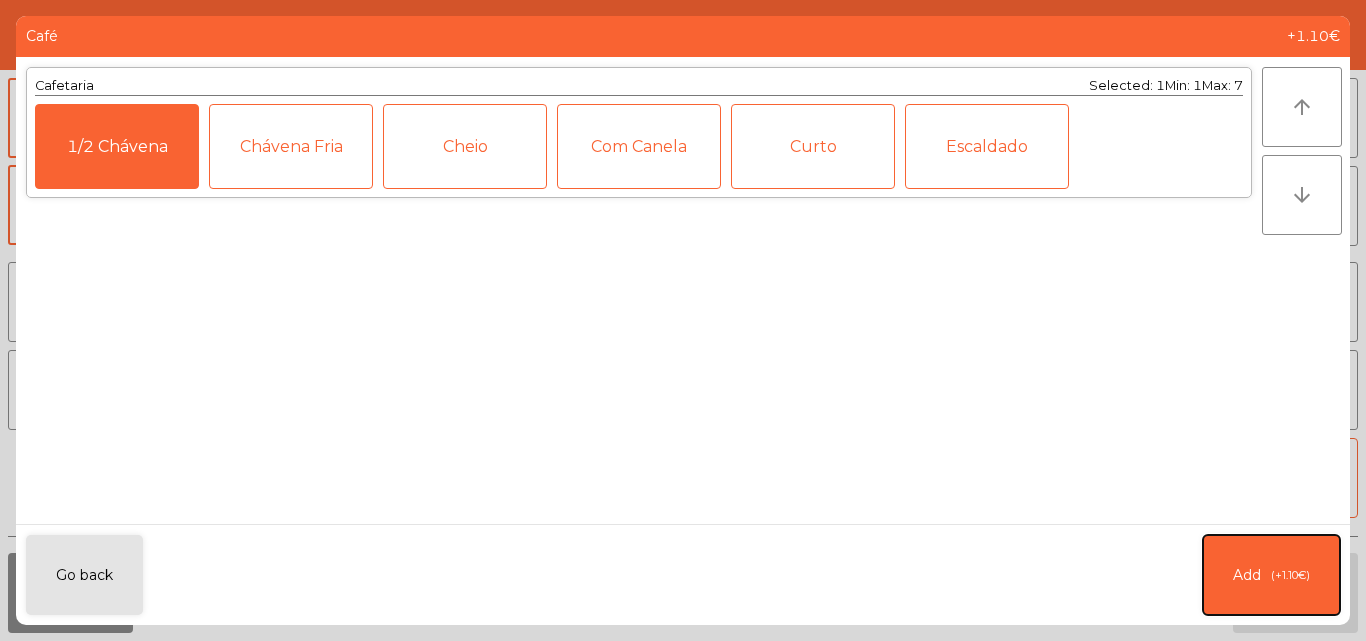 drag, startPoint x: 1295, startPoint y: 554, endPoint x: 1266, endPoint y: 403, distance: 153.75955 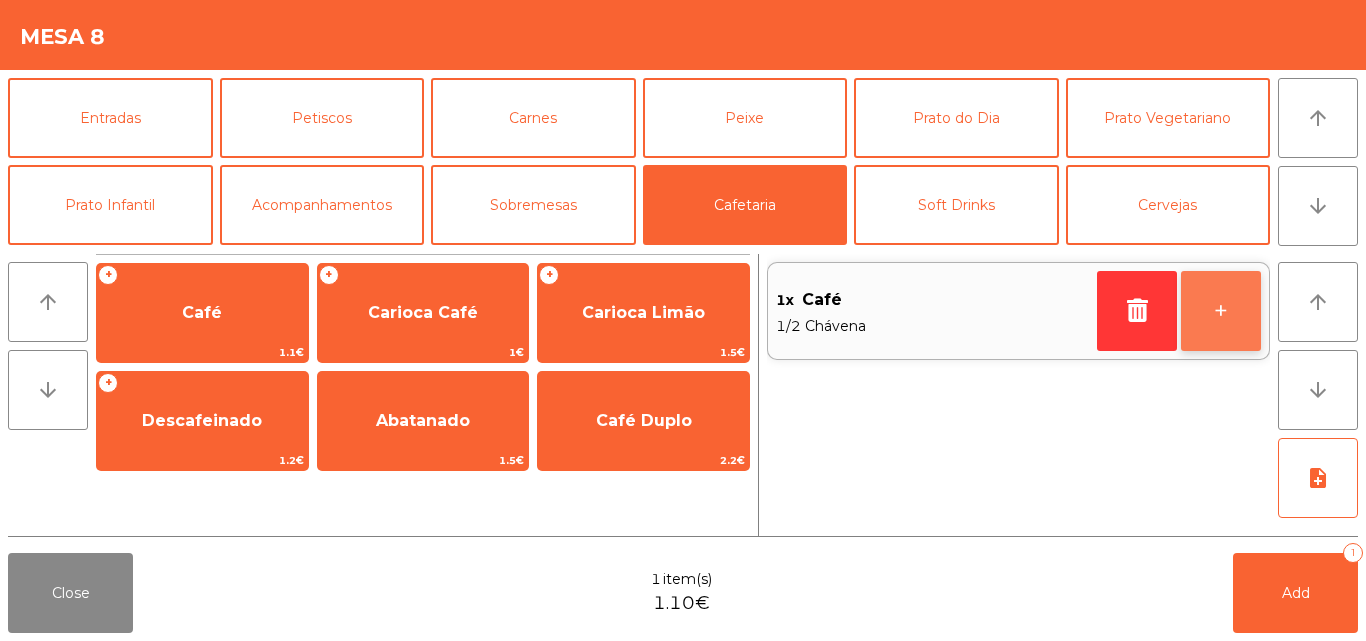 click on "+" 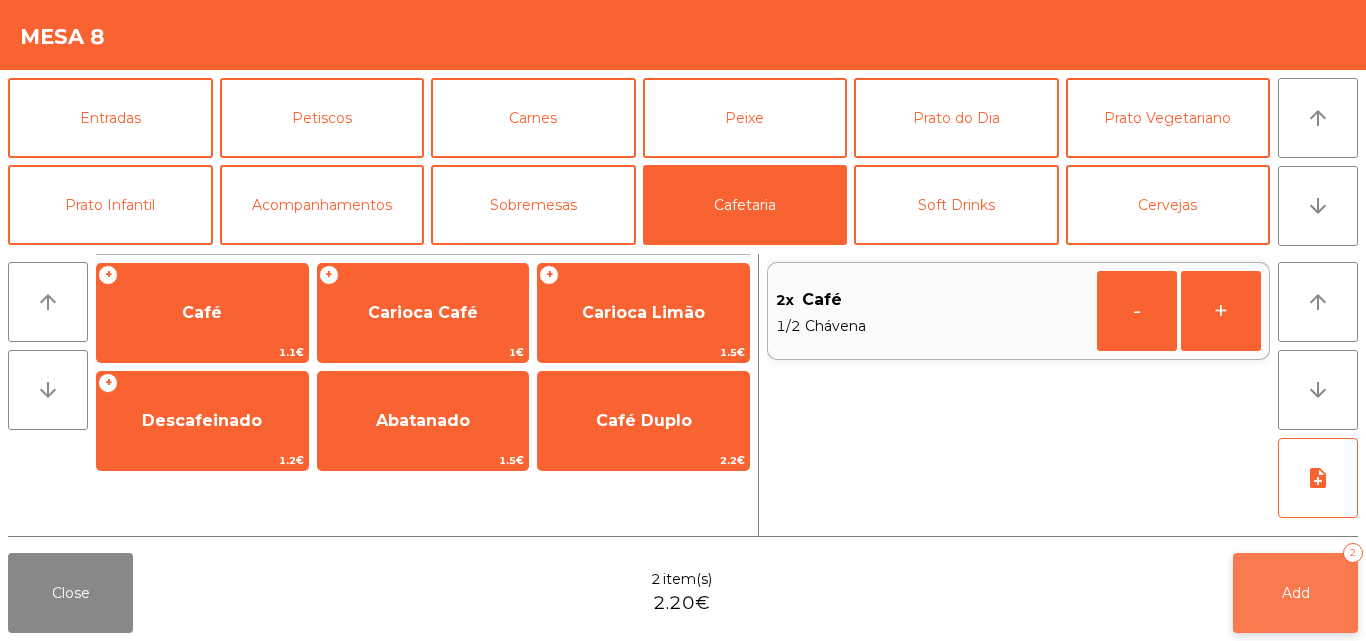click on "Add   2" 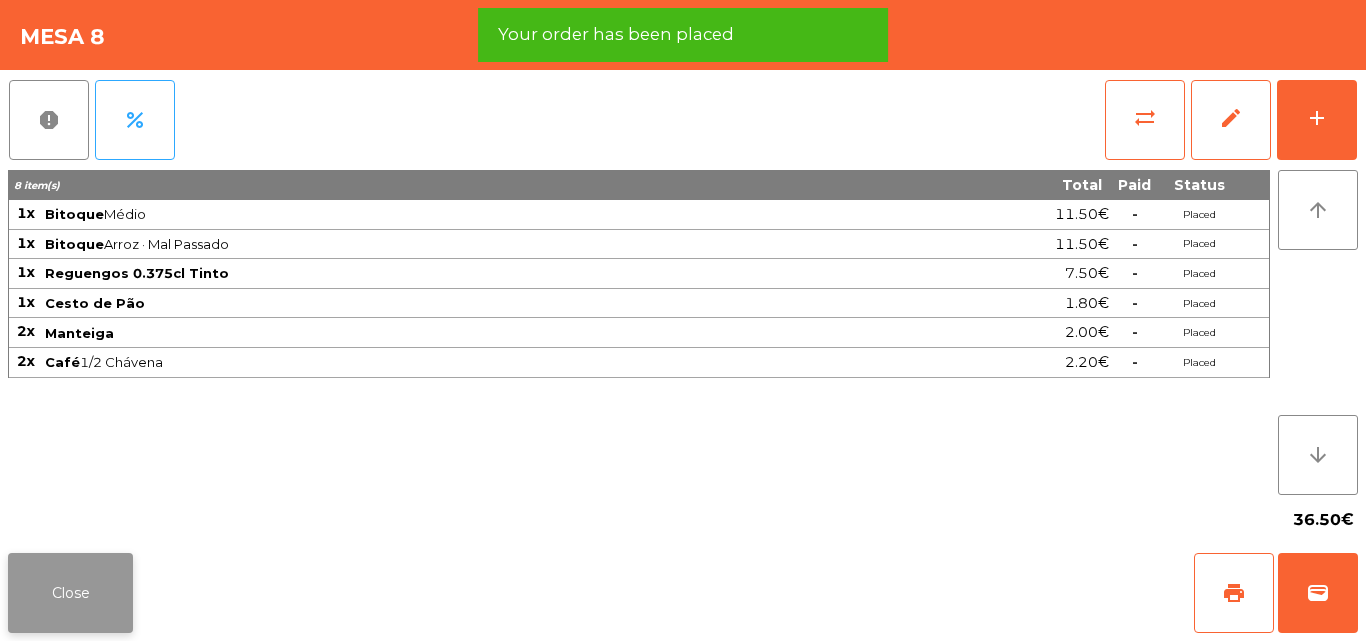 click on "Close" 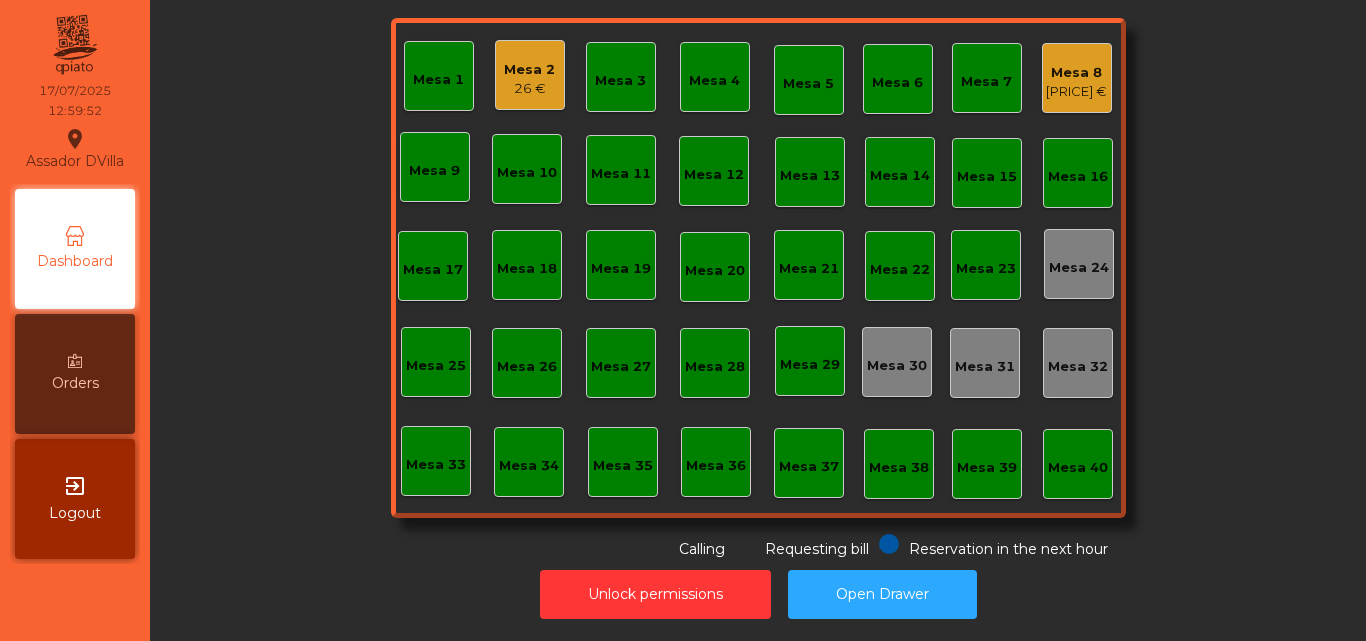 click on "Mesa 18" 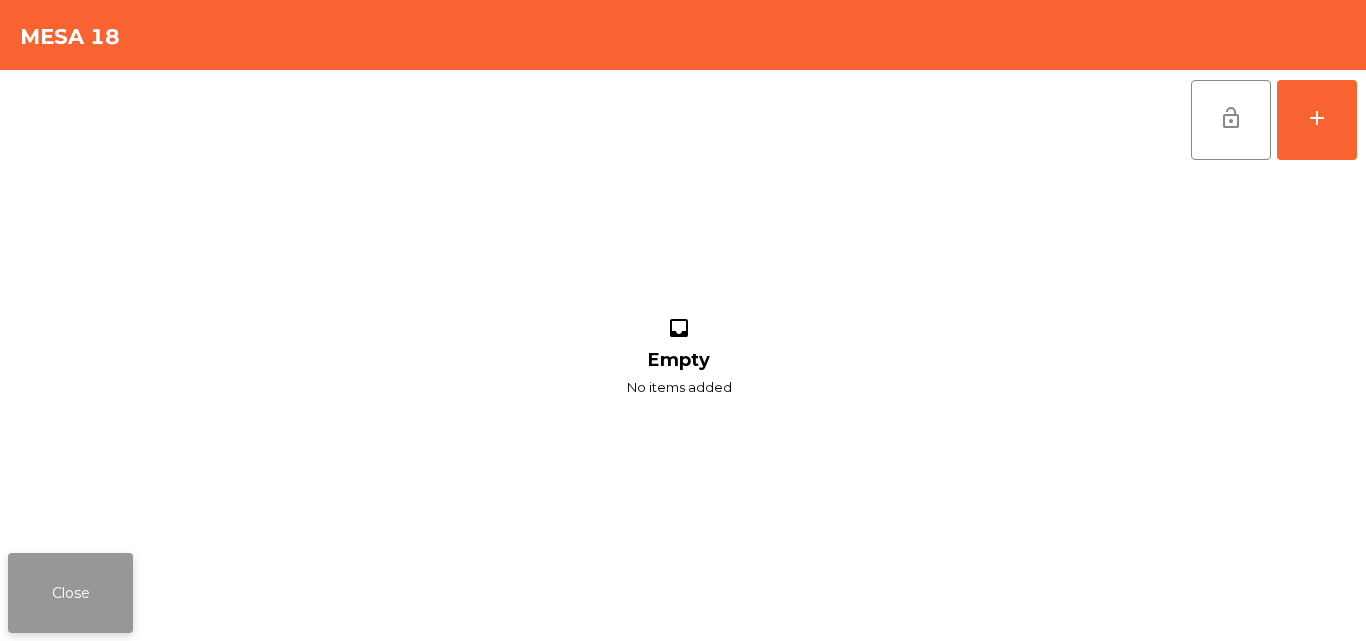 click on "Close" 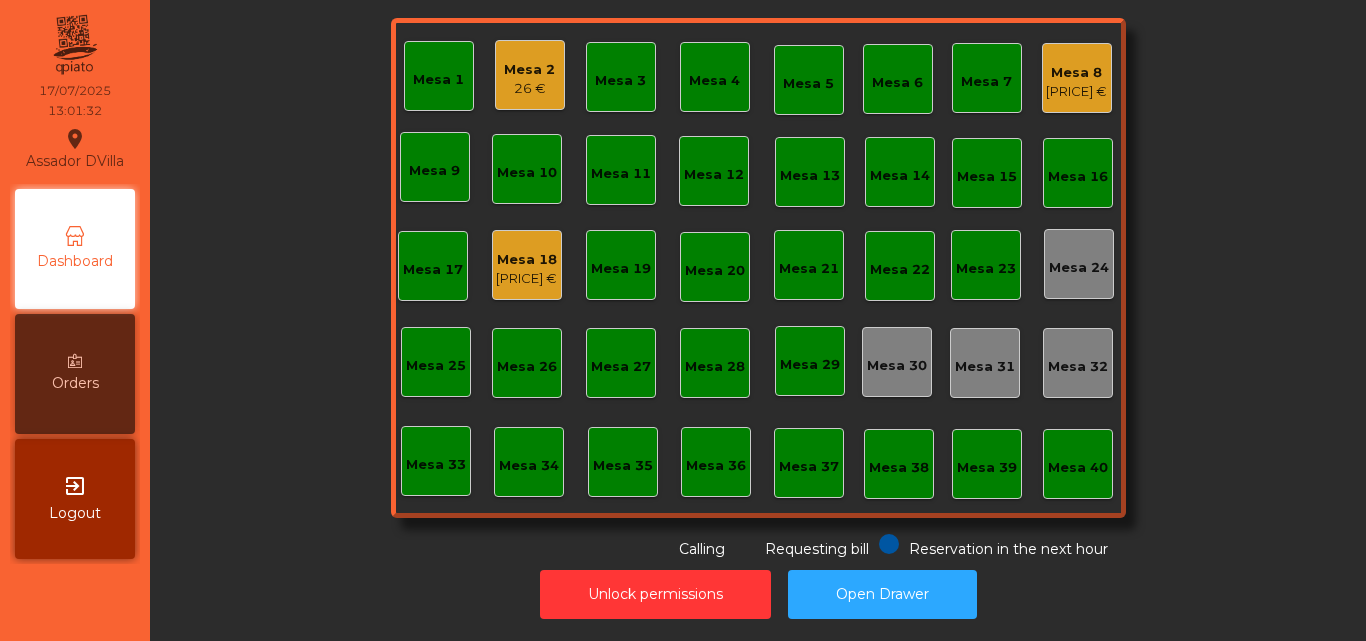 click on "[PRICE] €" 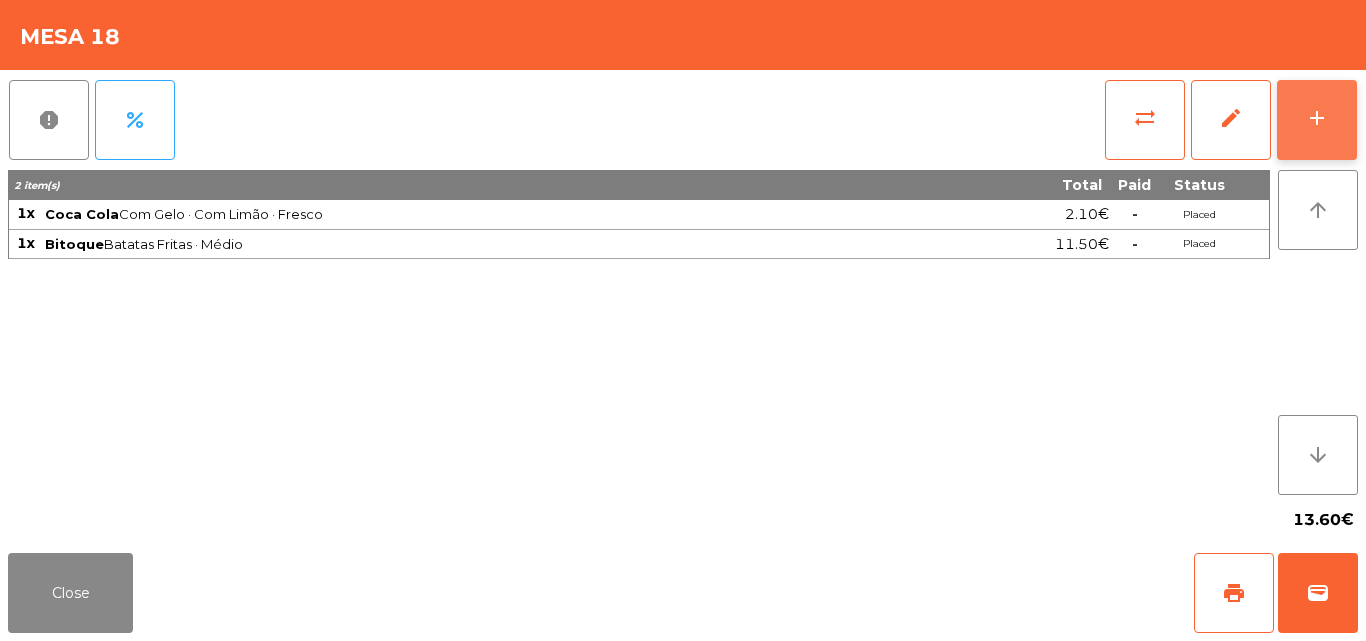 click on "add" 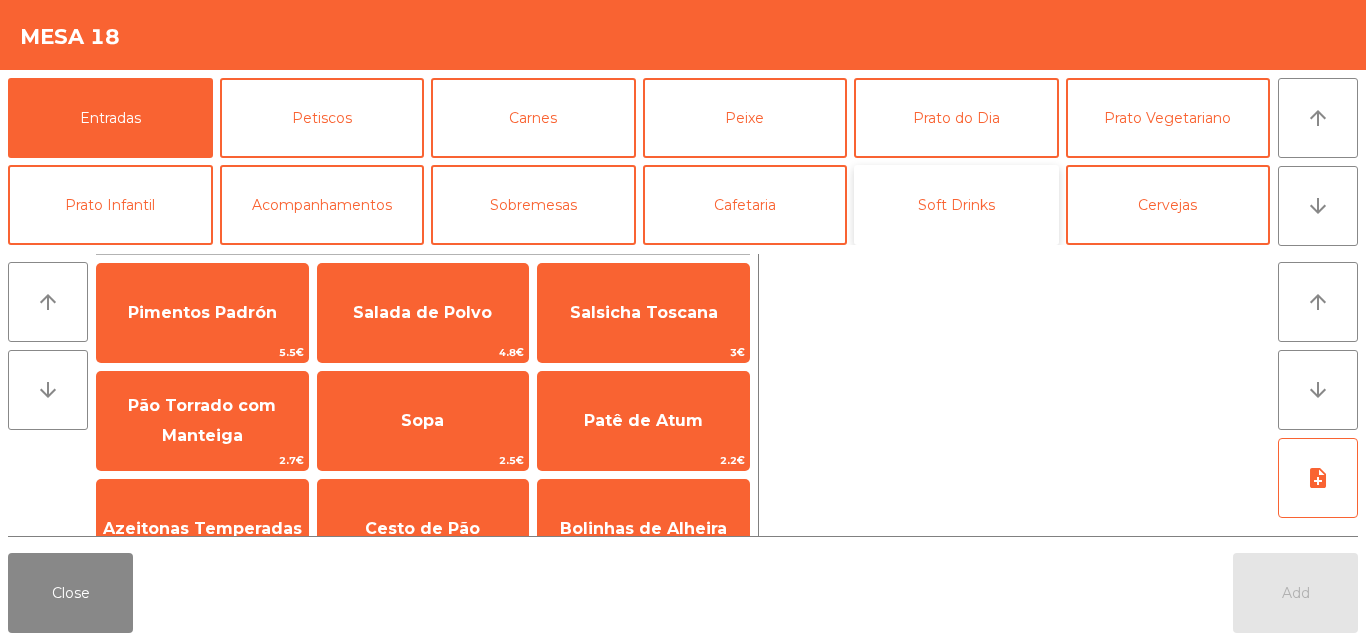 click on "Soft Drinks" 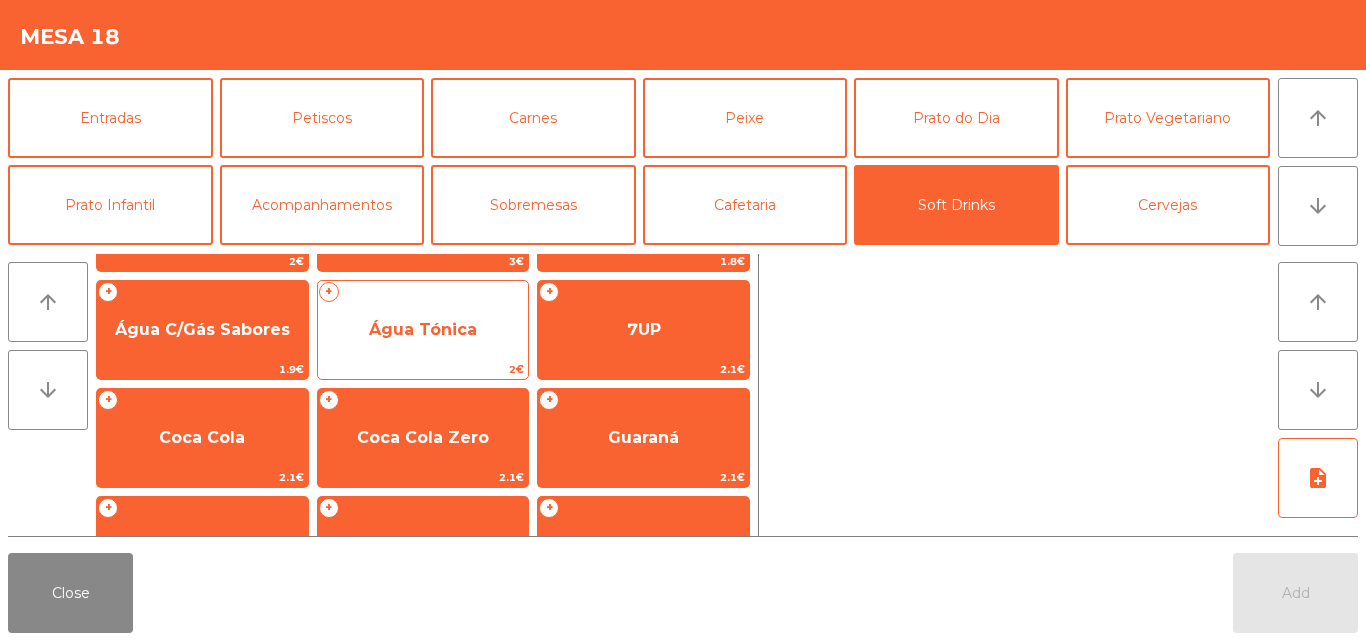 scroll, scrollTop: 100, scrollLeft: 0, axis: vertical 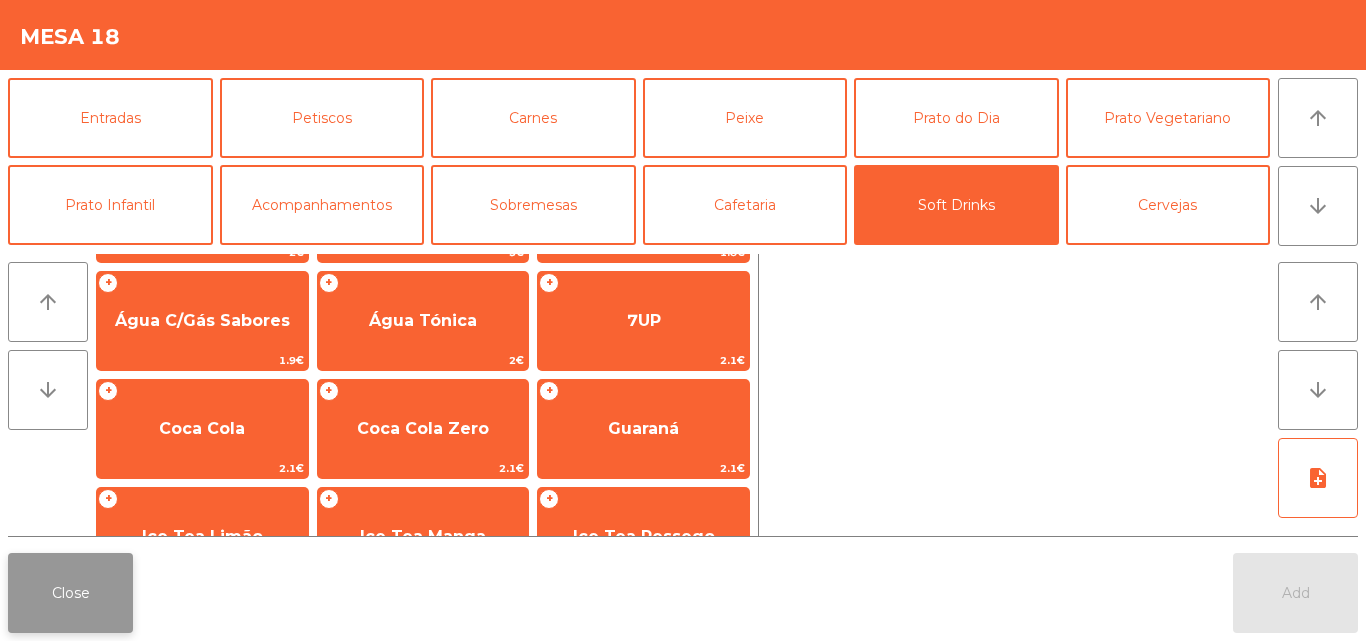 click on "Close" 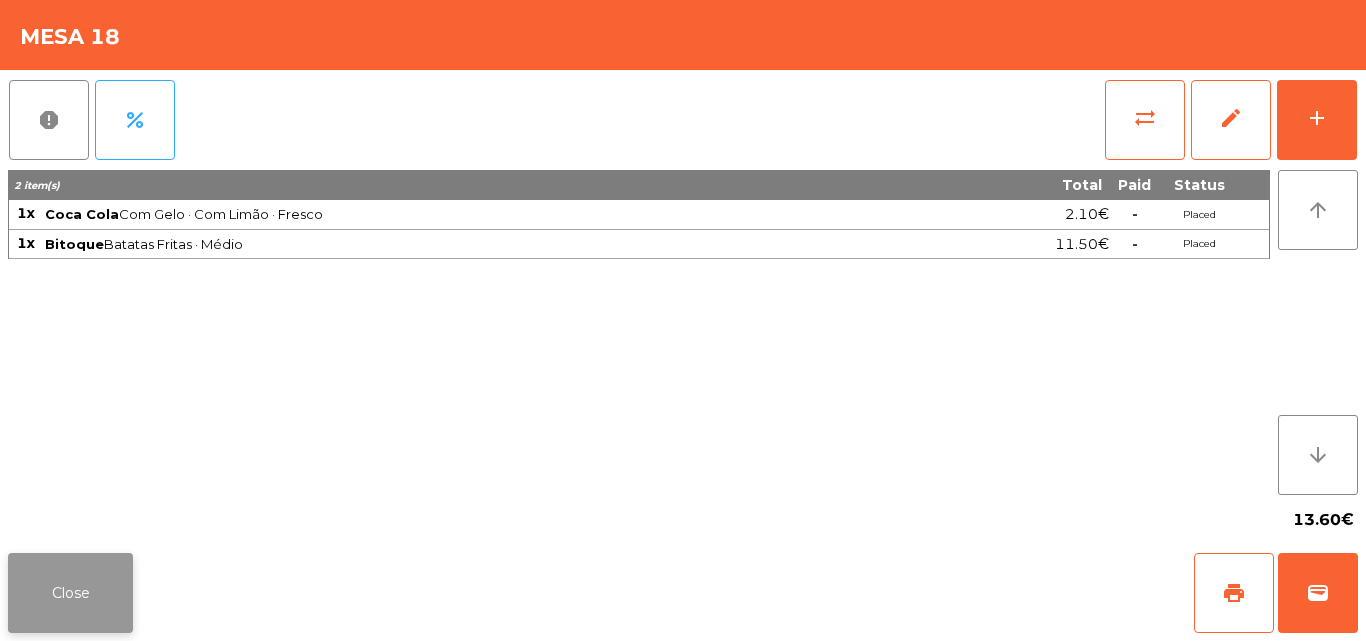 click on "Close" 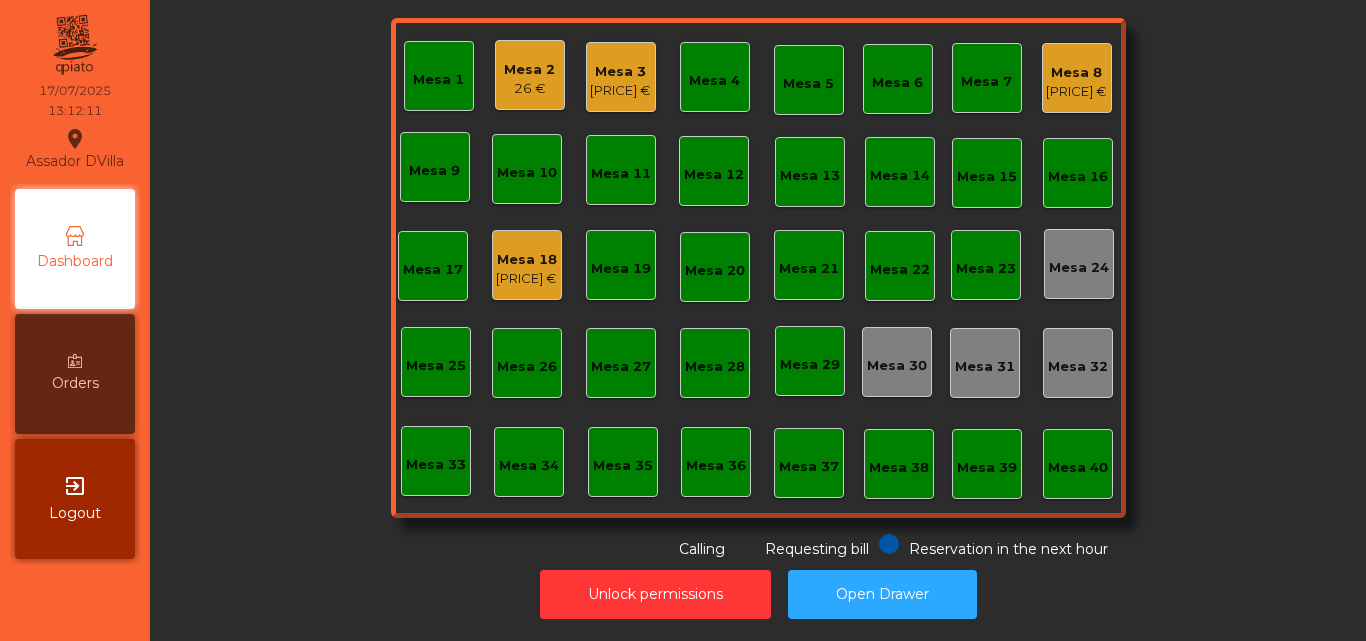 click on "Mesa 1" 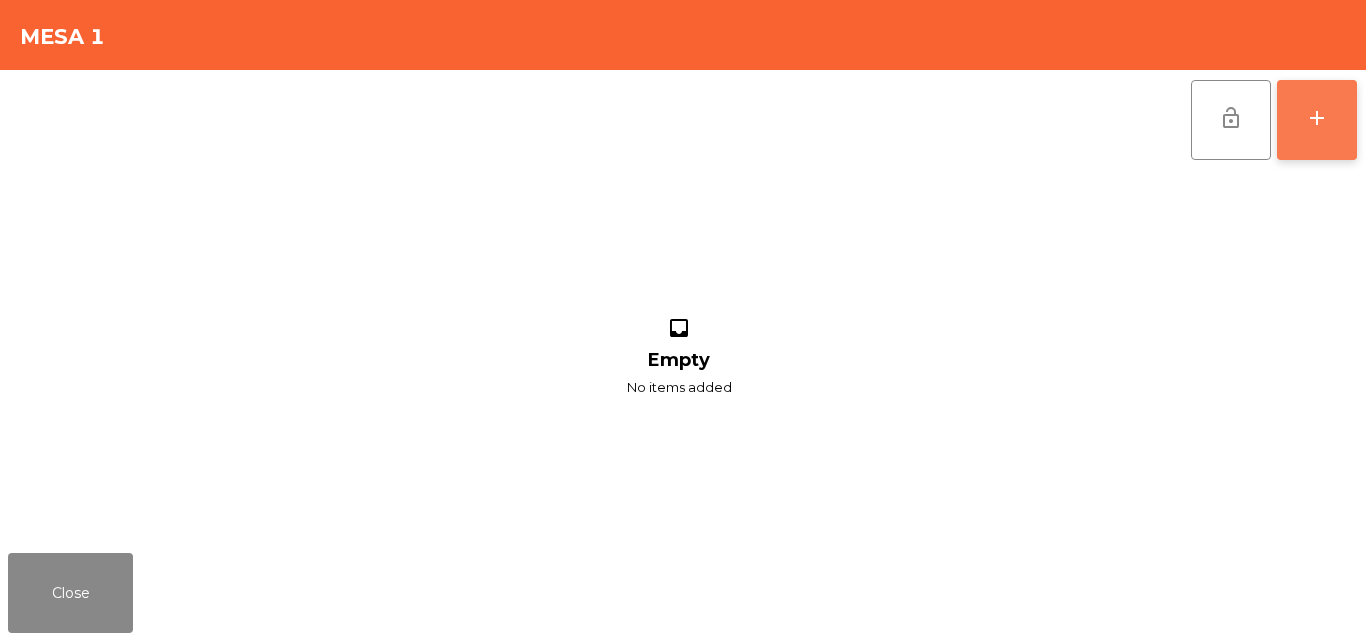 click on "add" 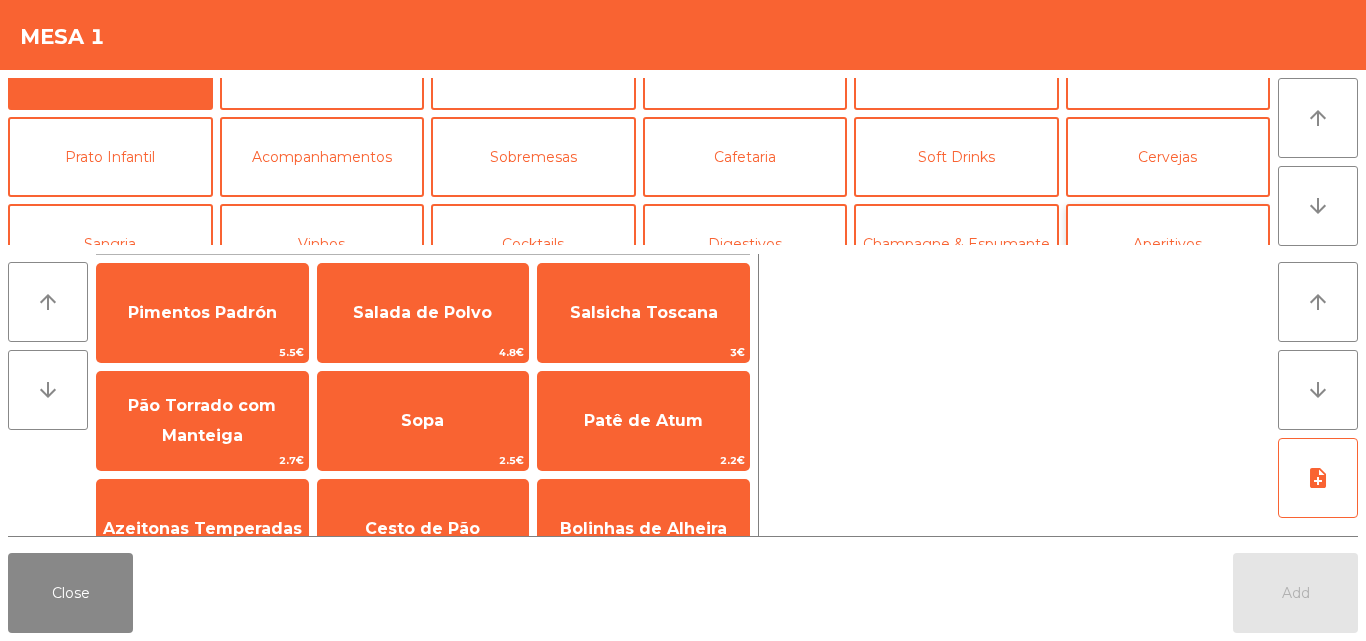 scroll, scrollTop: 0, scrollLeft: 0, axis: both 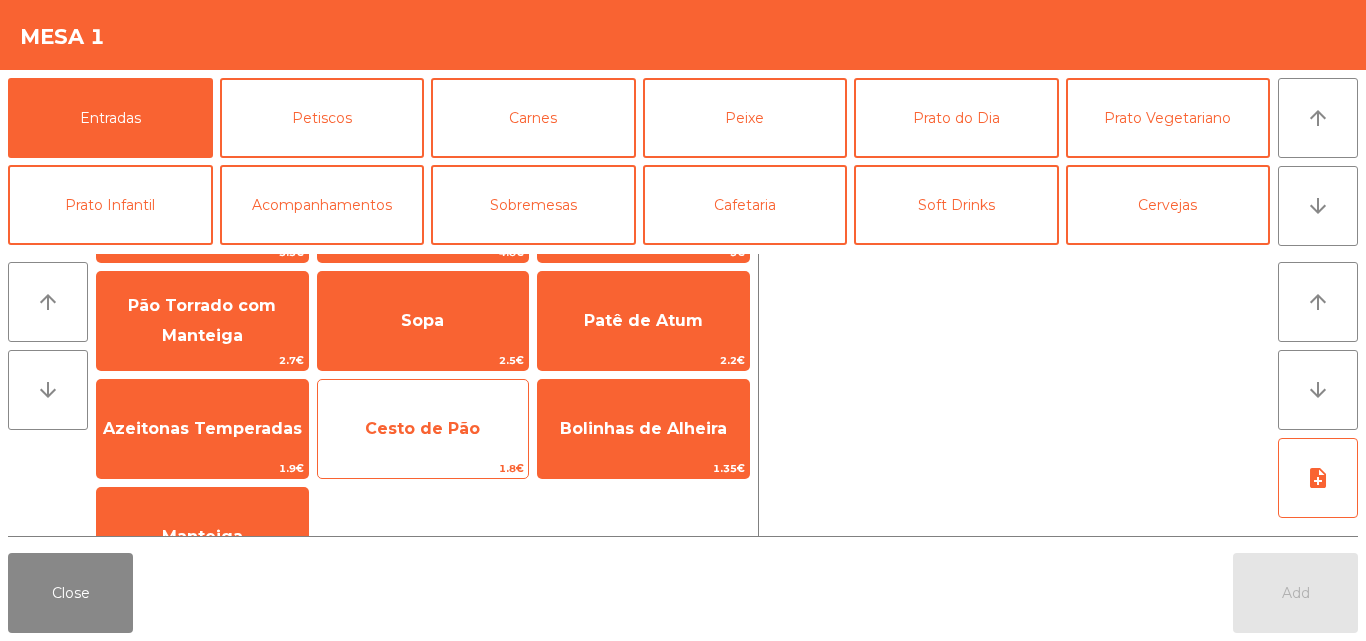 click on "Cesto de Pão   1.8€" 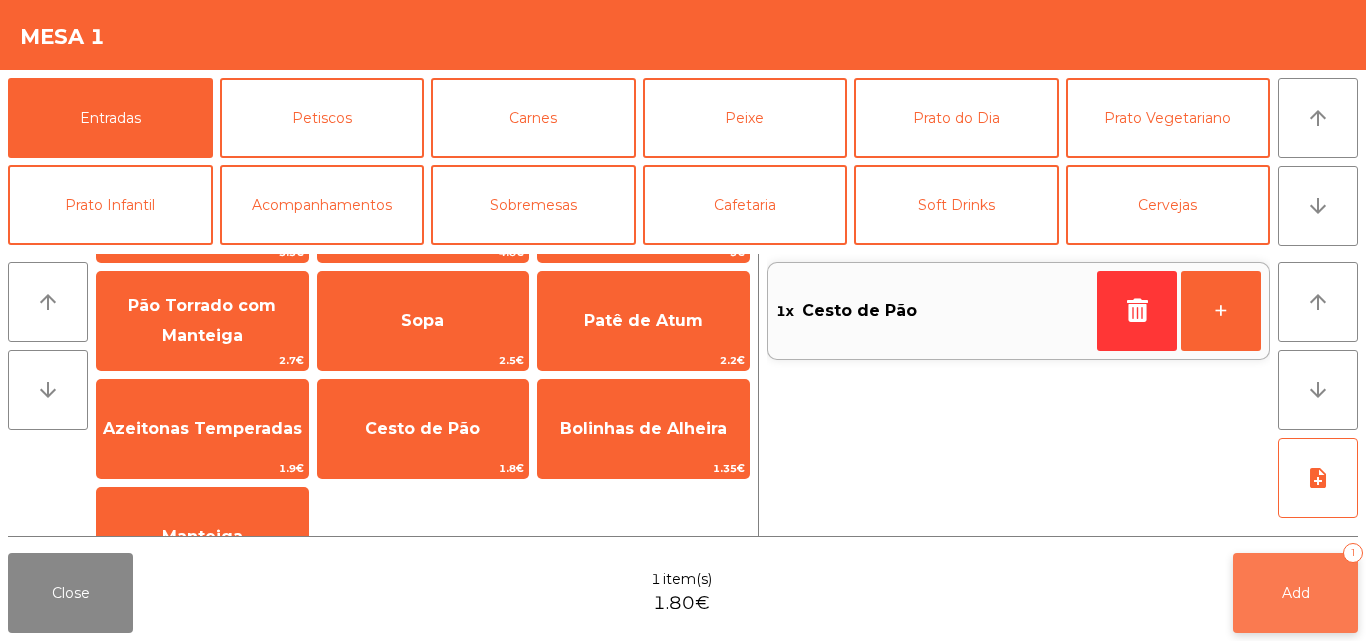 click on "Add" 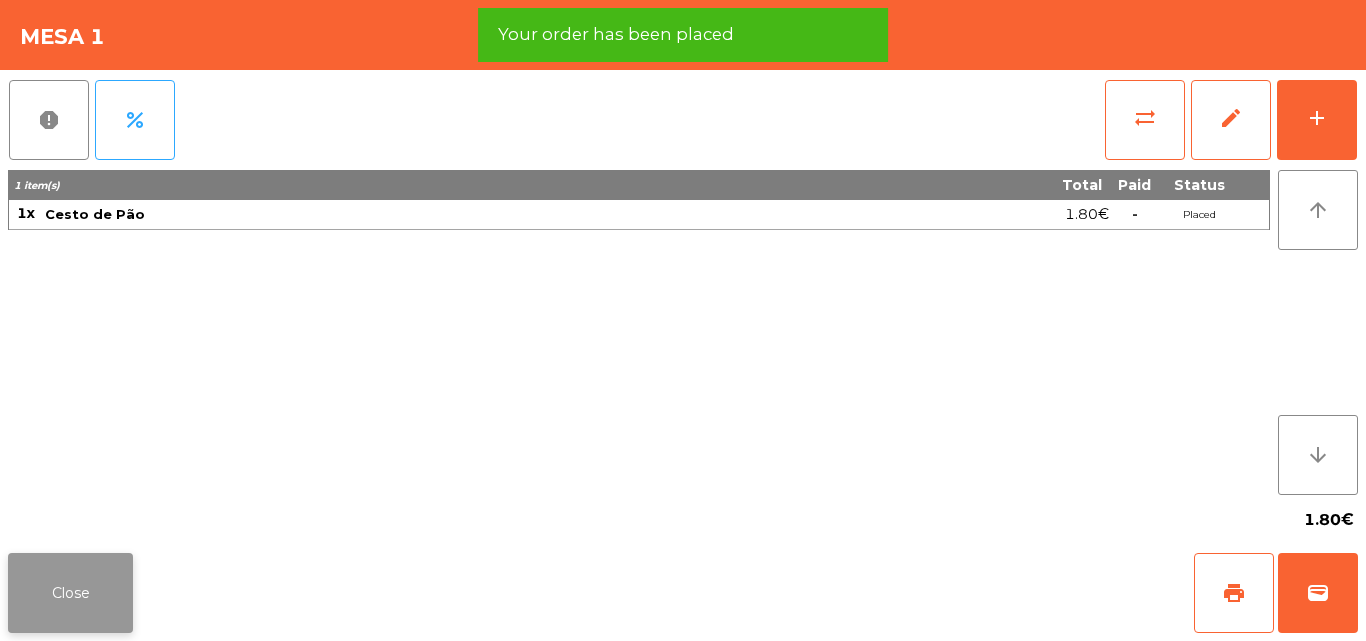 click on "Close" 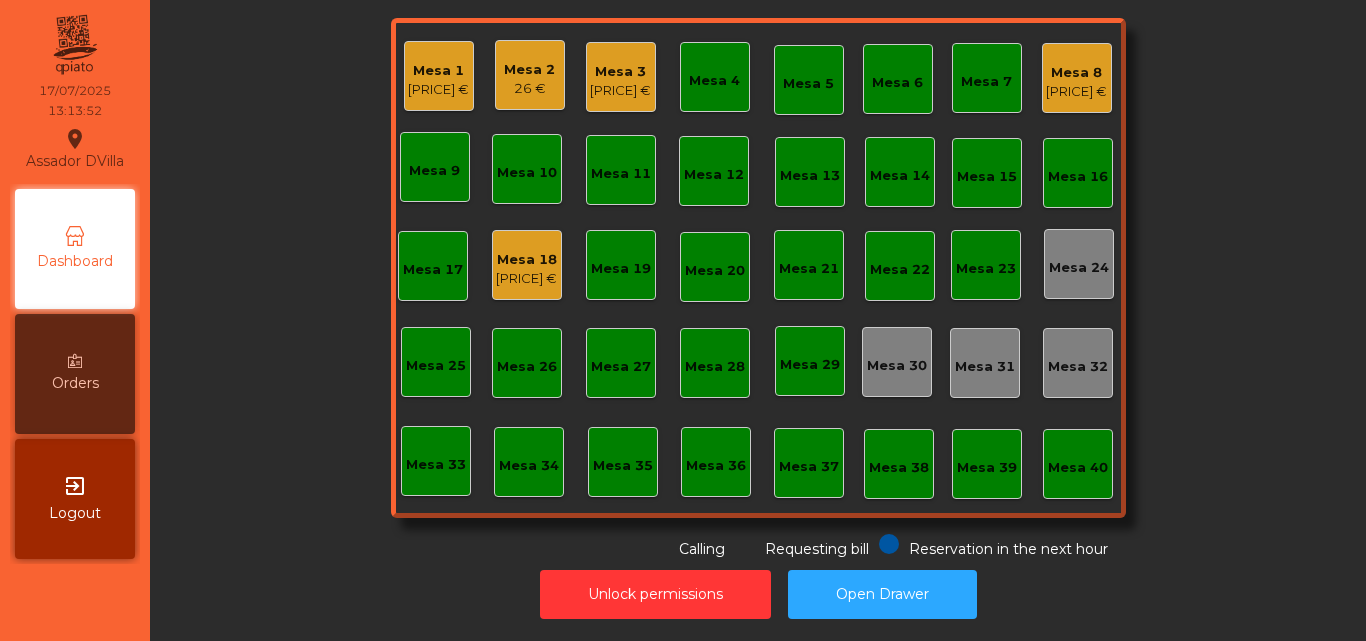click on "Mesa 8   [PRICE] €" 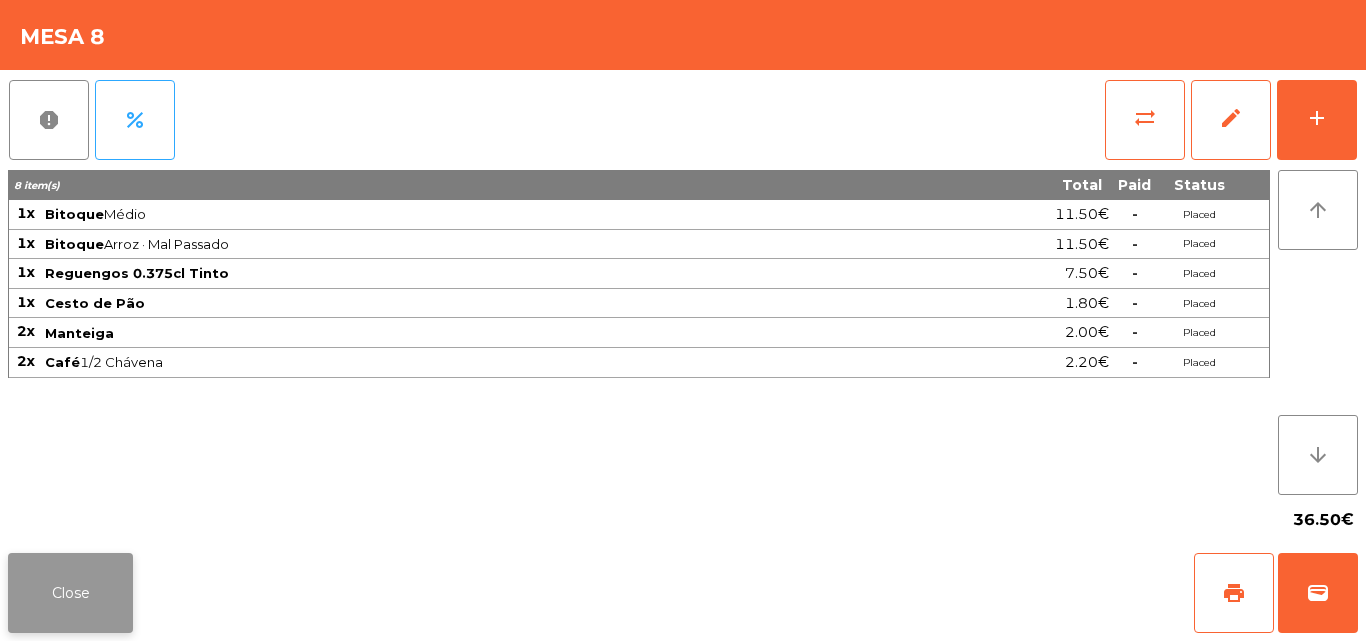 click on "Close" 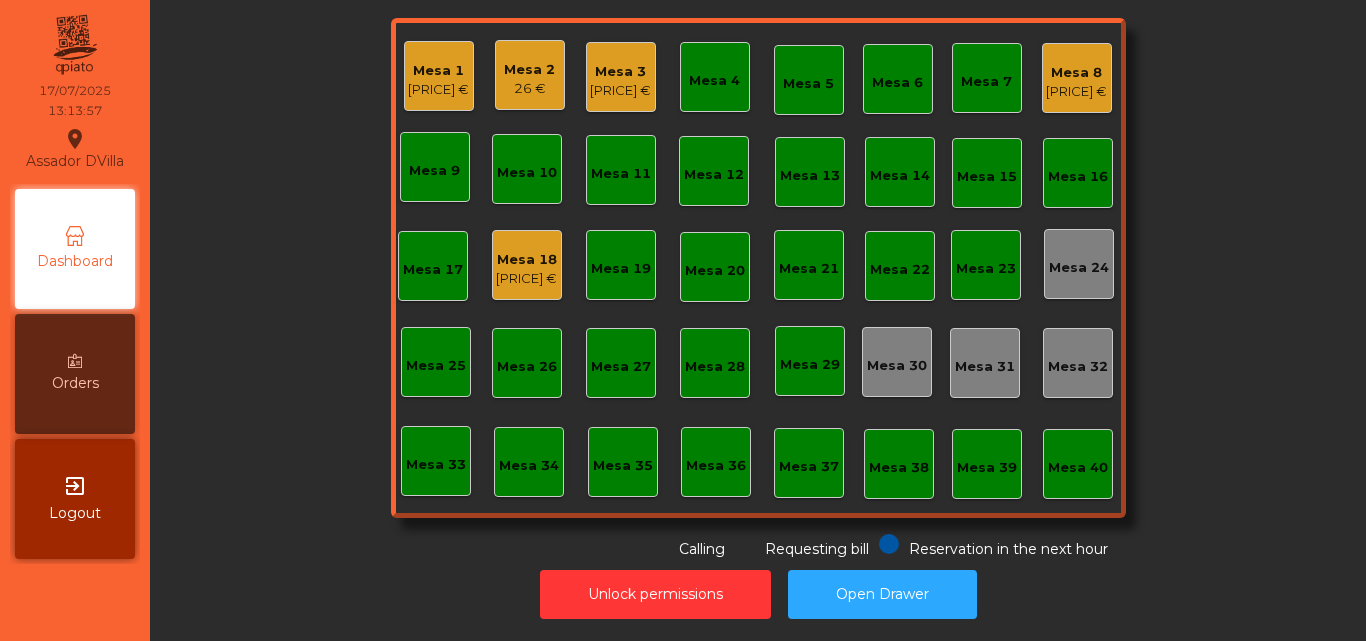 click on "[PRICE] €" 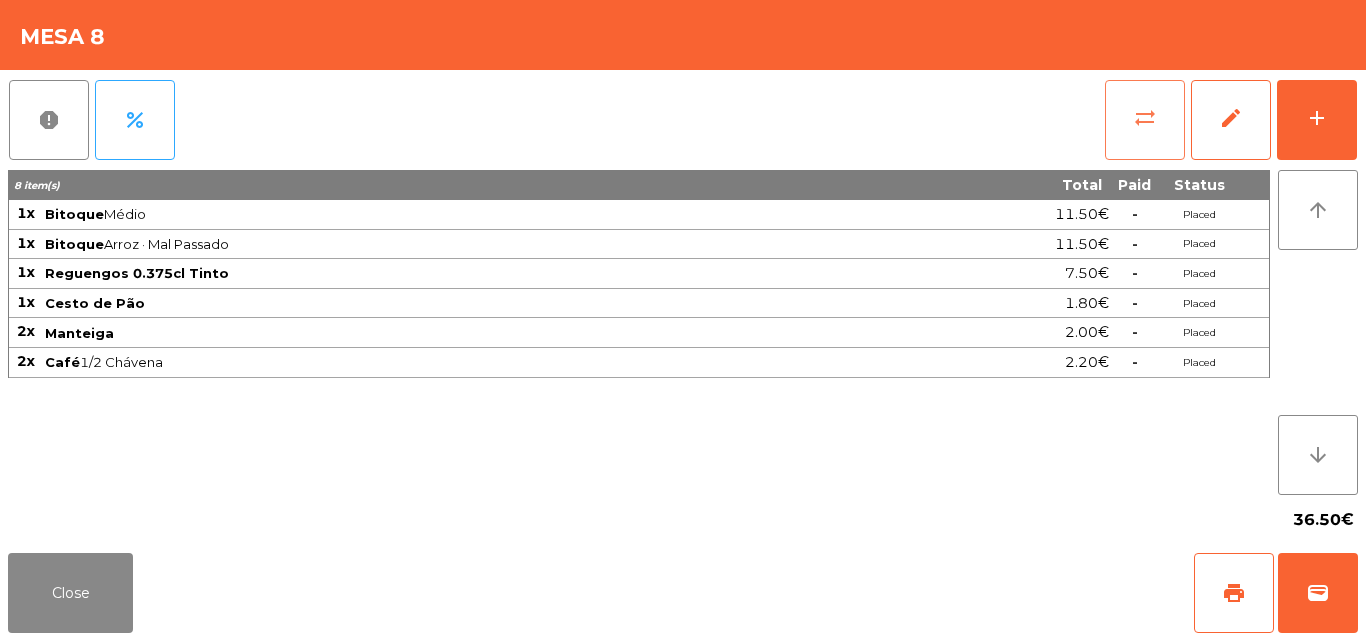 click on "sync_alt" 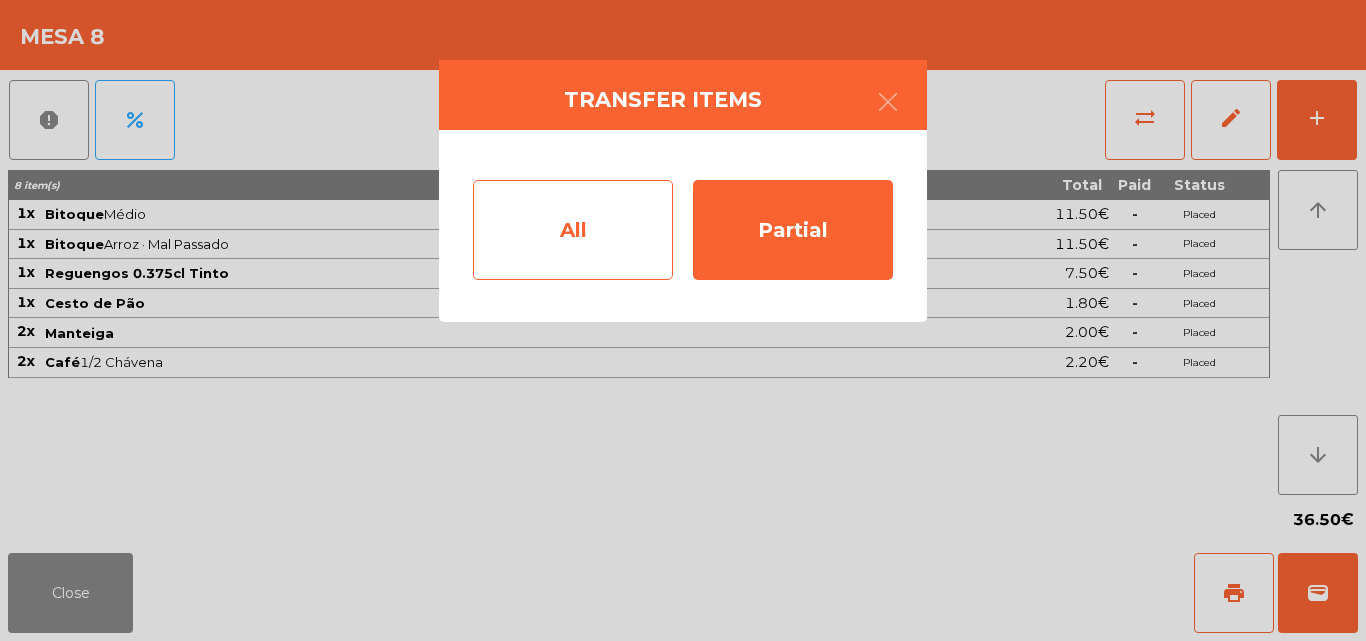 click on "All" 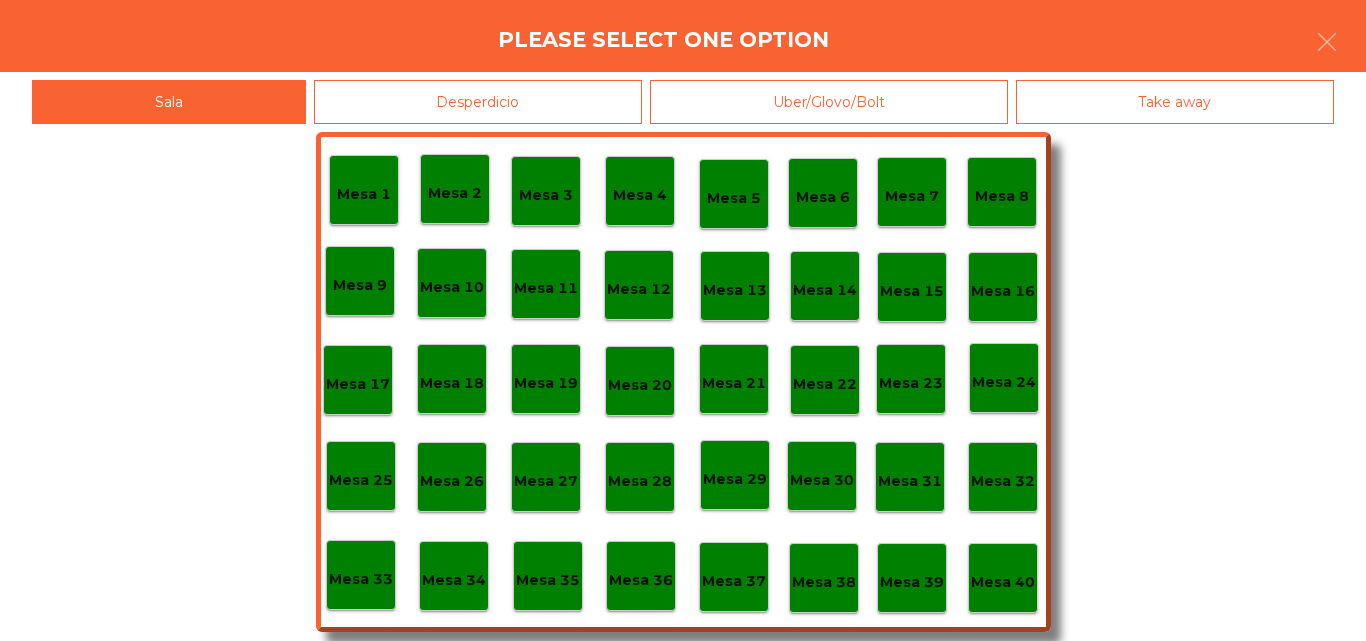 click on "Mesa 40" 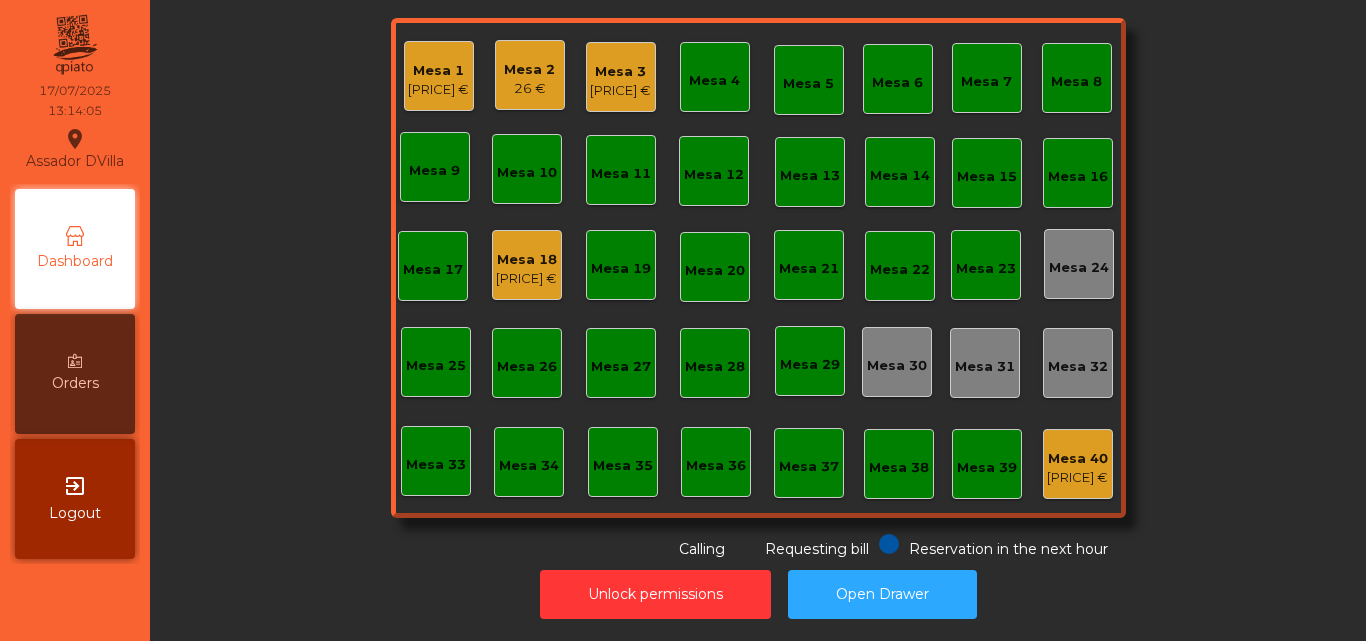 click on "[PRICE] €" 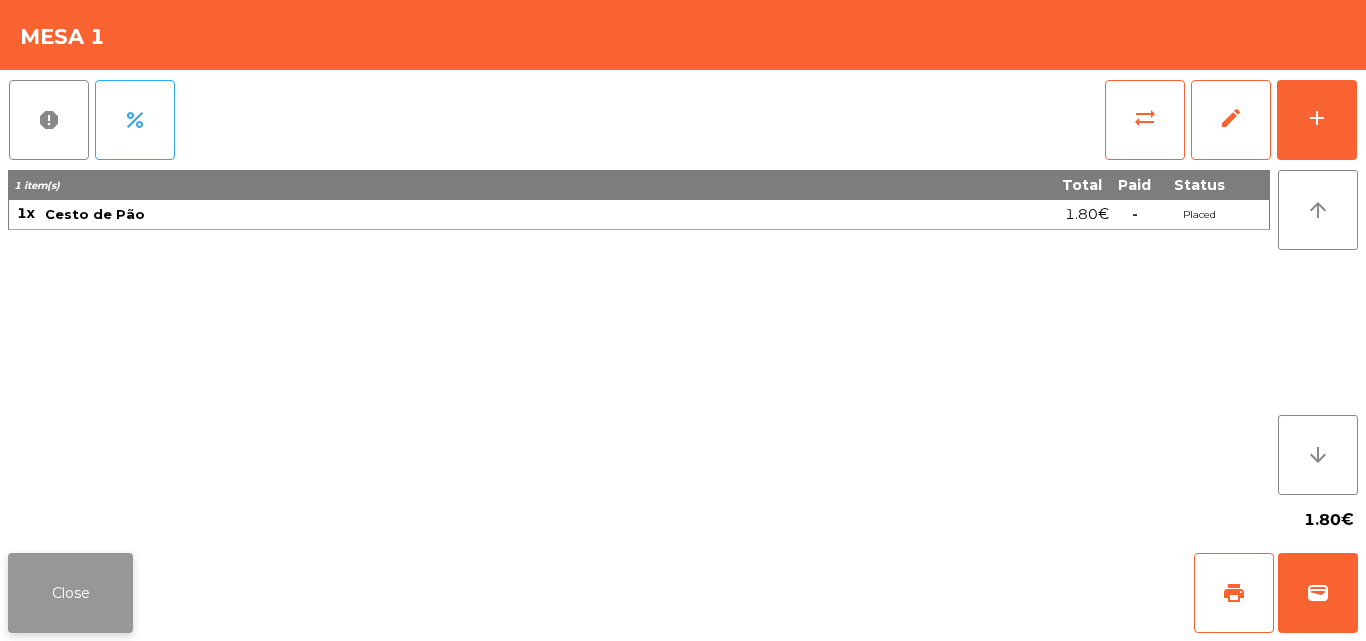 click on "Close" 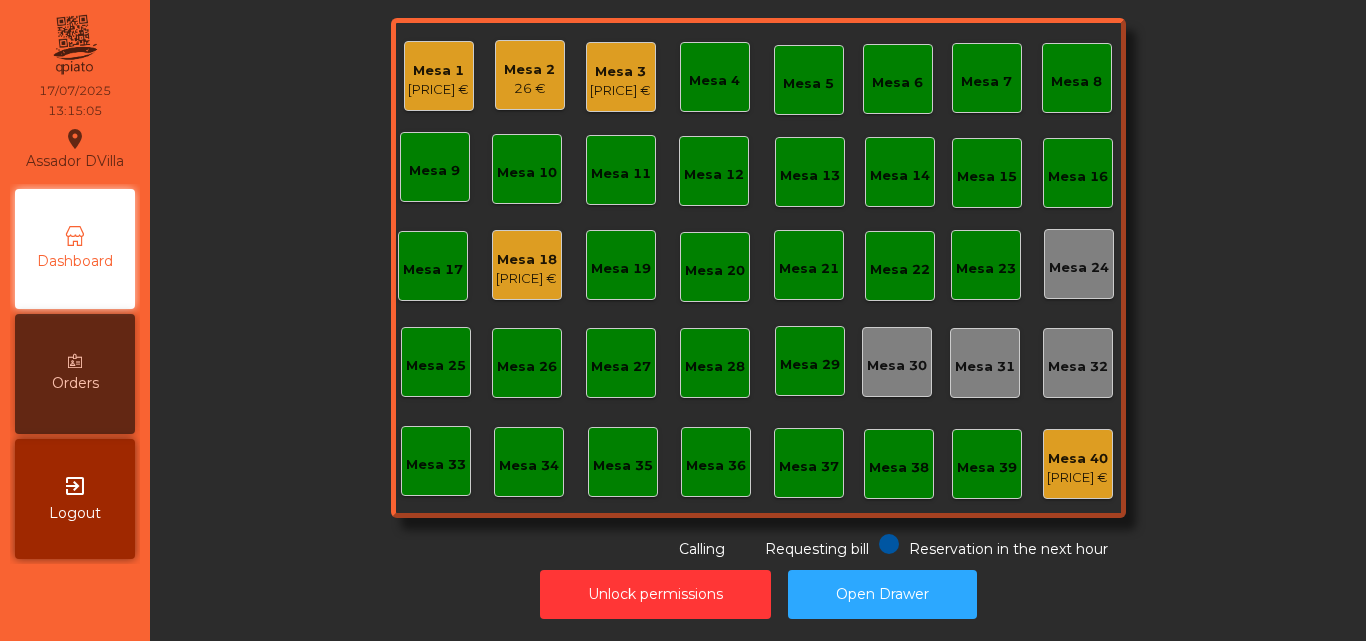 click on "Mesa 8" 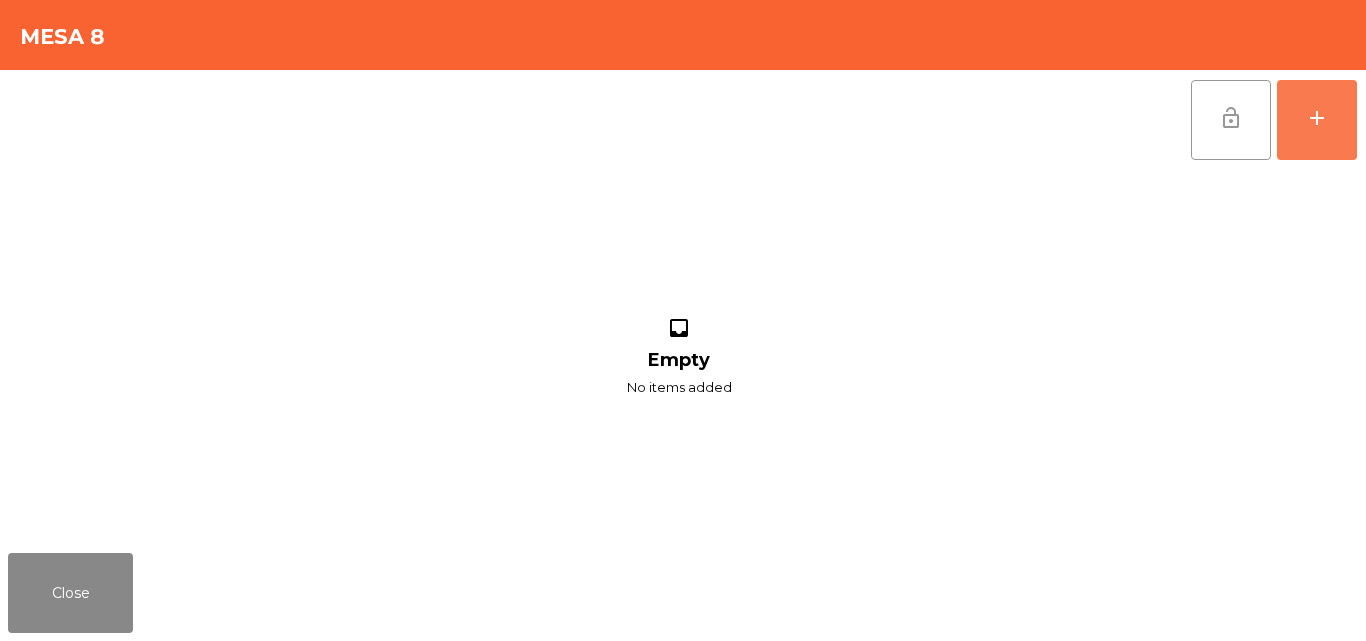 drag, startPoint x: 1320, startPoint y: 132, endPoint x: 1220, endPoint y: 133, distance: 100.005 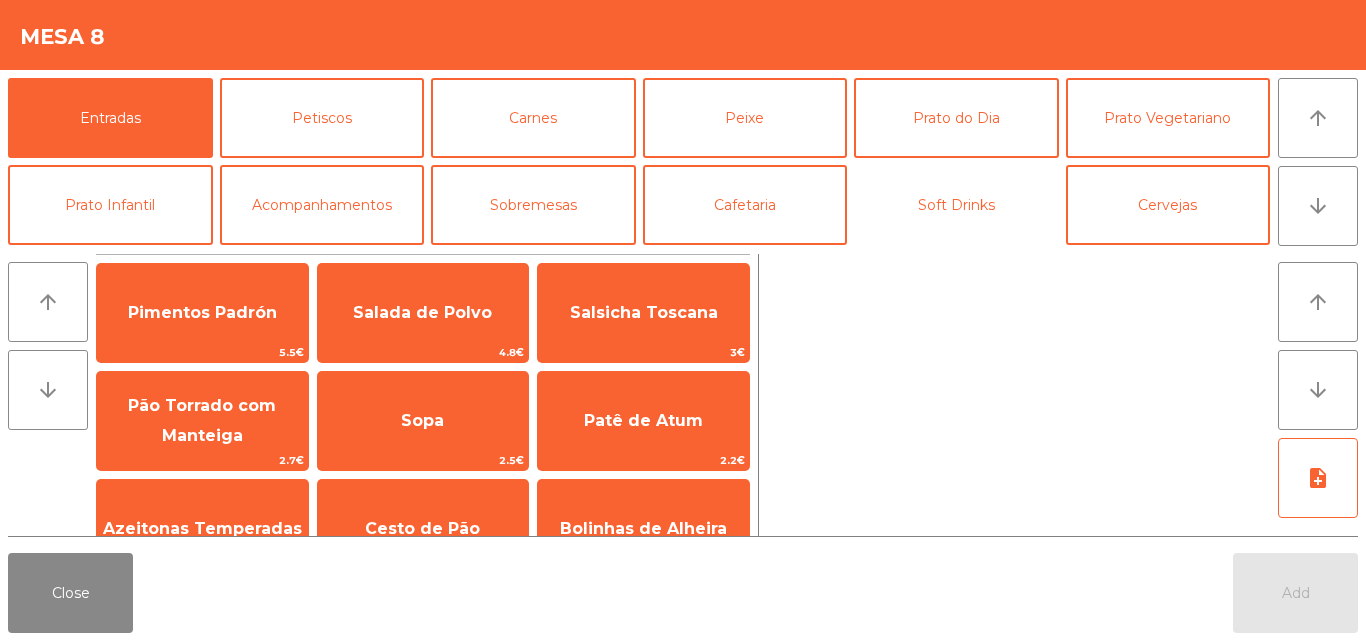 drag, startPoint x: 910, startPoint y: 222, endPoint x: 791, endPoint y: 249, distance: 122.02459 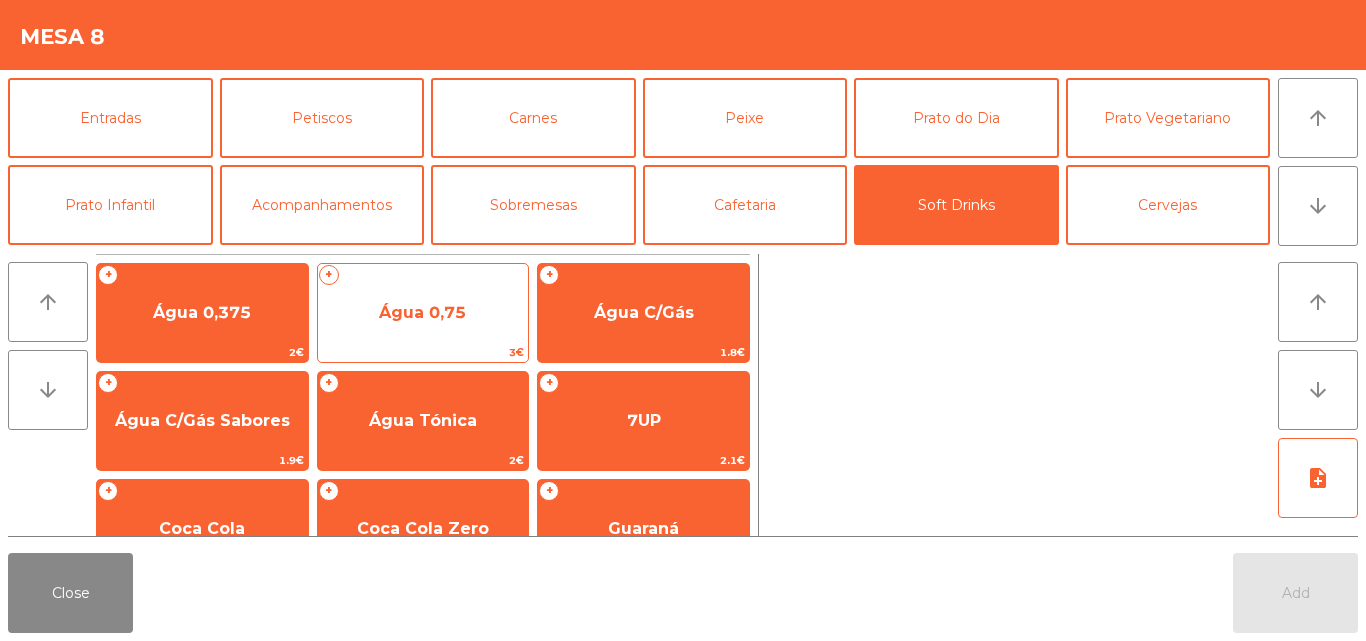 click on "Água 0,75" 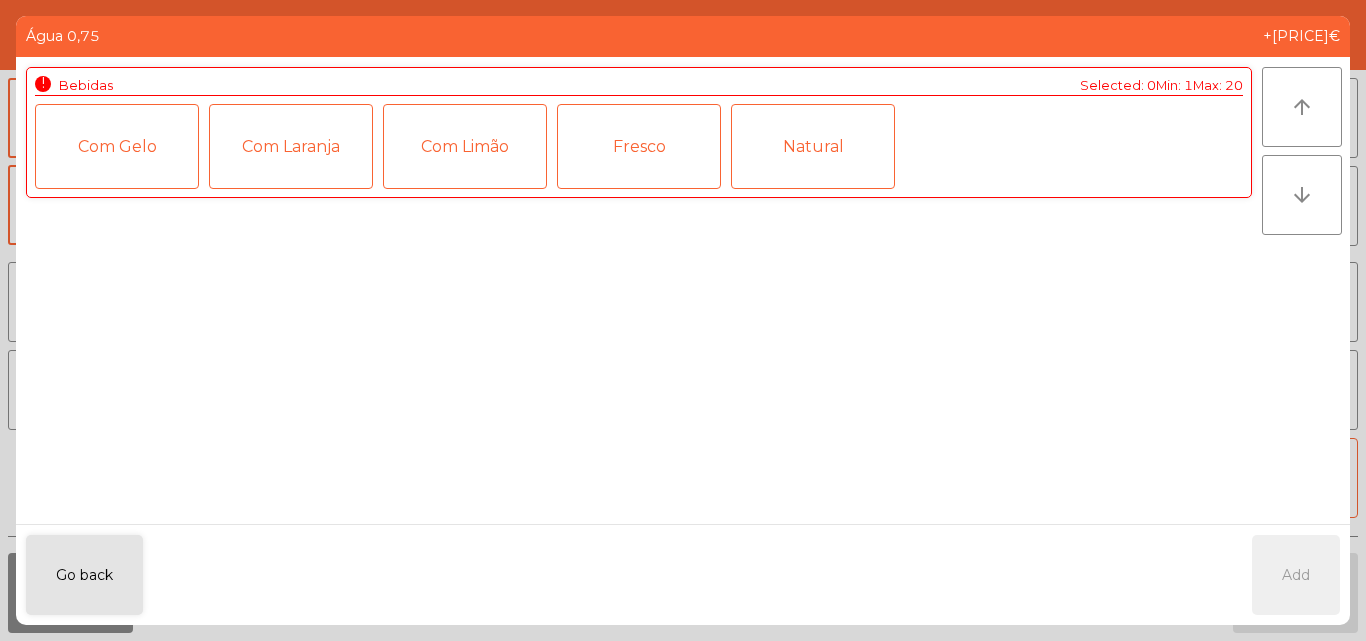 click on "Fresco" 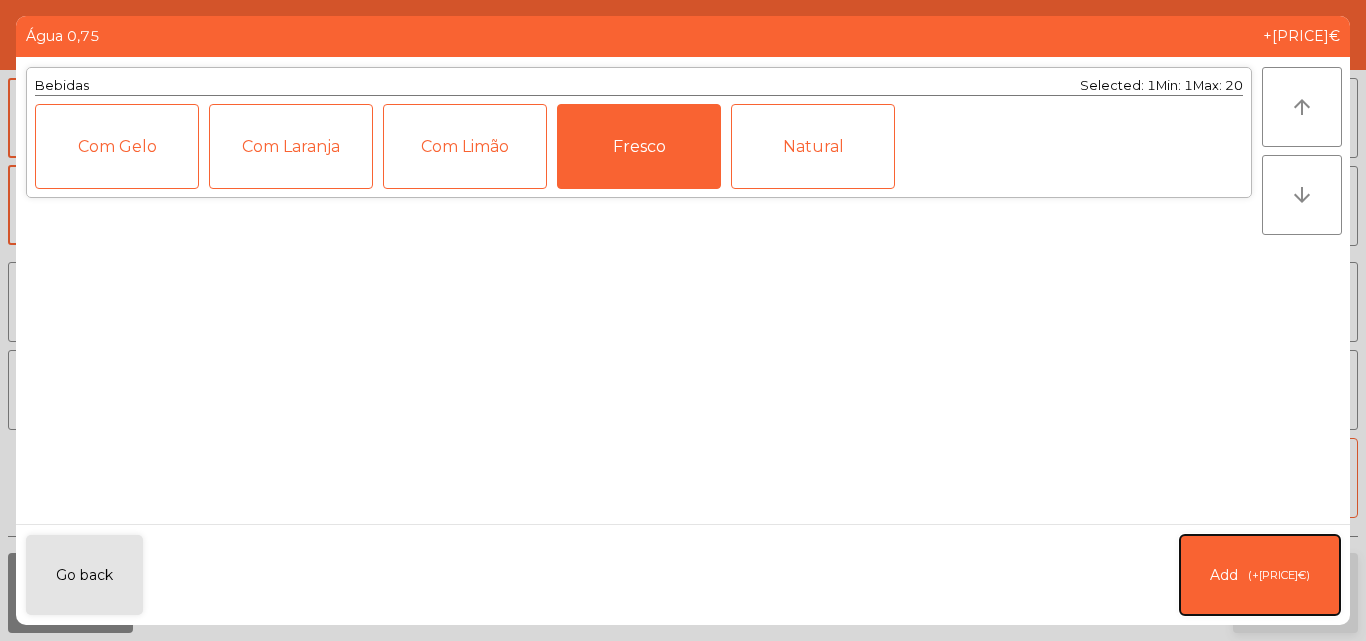 click on "Add   (+[PRICE]€)" 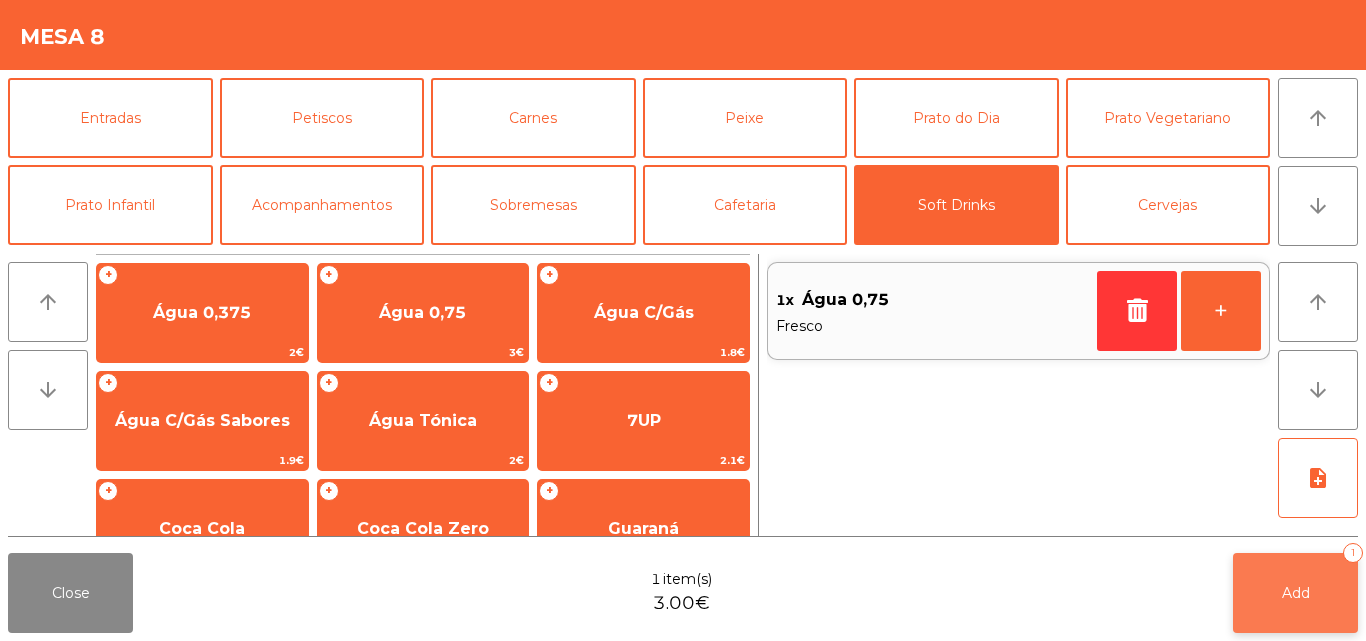 click on "Add" 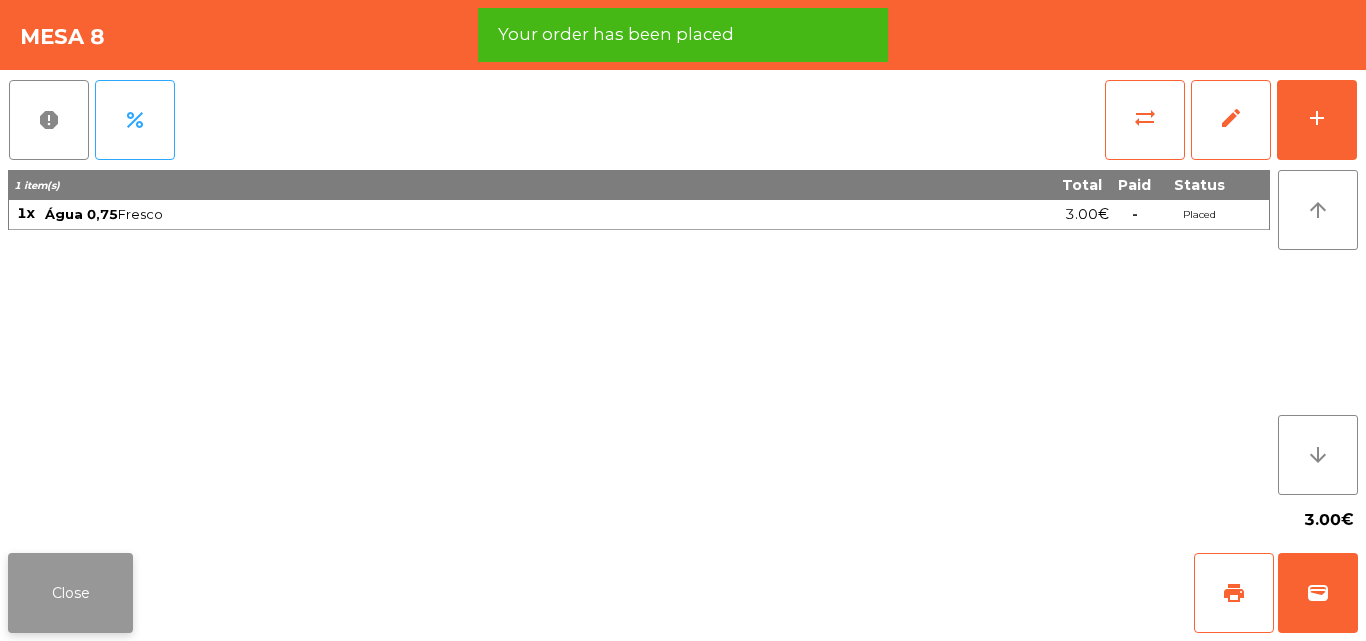 click on "Close" 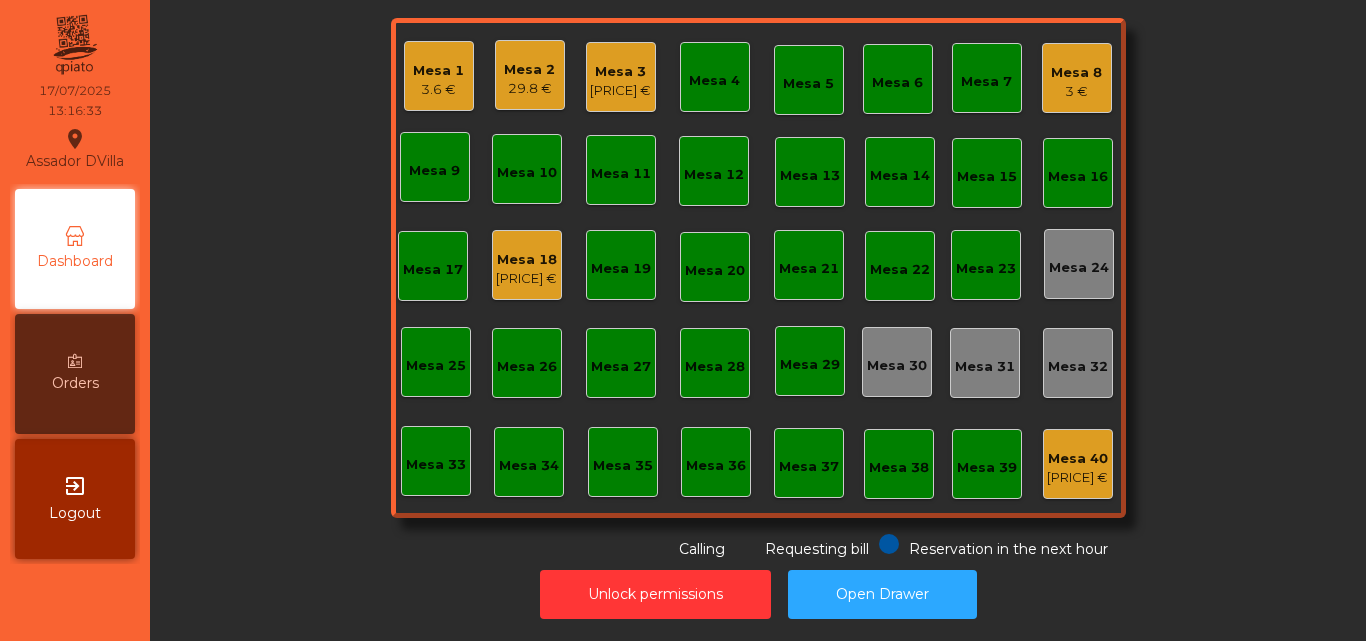 click on "[PRICE] €" 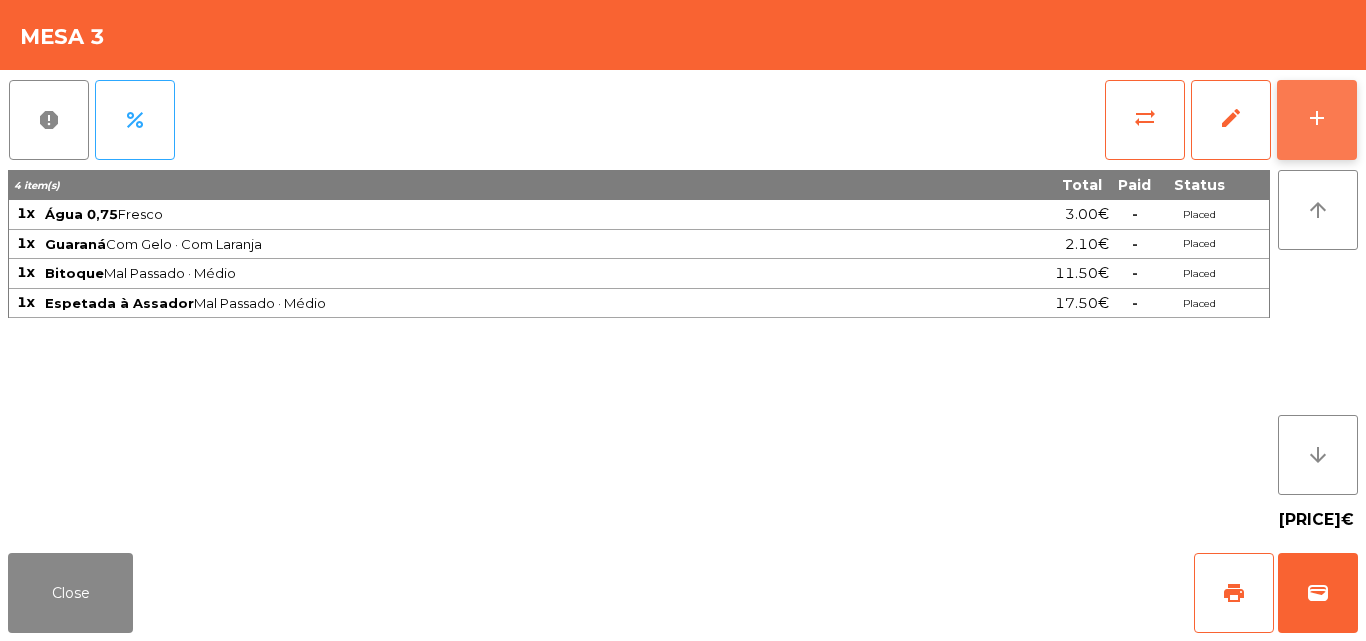 click on "add" 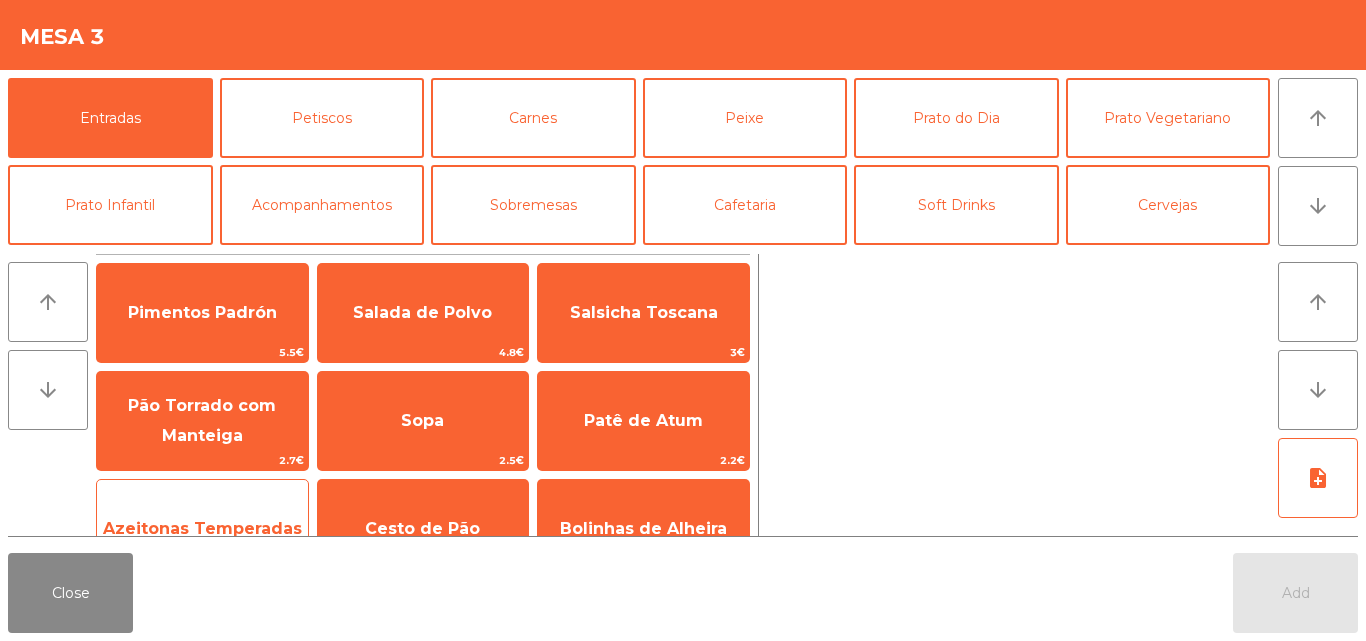 scroll, scrollTop: 100, scrollLeft: 0, axis: vertical 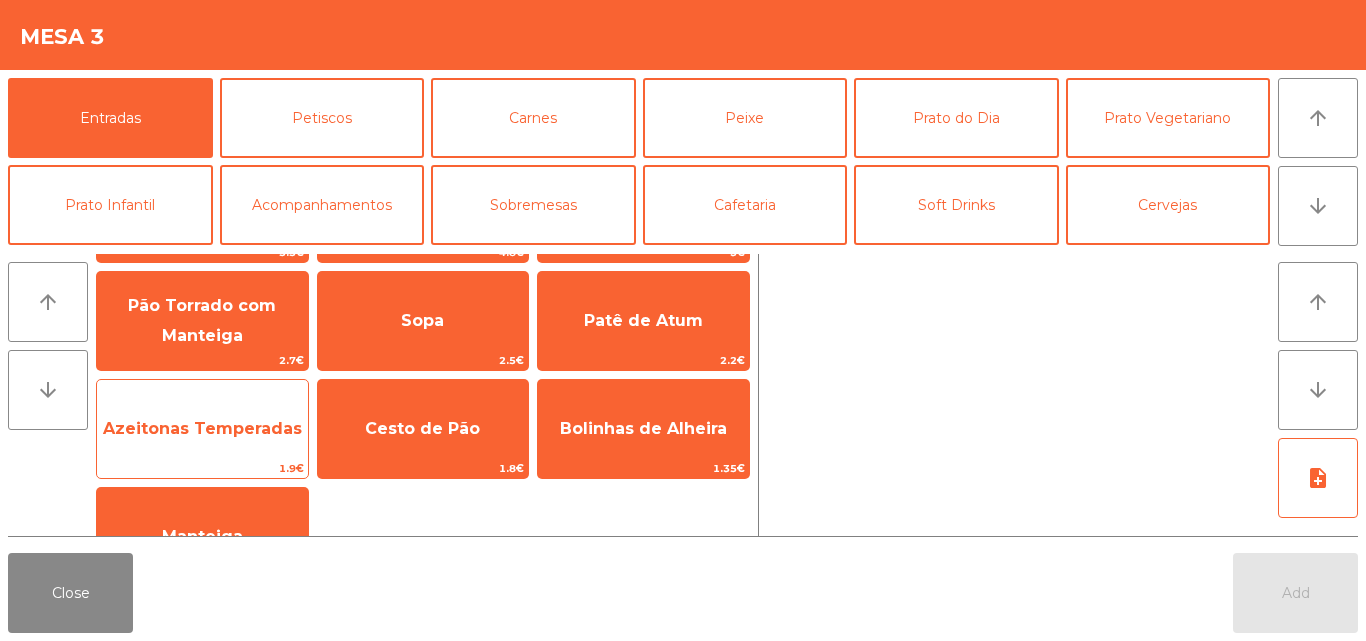 click on "Azeitonas Temperadas" 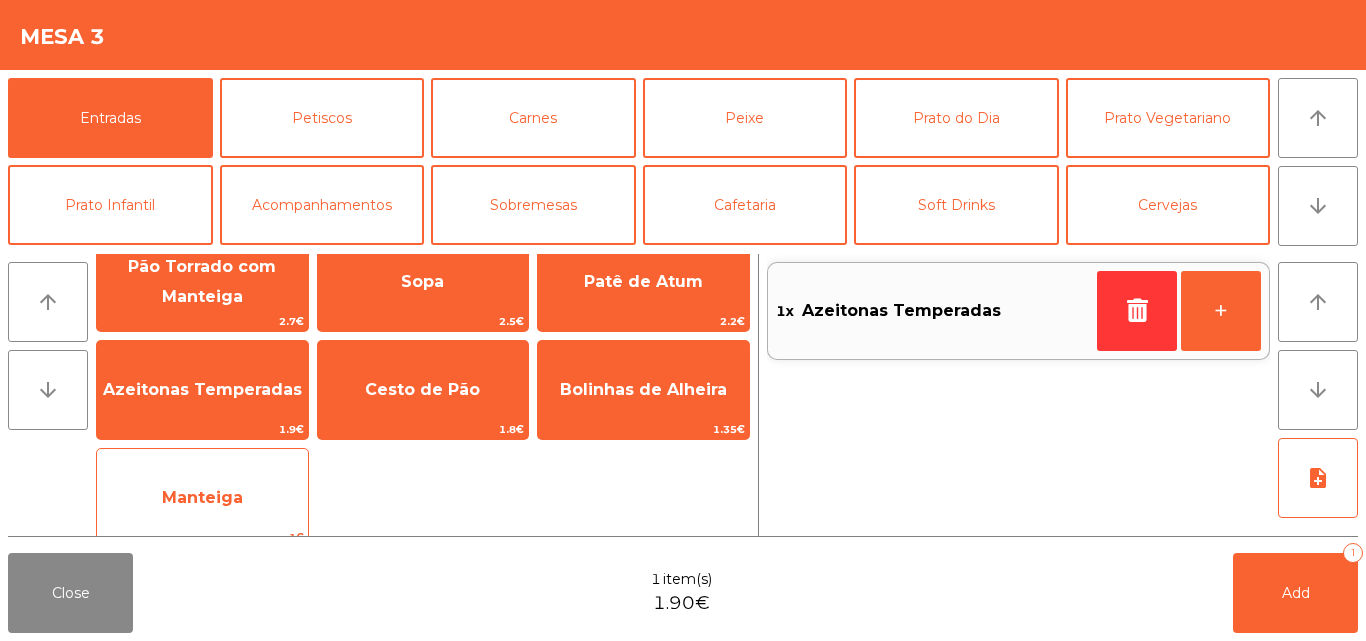 scroll, scrollTop: 159, scrollLeft: 0, axis: vertical 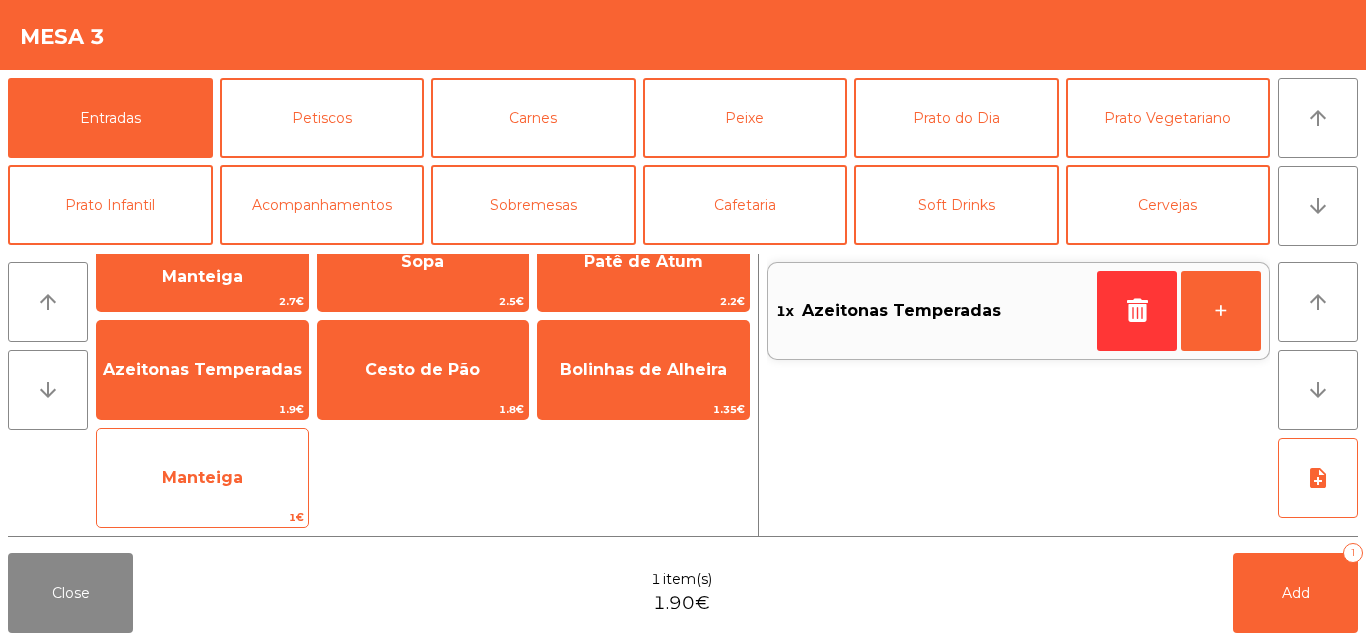 click on "Manteiga" 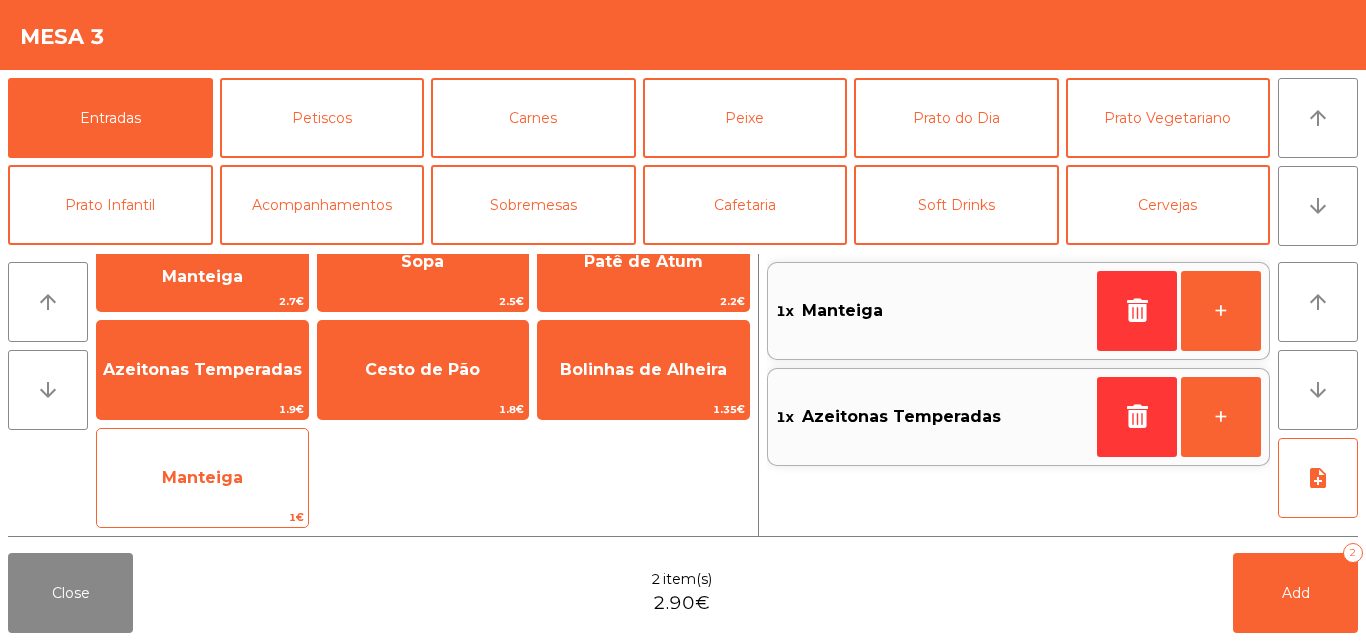 click on "Manteiga" 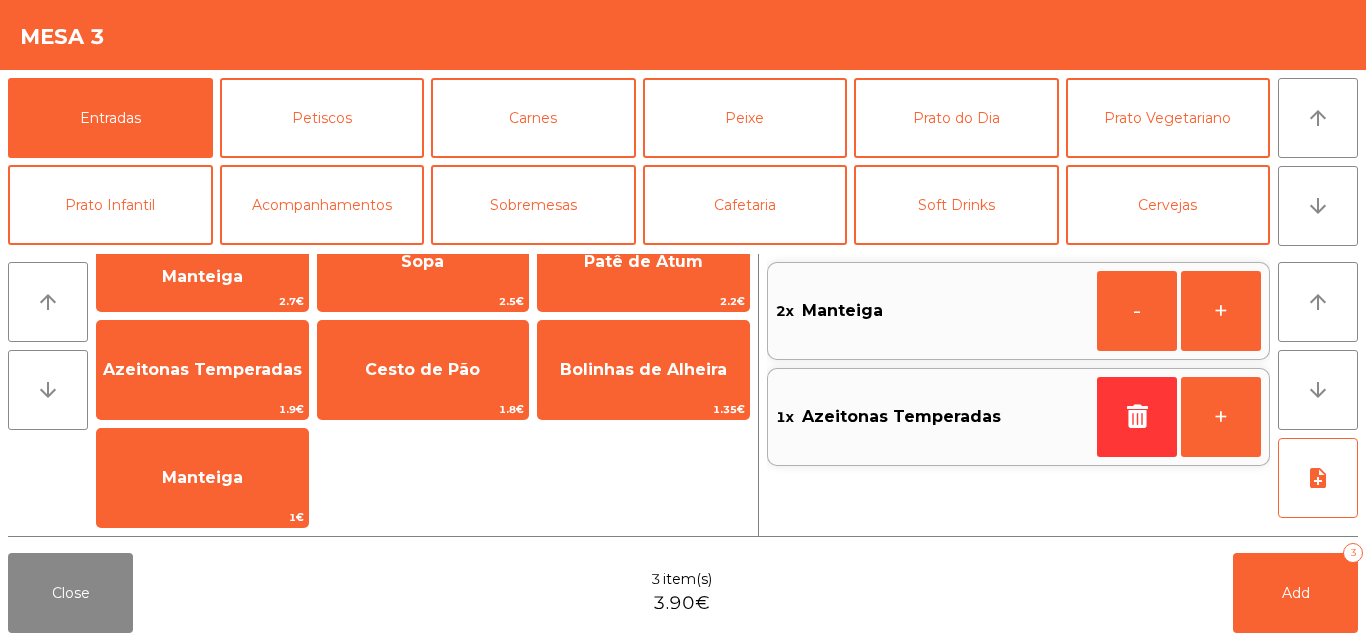 scroll, scrollTop: 59, scrollLeft: 0, axis: vertical 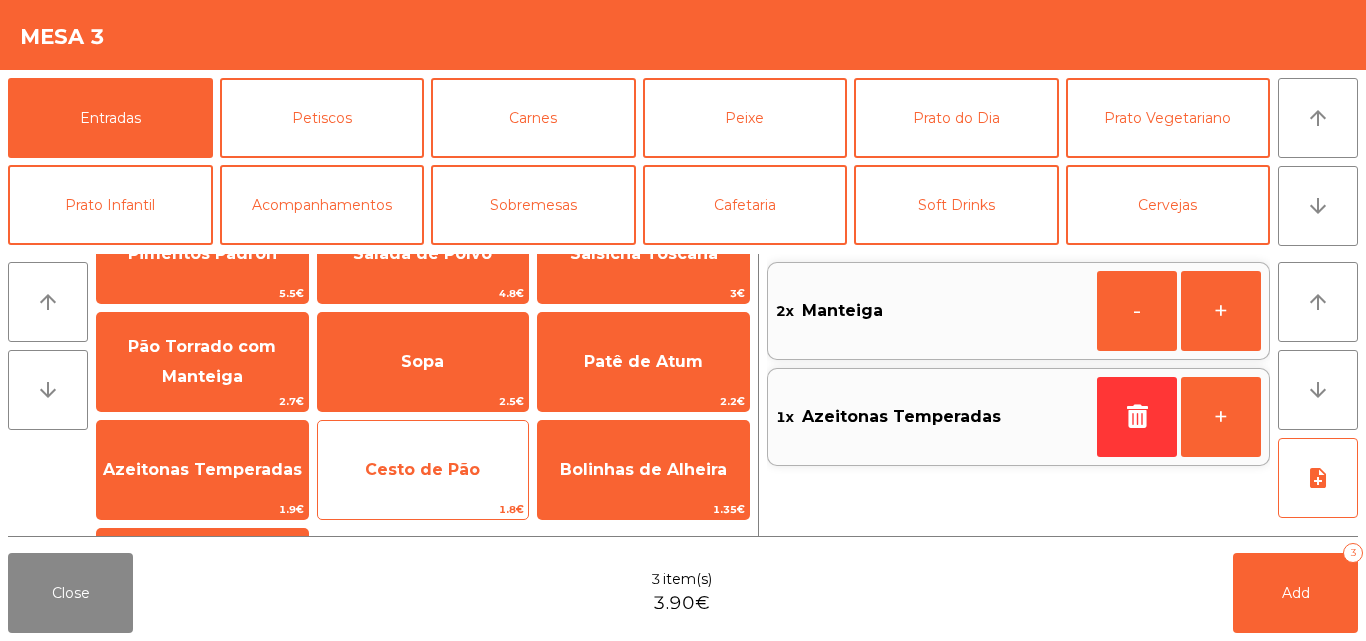 click on "Cesto de Pão" 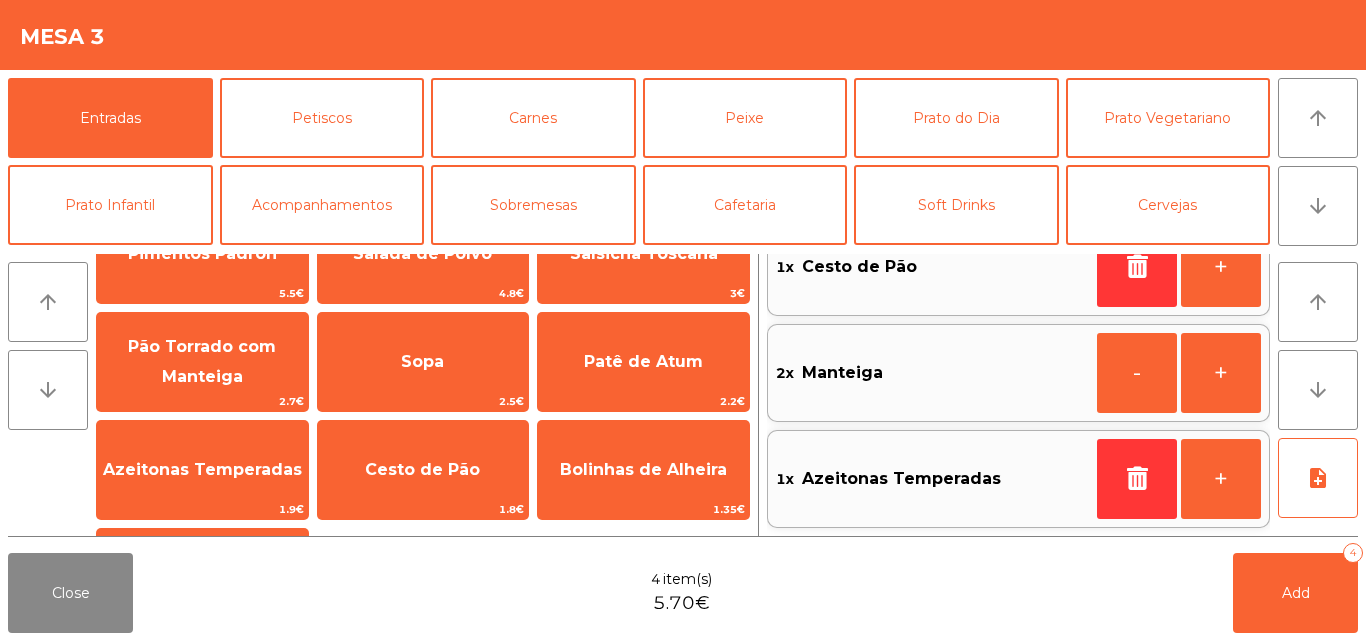 scroll, scrollTop: 0, scrollLeft: 0, axis: both 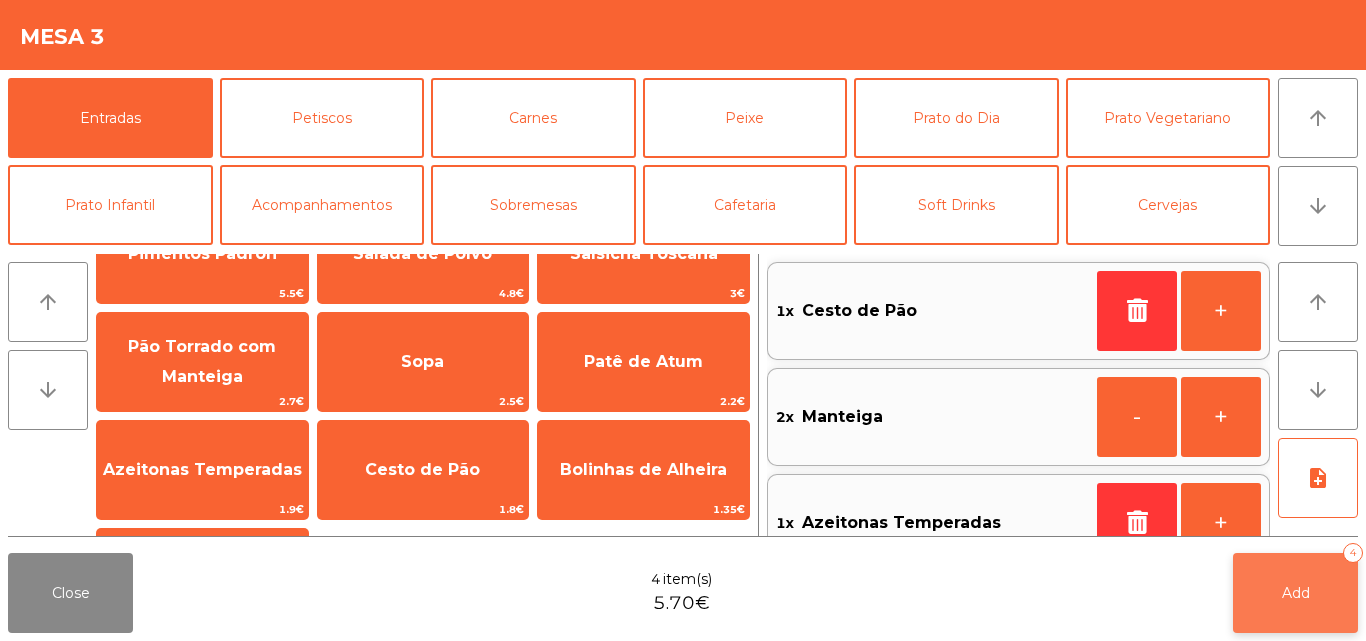 click on "Add   4" 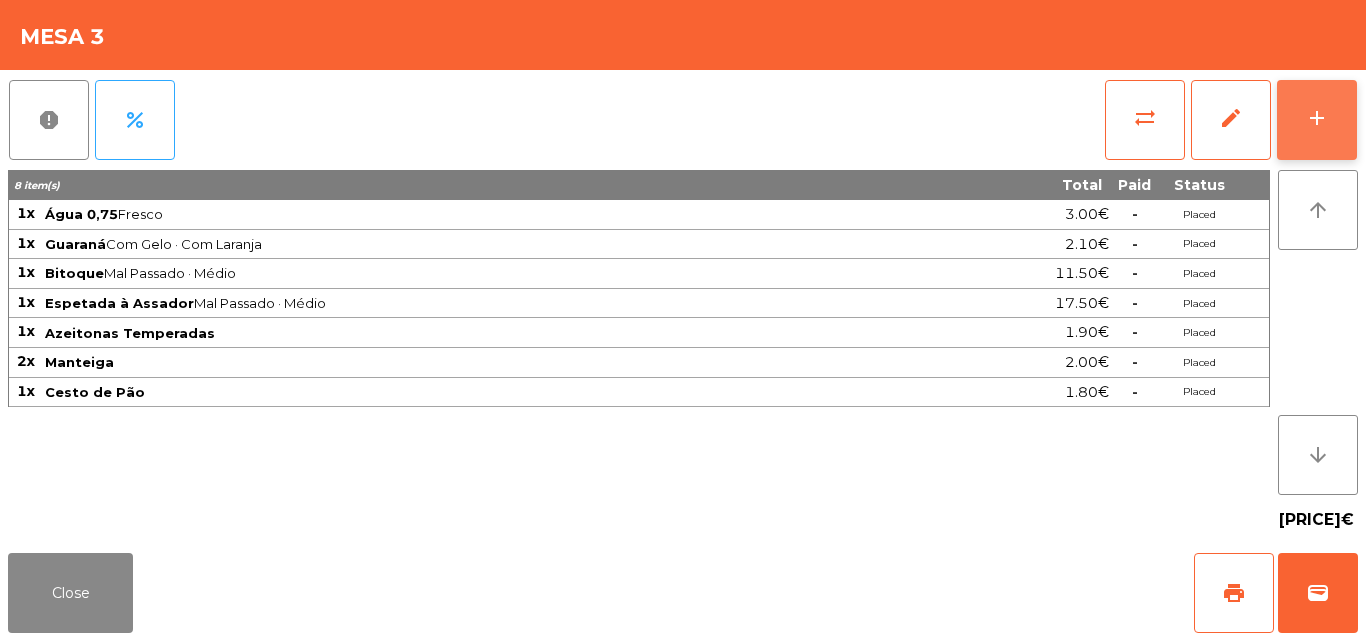 click on "add" 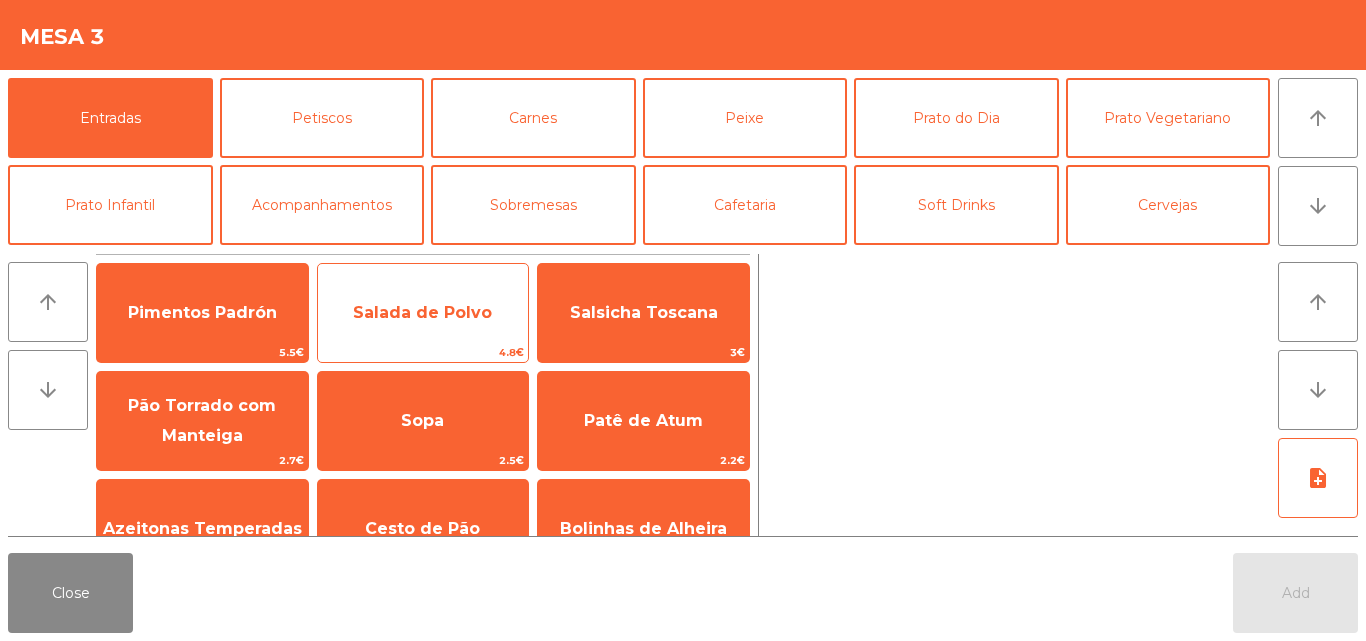 click on "Salada de Polvo" 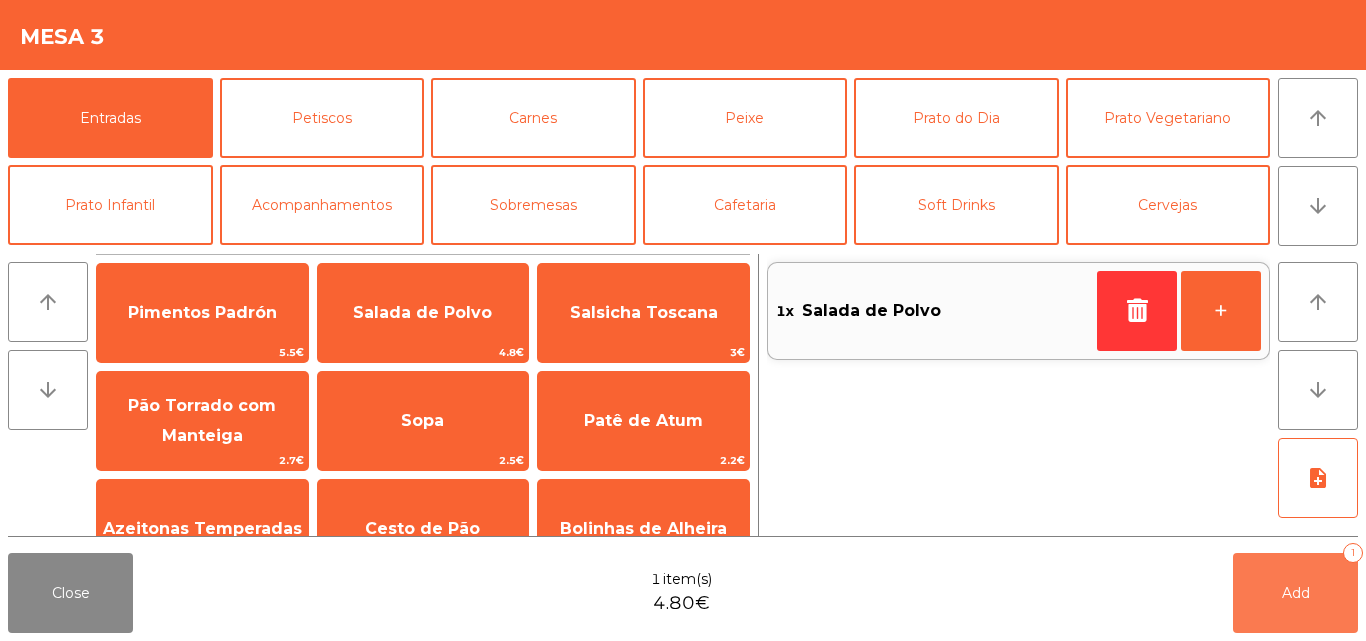 drag, startPoint x: 1305, startPoint y: 603, endPoint x: 759, endPoint y: 626, distance: 546.4842 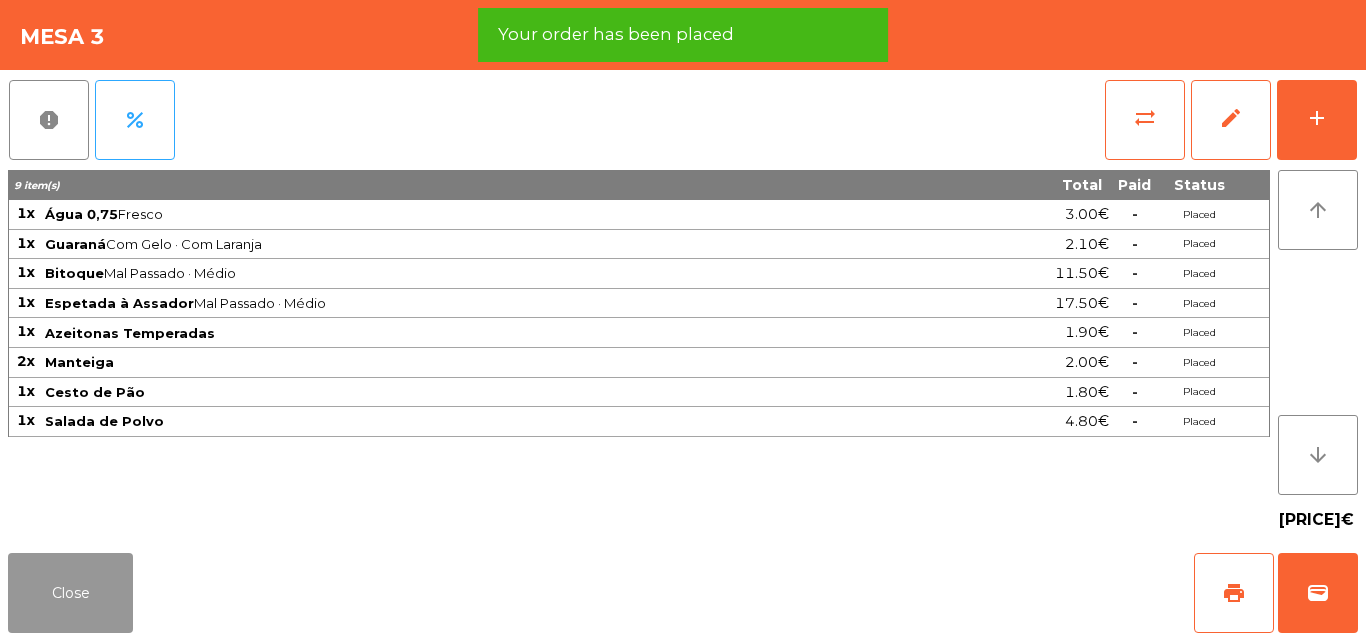 drag, startPoint x: 64, startPoint y: 574, endPoint x: 342, endPoint y: 380, distance: 338.99854 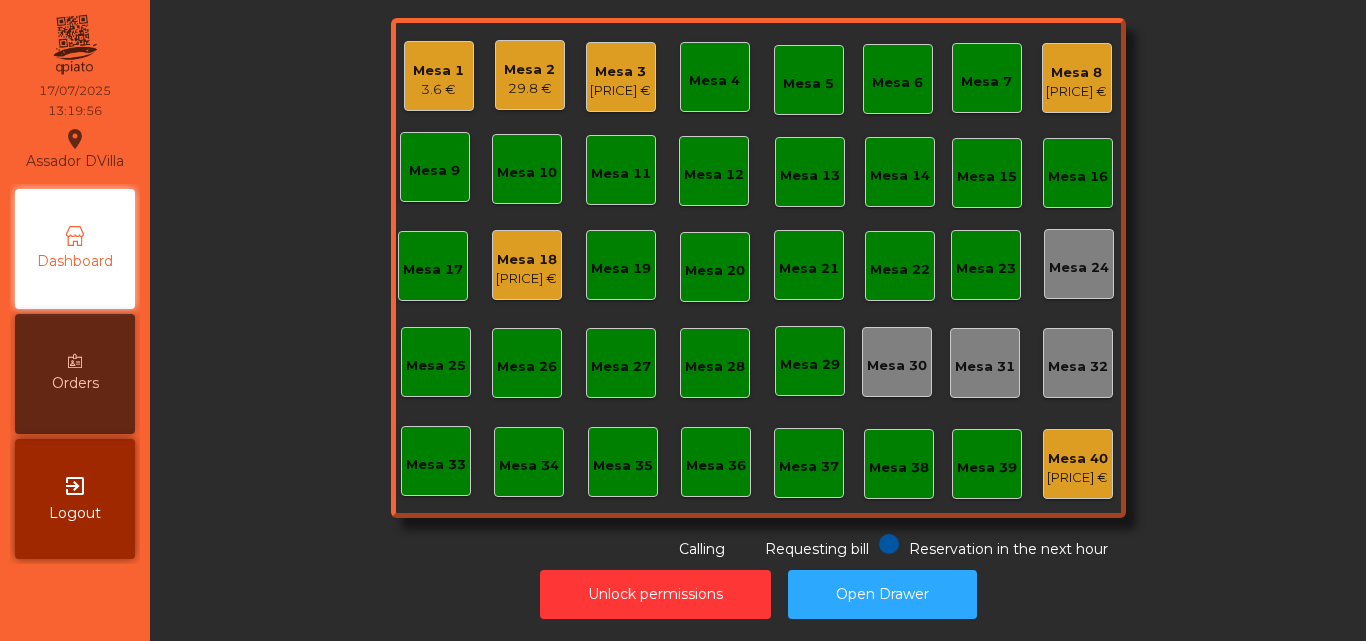 click on "Mesa 8" 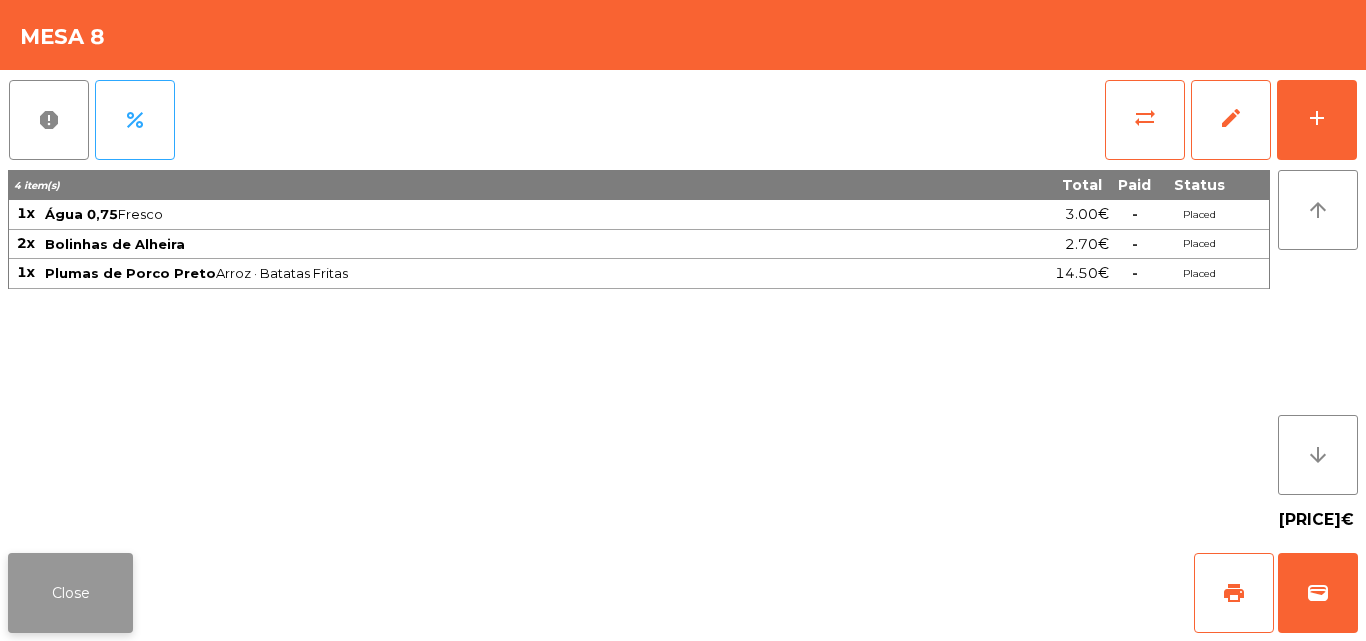 click on "Close" 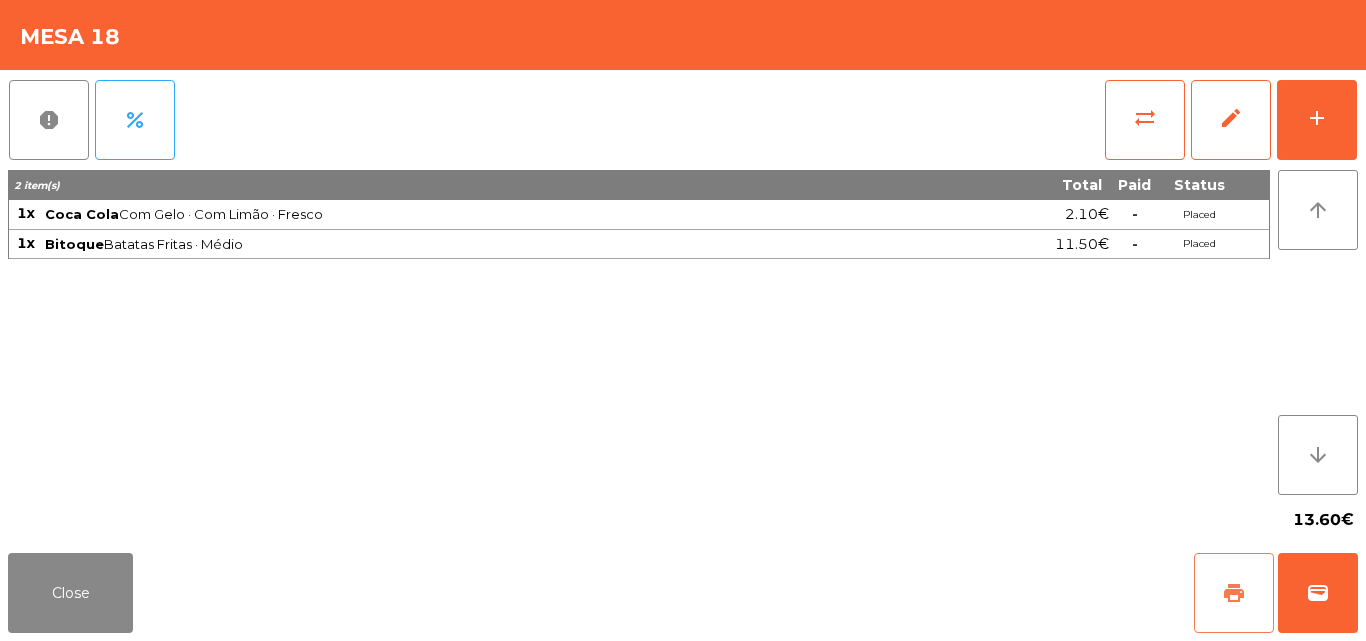 click on "print" 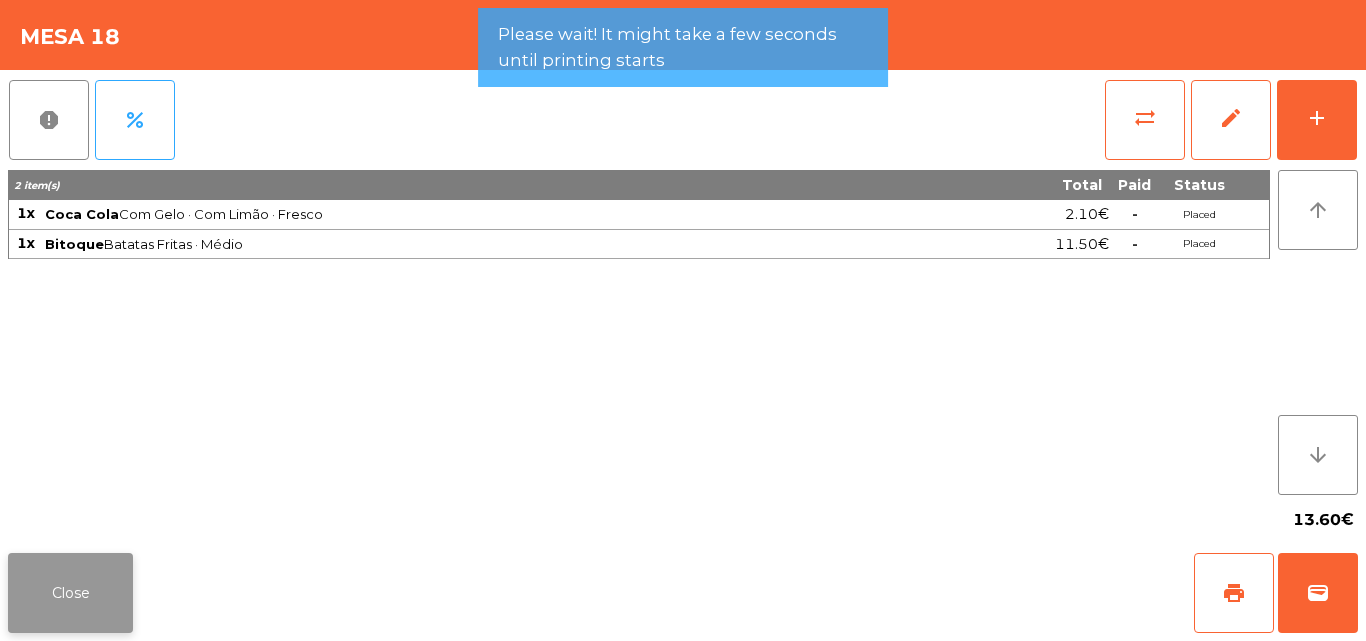 click on "Close" 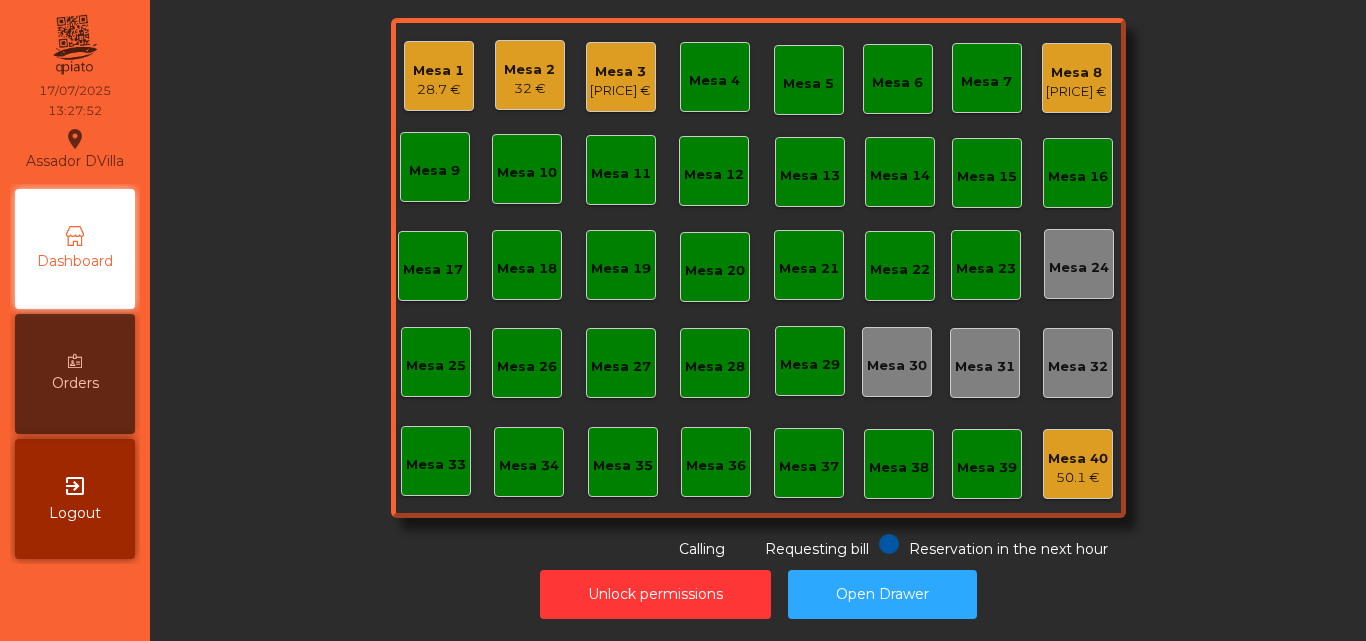 click on "28.7 €" 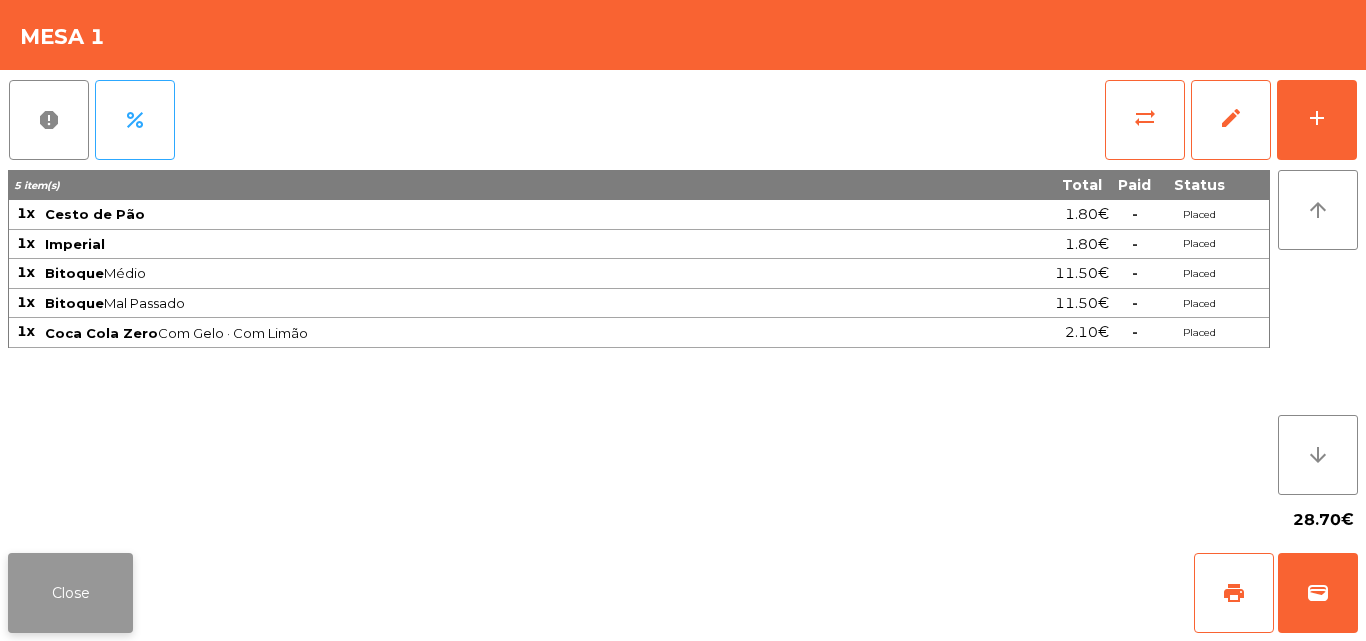 click on "Close" 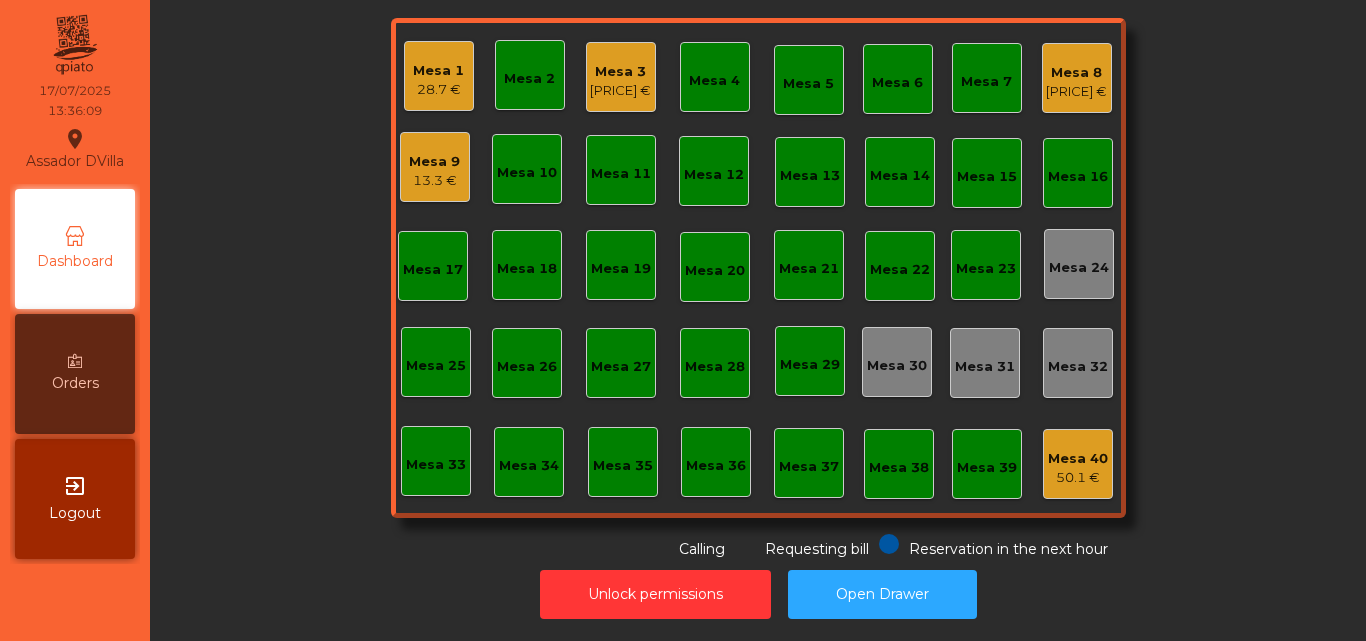 click on "Mesa 8" 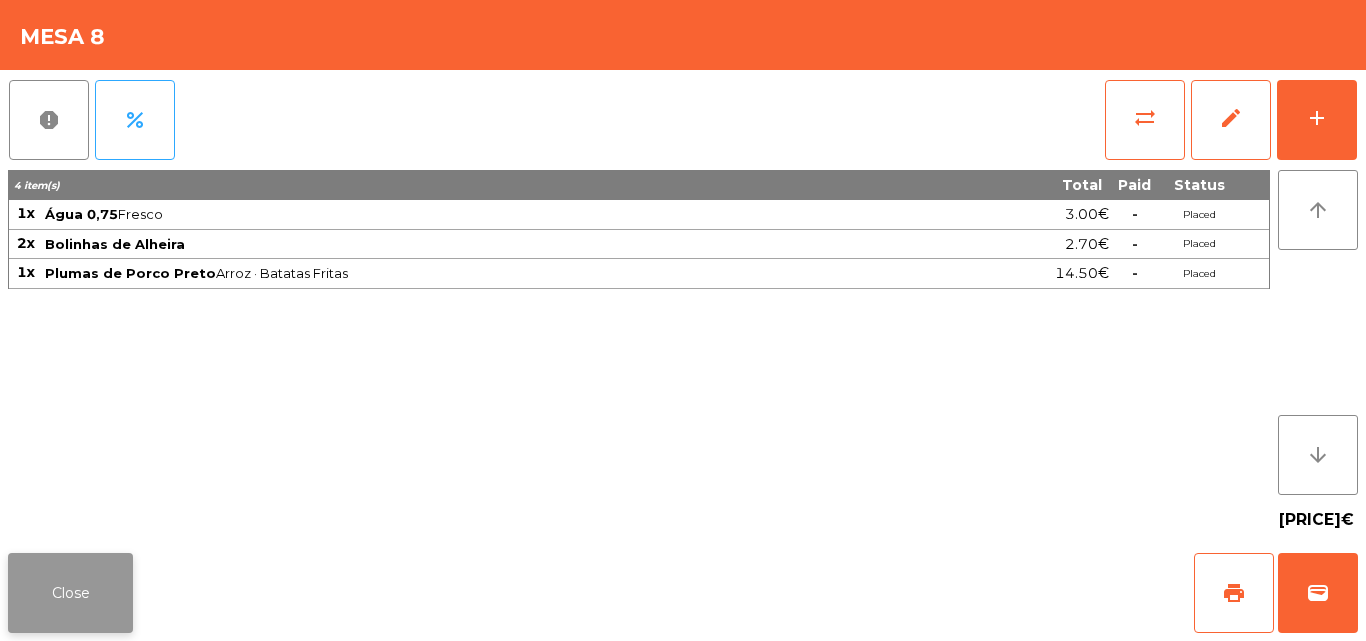 click on "Close" 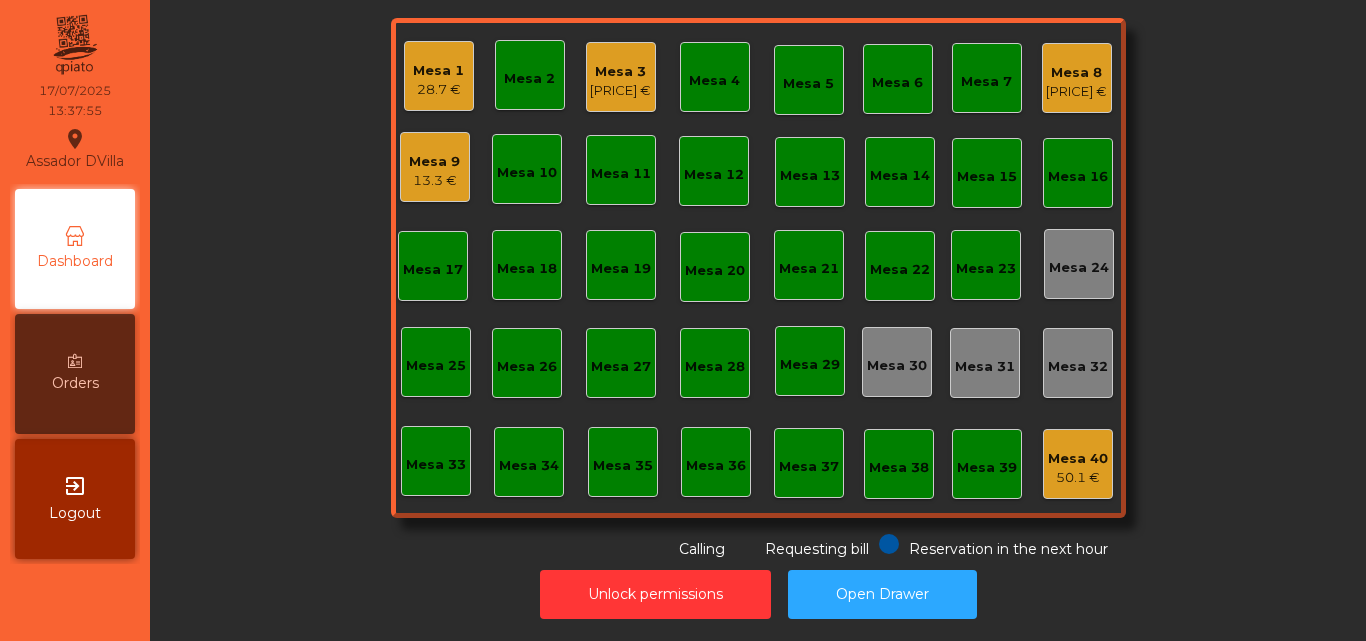 click on "Mesa 9   [PRICE] €" 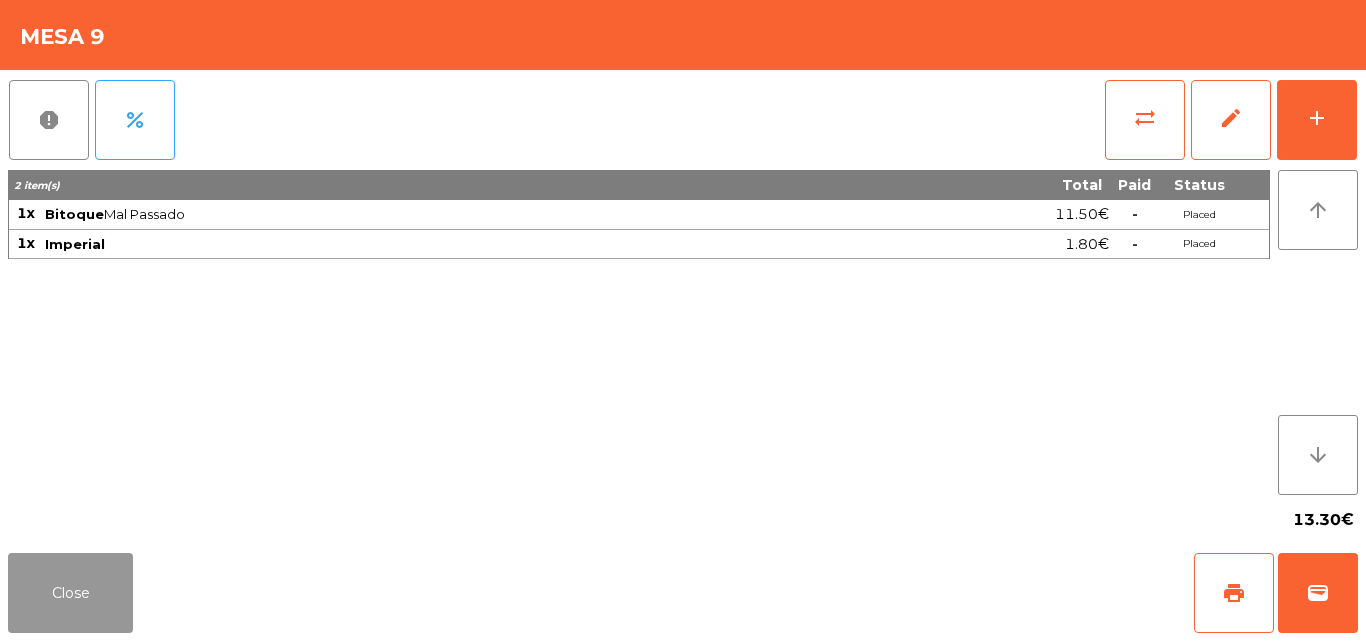 drag, startPoint x: 89, startPoint y: 593, endPoint x: 91, endPoint y: 568, distance: 25.079872 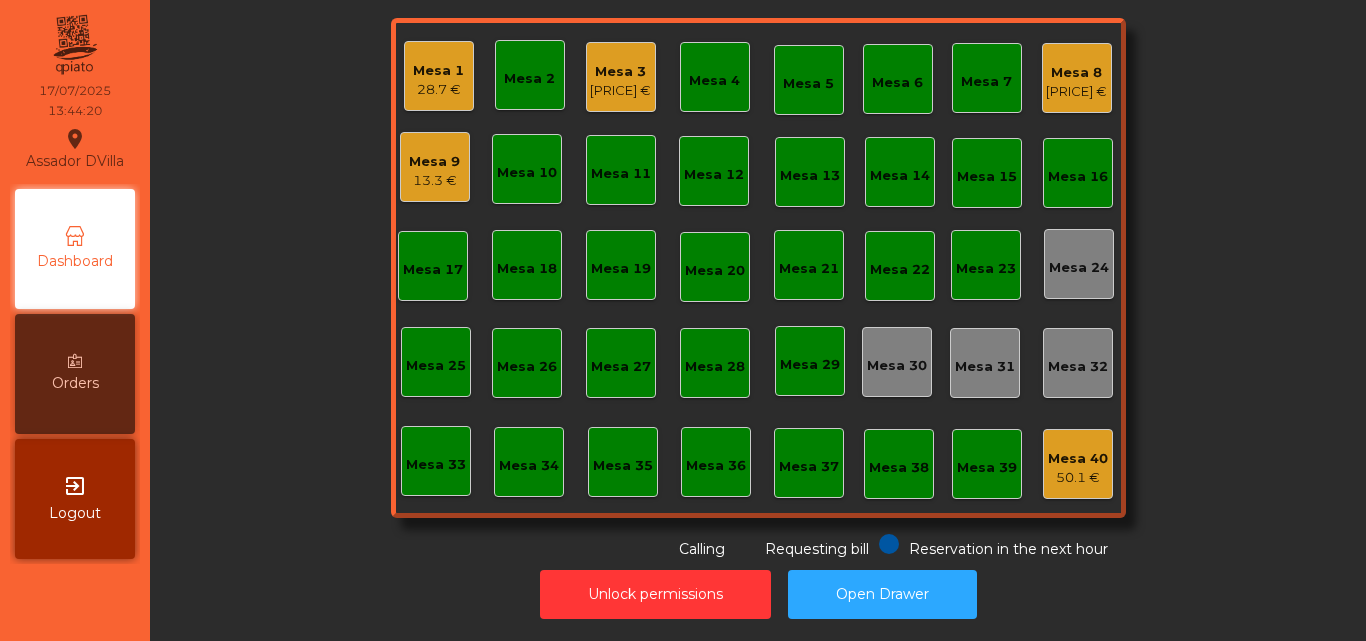 click on "[PRICE] €" 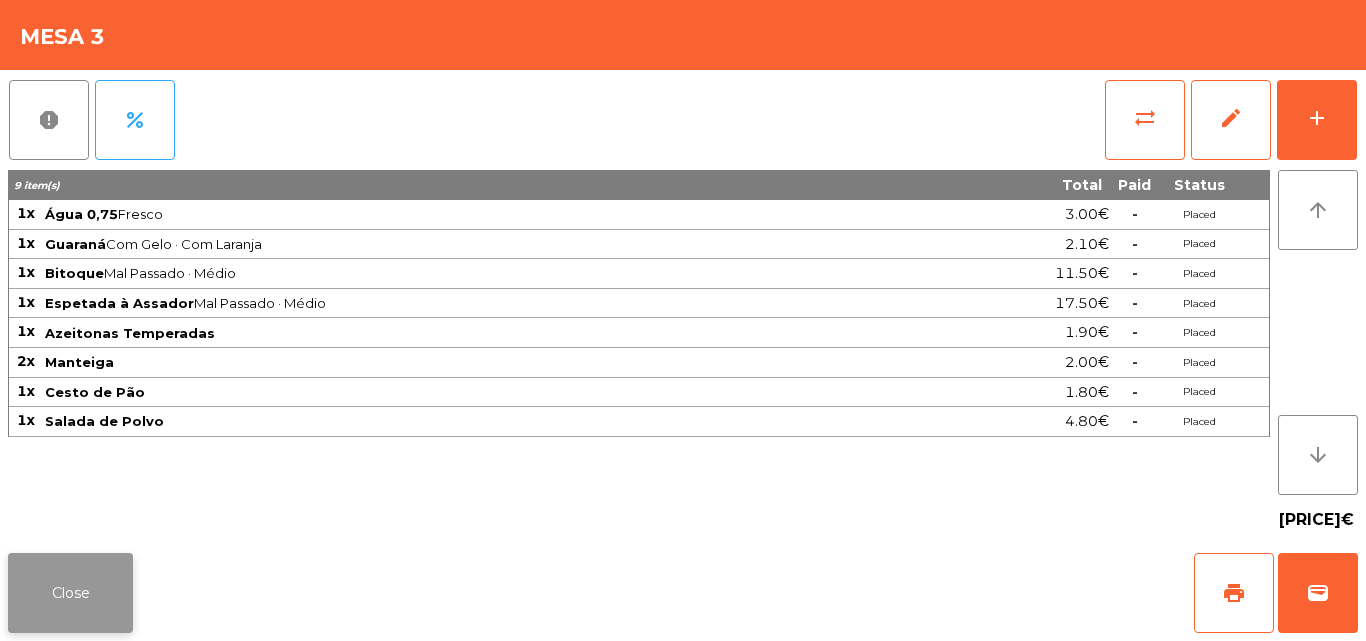 click on "Close" 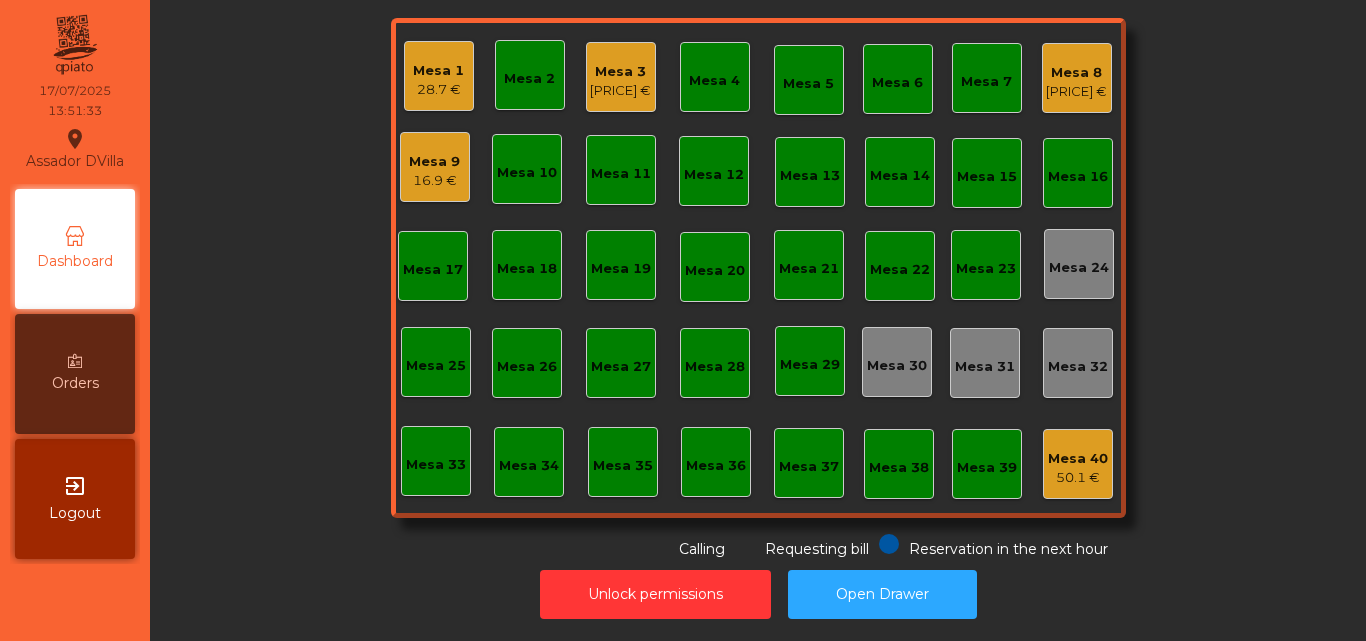 click on "28.7 €" 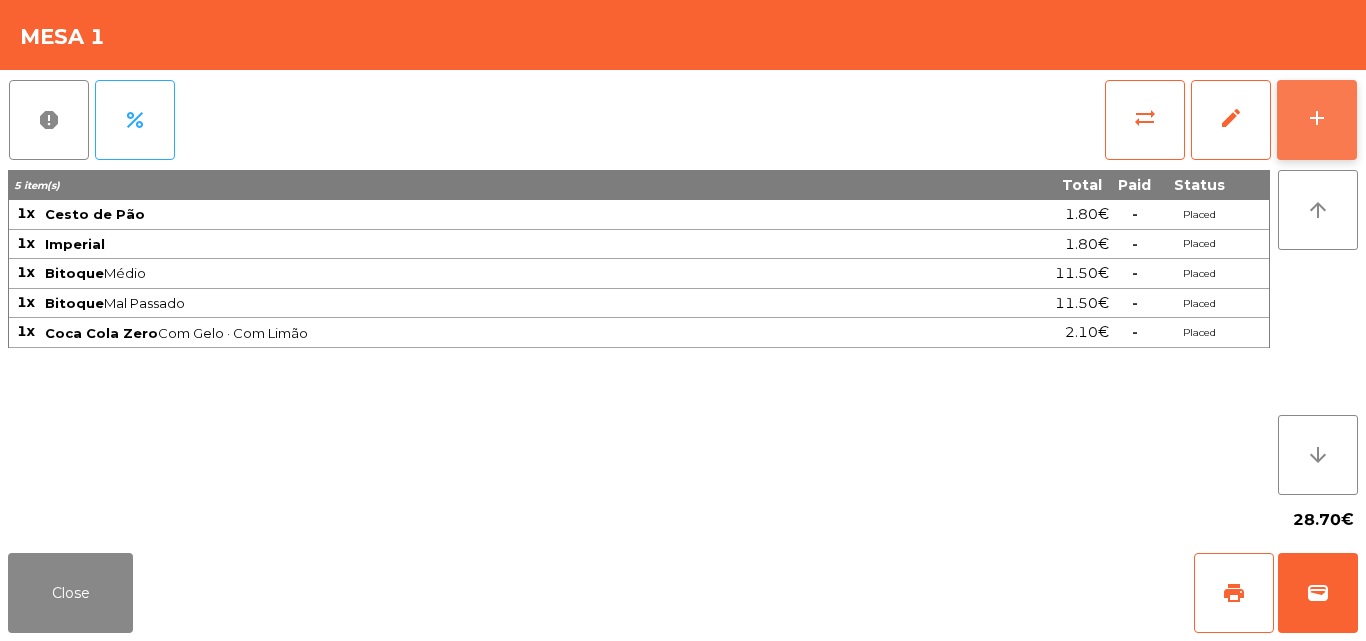 click on "add" 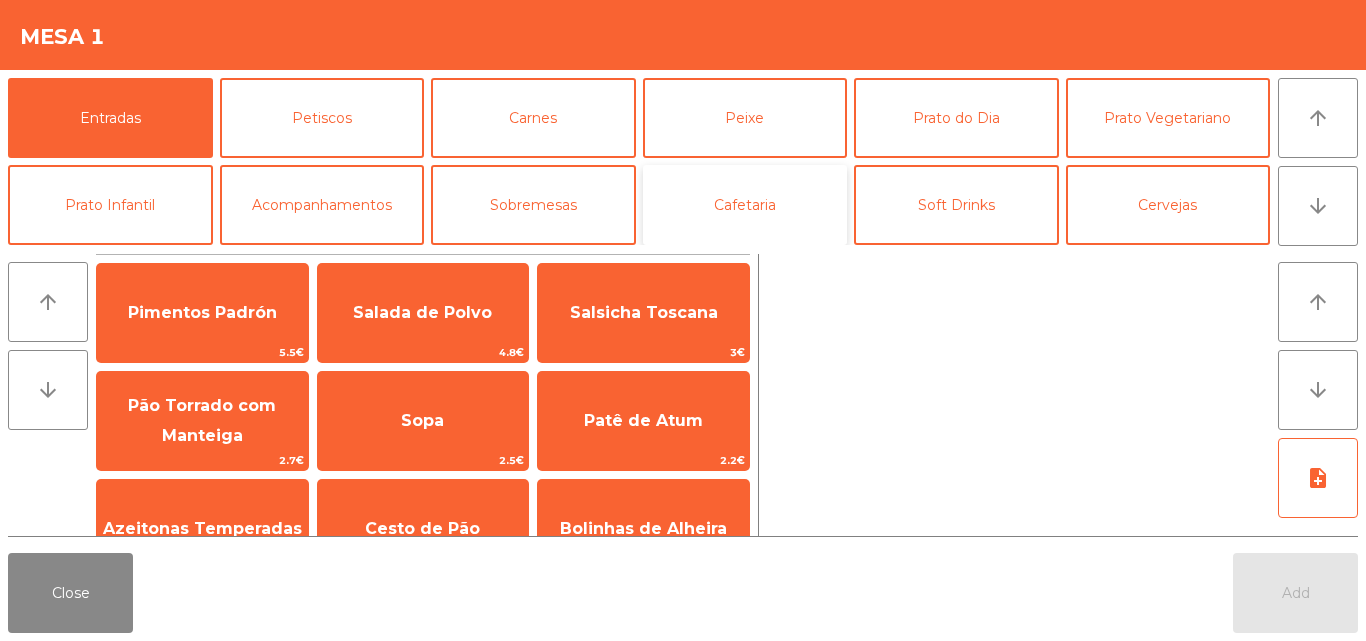 drag, startPoint x: 788, startPoint y: 180, endPoint x: 680, endPoint y: 230, distance: 119.0126 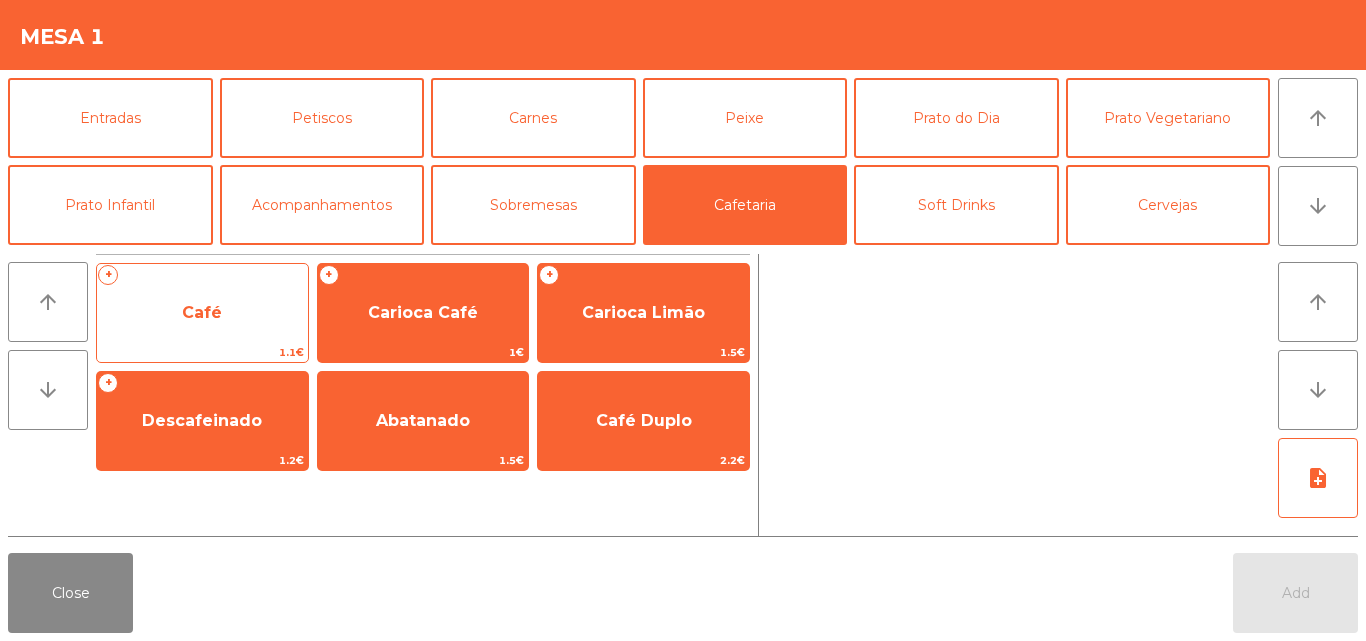 click on "+   Café   1.1€" 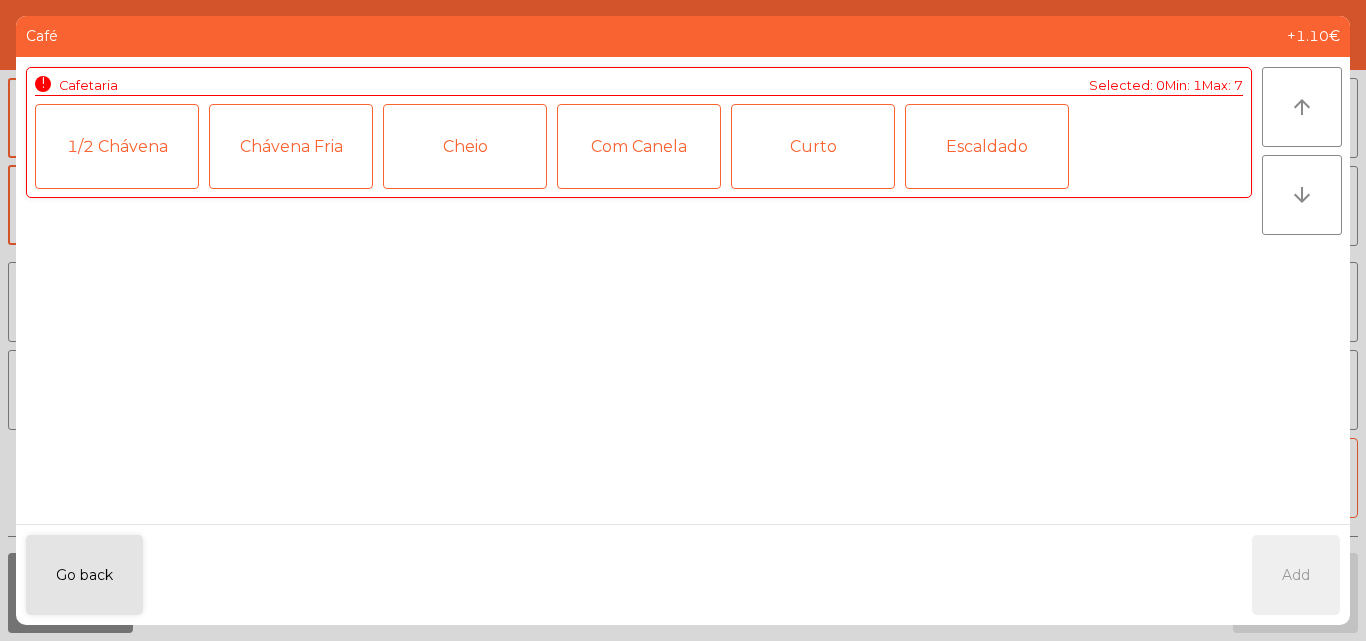 click on "1/2 Chávena" 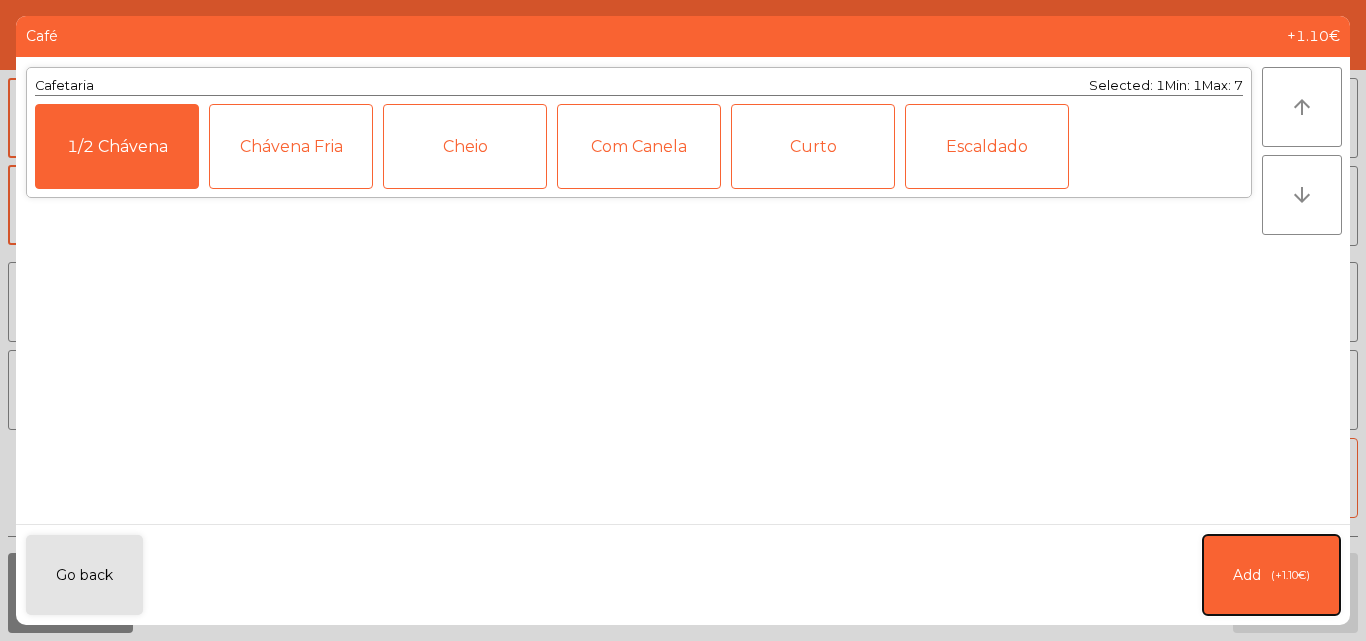 click on "Add   (+1.10€)" 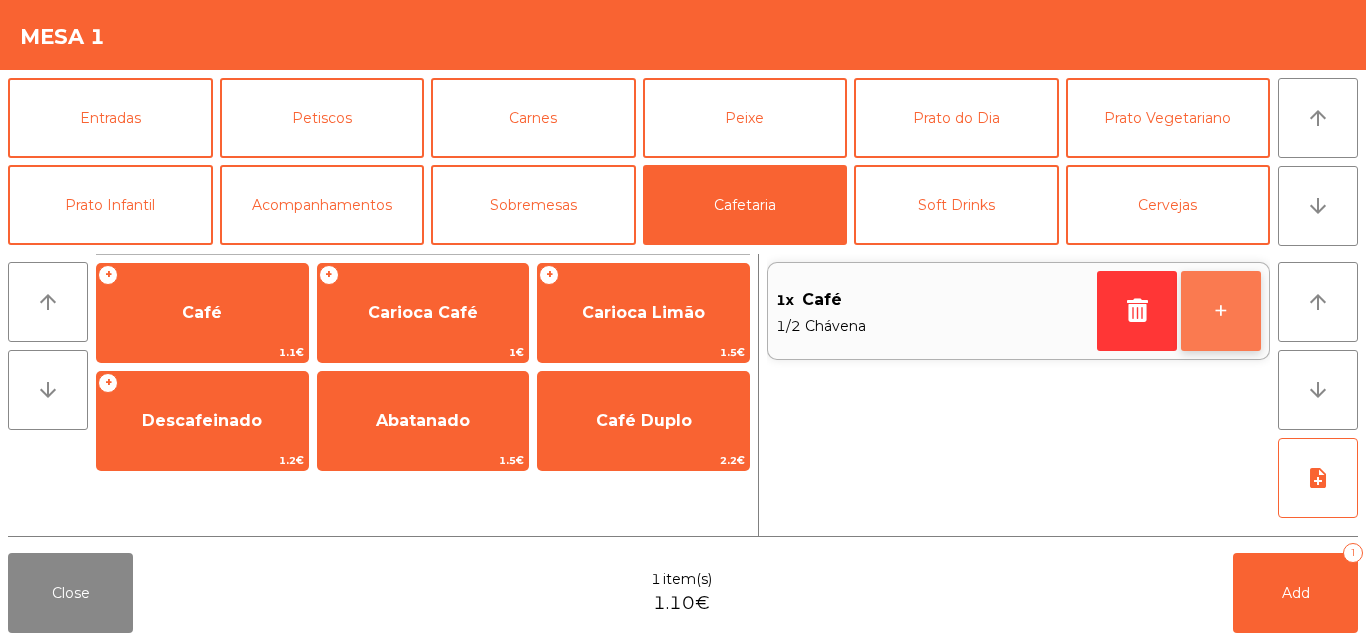 click on "+" 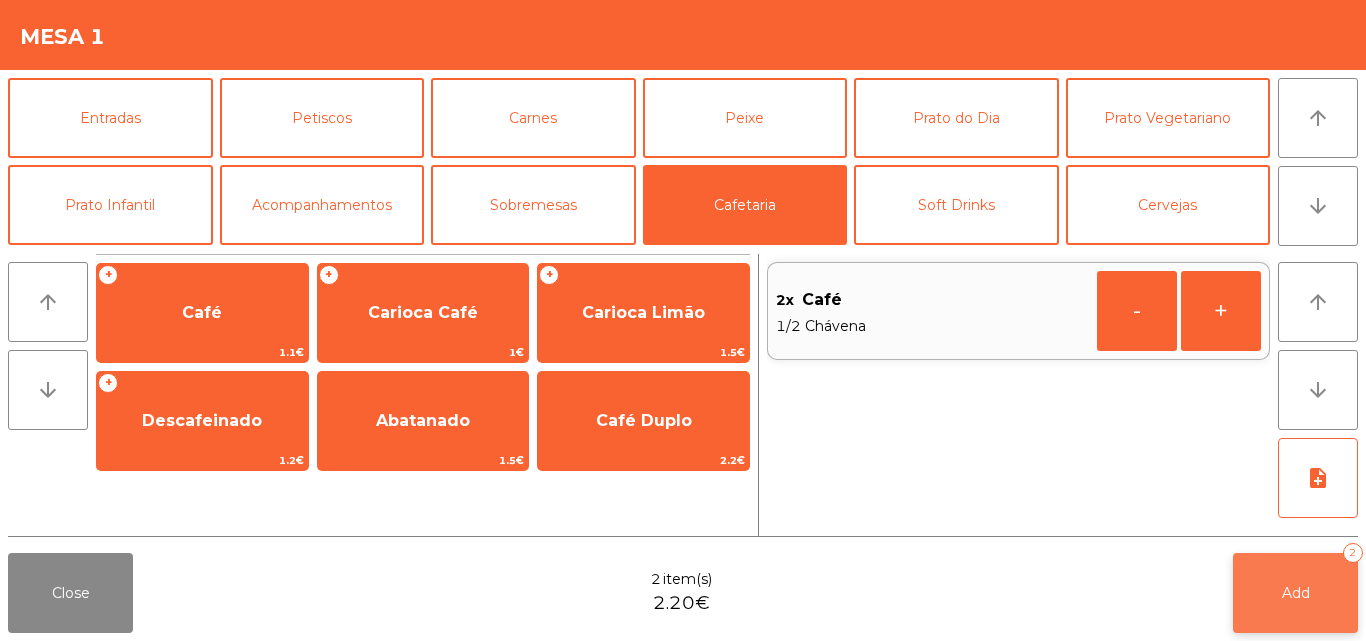 click on "Add   2" 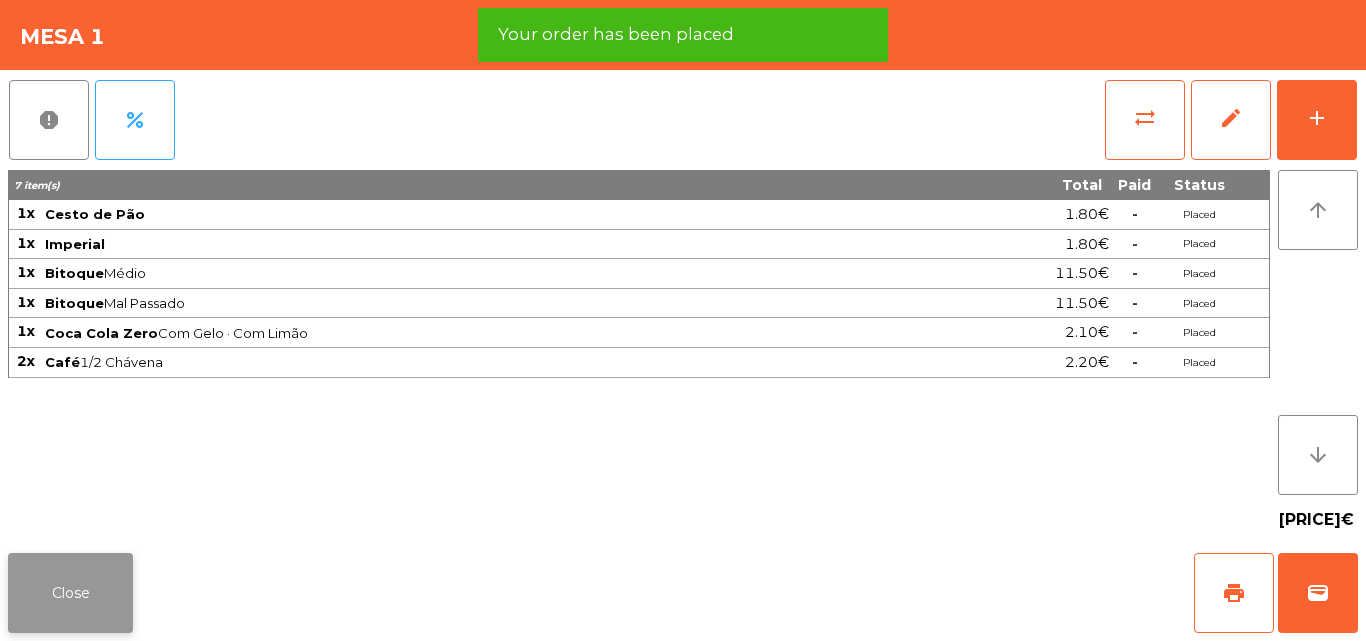 click on "Close" 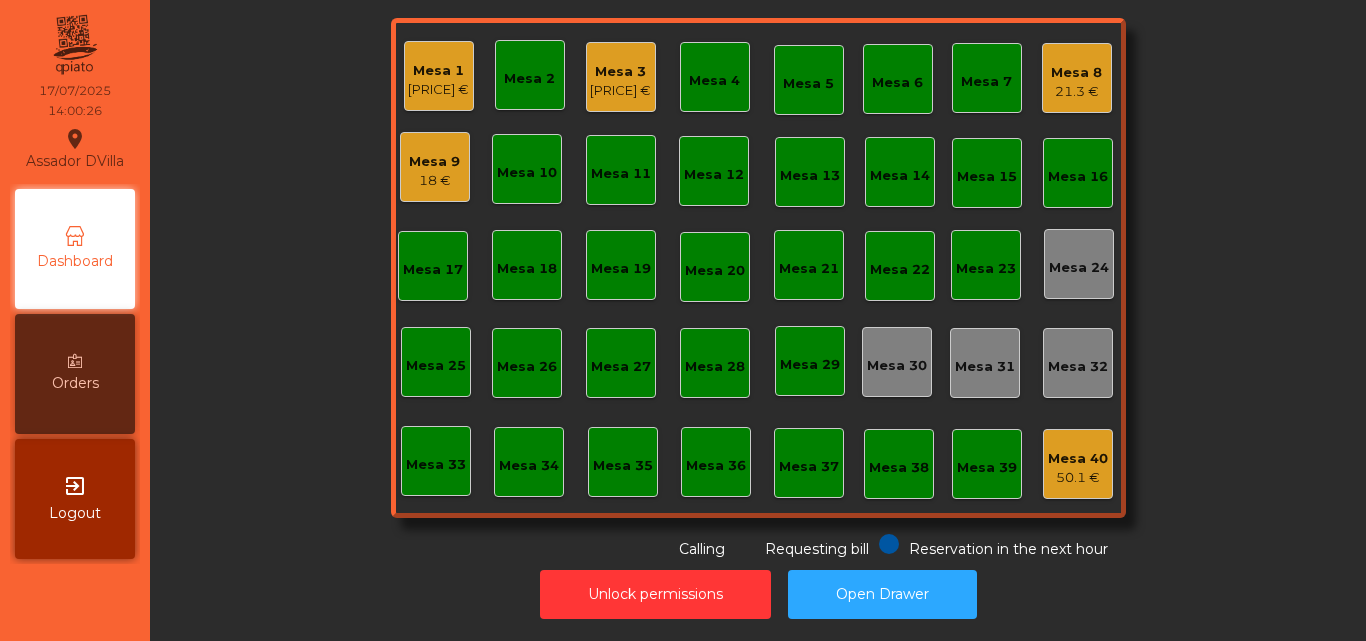 click on "Mesa 9   [PRICE] €" 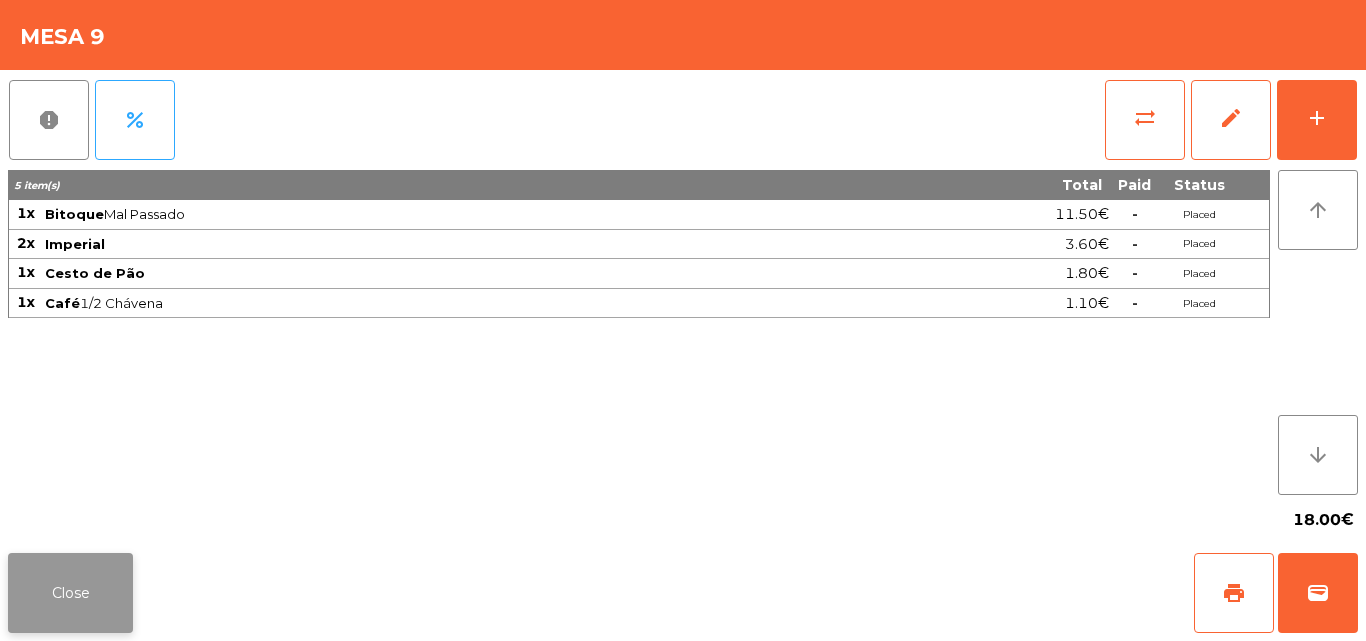 click on "Close" 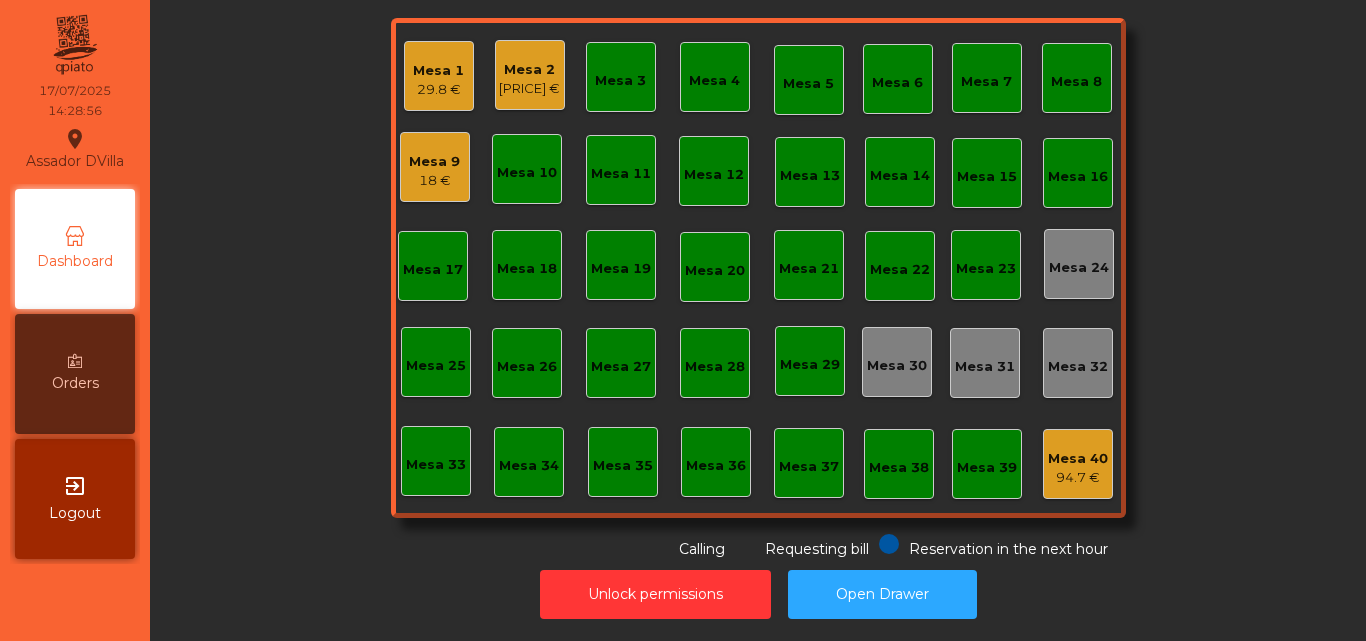 drag, startPoint x: 1157, startPoint y: 155, endPoint x: 1138, endPoint y: 180, distance: 31.400637 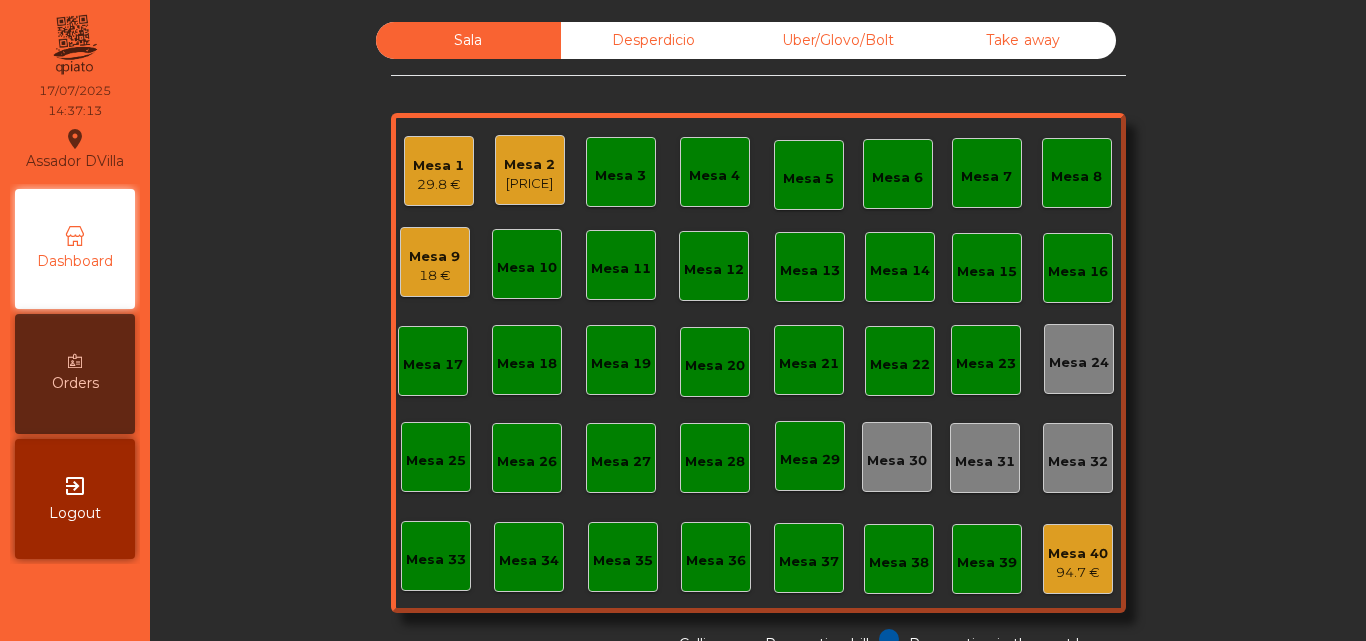 scroll, scrollTop: 0, scrollLeft: 0, axis: both 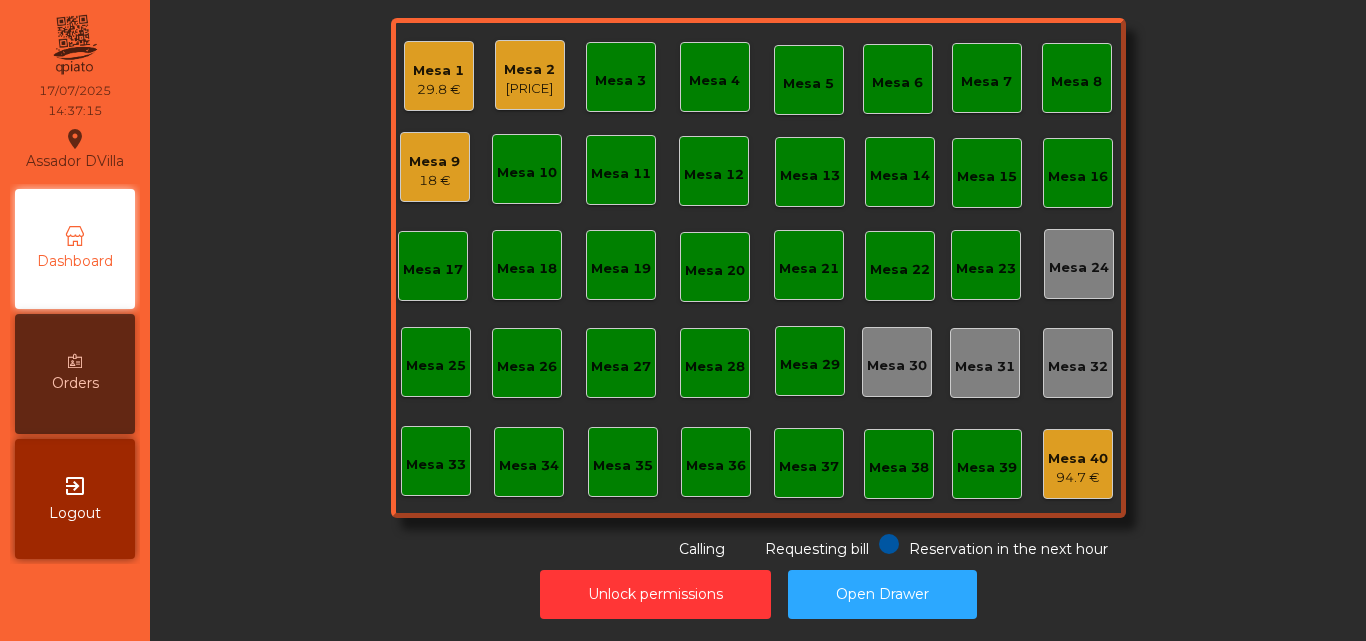 click on "Mesa 12" 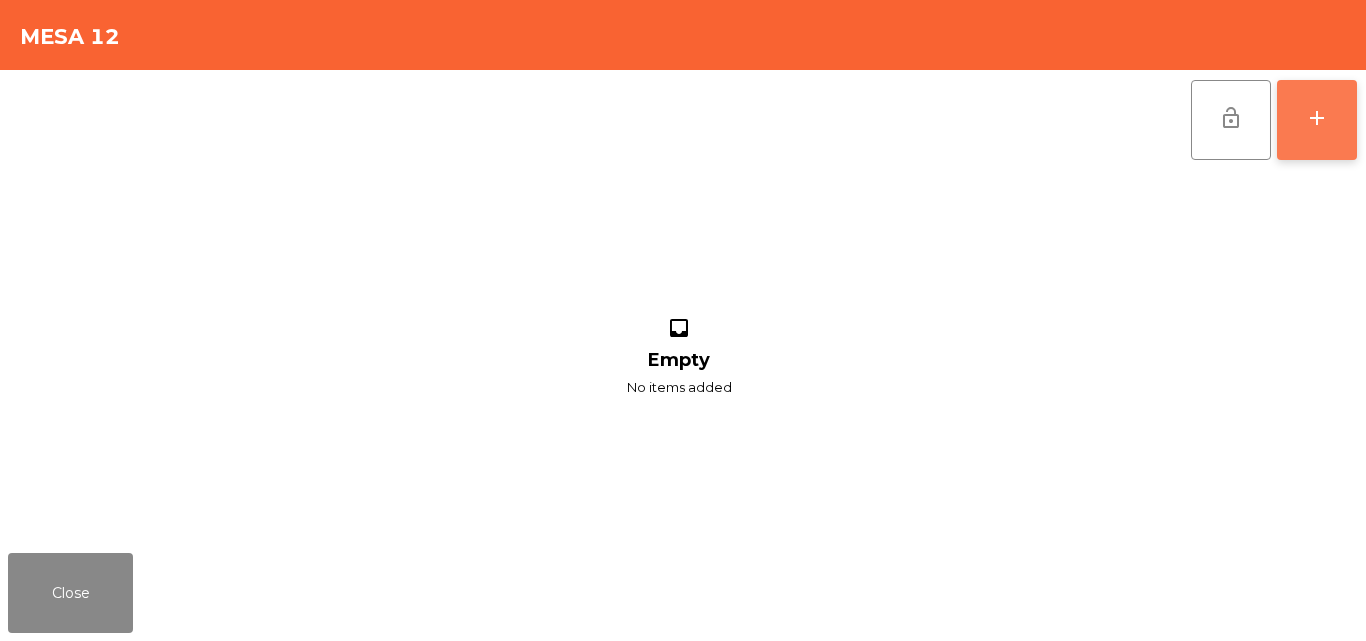 click on "add" 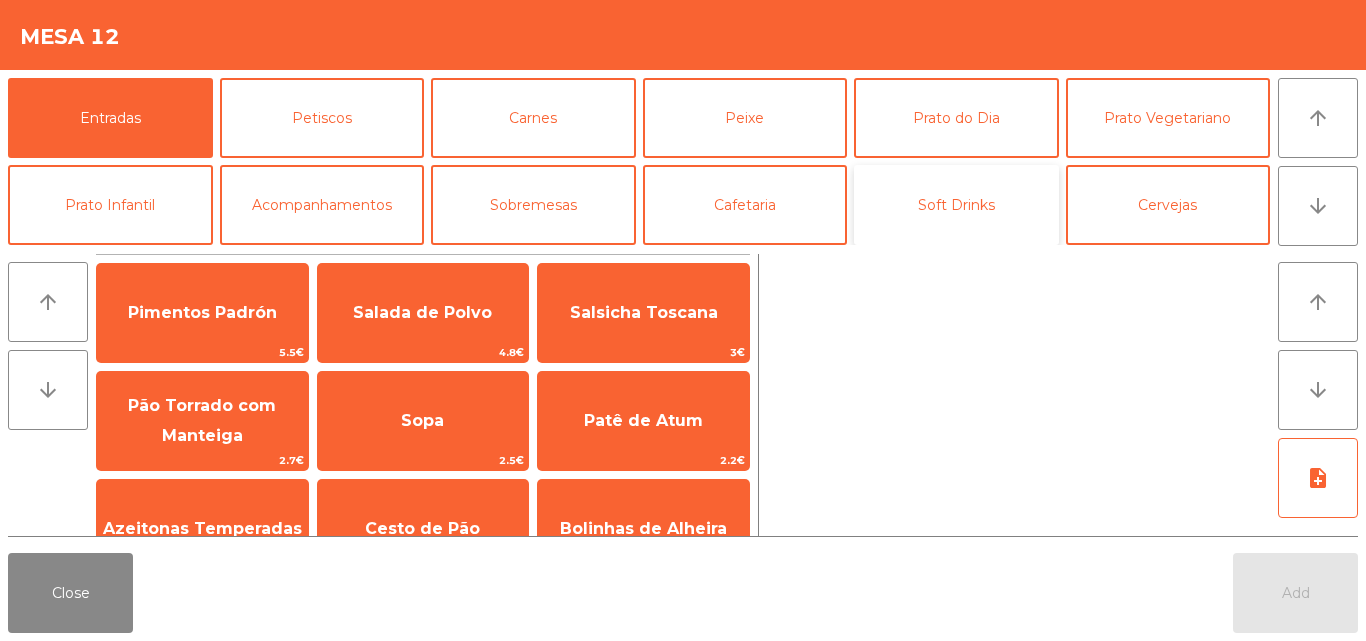 click on "Soft Drinks" 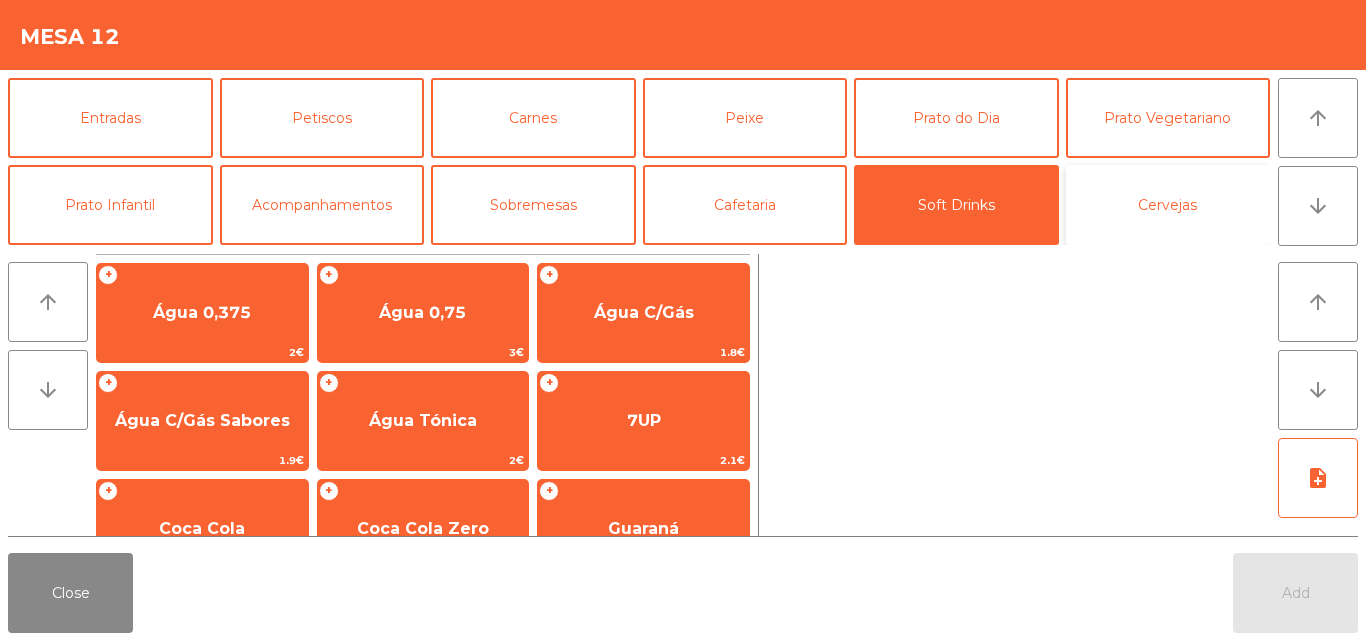 click on "Cervejas" 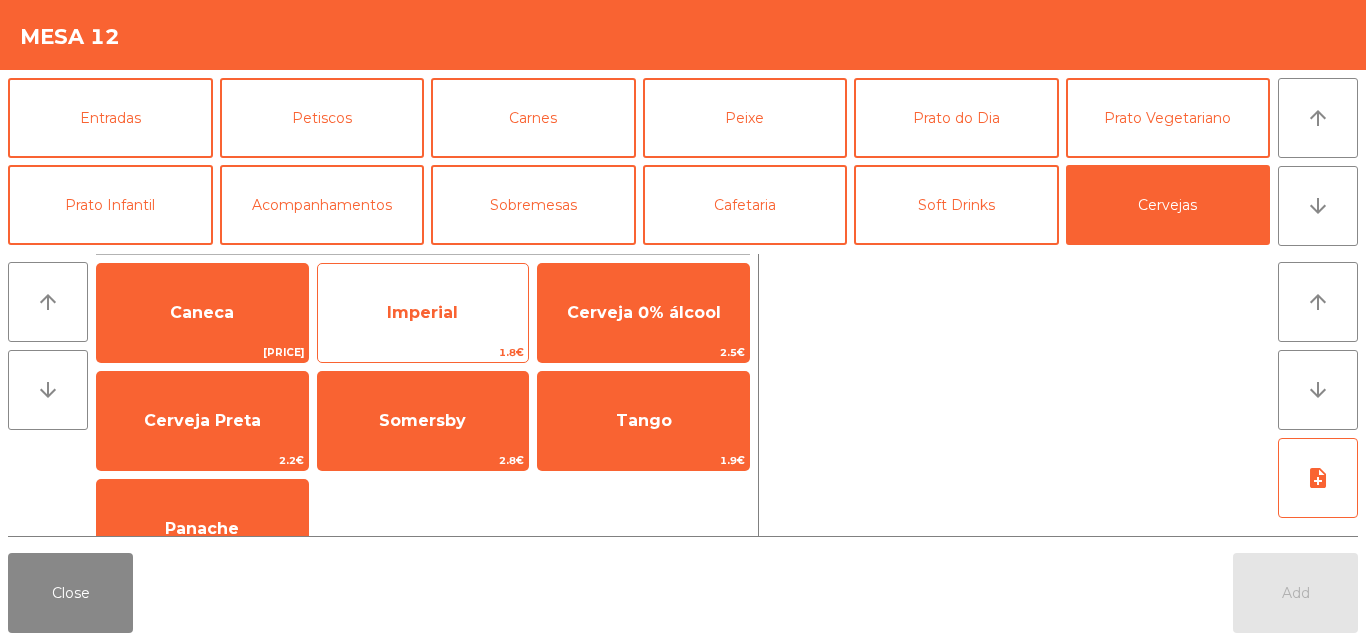 click on "Imperial" 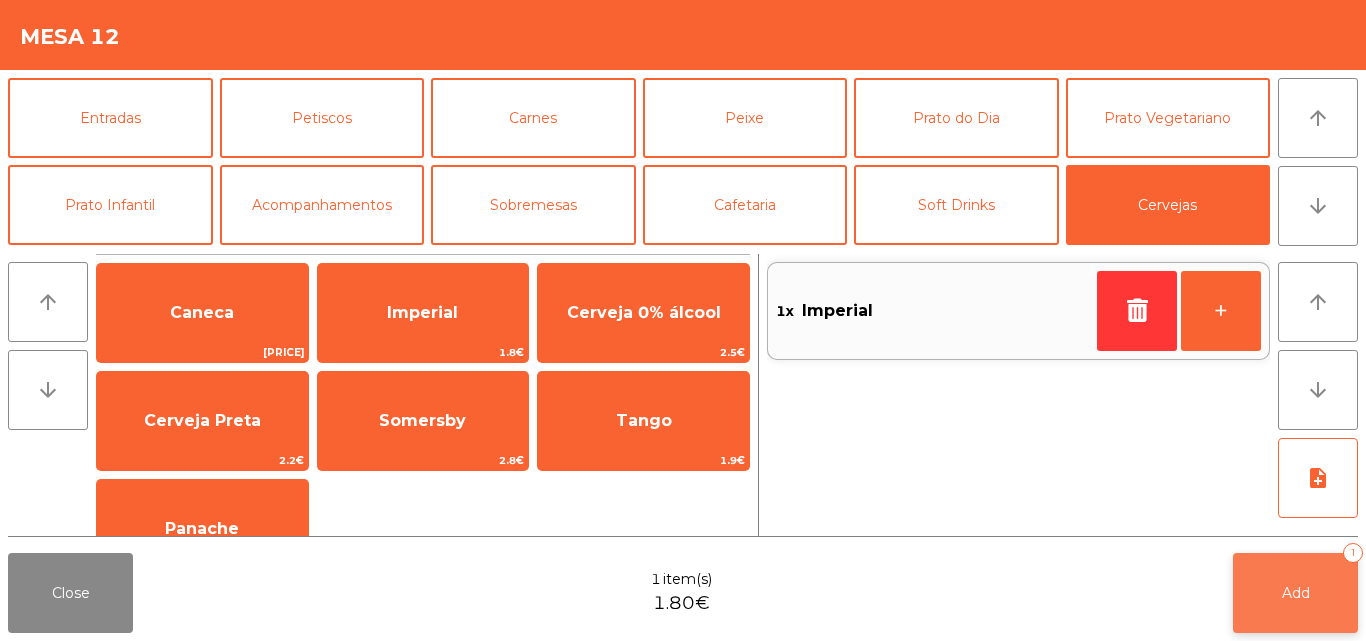 click on "Add   1" 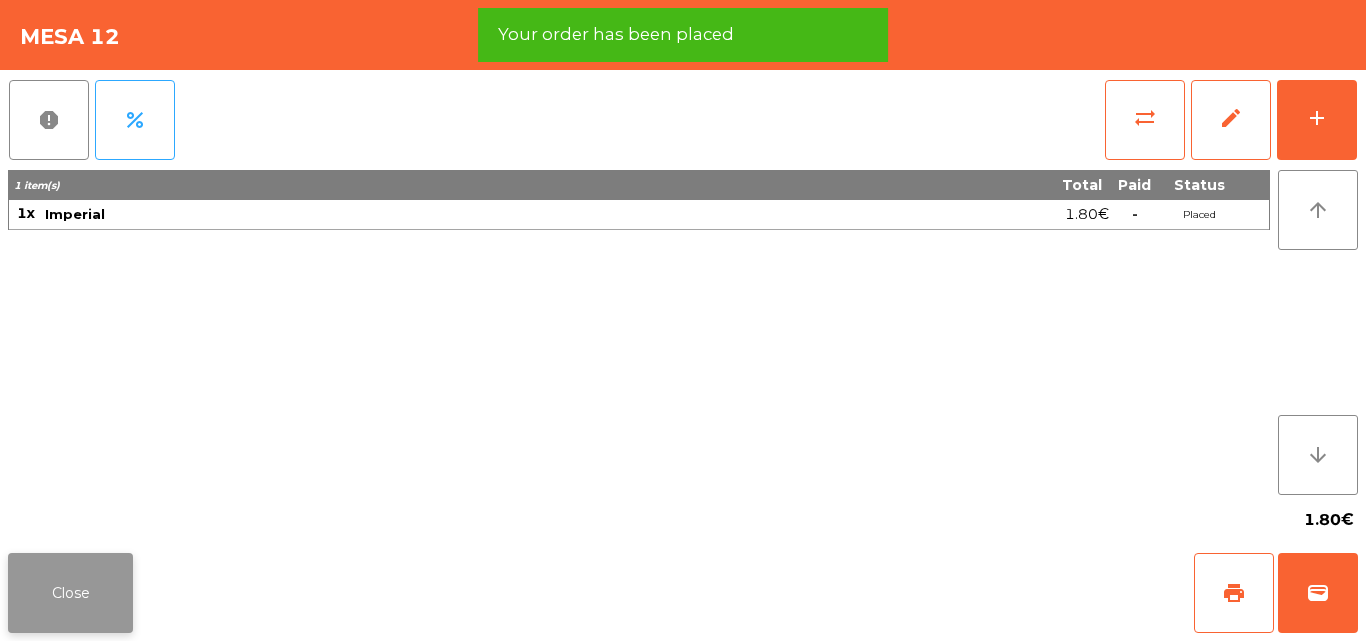 click on "Close" 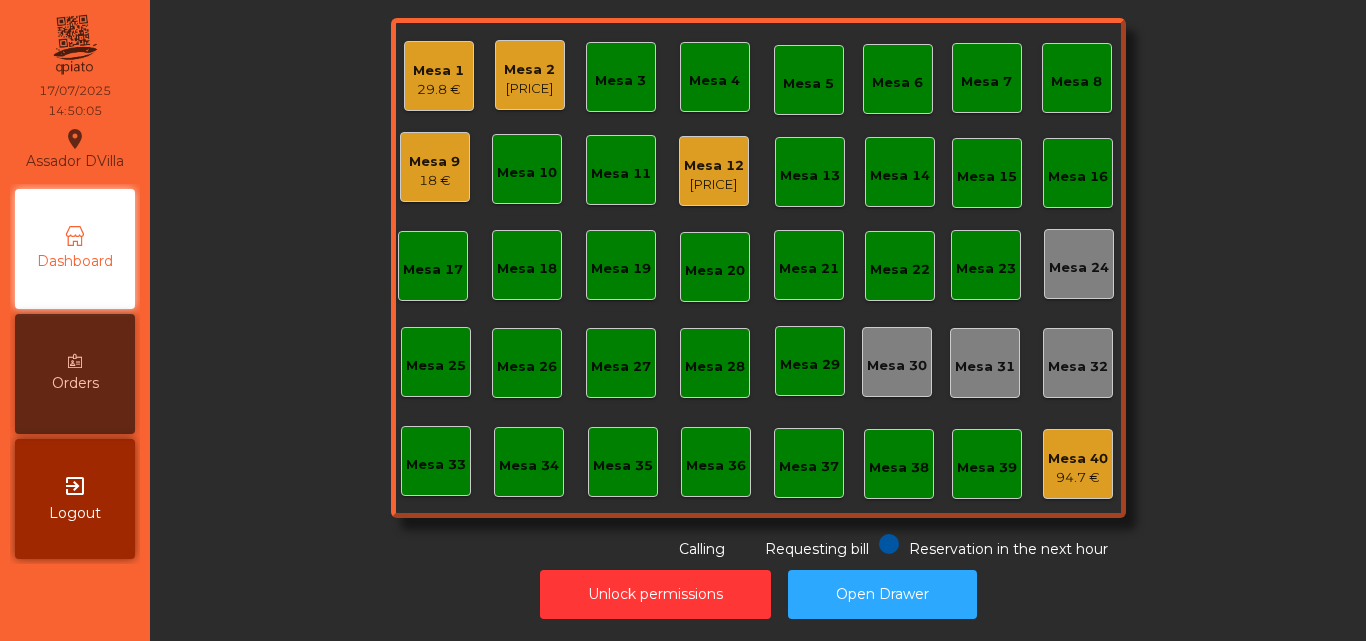 click on "19.9 €" 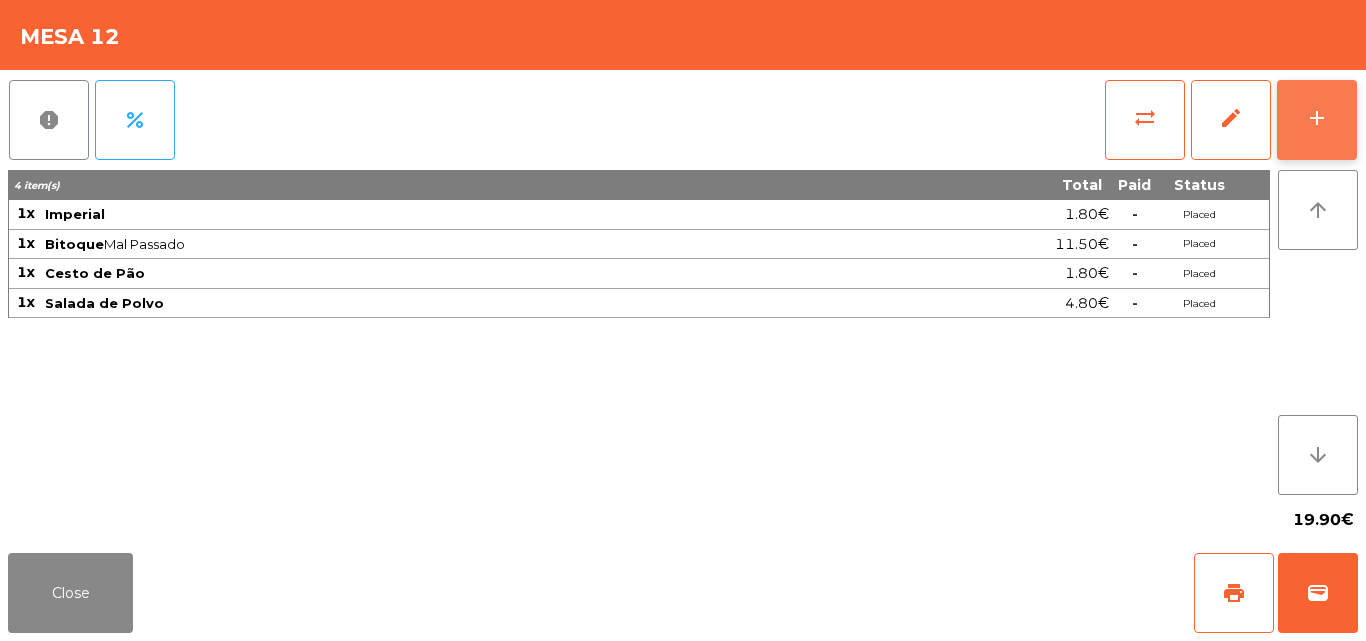 click on "add" 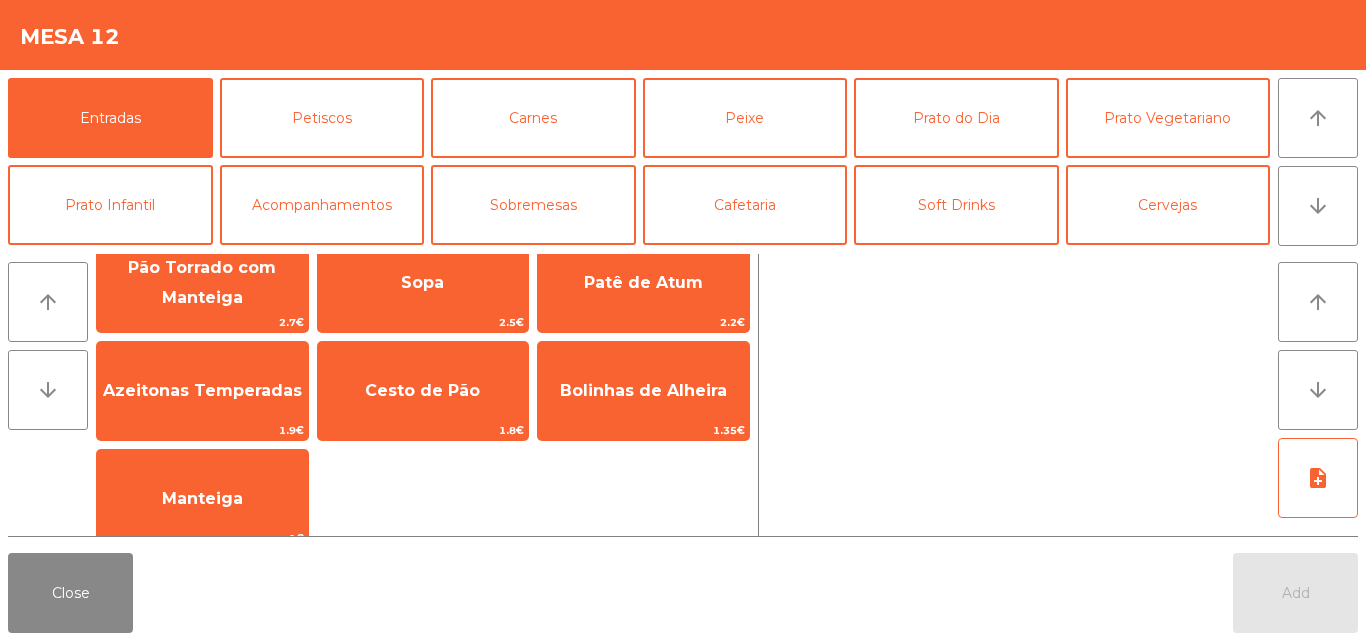 scroll, scrollTop: 159, scrollLeft: 0, axis: vertical 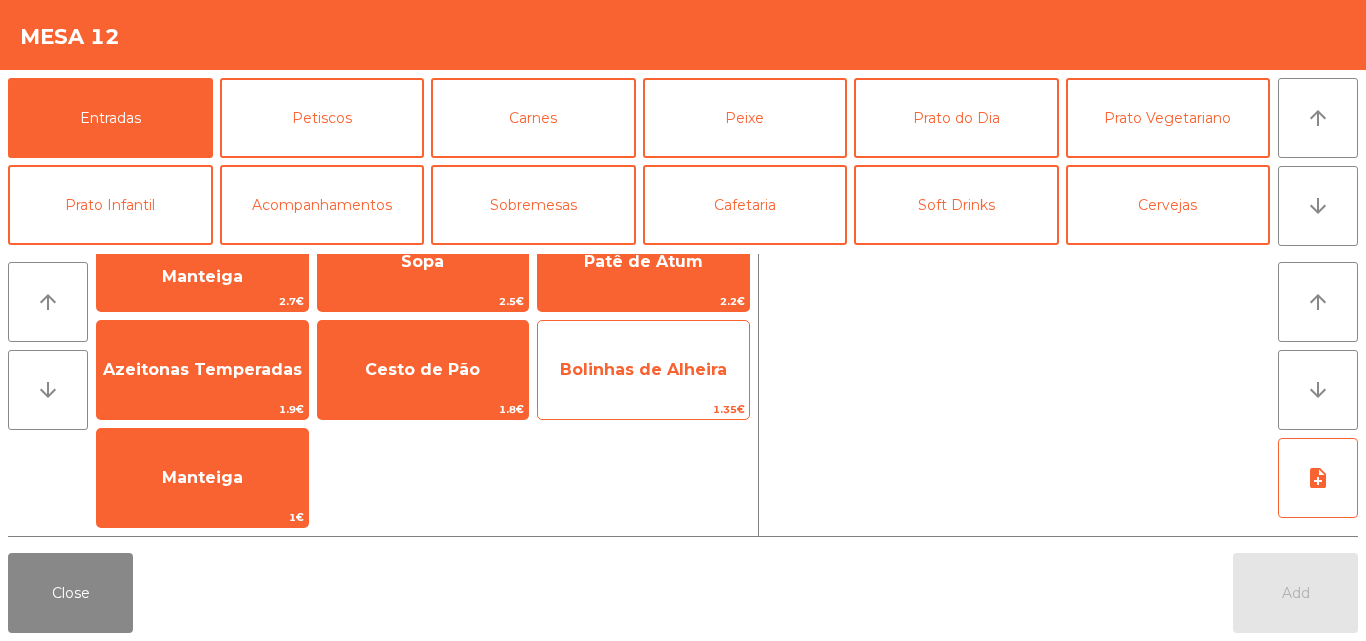 click on "Bolinhas de Alheira" 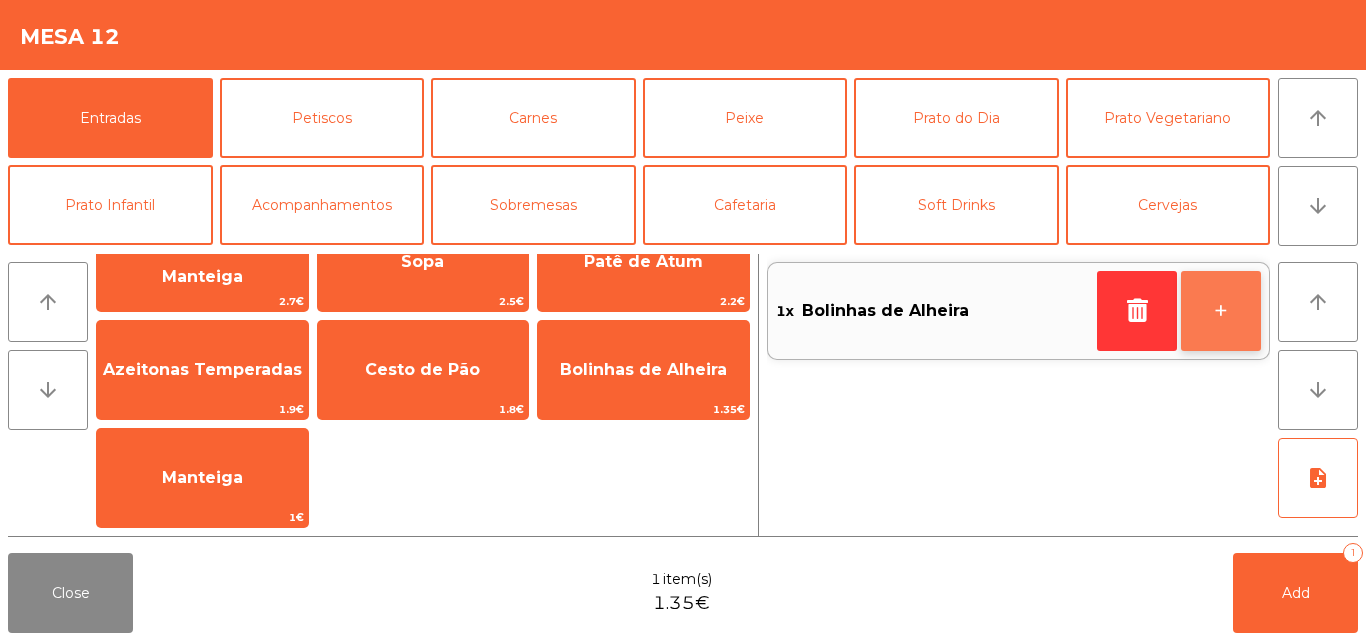 click on "+" 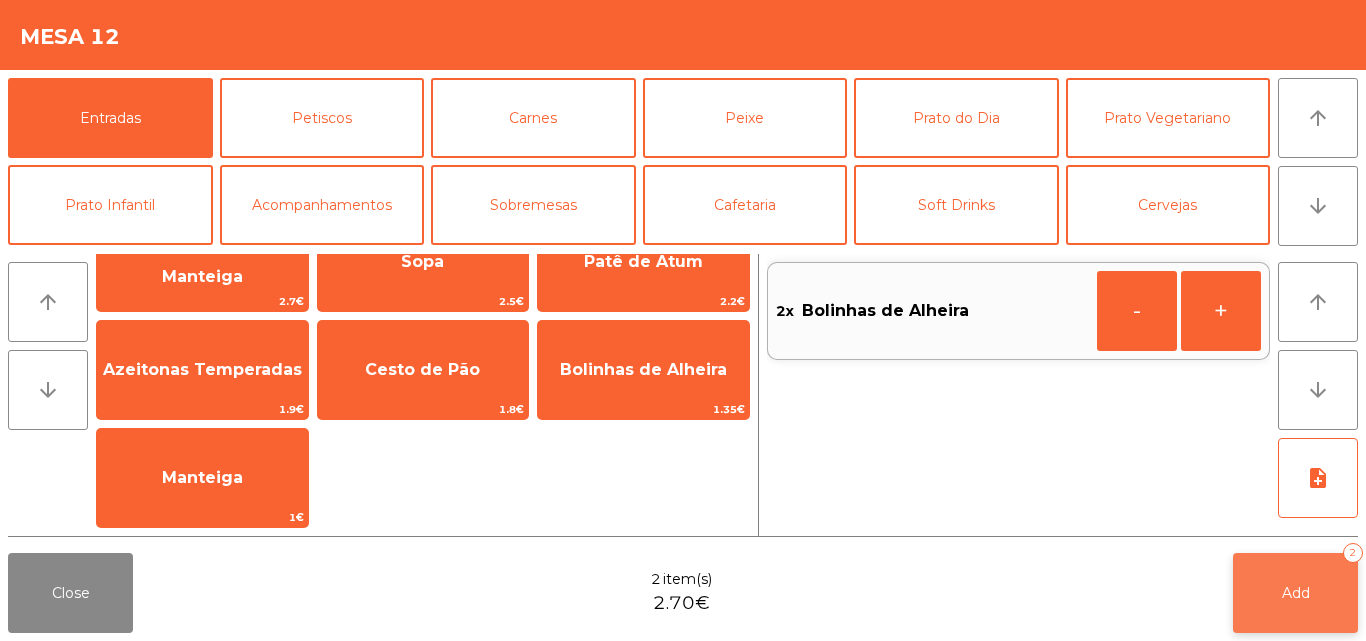 click on "Add   2" 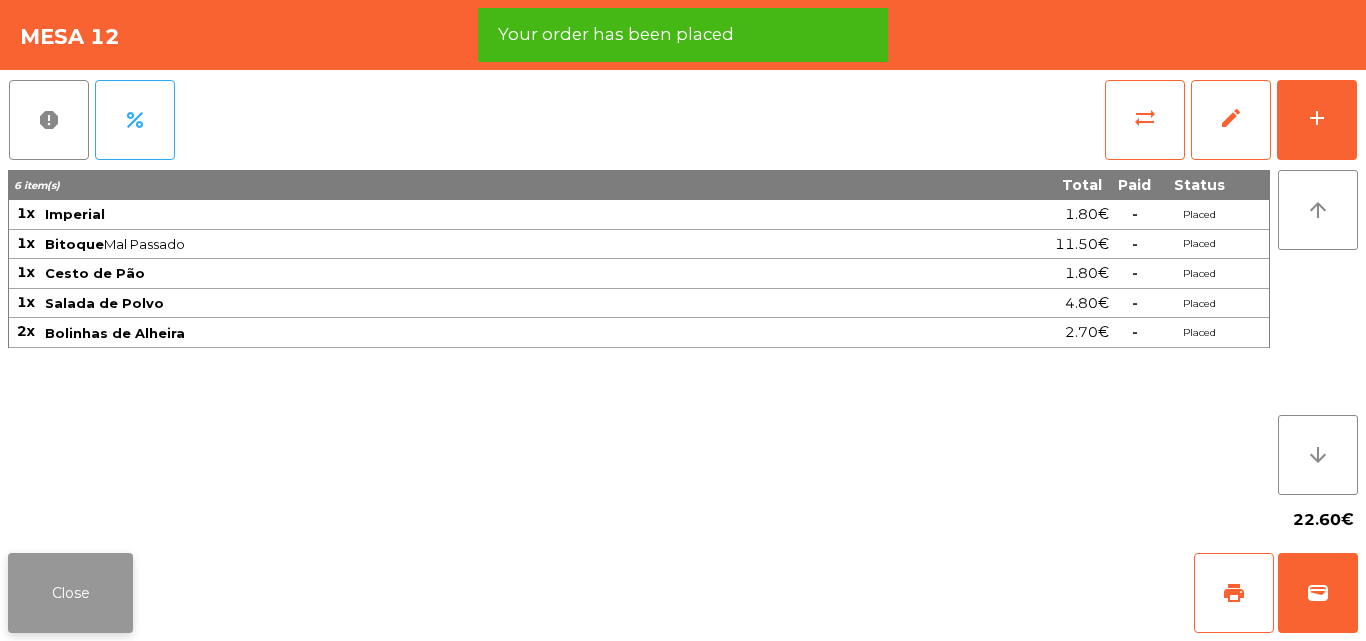 click on "Close" 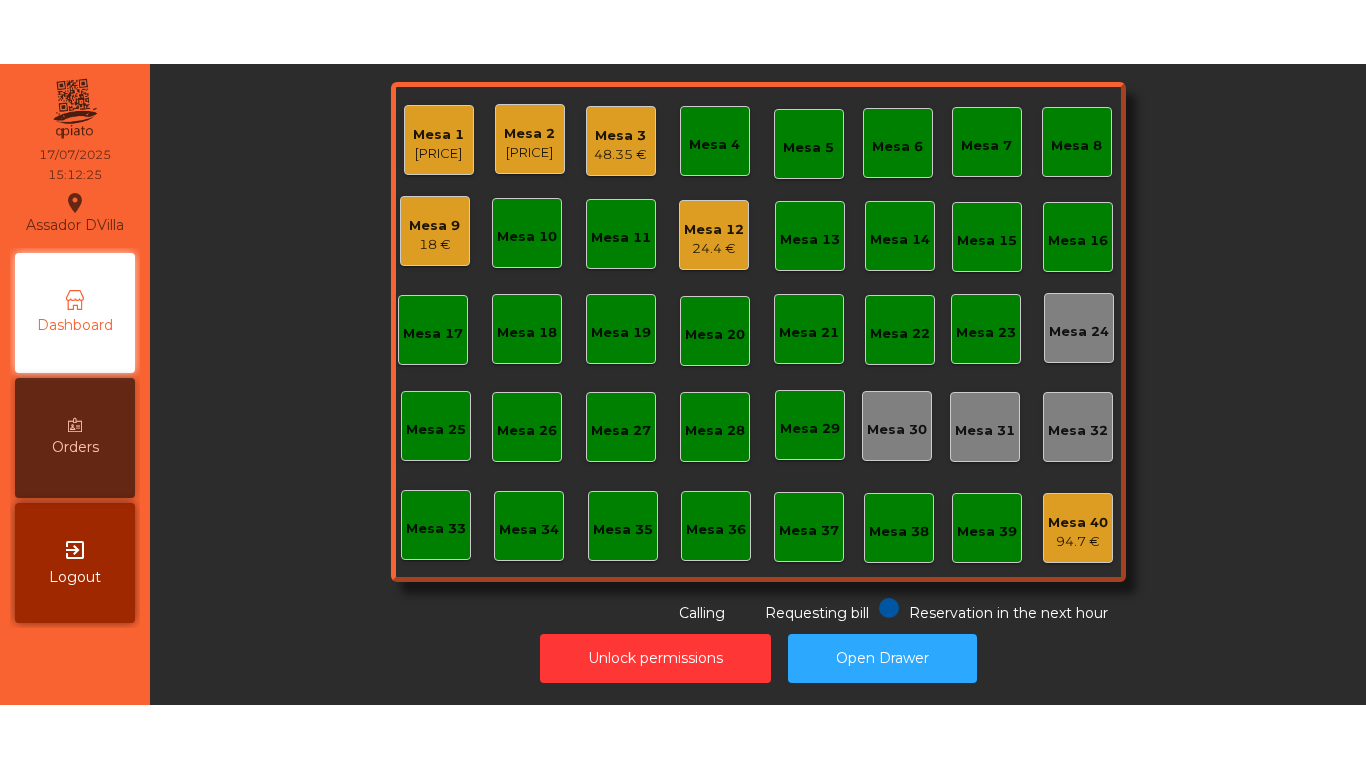 scroll, scrollTop: 0, scrollLeft: 0, axis: both 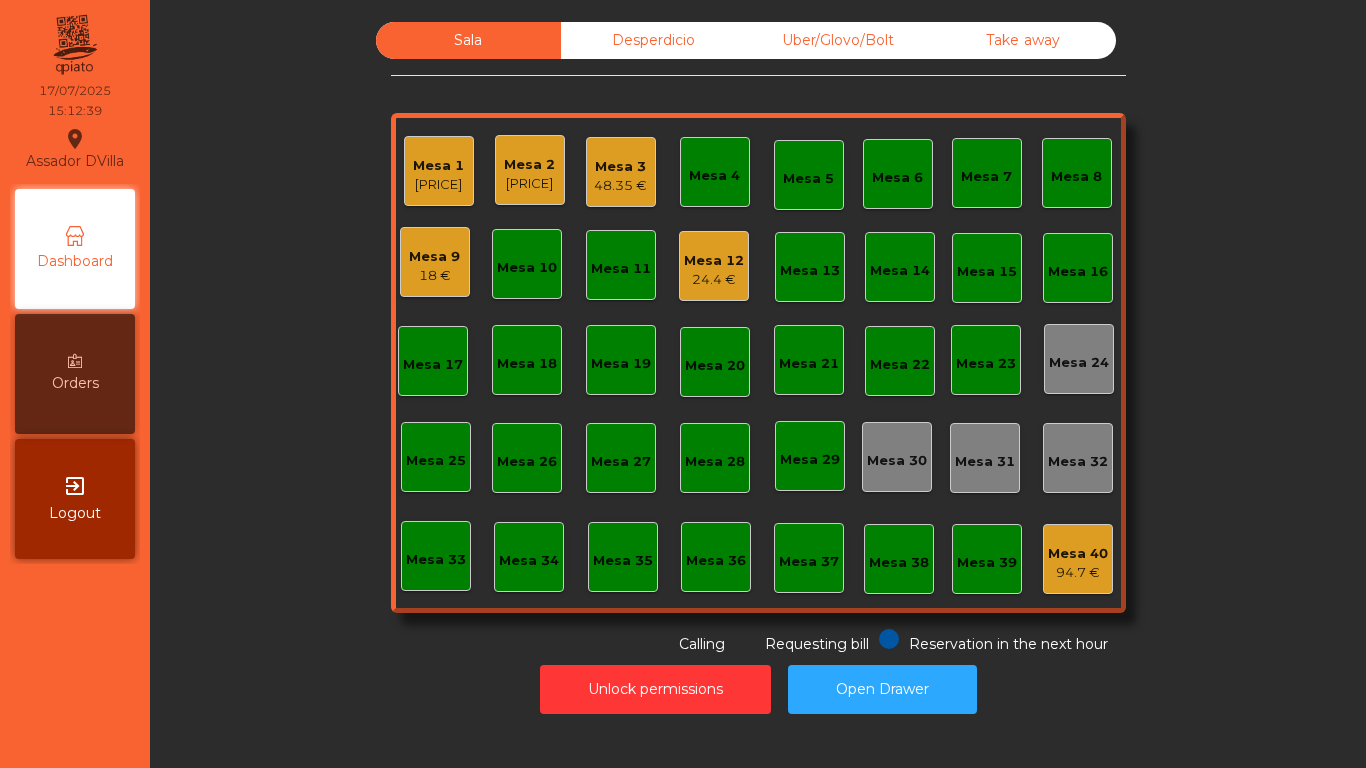 click on "24.4 €" 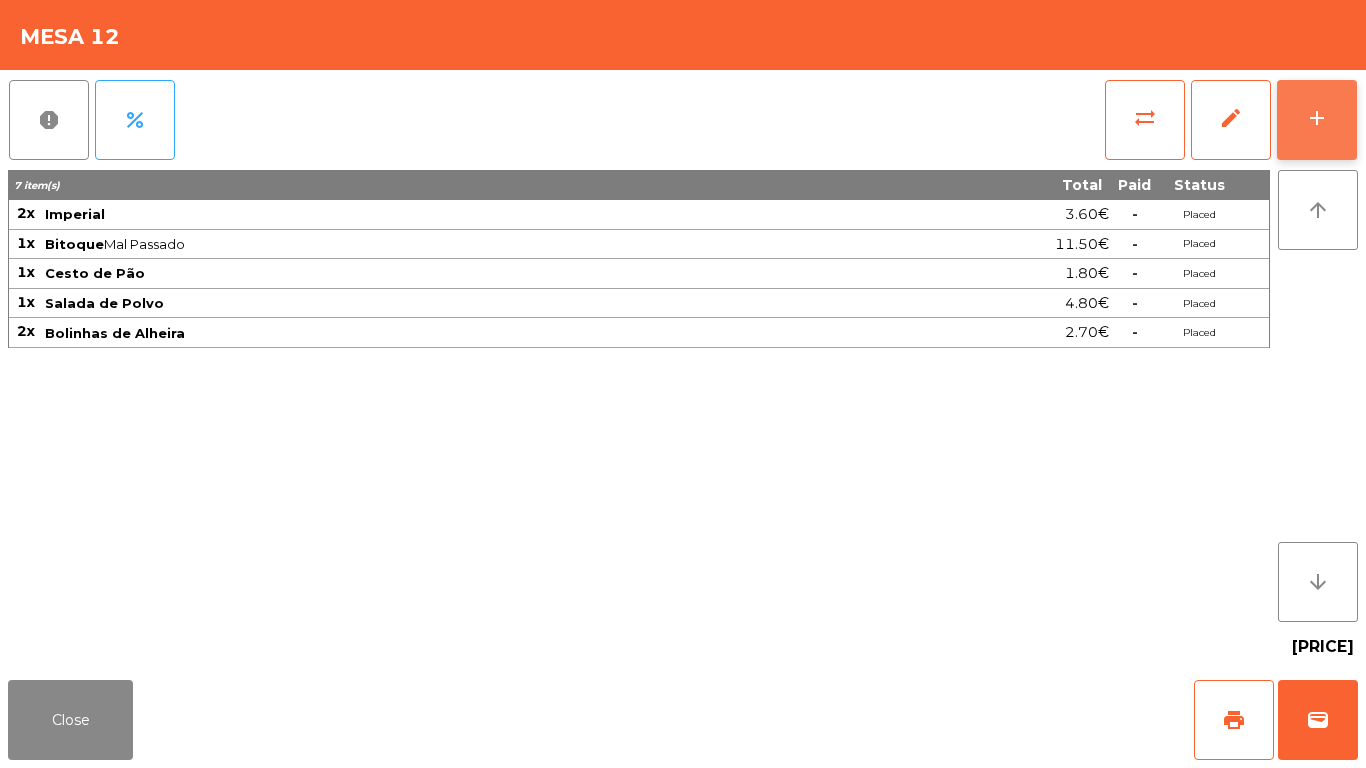 click on "add" 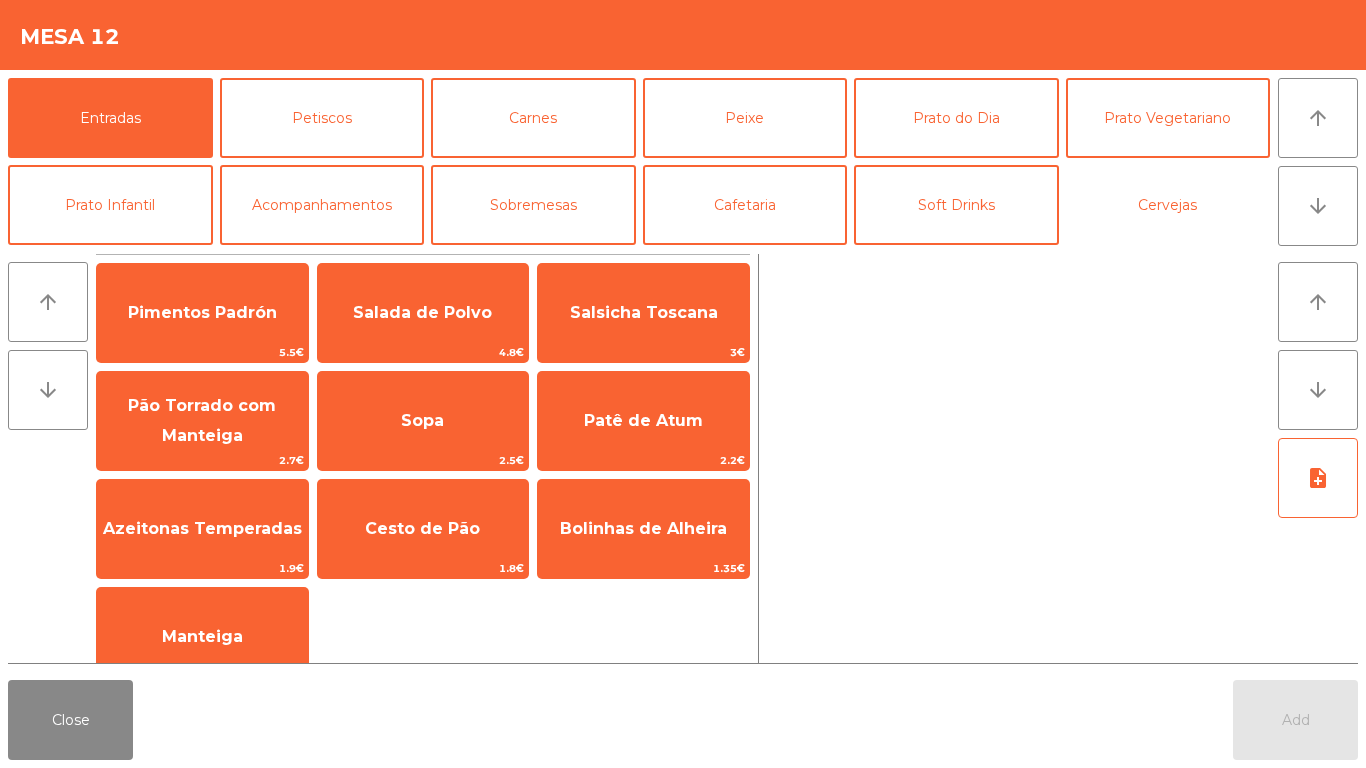 drag, startPoint x: 1124, startPoint y: 204, endPoint x: 786, endPoint y: 273, distance: 344.971 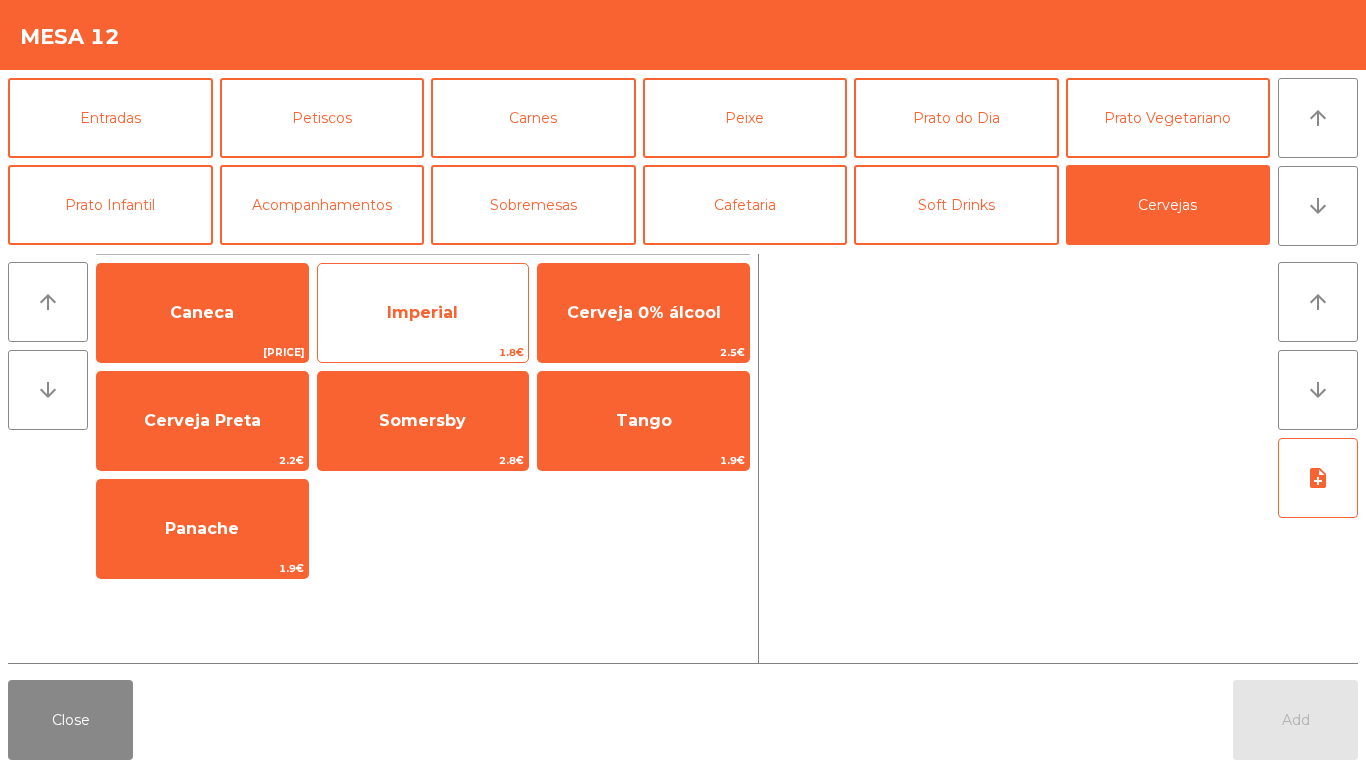 click on "Imperial" 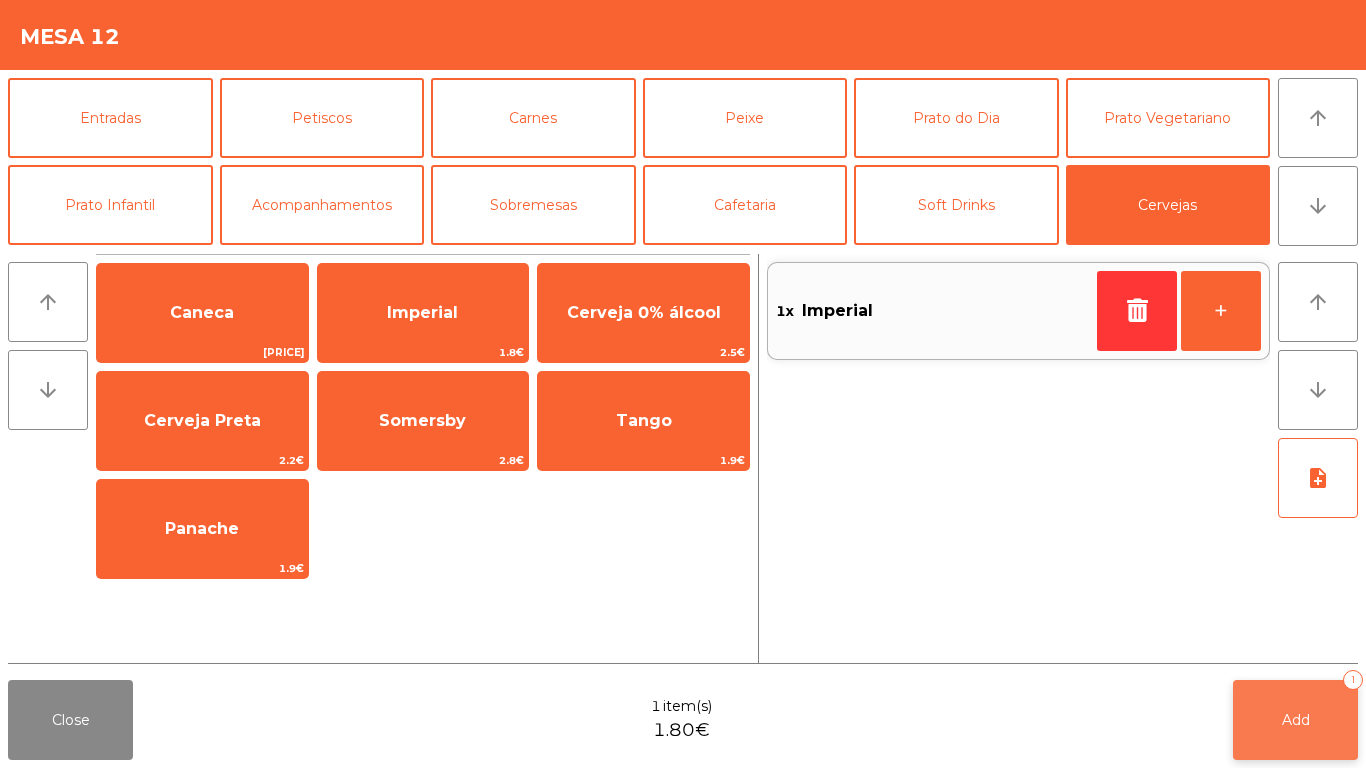 click on "Add   1" 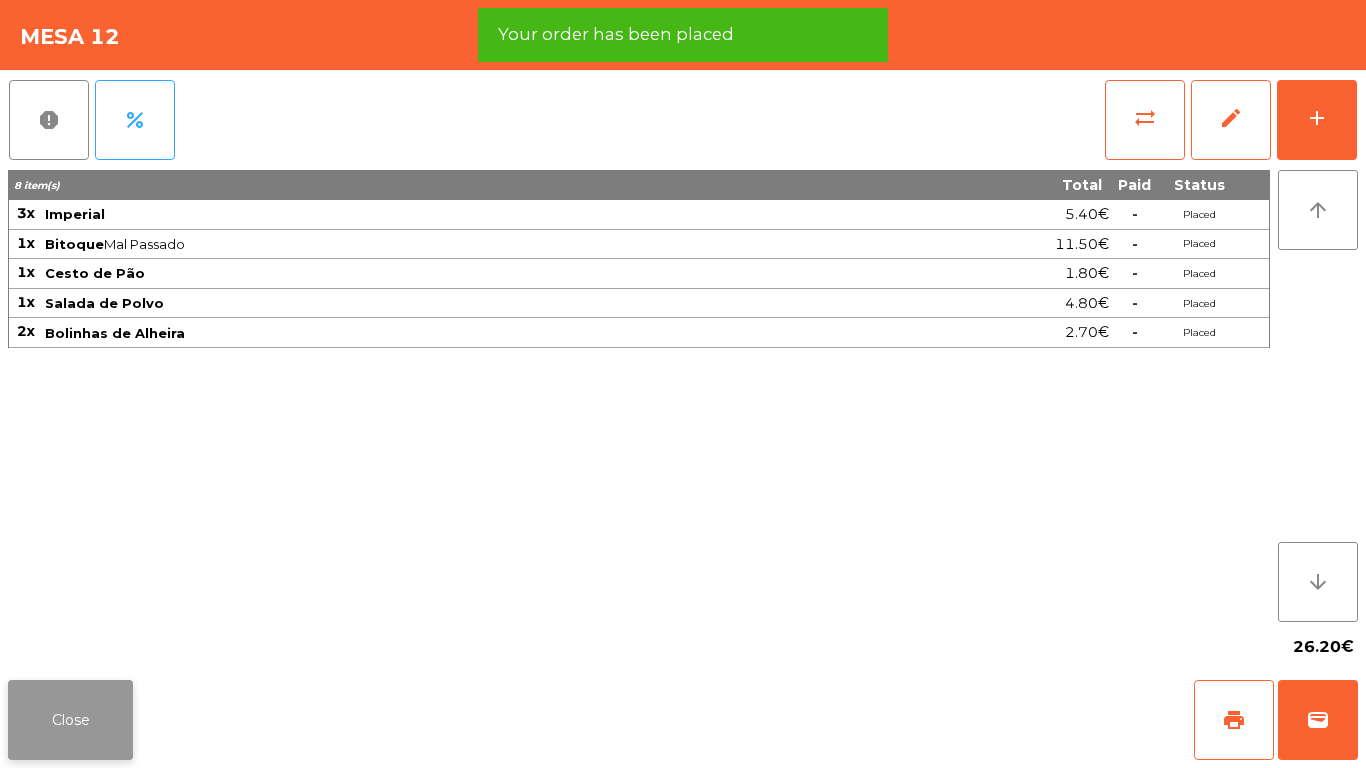 click on "Close" 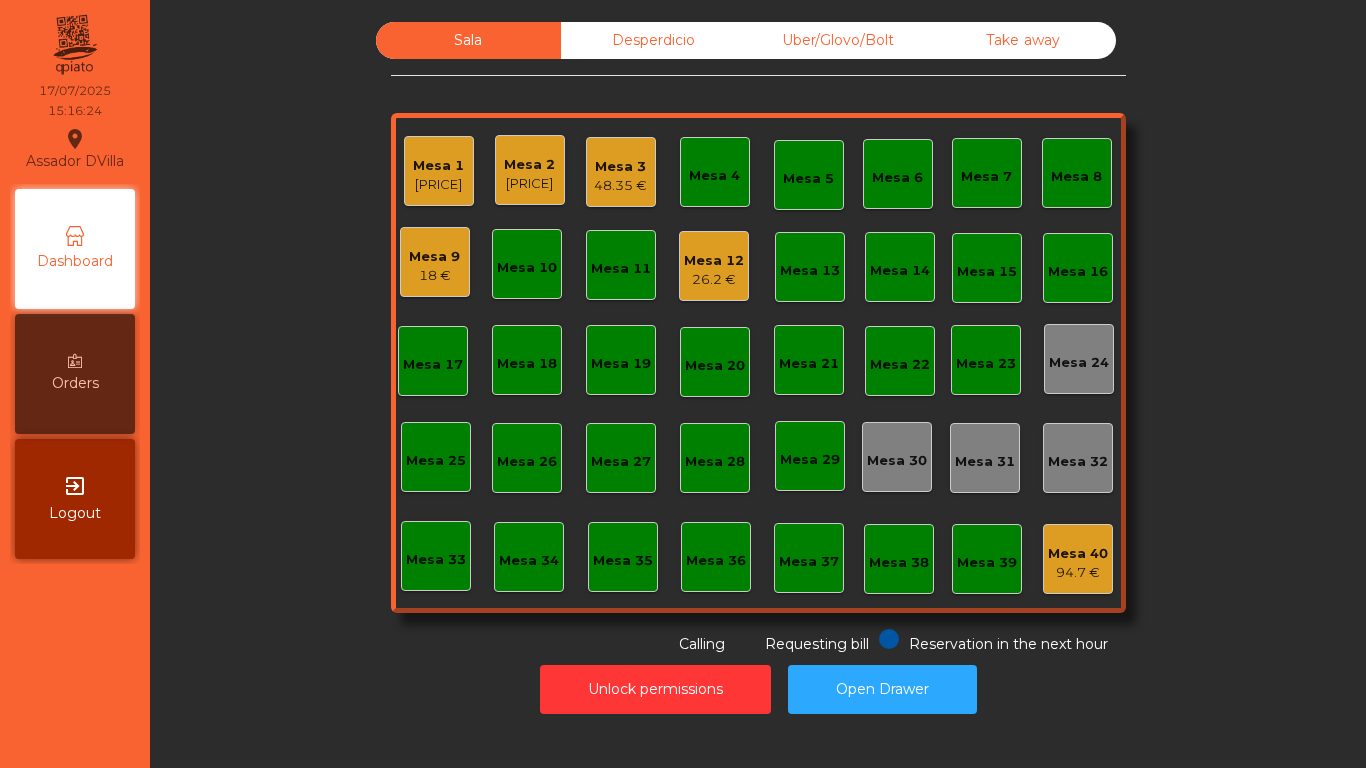 click on "62.6 €" 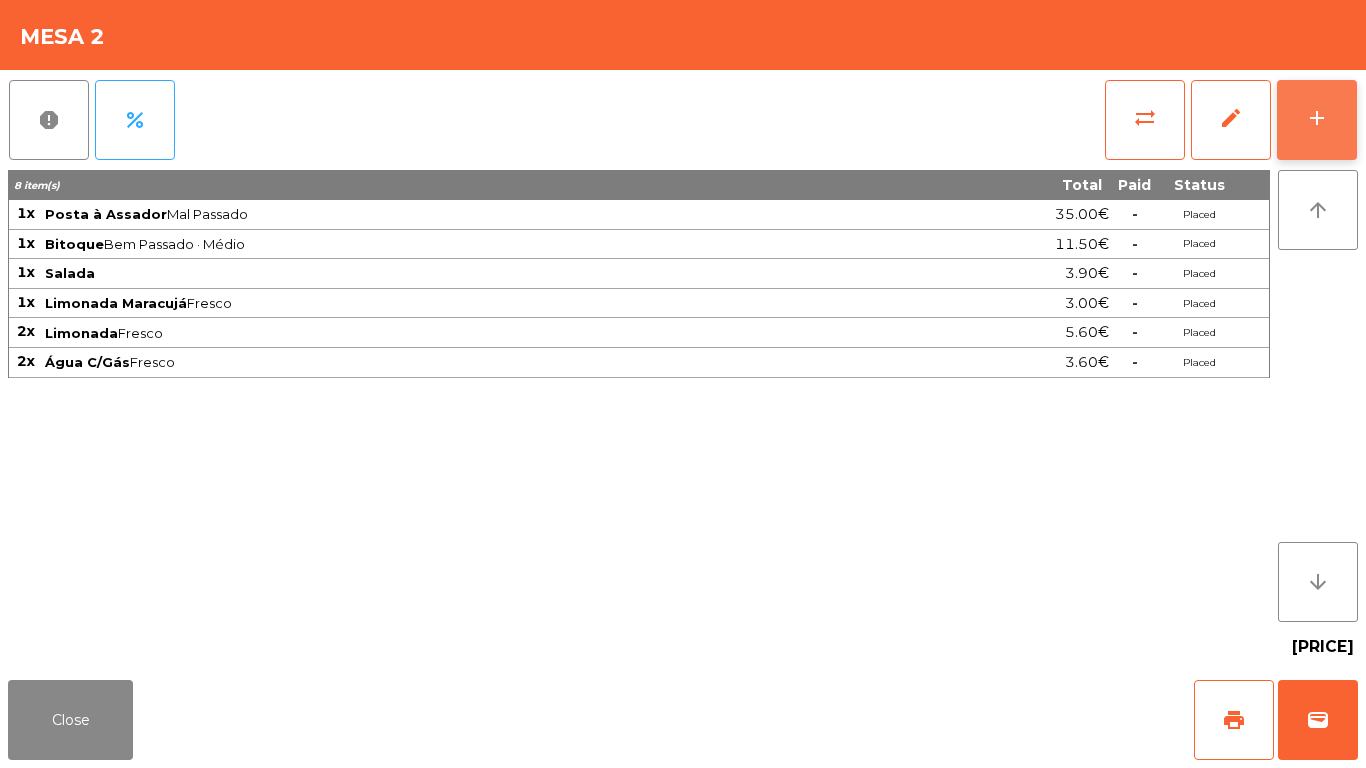 click on "add" 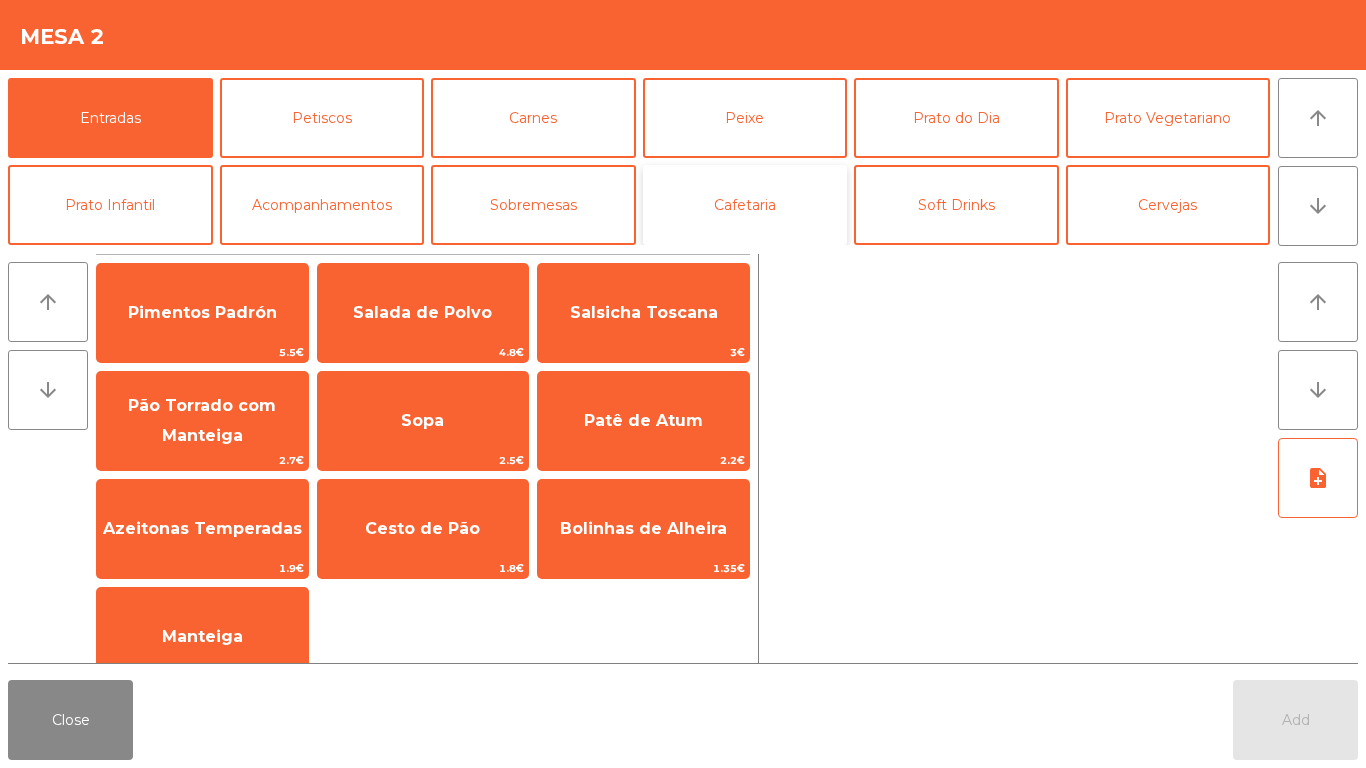 click on "Cafetaria" 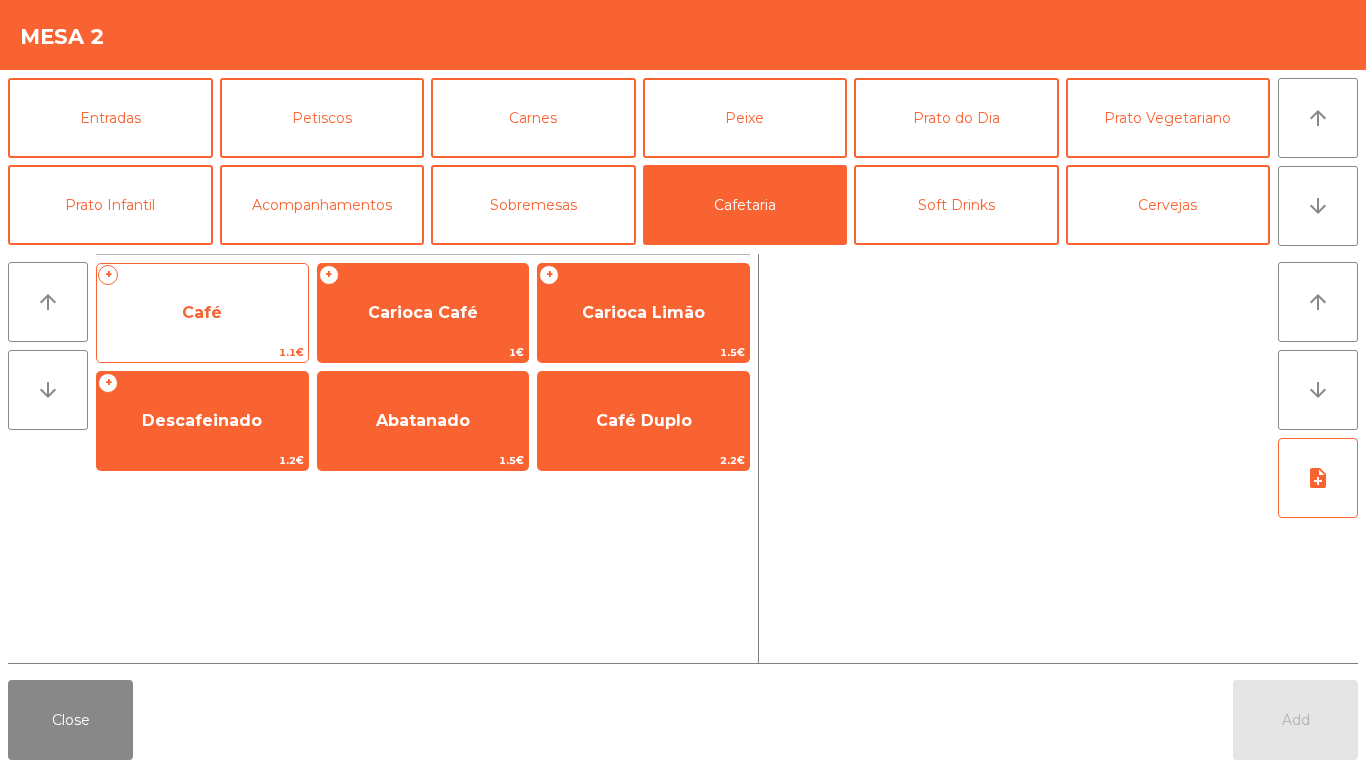 click on "Café" 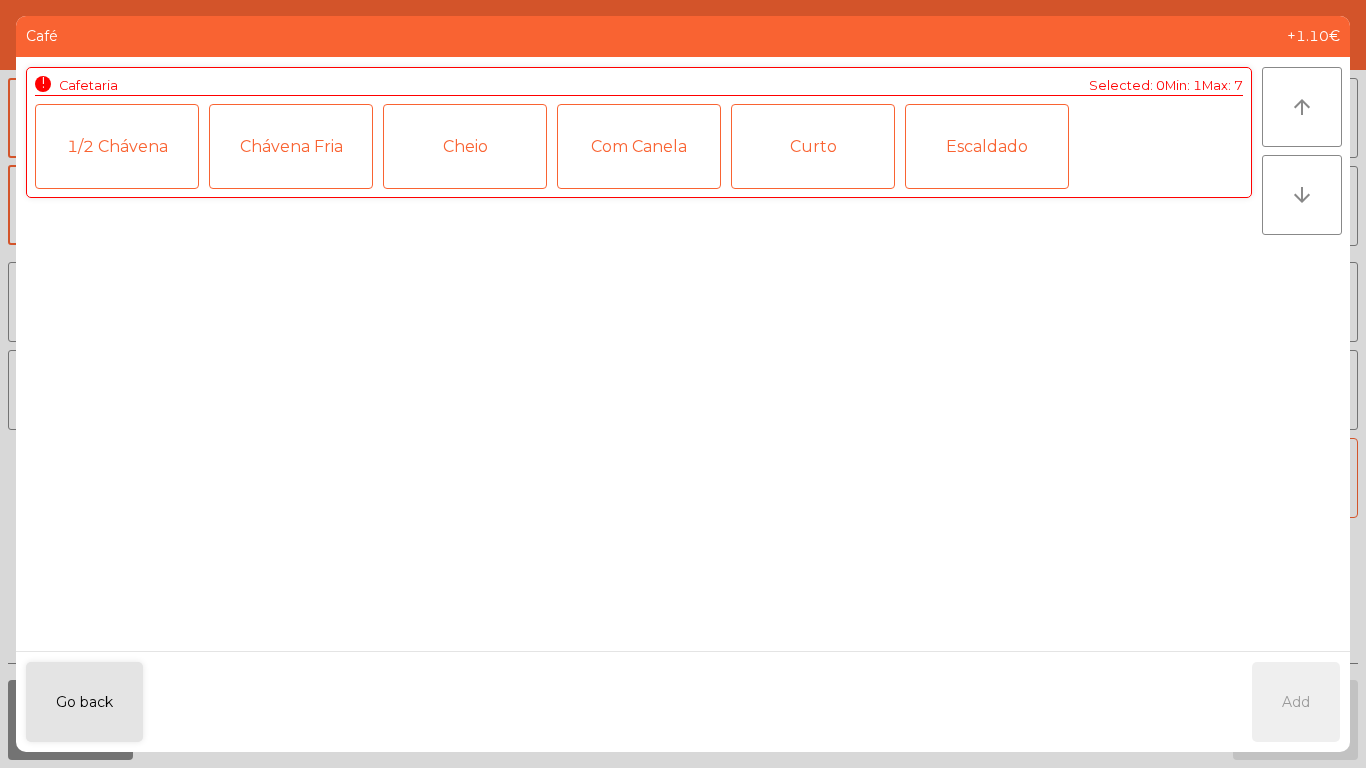 click on "Cheio" 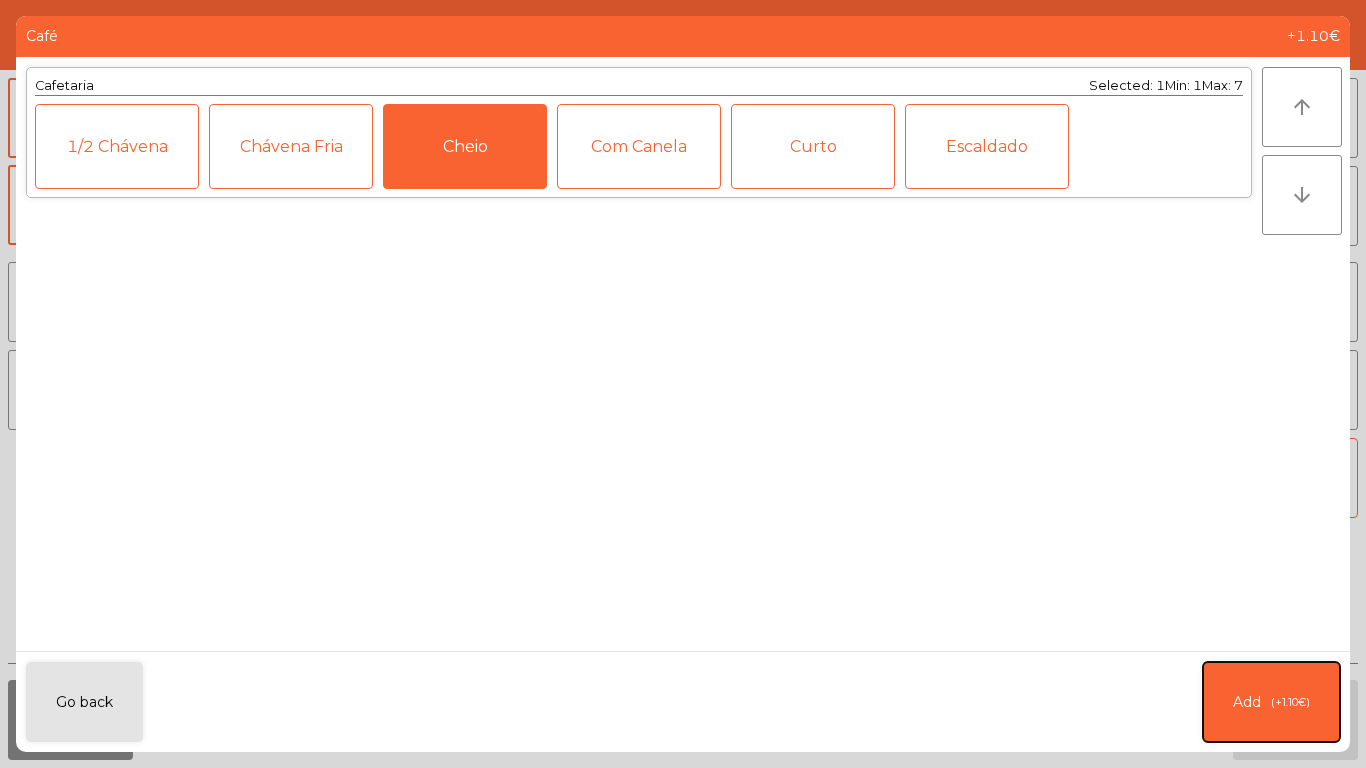 click on "(+1.10€)" 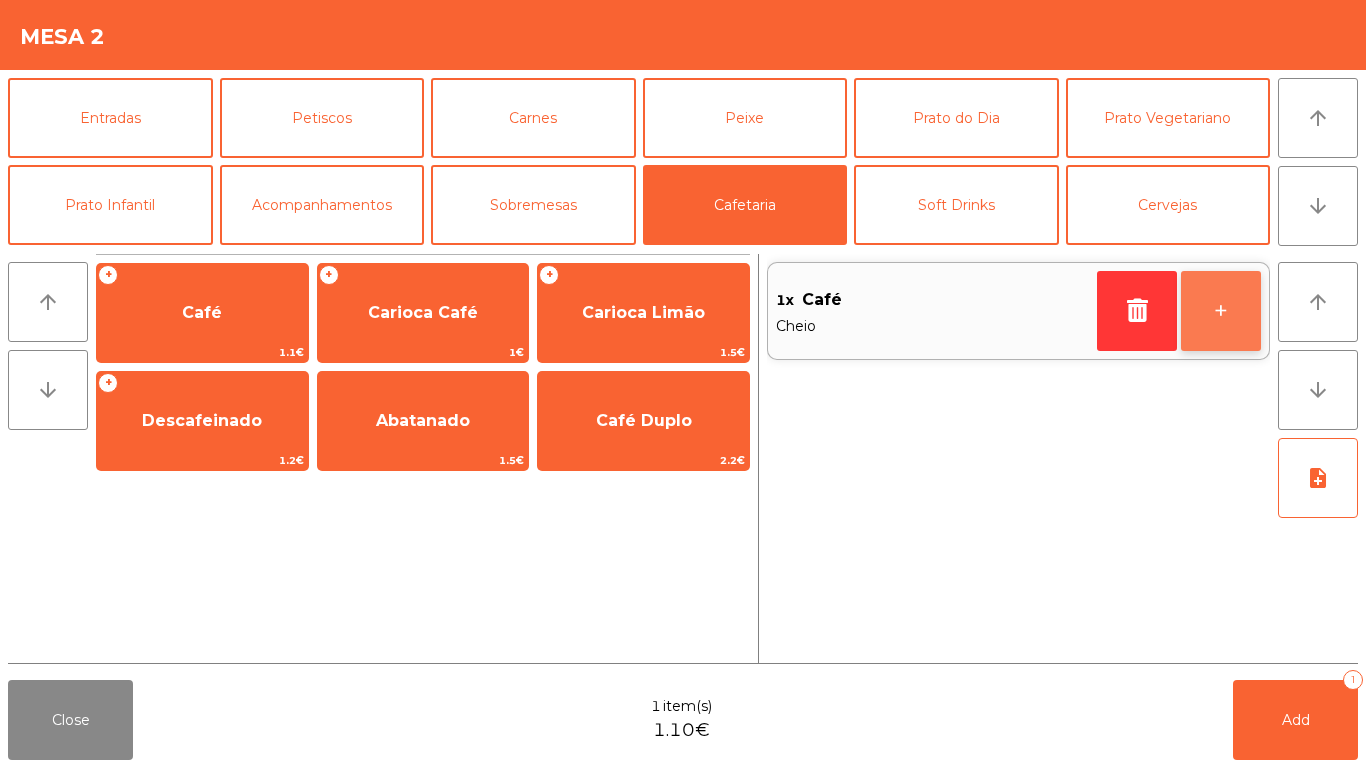 click on "+" 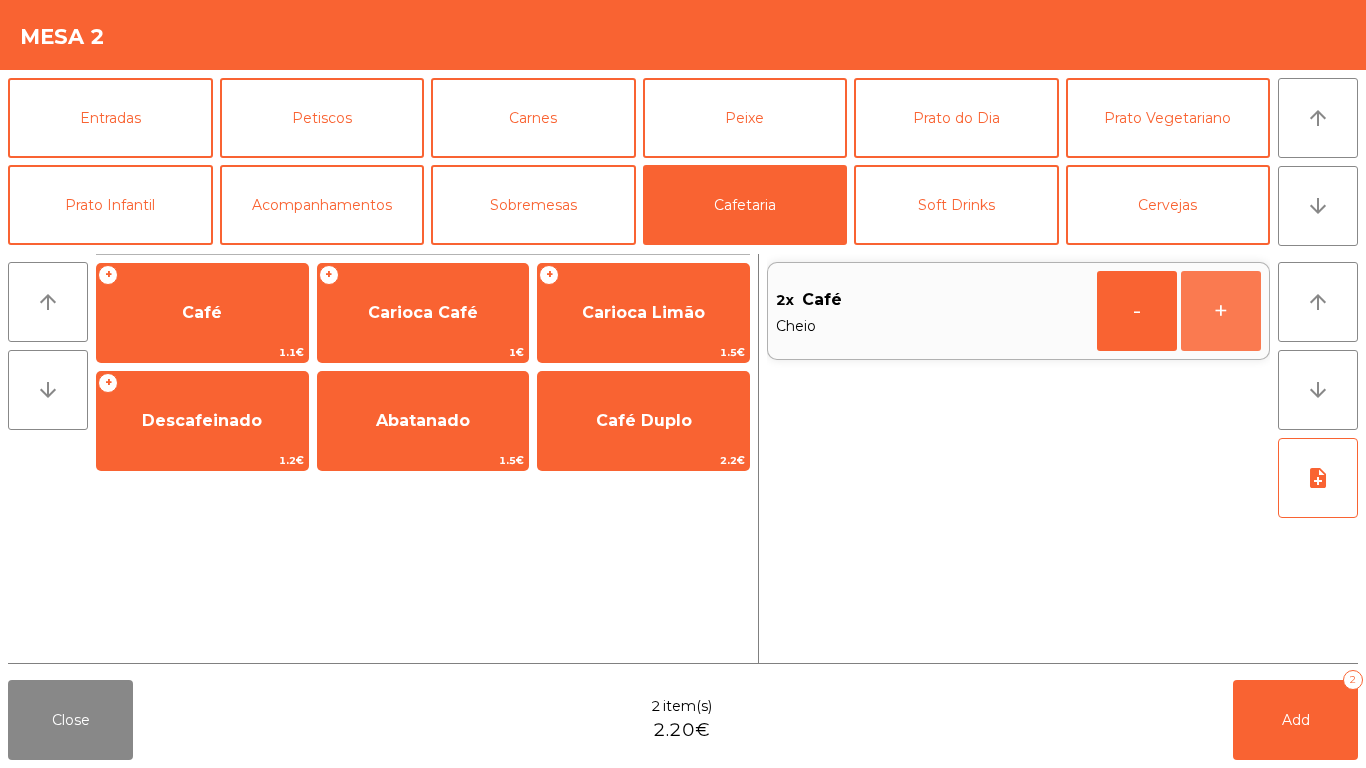 click on "+" 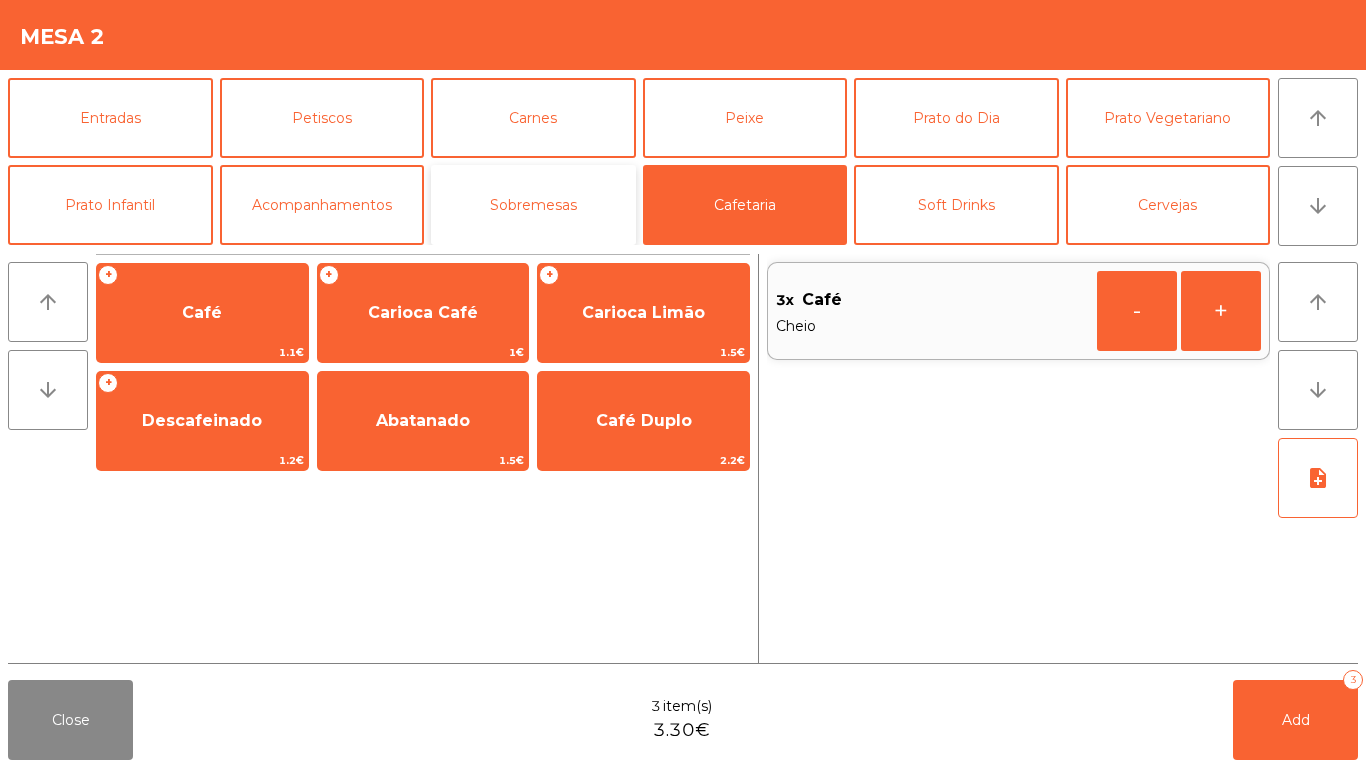 click on "Sobremesas" 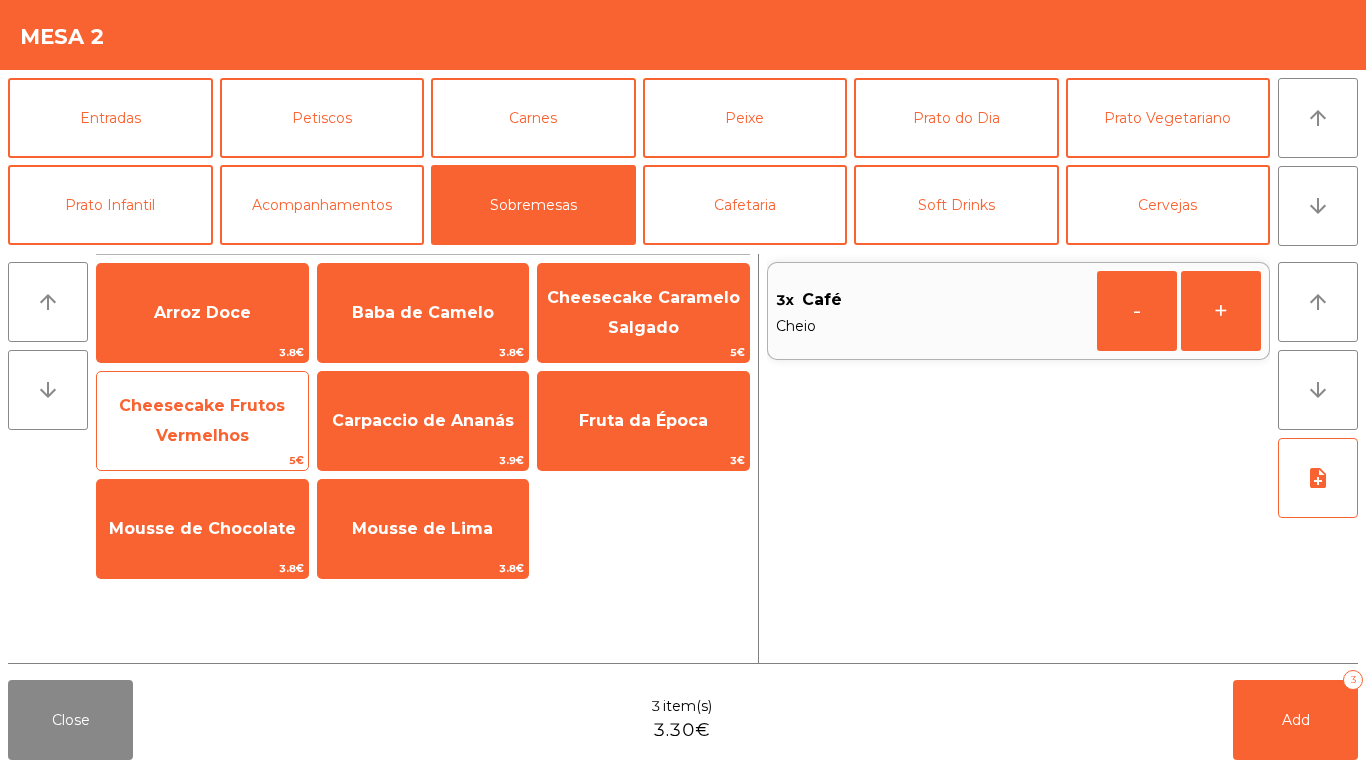 click on "Cheesecake Frutos Vermelhos" 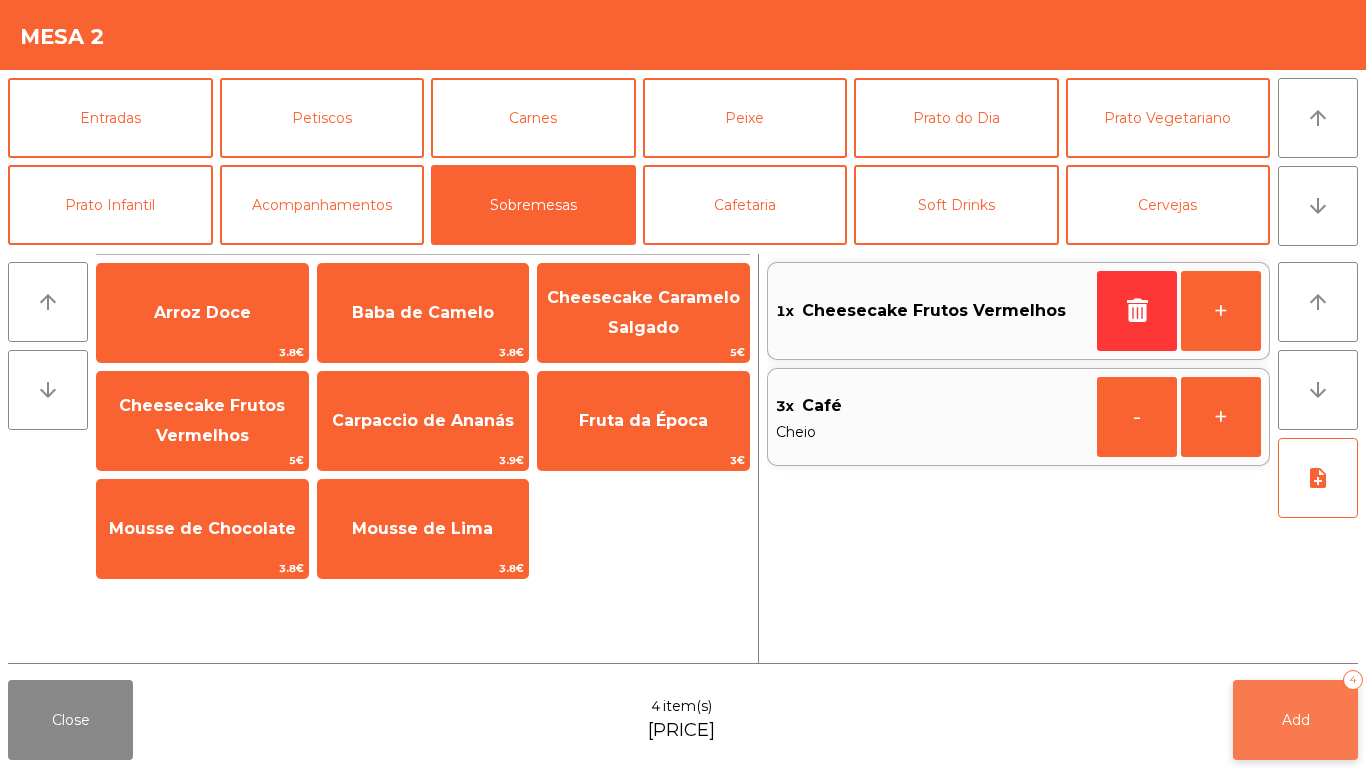 click on "Add" 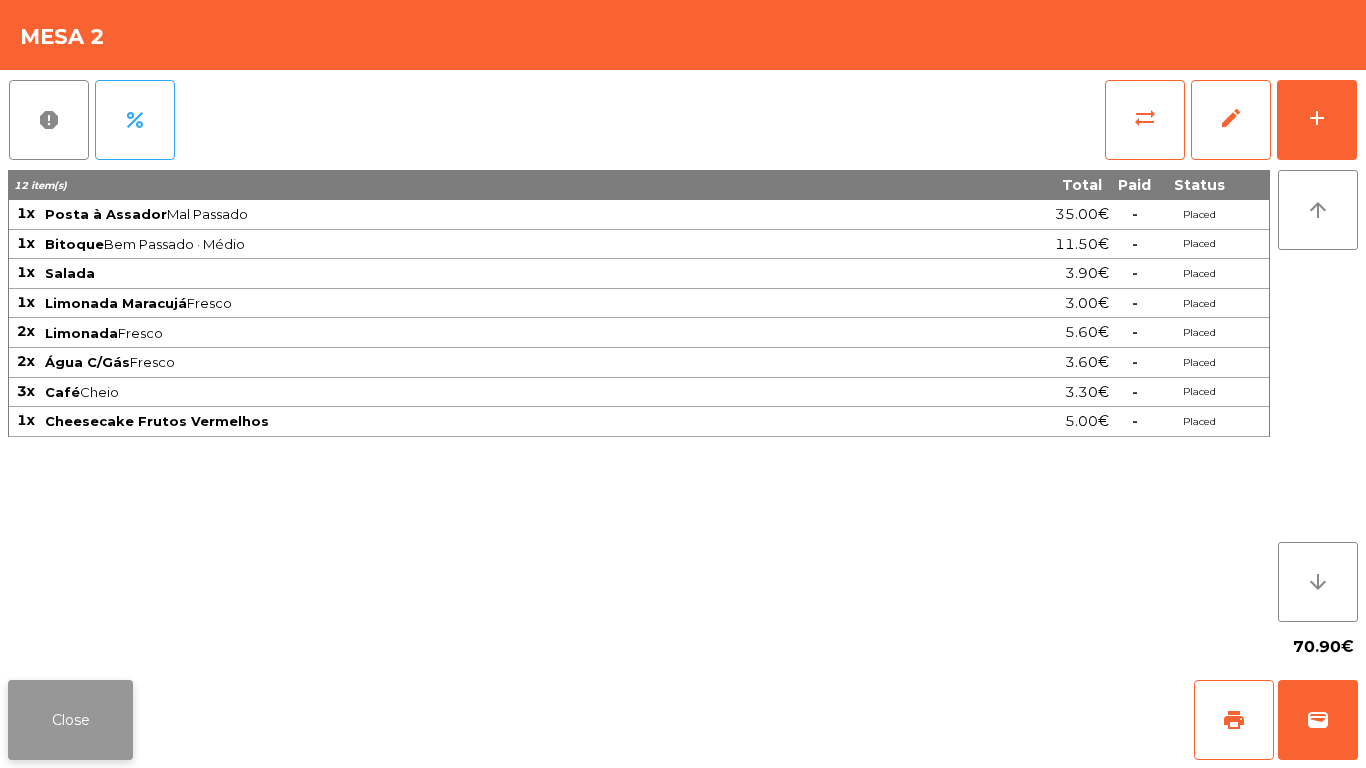 click on "Close" 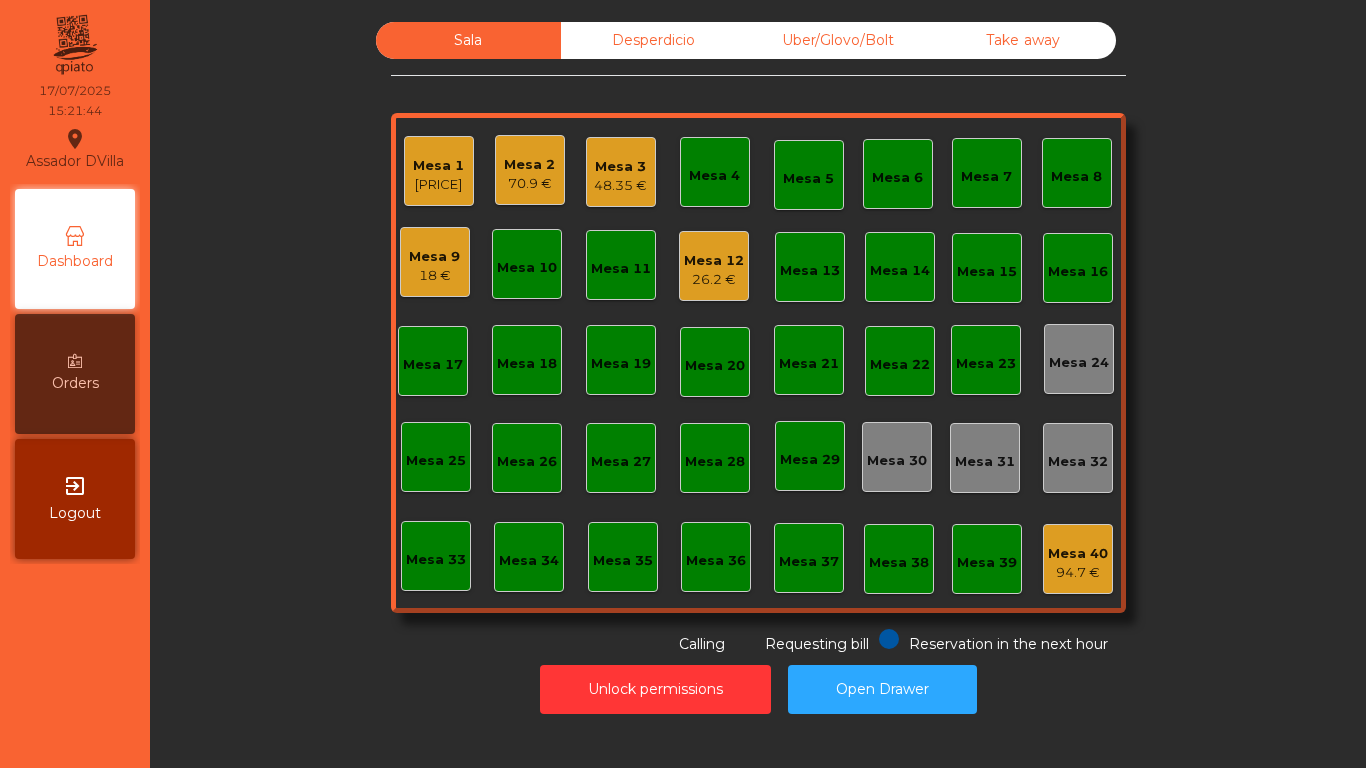 click on "31.6 €" 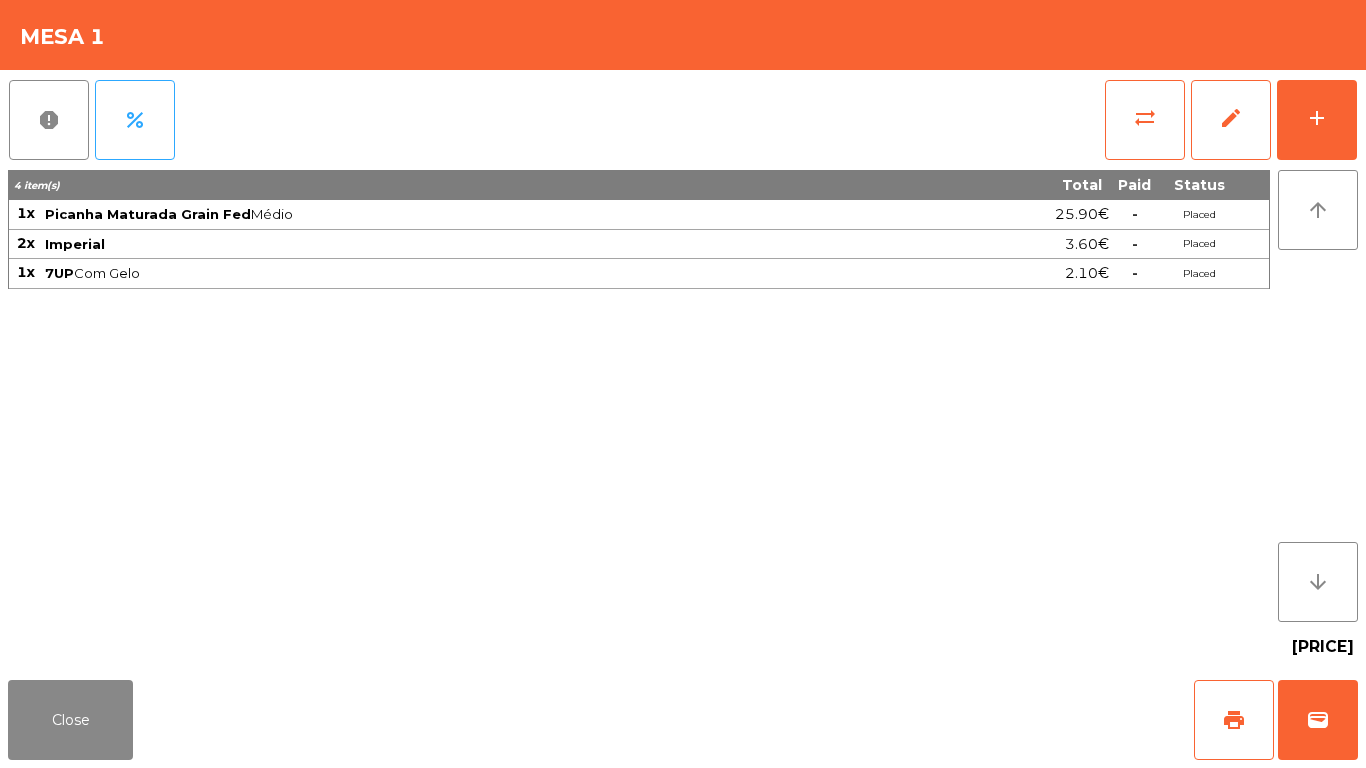 click on "report   percent   sync_alt   edit   add  4 item(s) Total Paid Status 1x Picanha Maturada Grain Fed  Médio  25.90€  -  Placed 2x Imperial 3.60€  -  Placed 1x 7UP  Com Gelo  2.10€  -  Placed arrow_upward arrow_downward  31.60€" 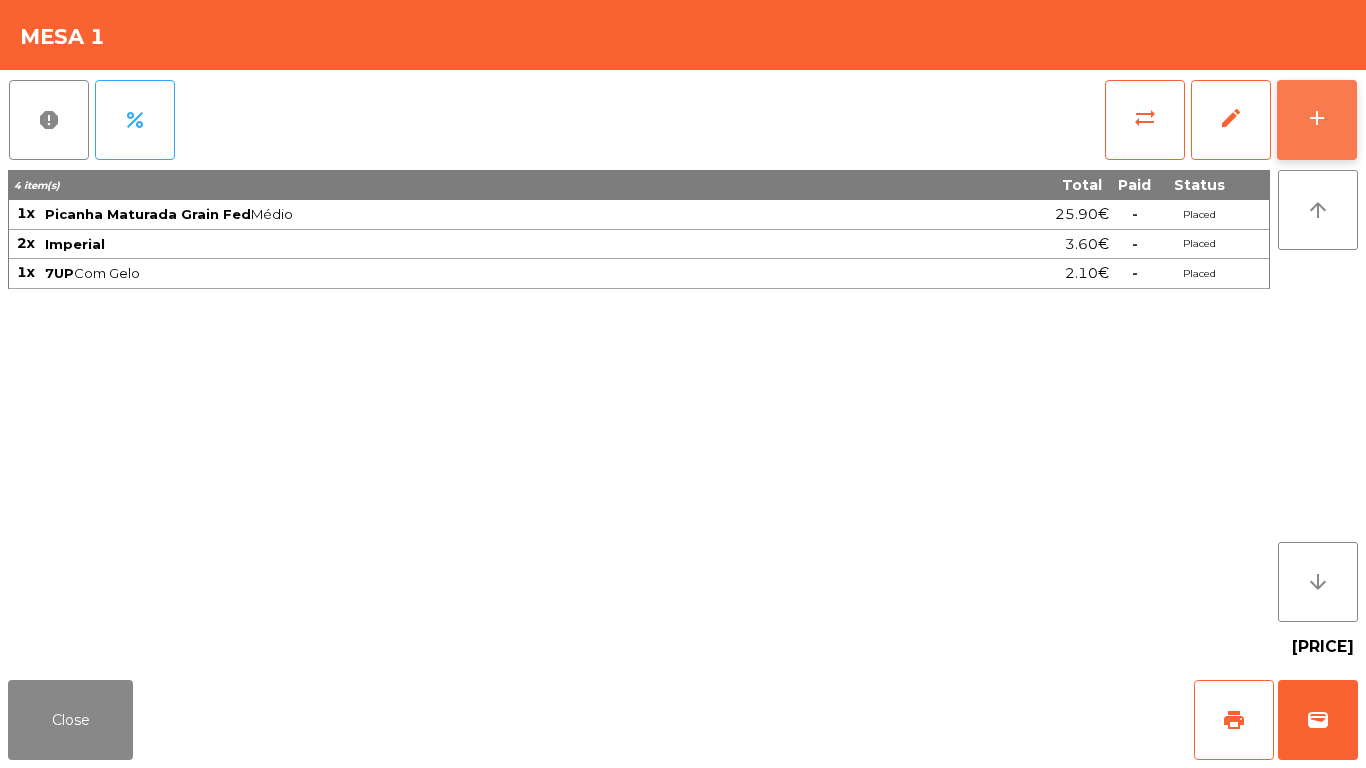 click on "add" 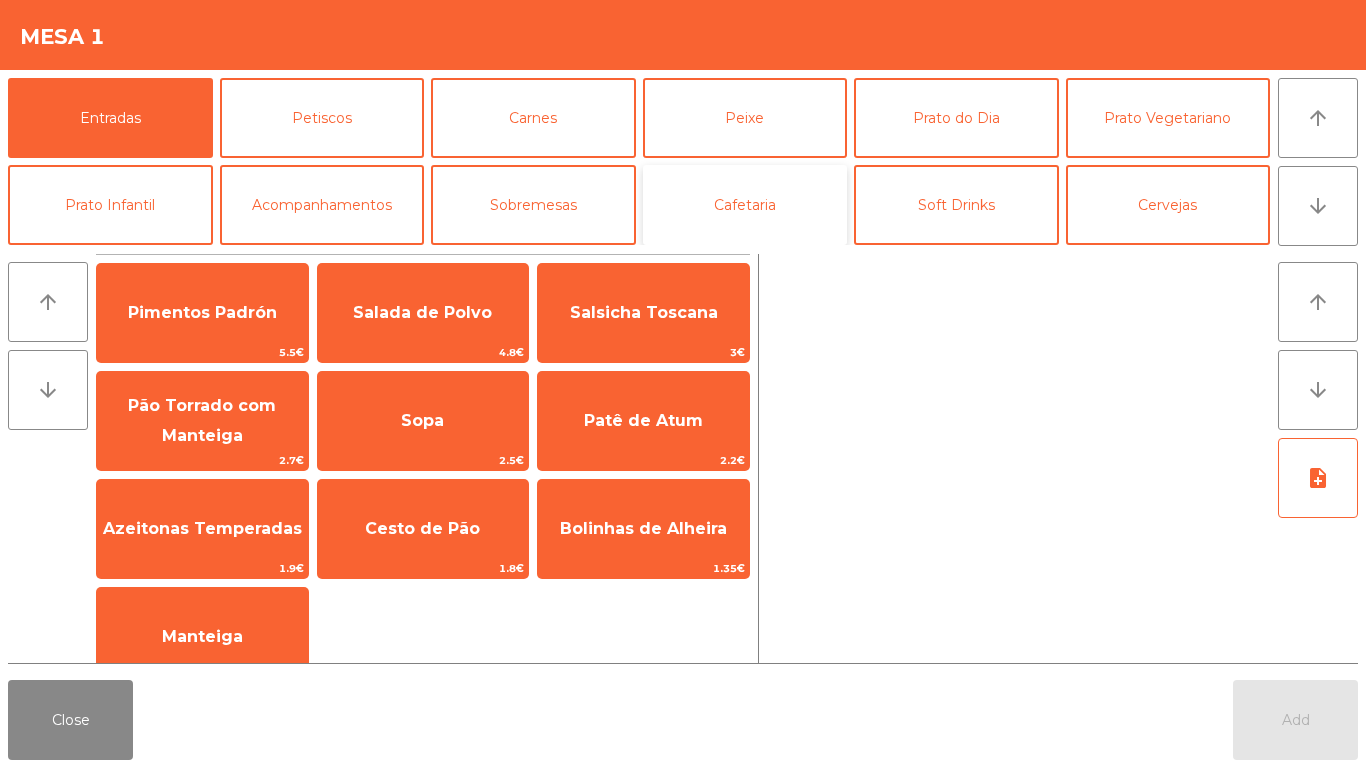 click on "Cafetaria" 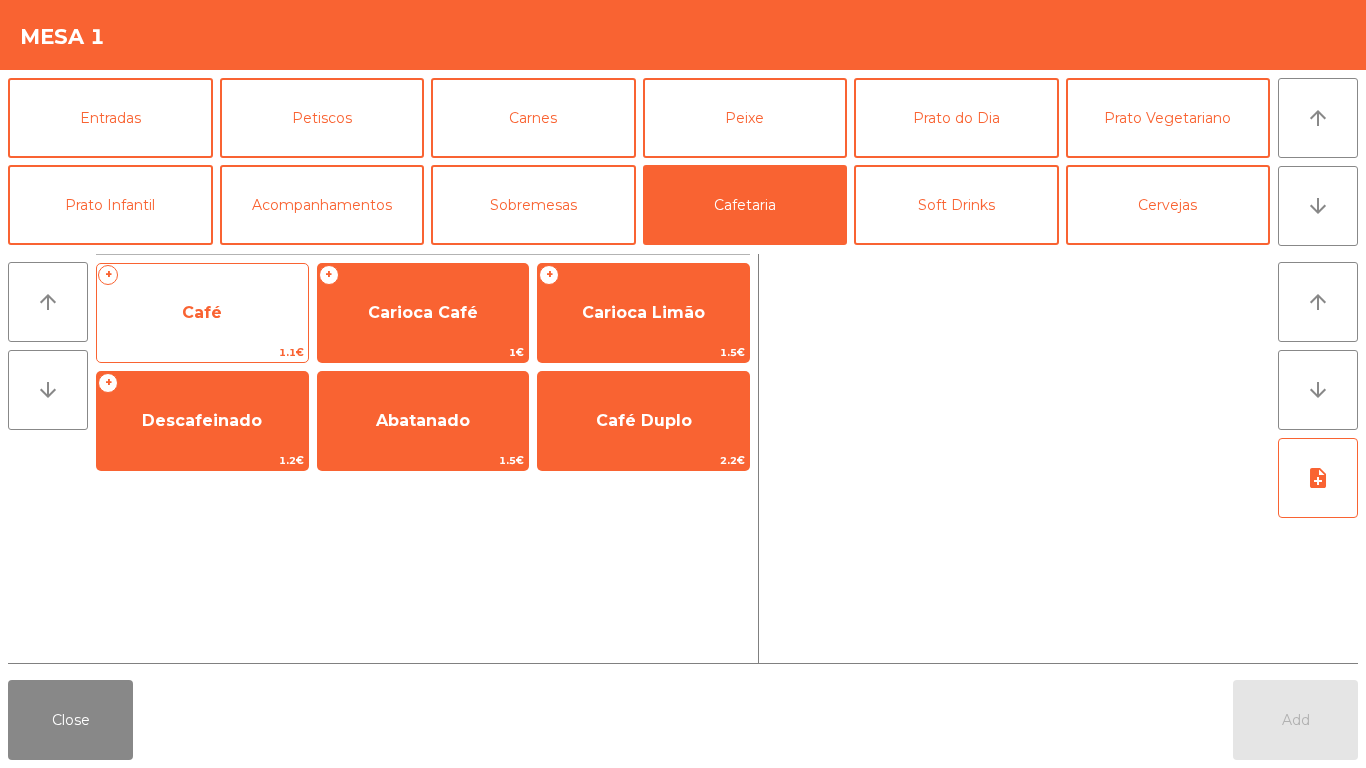 click on "Café" 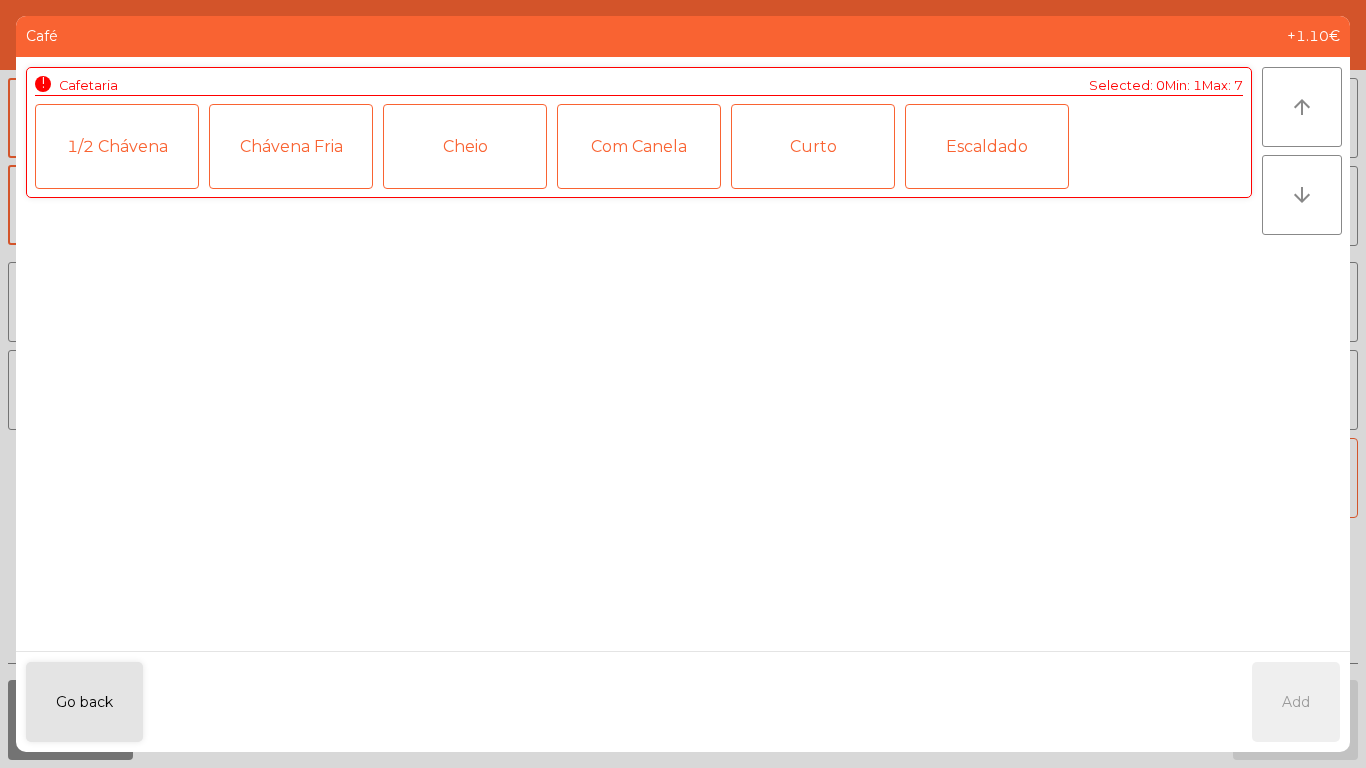 click on "1/2 Chávena" 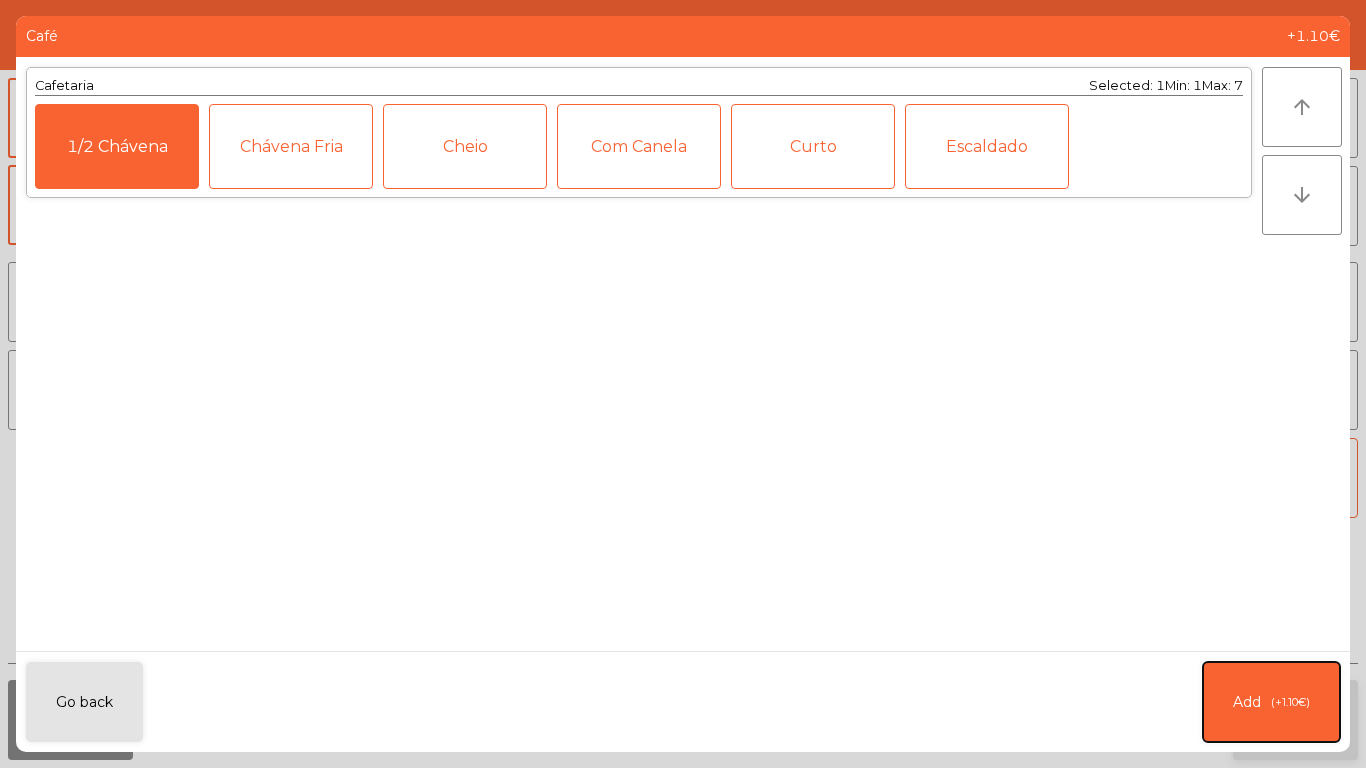 click on "Add   (+1.10€)" 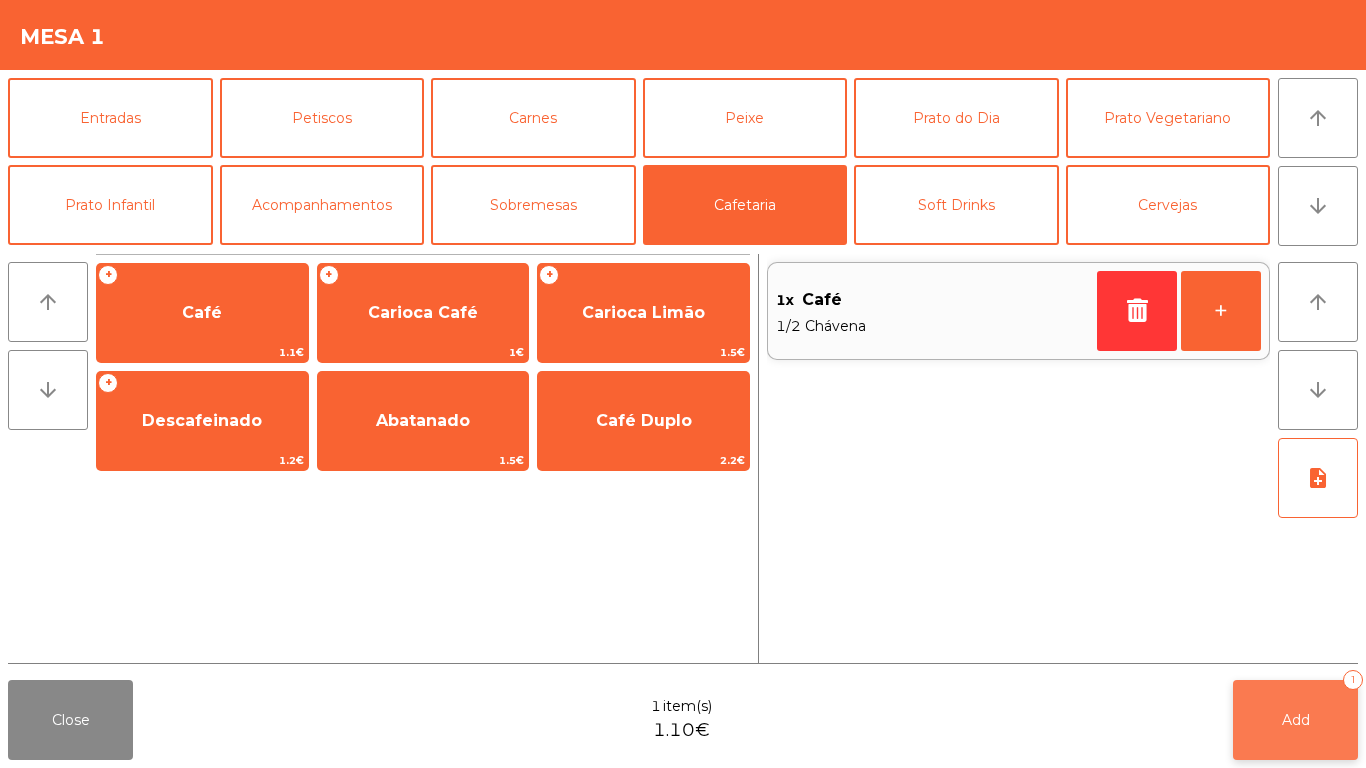 click on "Add   1" 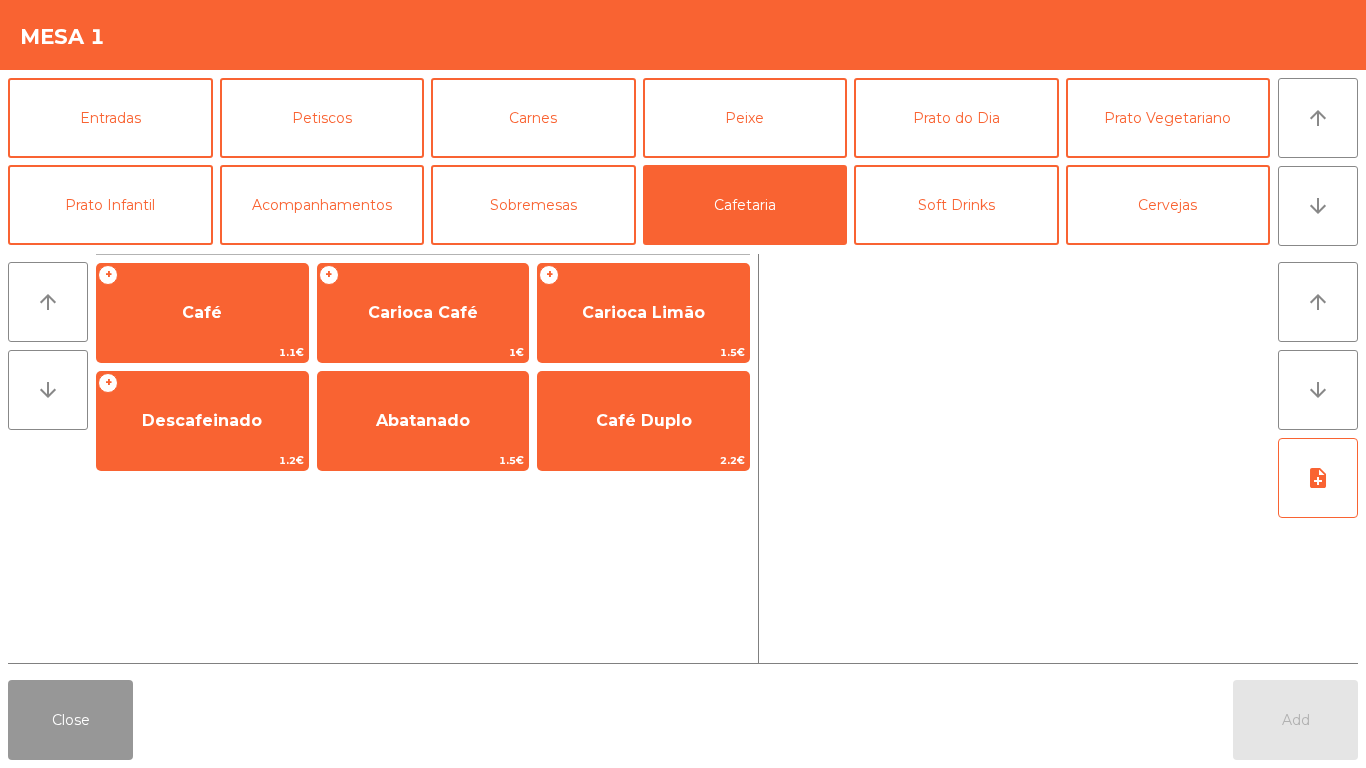 click on "Close" 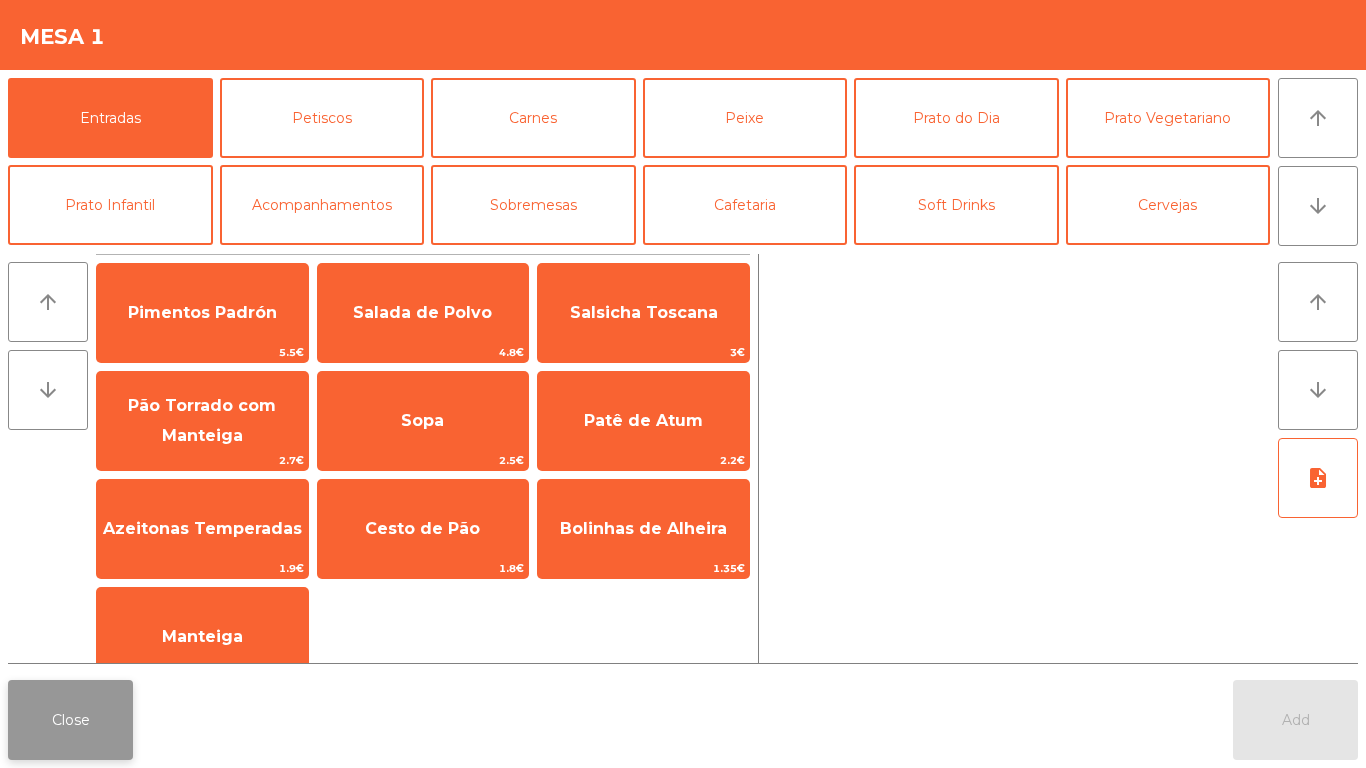click on "Close" 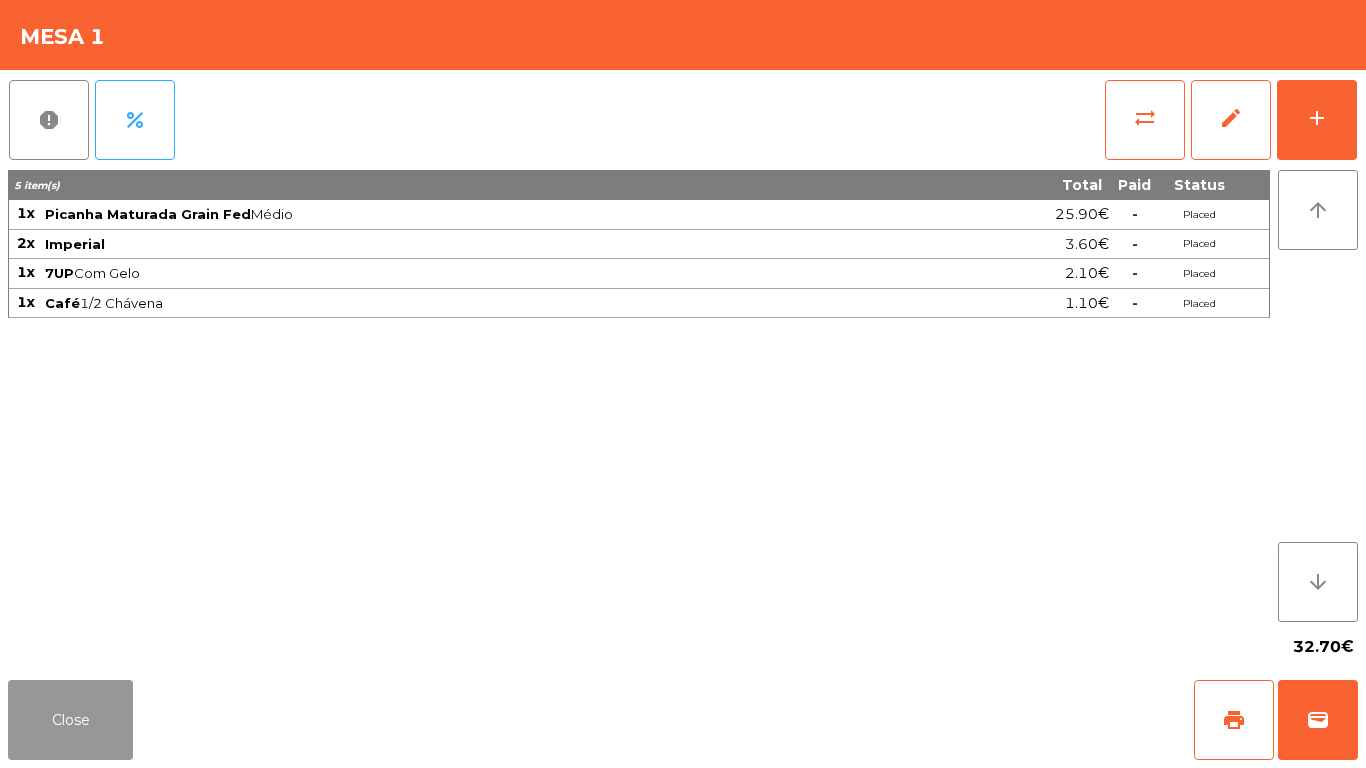 click on "Close" 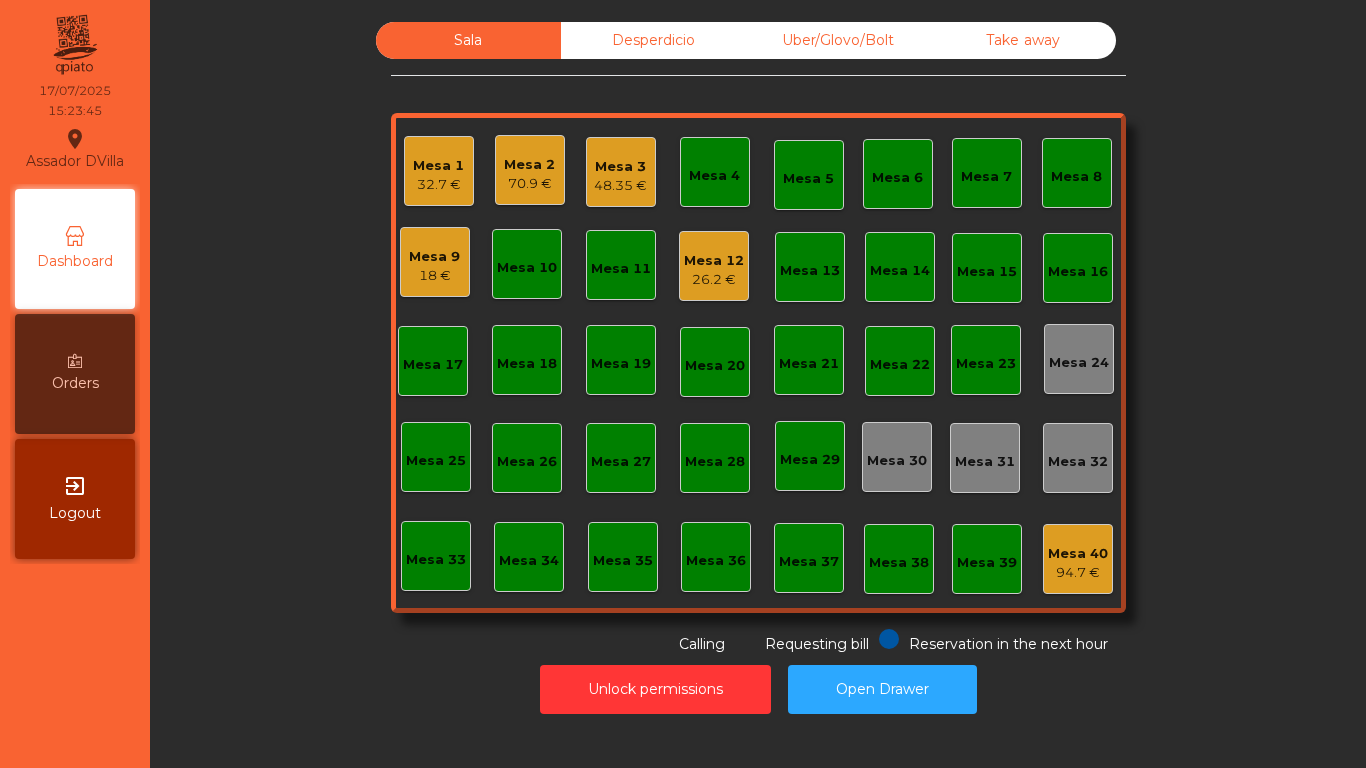 click on "Sala   Desperdicio   Uber/Glovo/Bolt   Take away   Mesa 1   32.7 €   Mesa 2   70.9 €   Mesa 3   48.35 €   Mesa 4   Mesa 5   Mesa 6   Mesa 7   Mesa 8   Mesa 9   18 €   Mesa 10   Mesa 11   Mesa 12   26.2 €   Mesa 13   Mesa 14   Mesa 15   Mesa 16   Mesa 17   Mesa 18   Mesa 19   Mesa 20   Mesa 21   Mesa 22   Mesa 23   Mesa 24   Mesa 25   Mesa 26   Mesa 27   Mesa 28   Mesa 29   Mesa 30   Mesa 31   Mesa 32   Mesa 33   Mesa 34   Mesa 35   Mesa 36   Mesa 37   Mesa 38   Mesa 39   Mesa 40   94.7 €  Reservation in the next hour Requesting bill Calling" 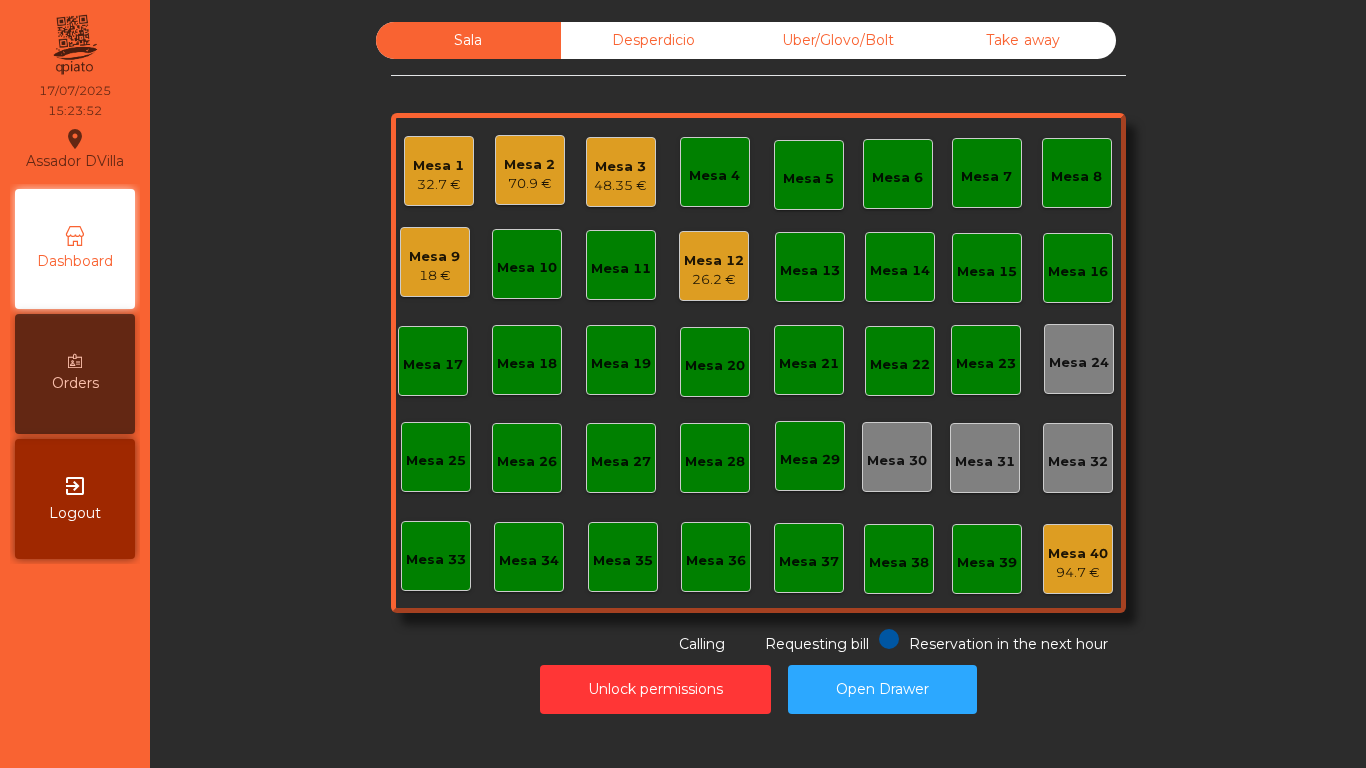 click on "Sala   Desperdicio   Uber/Glovo/Bolt   Take away   Mesa 1   32.7 €   Mesa 2   70.9 €   Mesa 3   48.35 €   Mesa 4   Mesa 5   Mesa 6   Mesa 7   Mesa 8   Mesa 9   18 €   Mesa 10   Mesa 11   Mesa 12   26.2 €   Mesa 13   Mesa 14   Mesa 15   Mesa 16   Mesa 17   Mesa 18   Mesa 19   Mesa 20   Mesa 21   Mesa 22   Mesa 23   Mesa 24   Mesa 25   Mesa 26   Mesa 27   Mesa 28   Mesa 29   Mesa 30   Mesa 31   Mesa 32   Mesa 33   Mesa 34   Mesa 35   Mesa 36   Mesa 37   Mesa 38   Mesa 39   Mesa 40   94.7 €  Reservation in the next hour Requesting bill Calling" 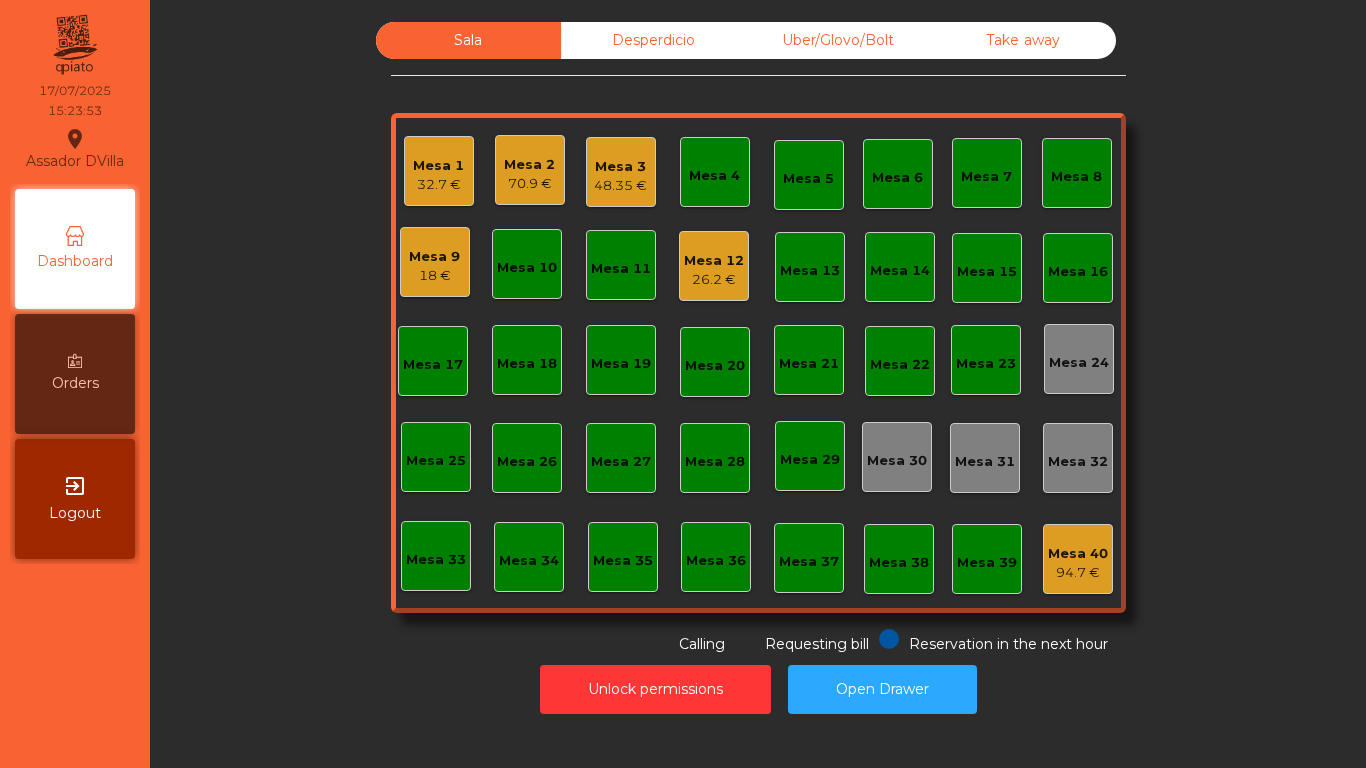drag, startPoint x: 605, startPoint y: 39, endPoint x: 664, endPoint y: 36, distance: 59.07622 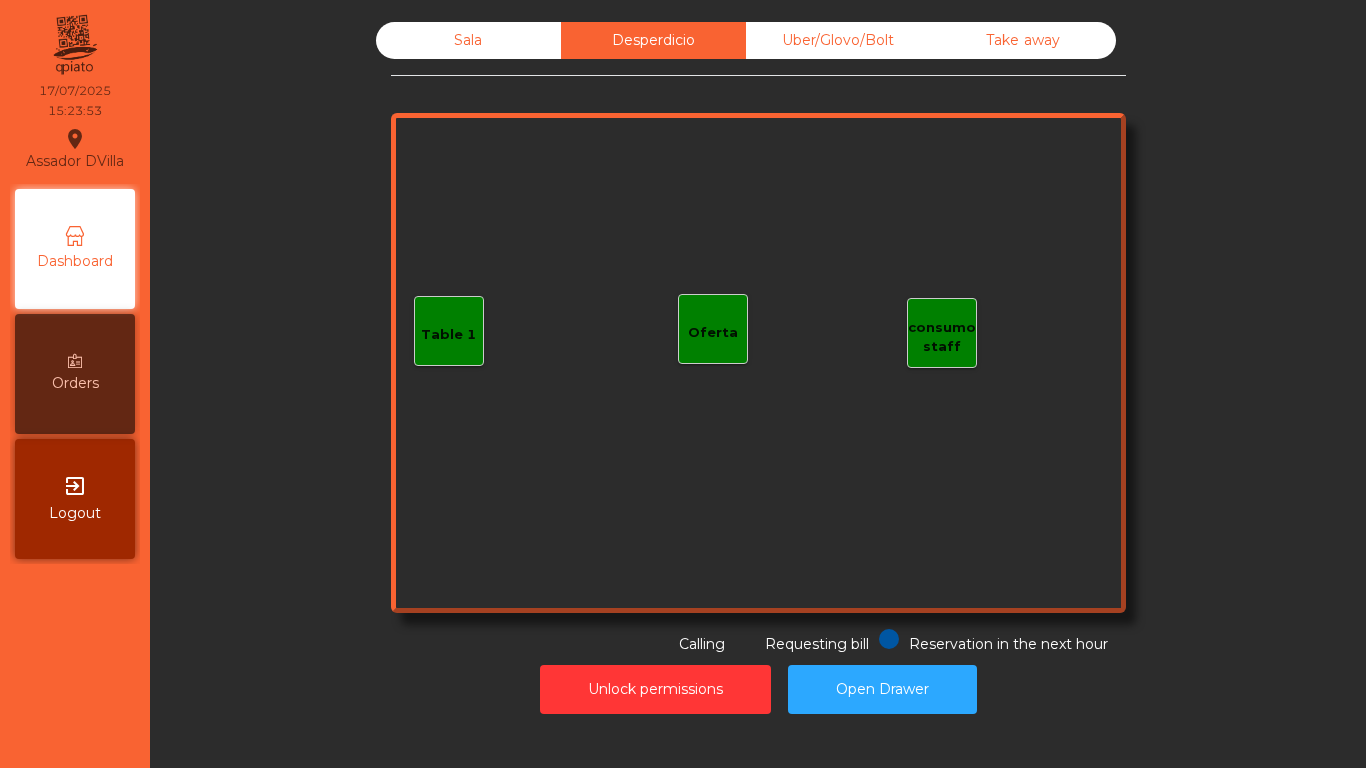 drag, startPoint x: 936, startPoint y: 35, endPoint x: 948, endPoint y: 36, distance: 12.0415945 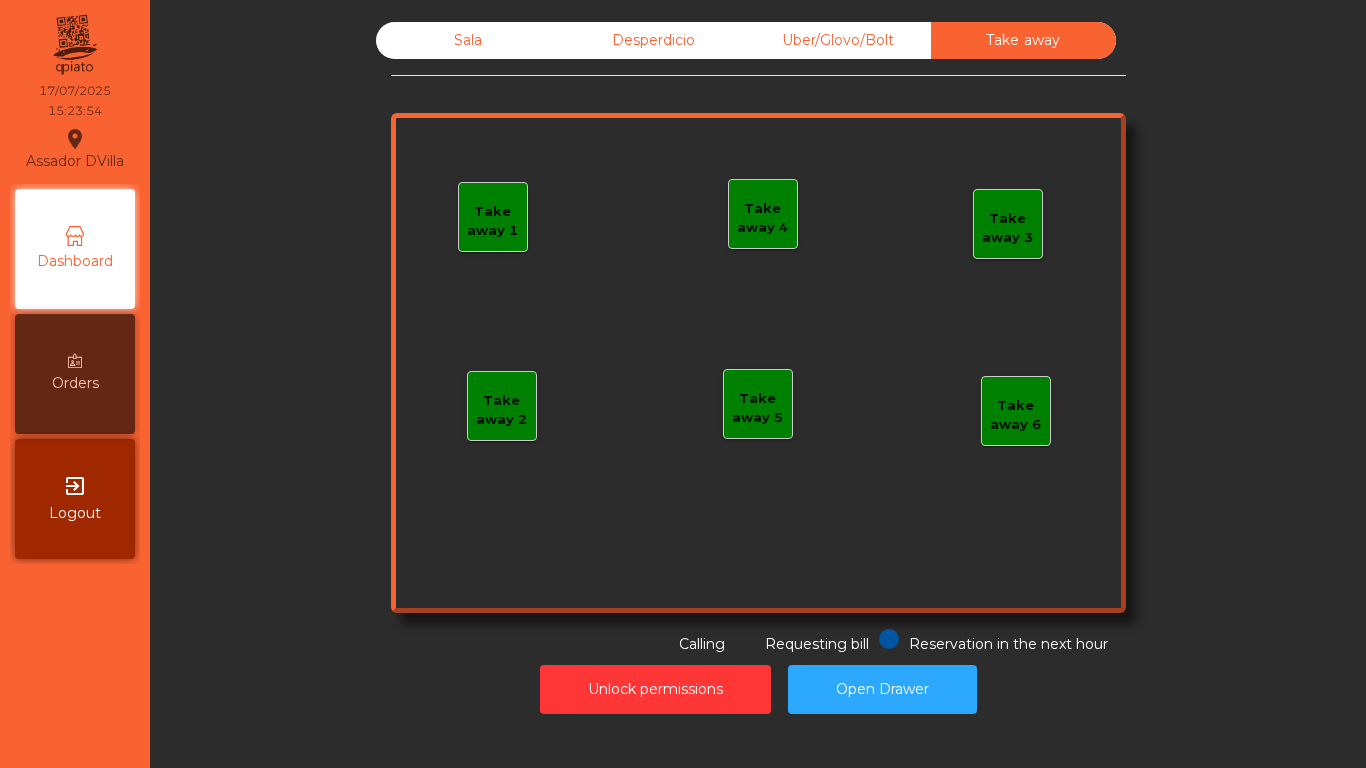 click on "Uber/Glovo/Bolt" 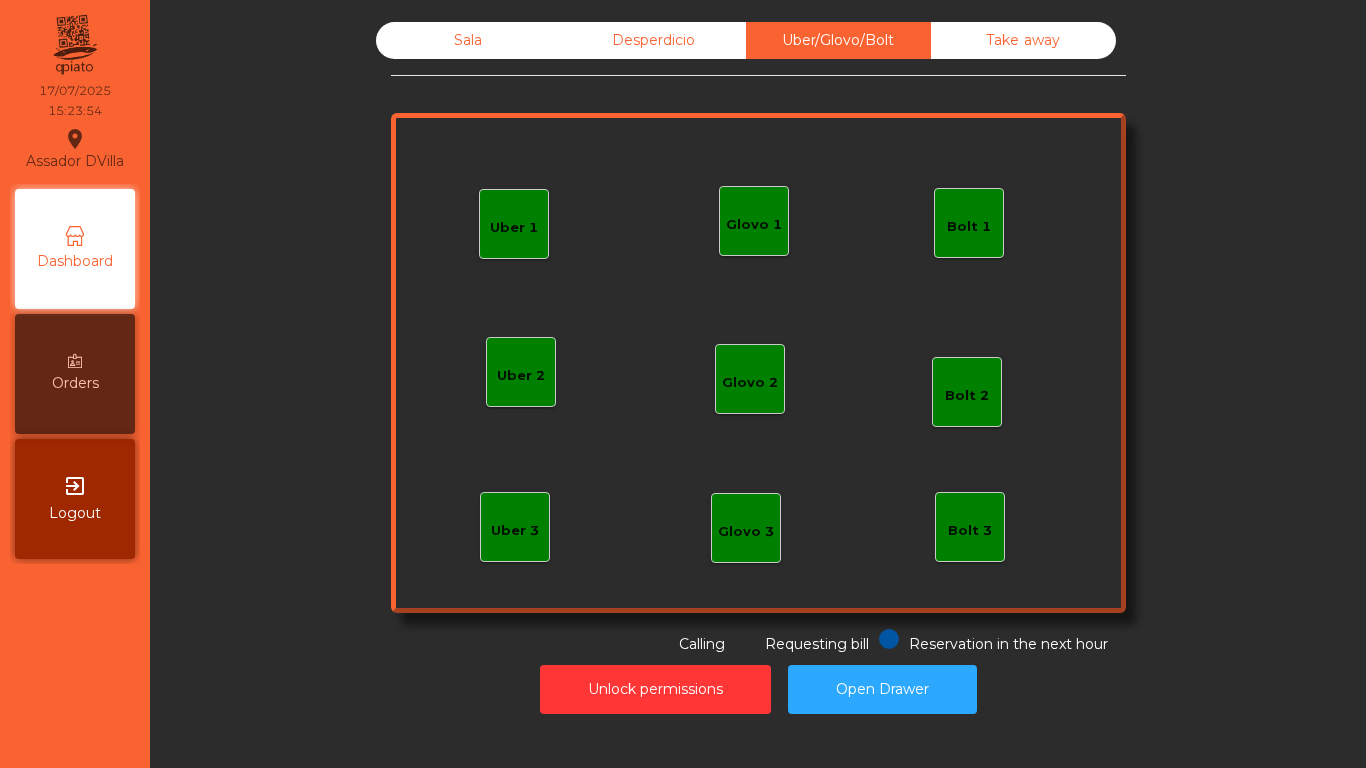 click on "Sala   Desperdicio   Uber/Glovo/Bolt   Take away   Uber 1   Uber 3   Bolt 2   Glovo 2   Uber 2   Glovo 1   Bolt 1   Bolt 3   Glovo 3  Reservation in the next hour Requesting bill Calling" 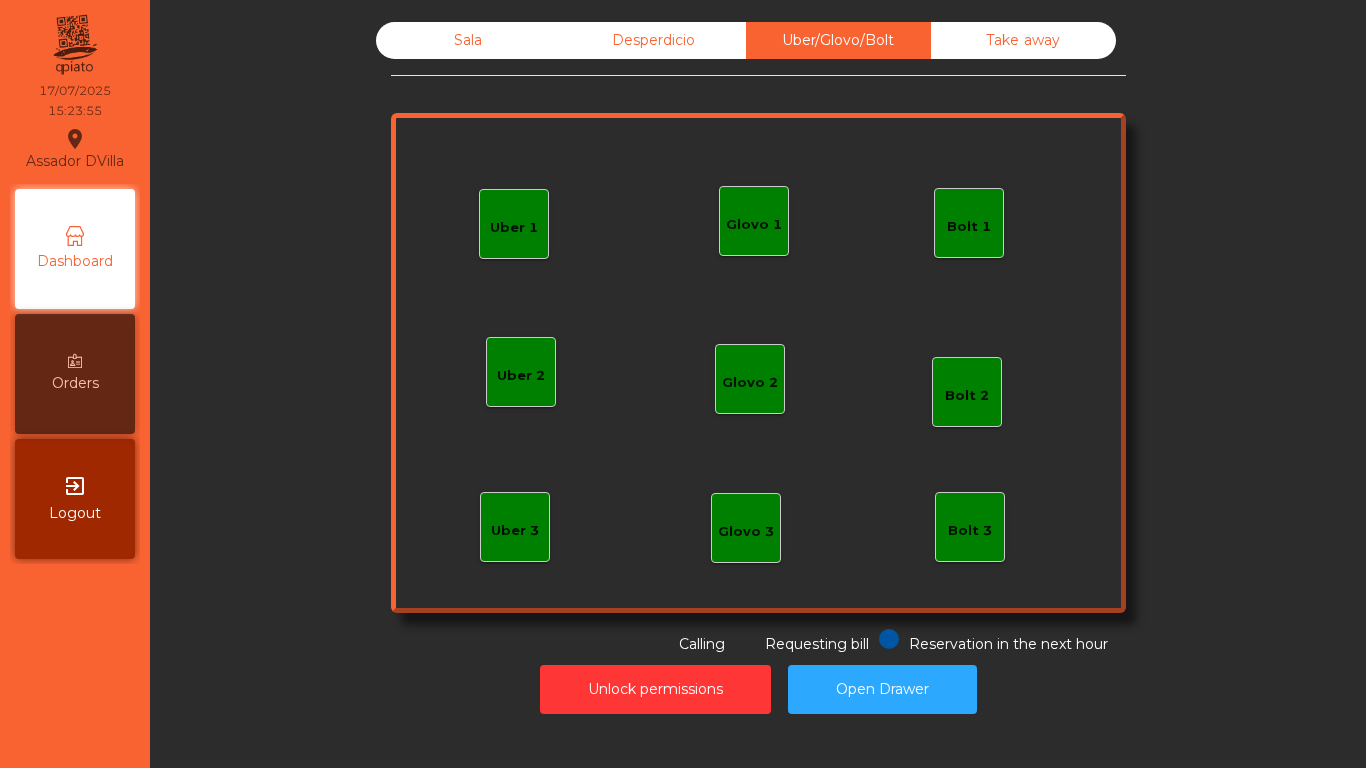 click on "Sala" 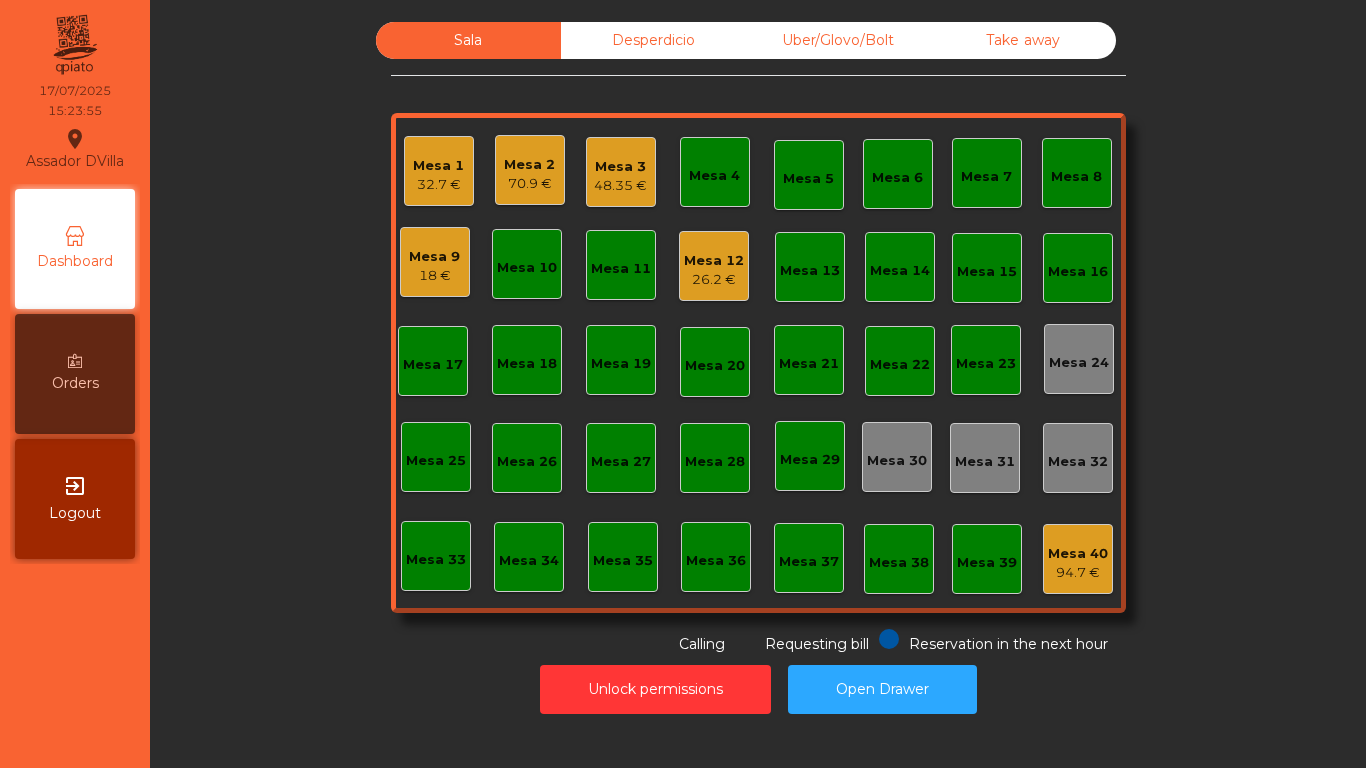 click on "Sala   Desperdicio   Uber/Glovo/Bolt   Take away   Mesa 1   32.7 €   Mesa 2   70.9 €   Mesa 3   48.35 €   Mesa 4   Mesa 5   Mesa 6   Mesa 7   Mesa 8   Mesa 9   18 €   Mesa 10   Mesa 11   Mesa 12   26.2 €   Mesa 13   Mesa 14   Mesa 15   Mesa 16   Mesa 17   Mesa 18   Mesa 19   Mesa 20   Mesa 21   Mesa 22   Mesa 23   Mesa 24   Mesa 25   Mesa 26   Mesa 27   Mesa 28   Mesa 29   Mesa 30   Mesa 31   Mesa 32   Mesa 33   Mesa 34   Mesa 35   Mesa 36   Mesa 37   Mesa 38   Mesa 39   Mesa 40   94.7 €  Reservation in the next hour Requesting bill Calling" 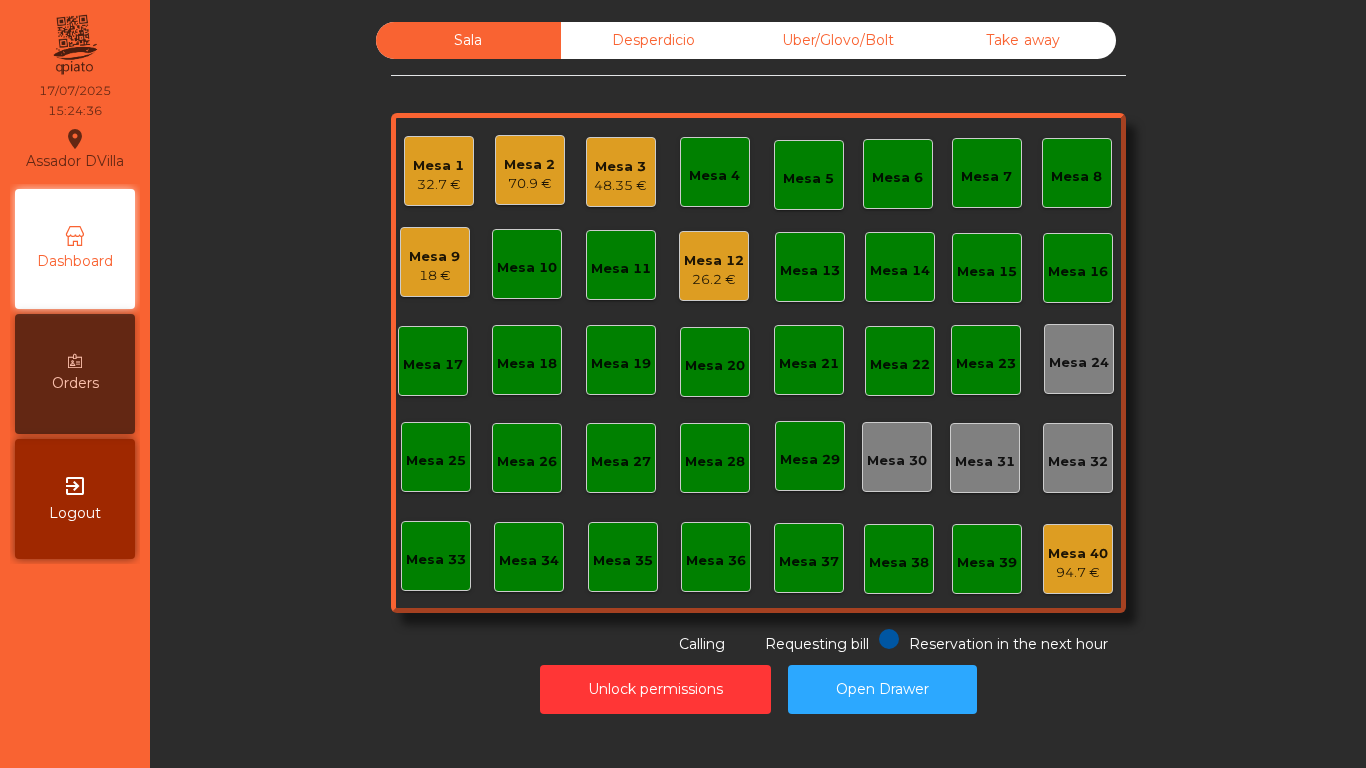 click on "Mesa 9   [PRICE] €" 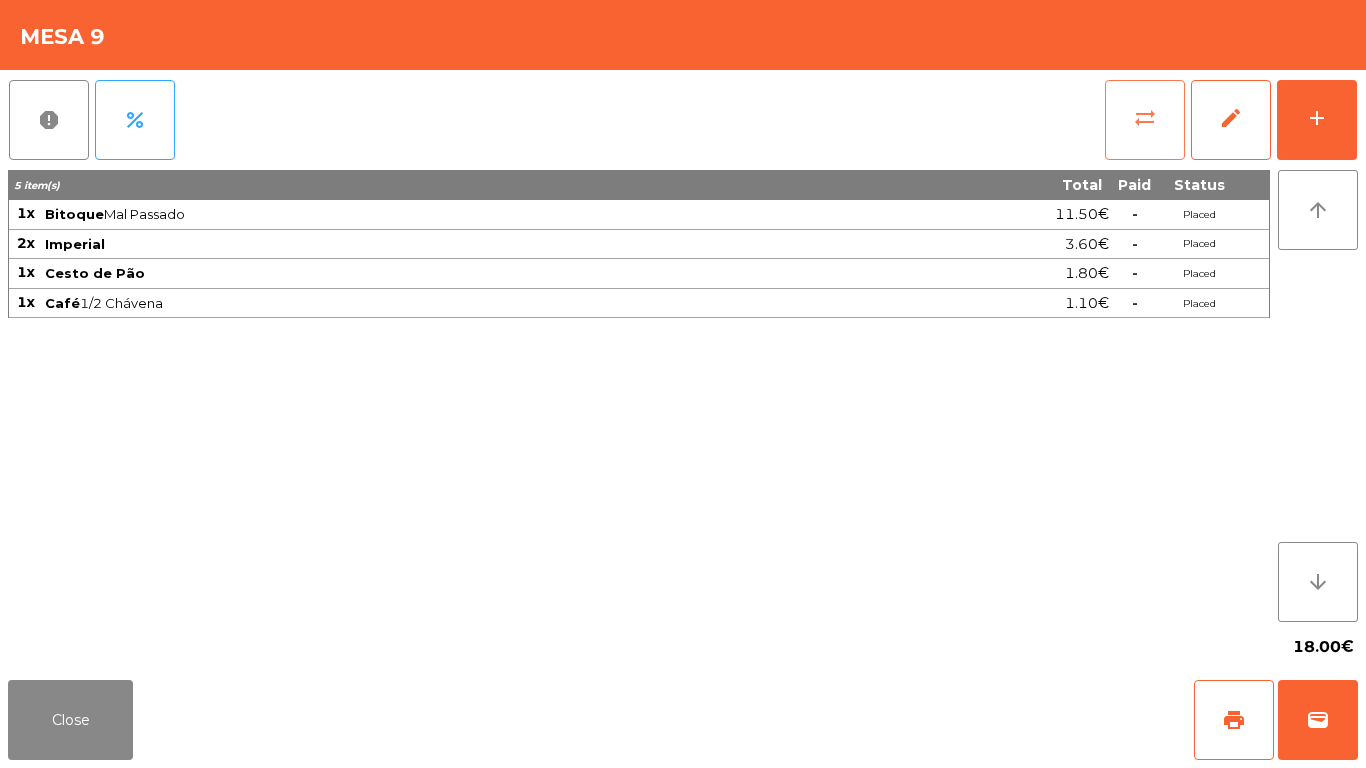 click on "sync_alt" 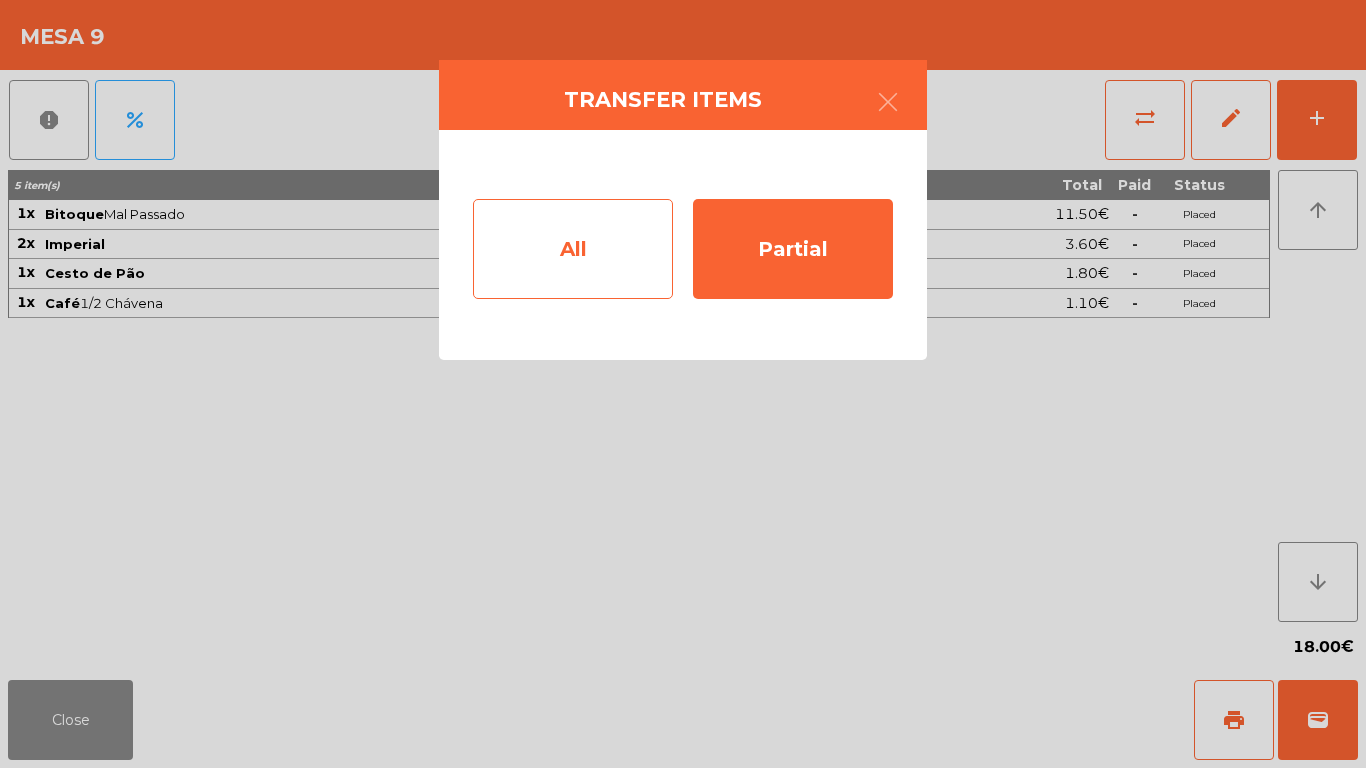 click on "All" 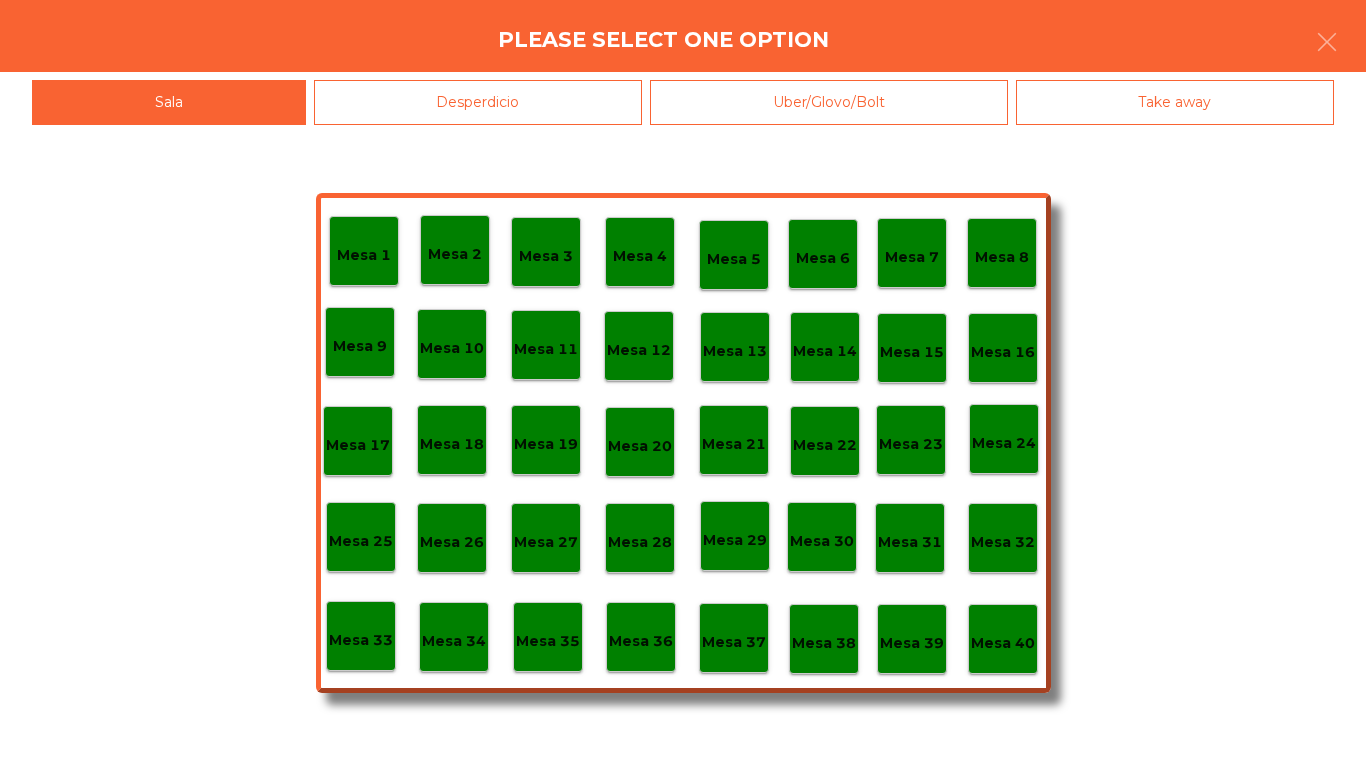 click on "Mesa 40" 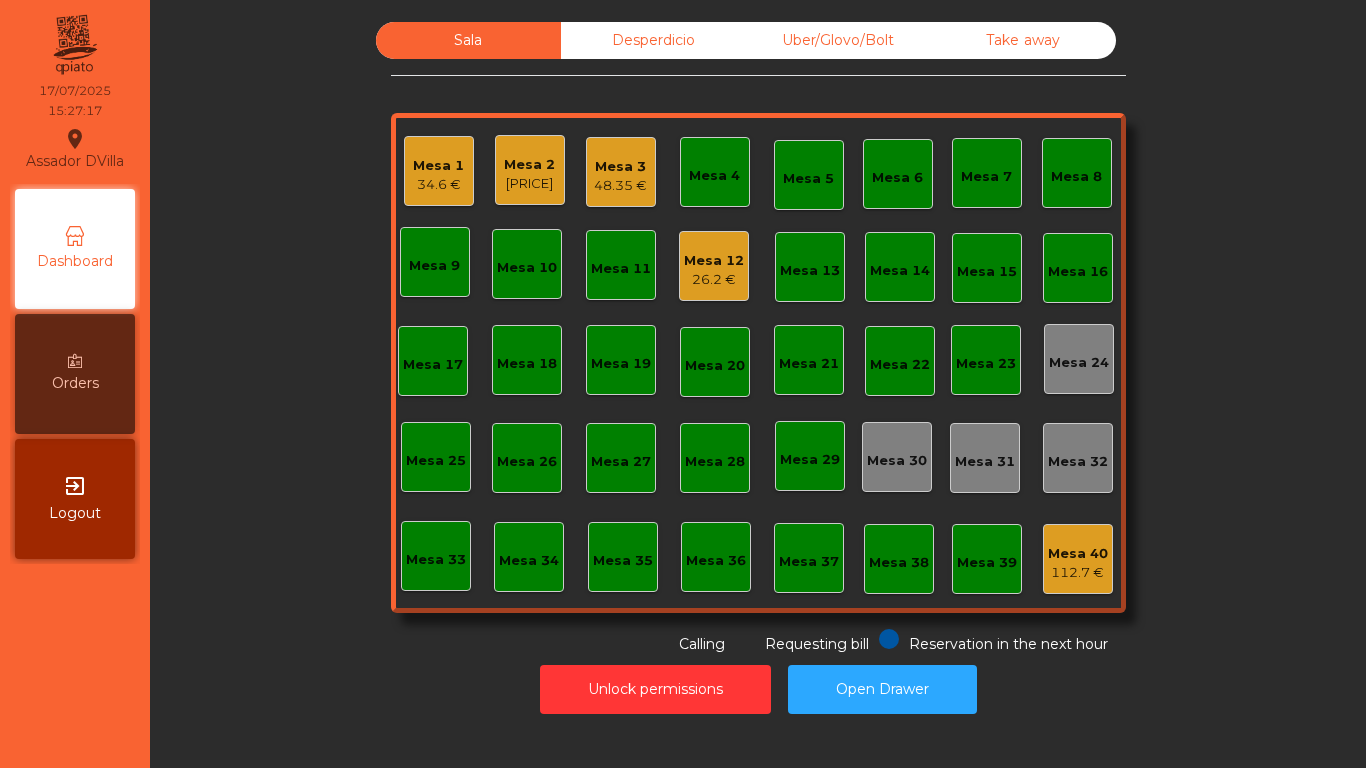 click on "74.6 €" 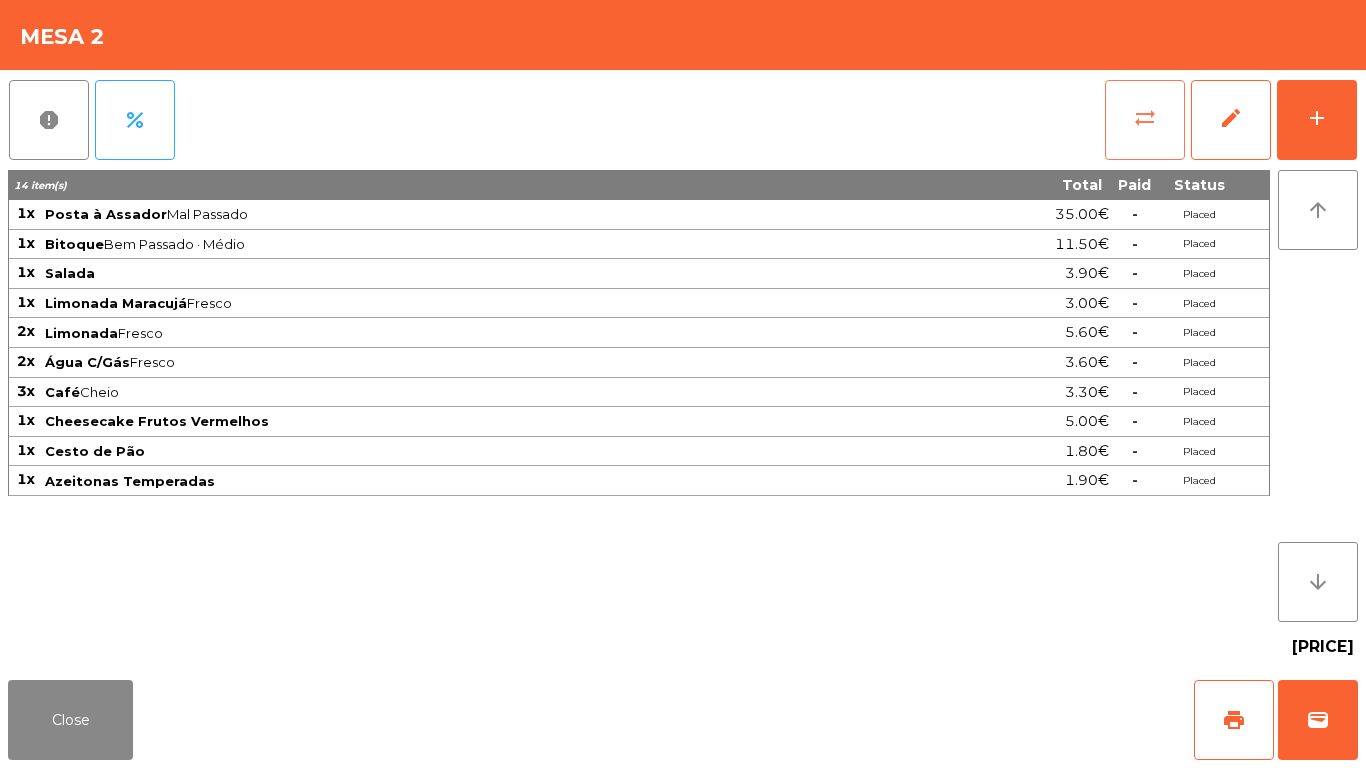 click on "sync_alt" 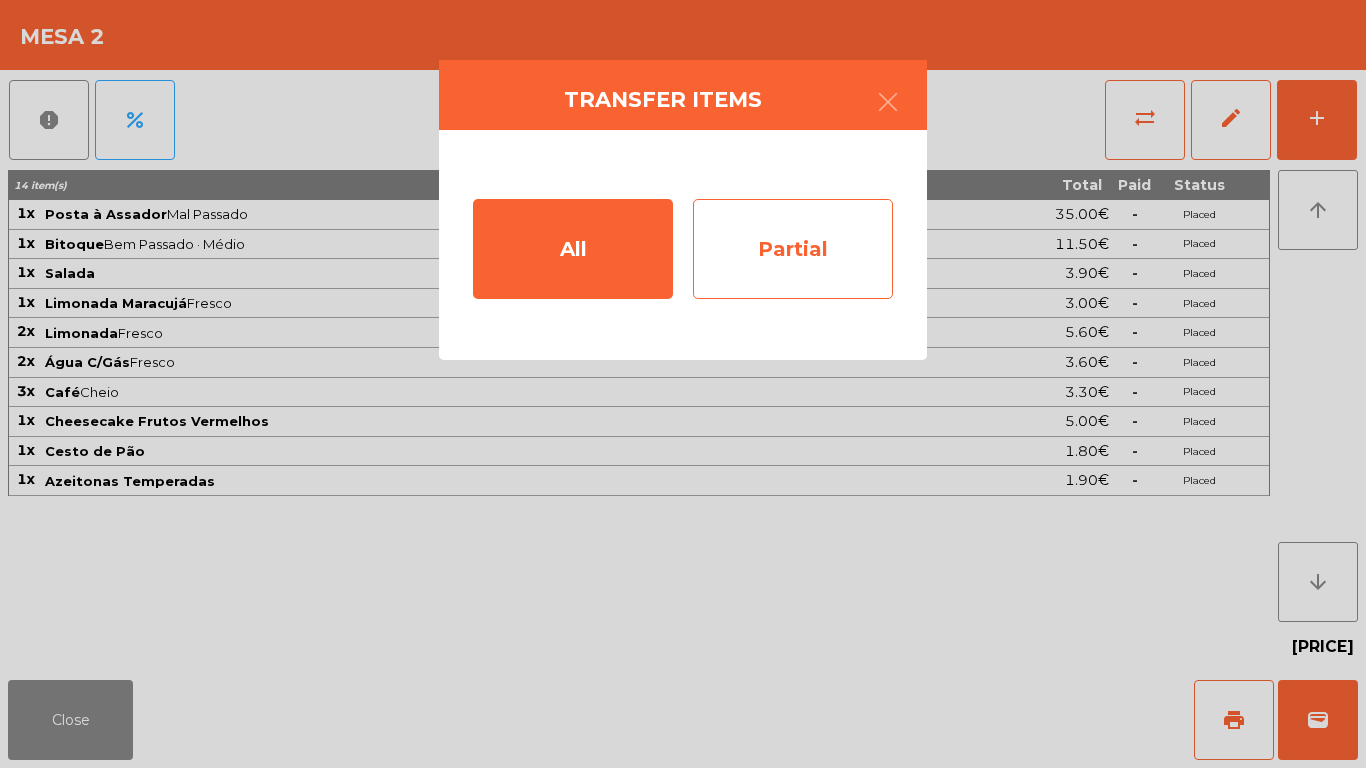 click on "Partial" 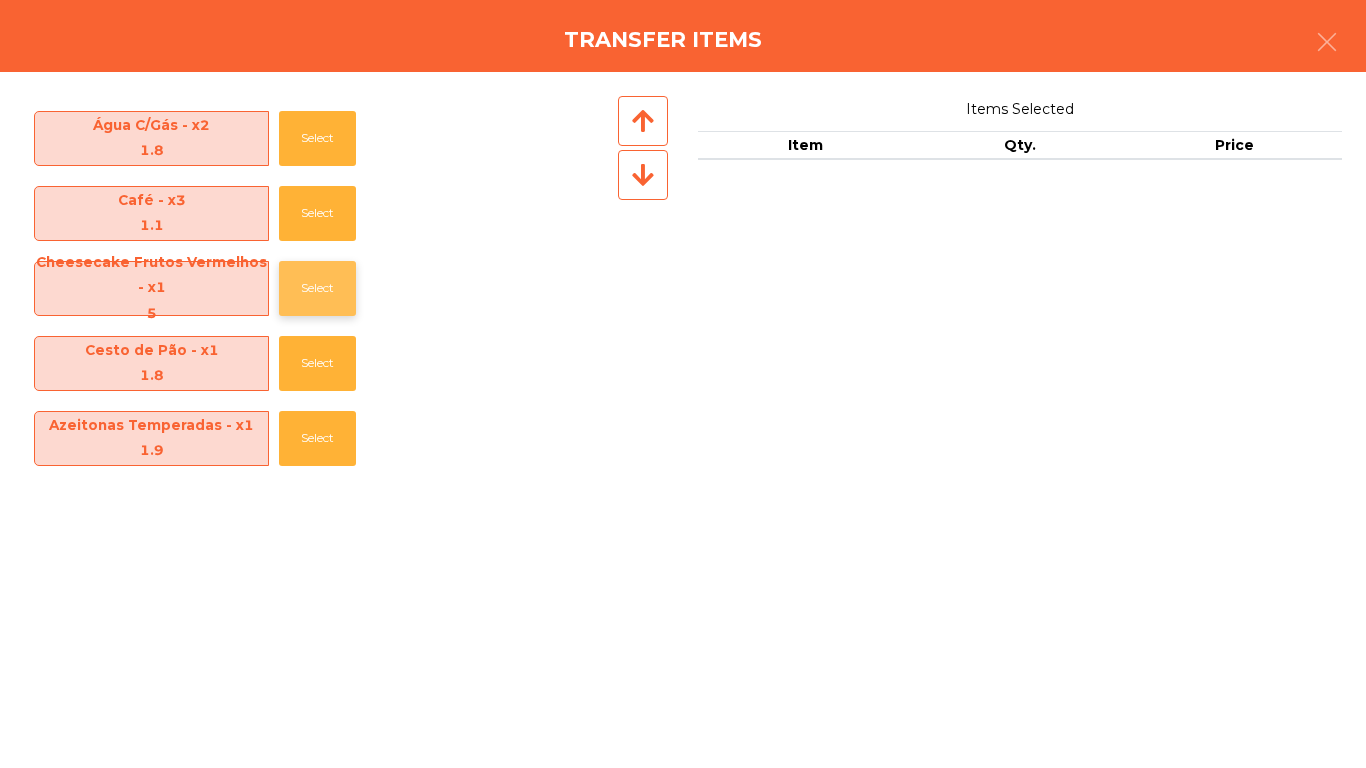 click on "Select" 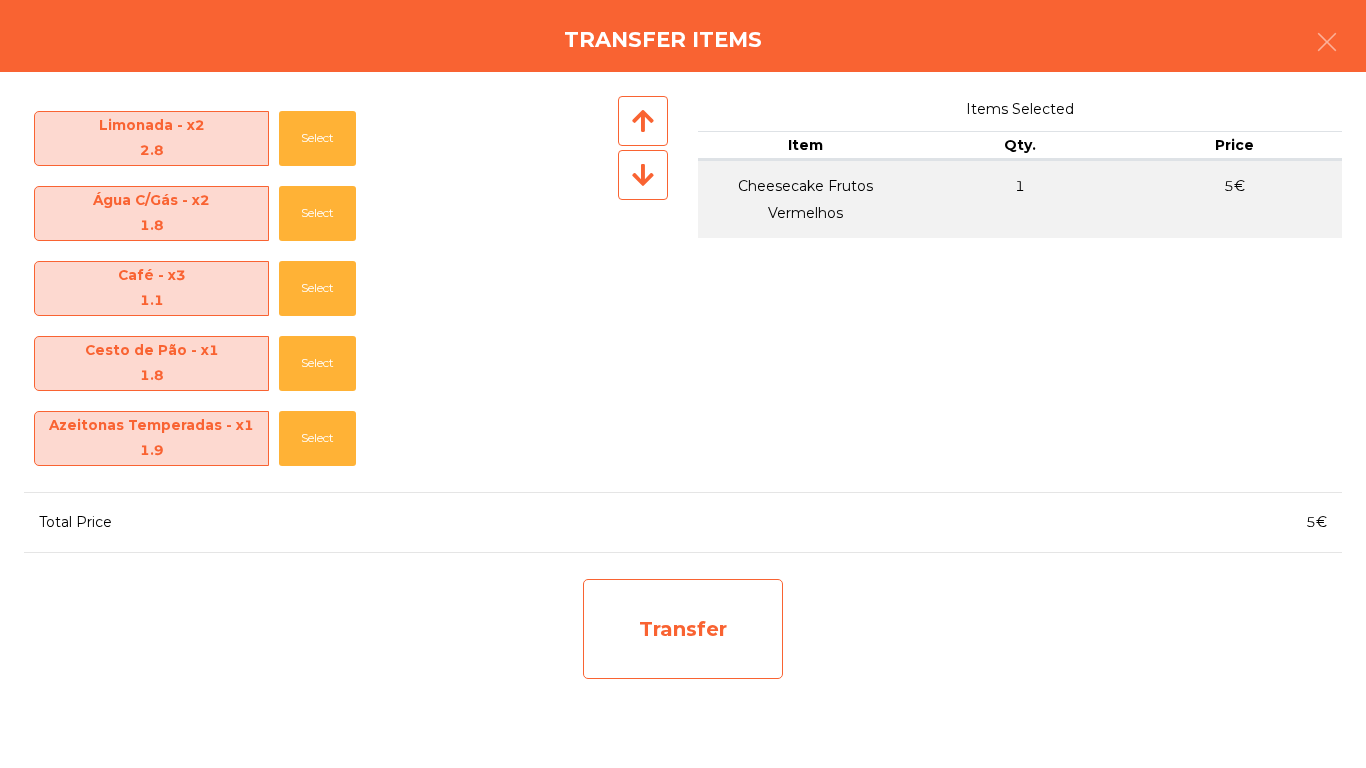 click on "Transfer" 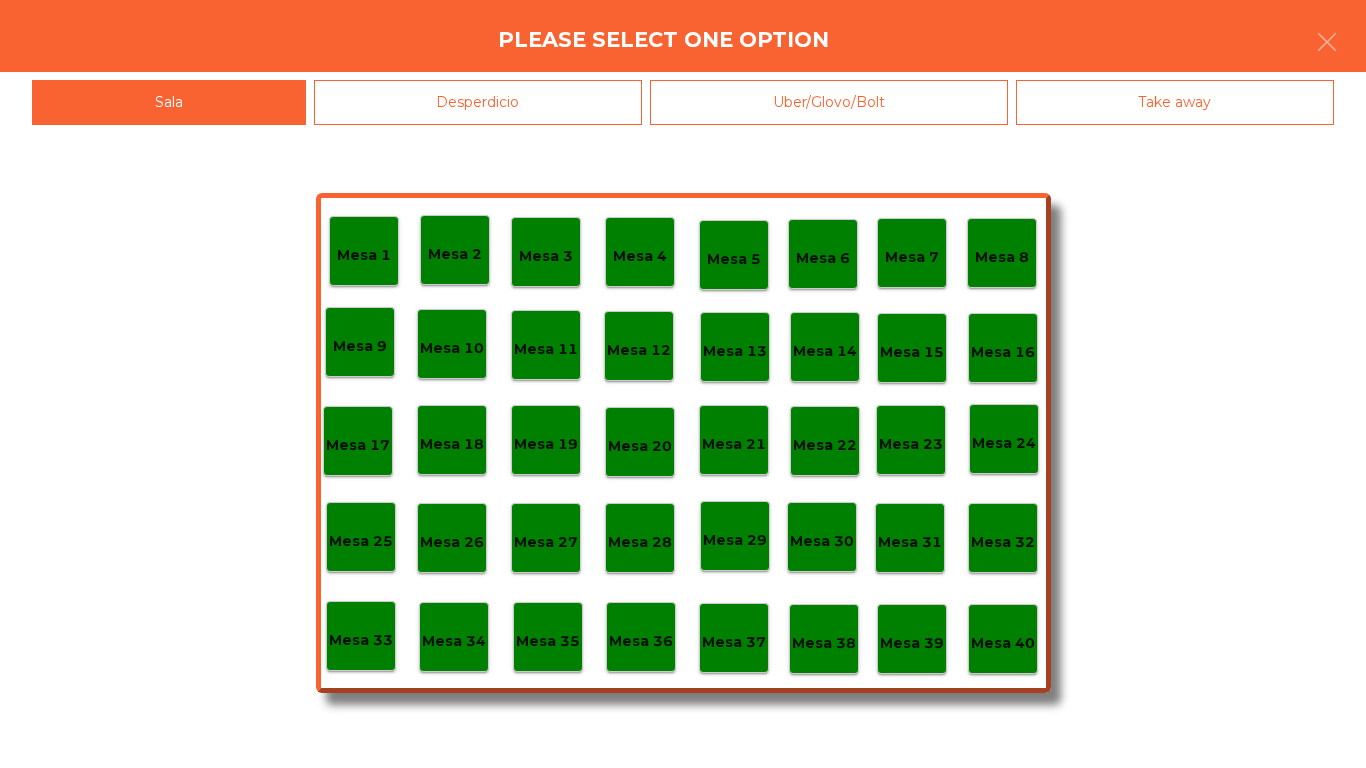 click on "Desperdicio" 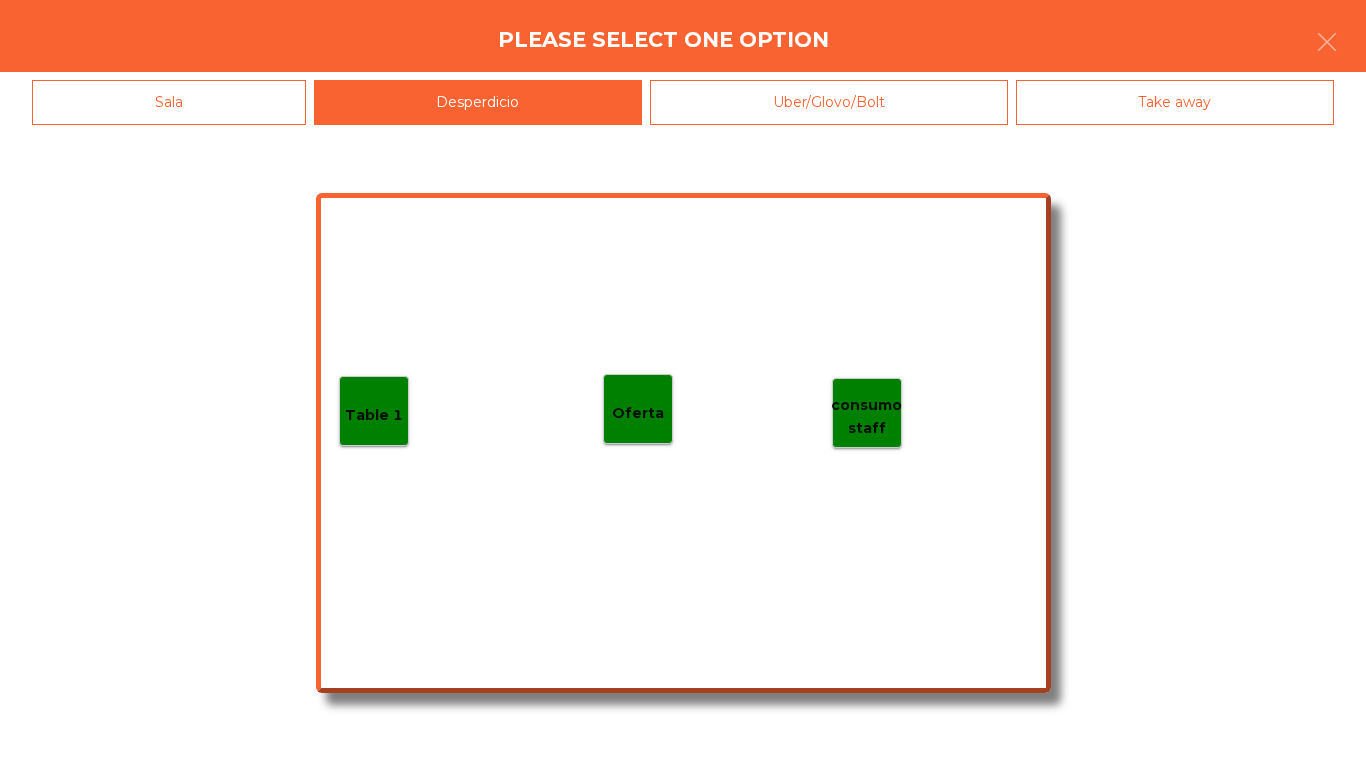 click on "Table 1" 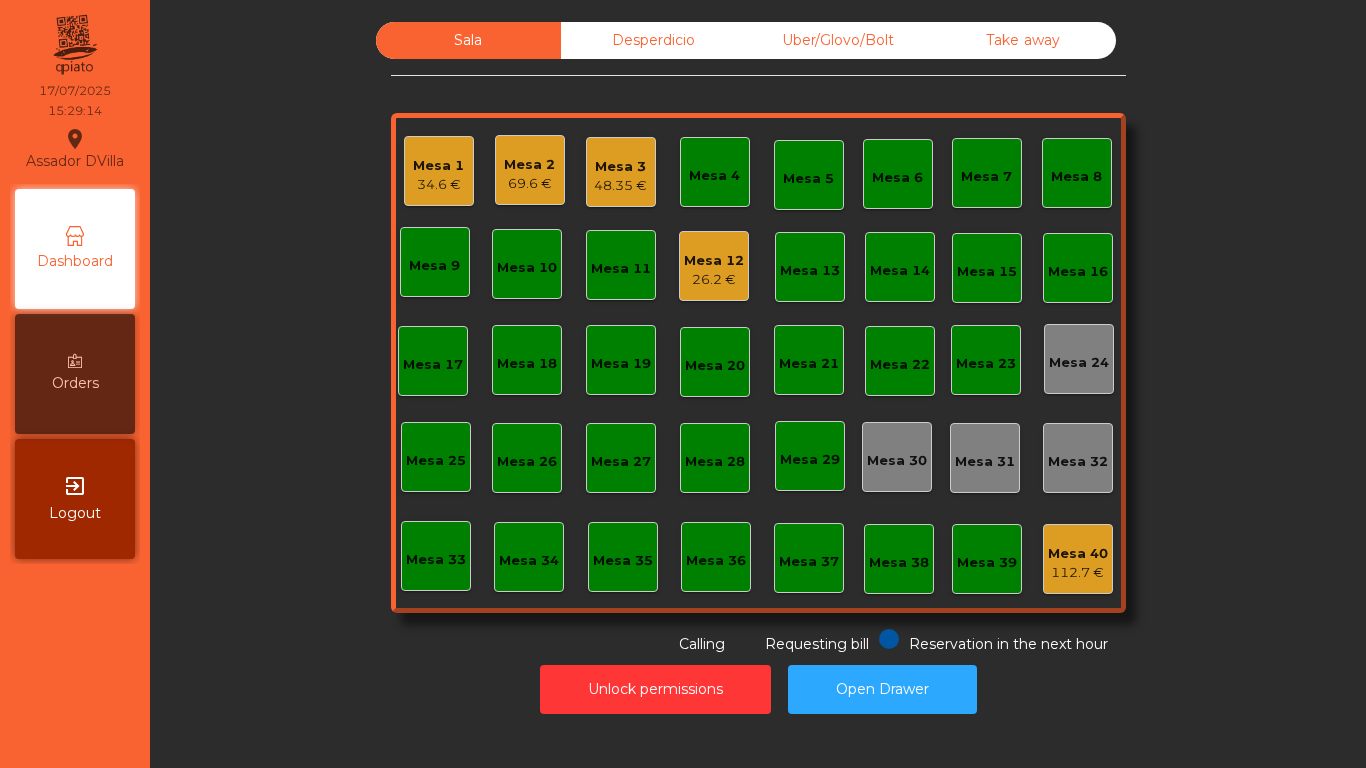 click on "69.6 €" 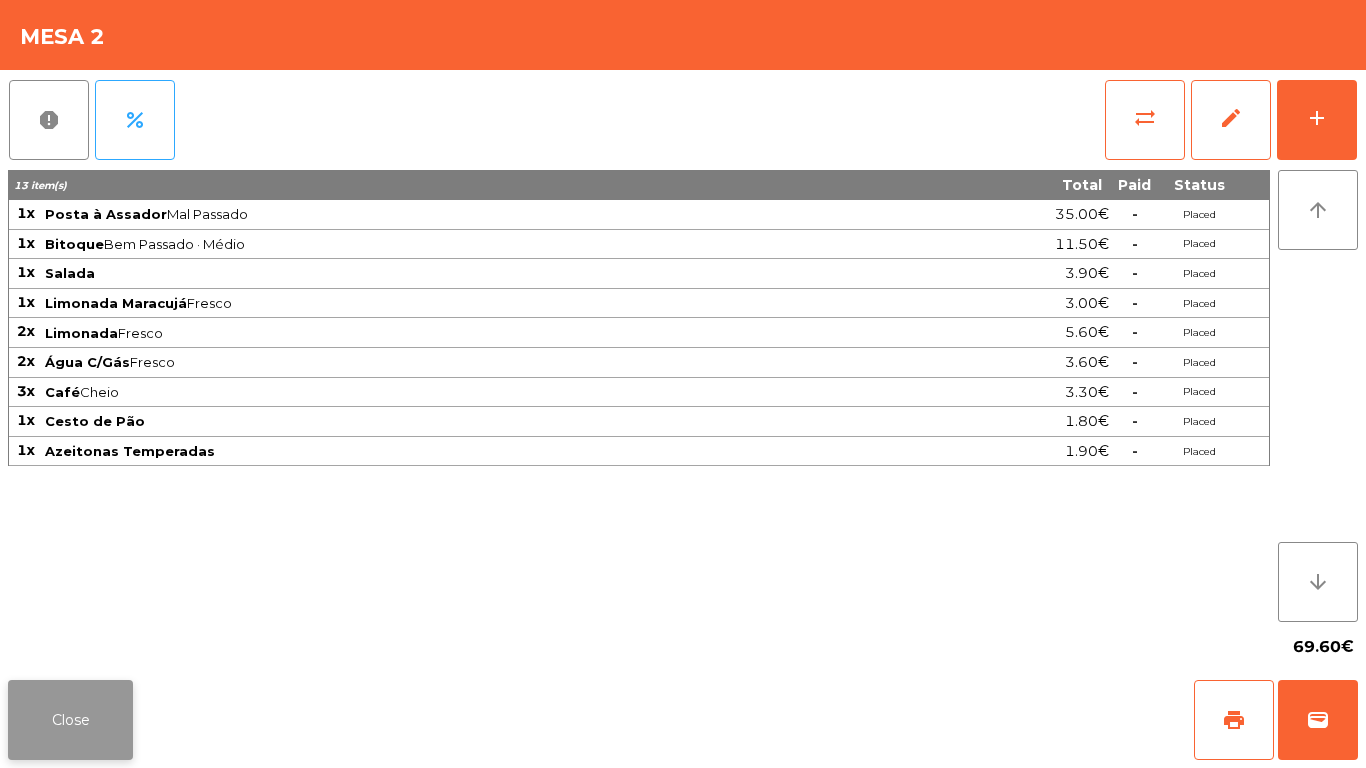 click on "Close" 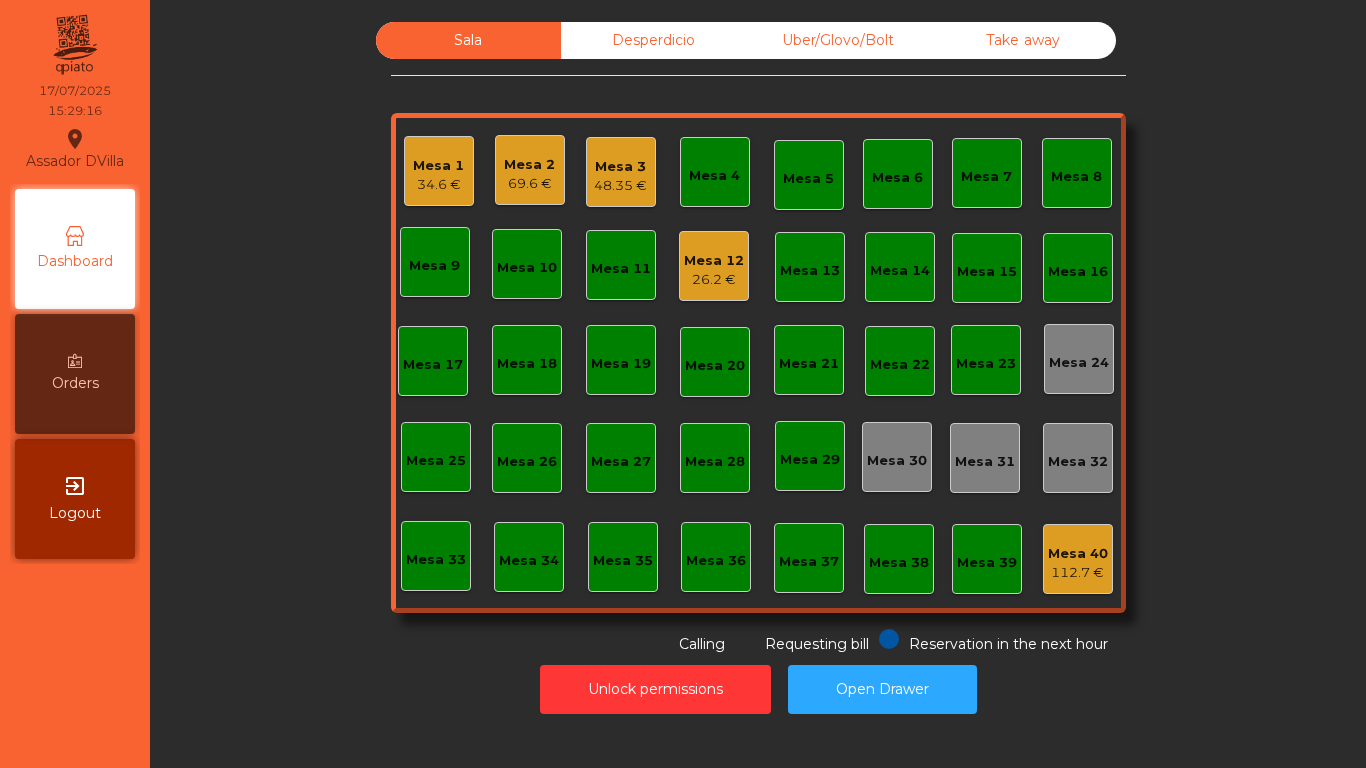 click on "Unlock permissions   Open Drawer" 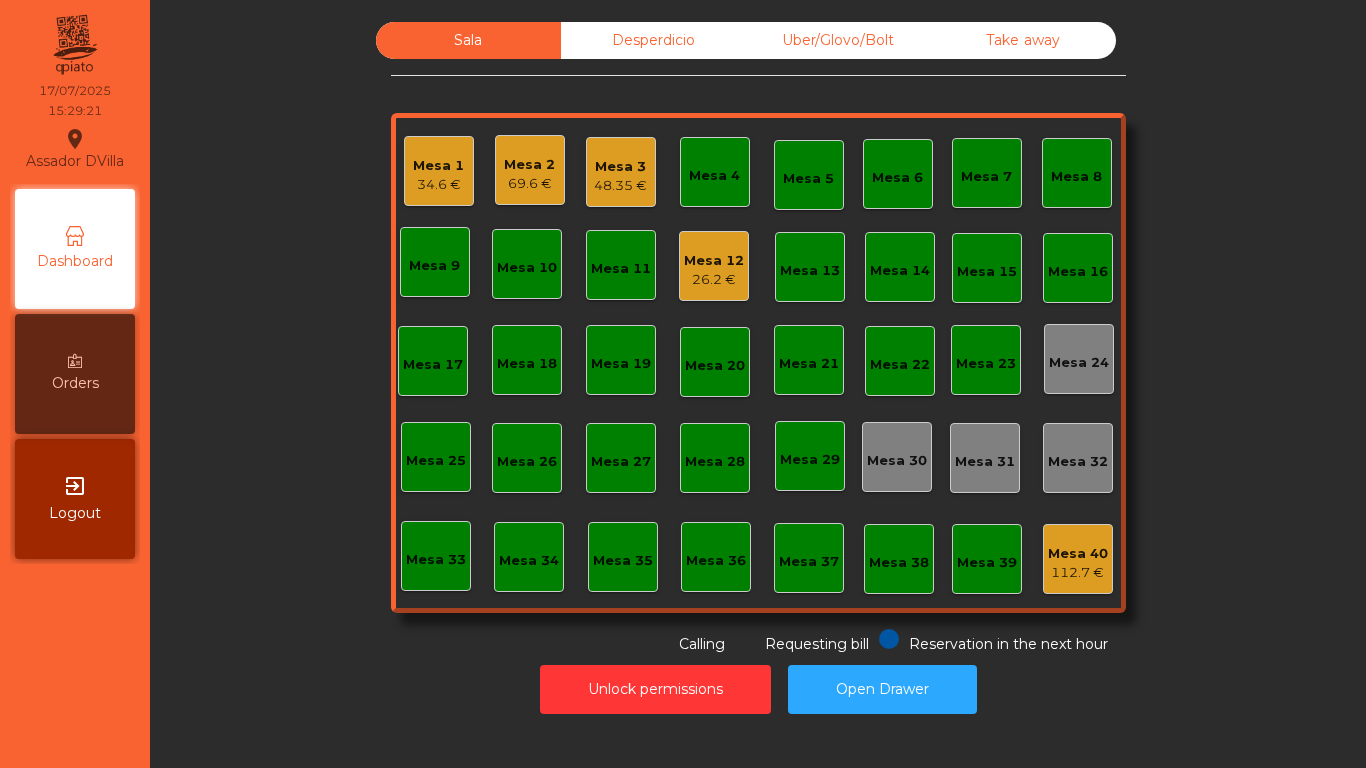 click on "Mesa 12   26.2 €" 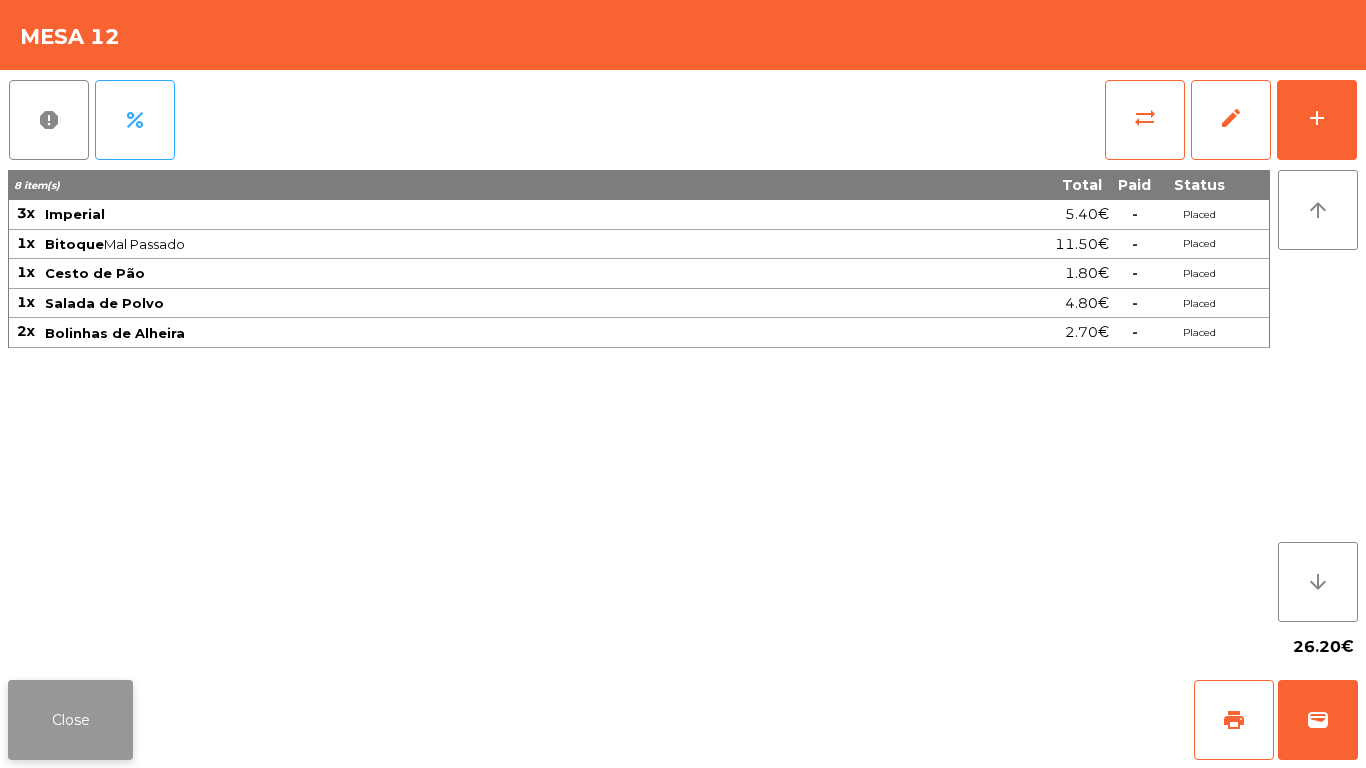 click on "Close" 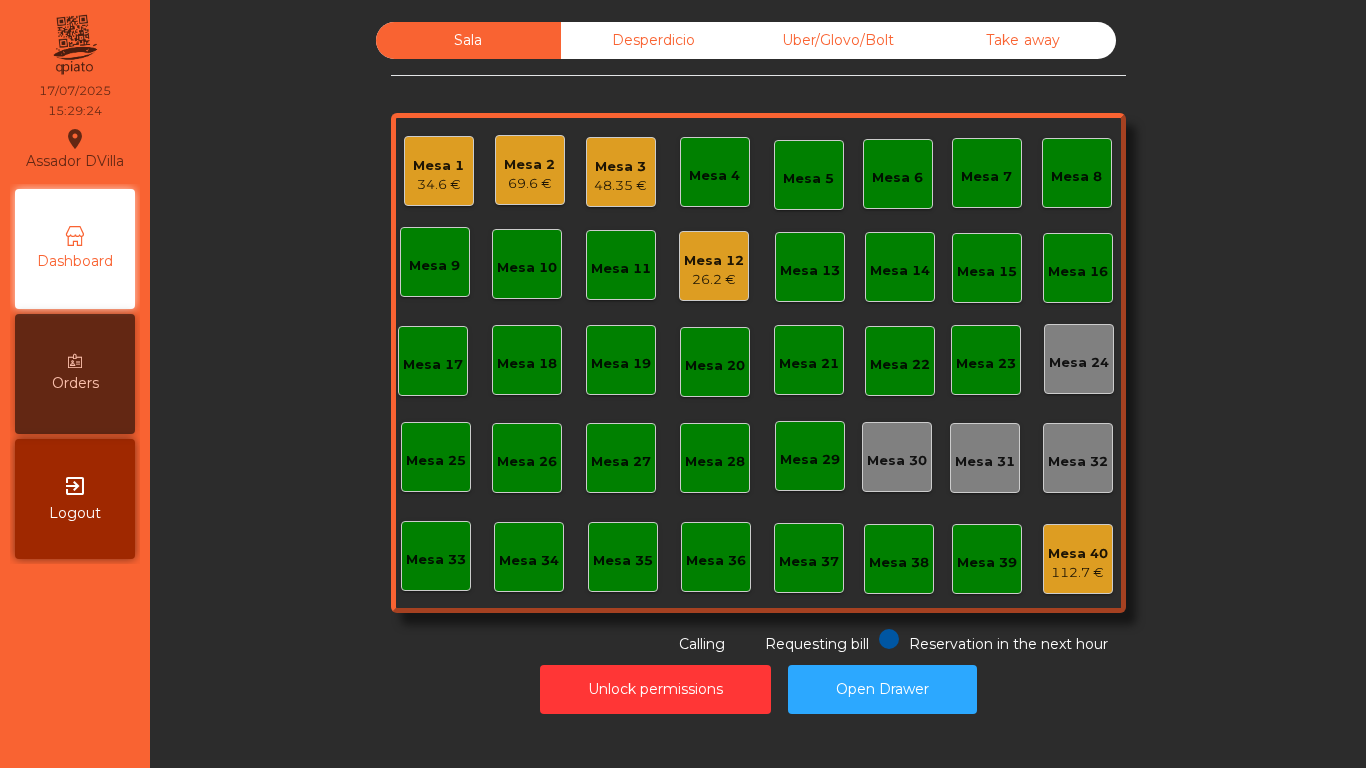 click on "Mesa 12   26.2 €" 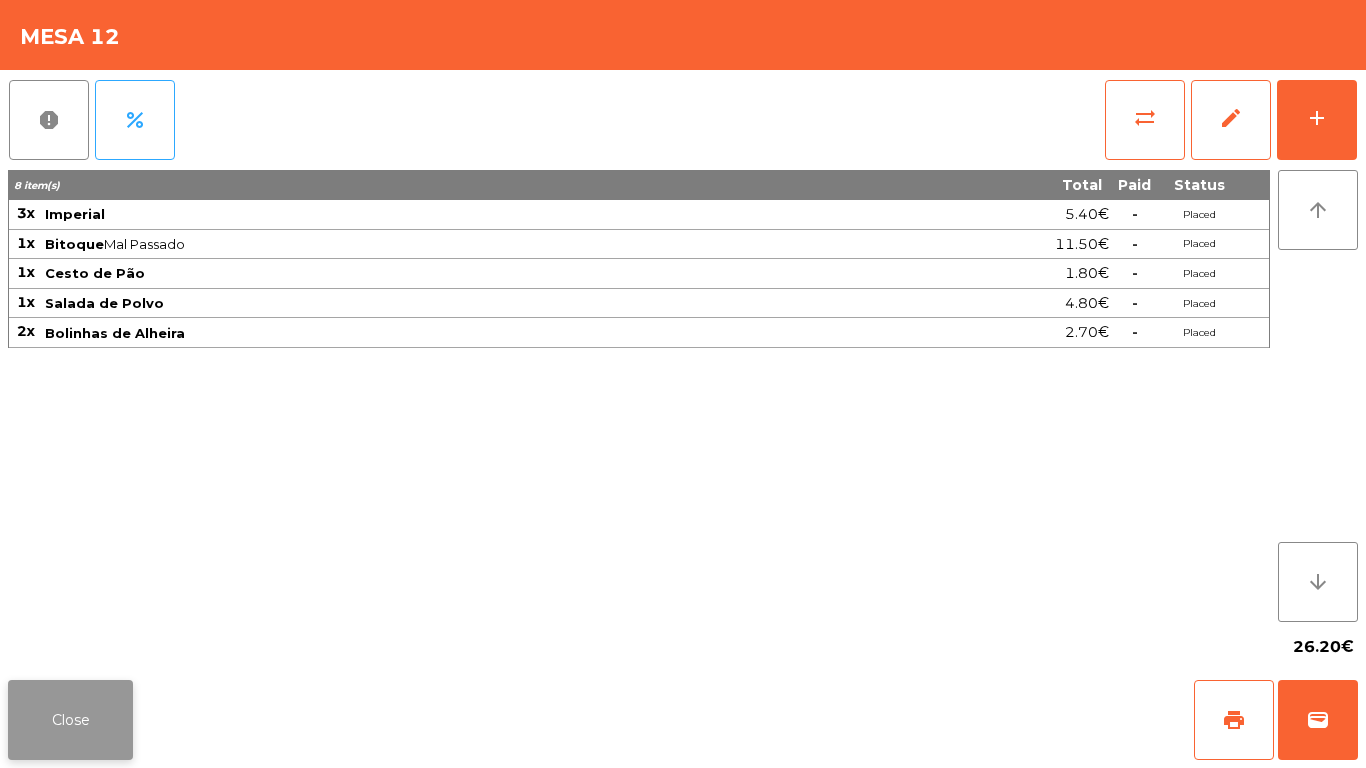click on "Close" 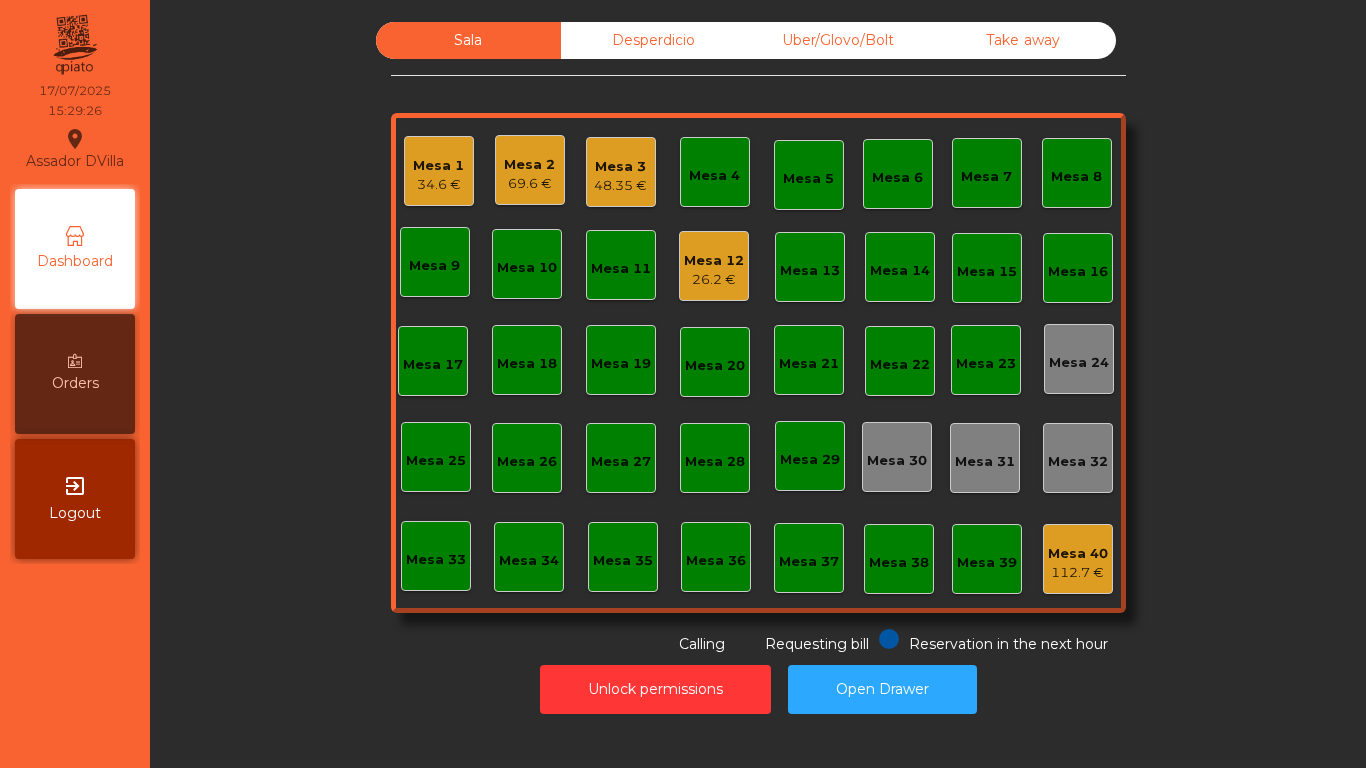 click on "Mesa 1   34.6 €" 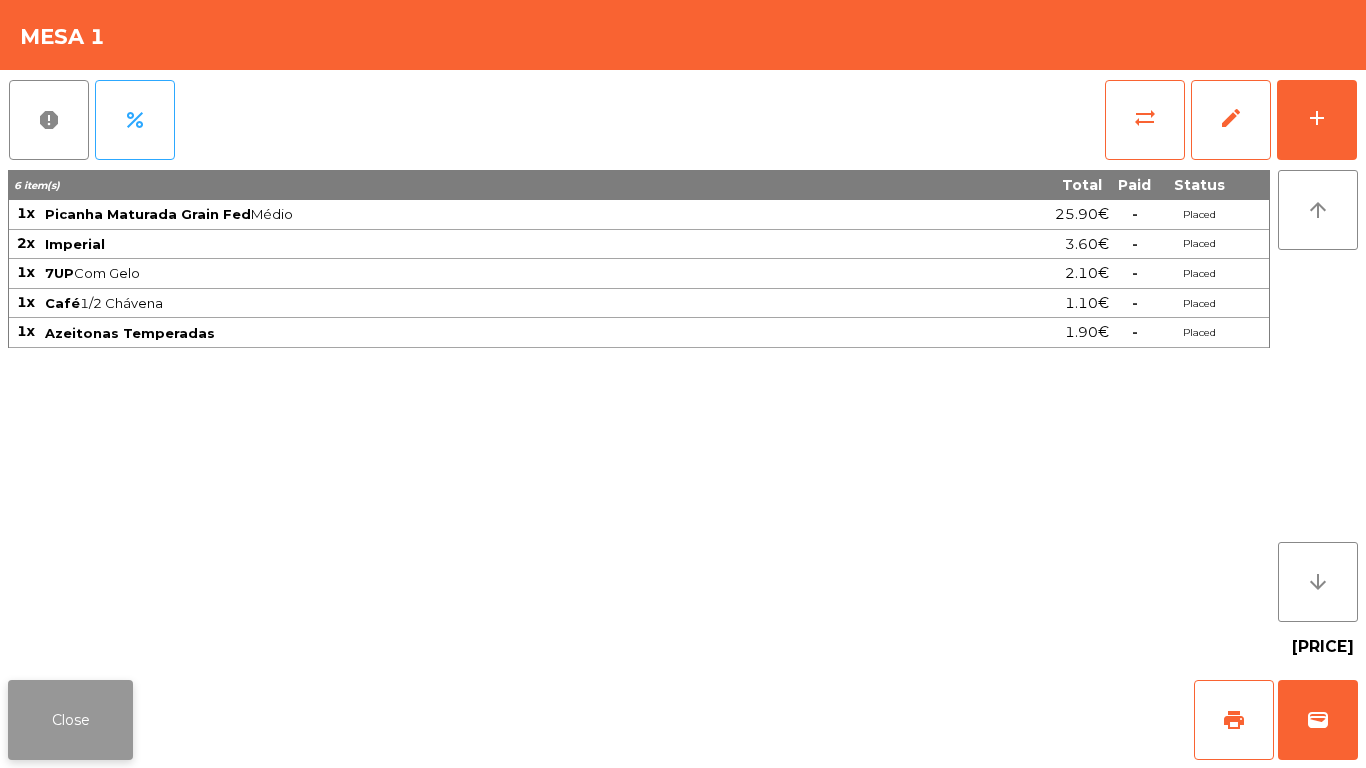 click on "Close" 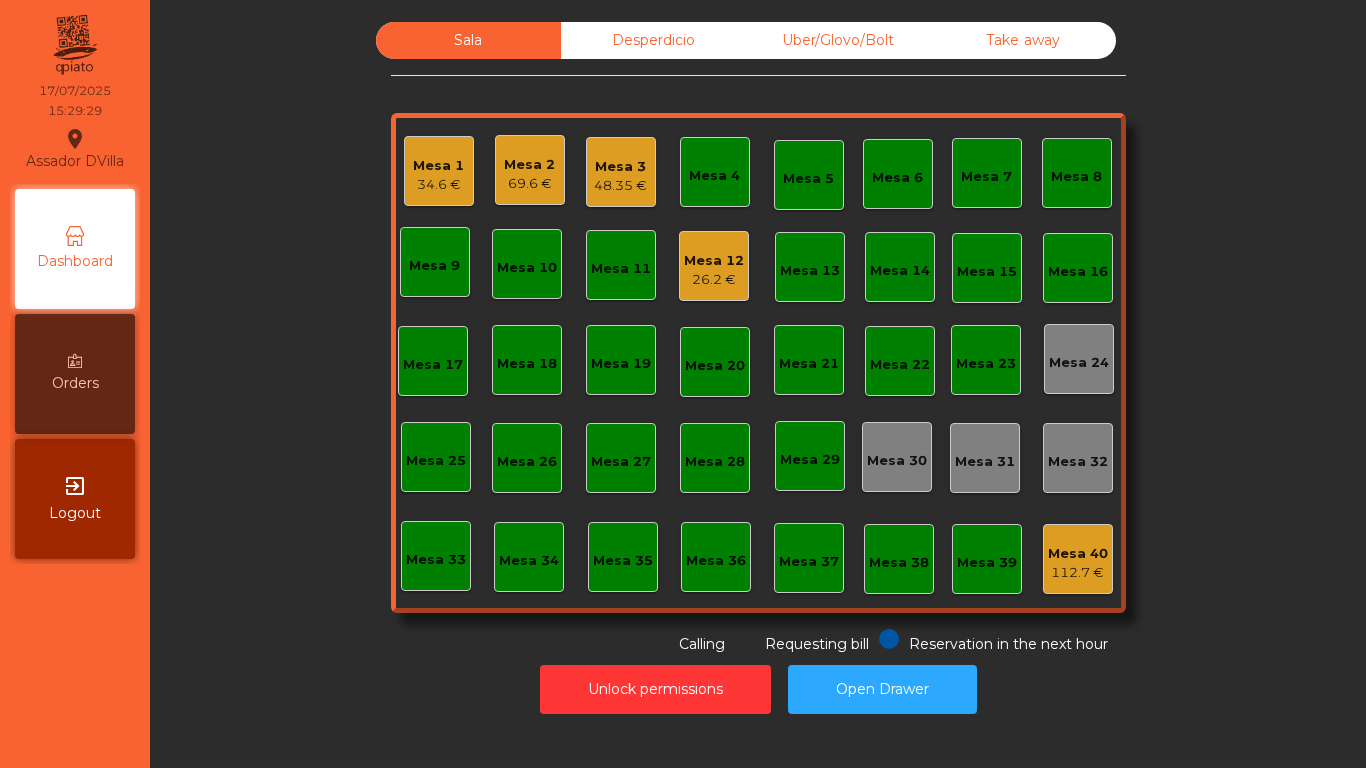 click on "Mesa 3   48.35 €" 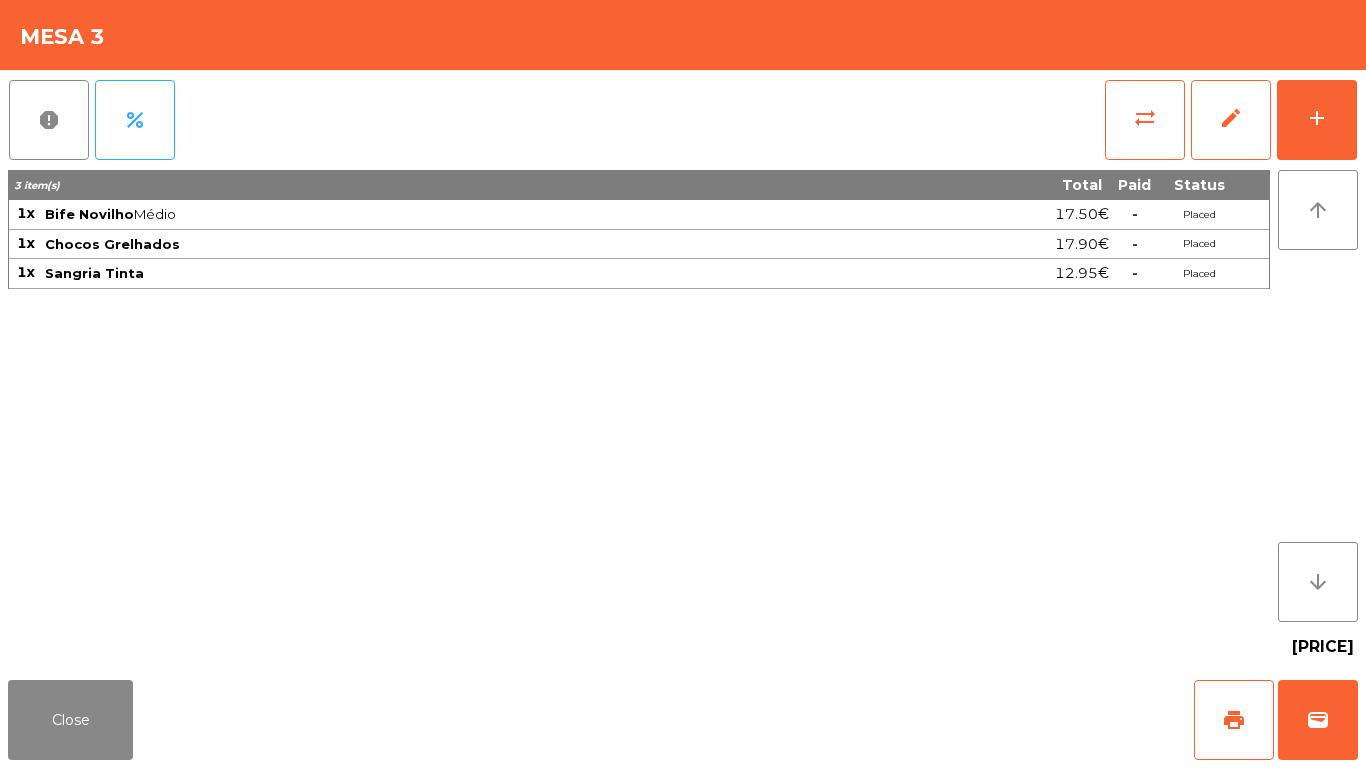 click on "48.35€" 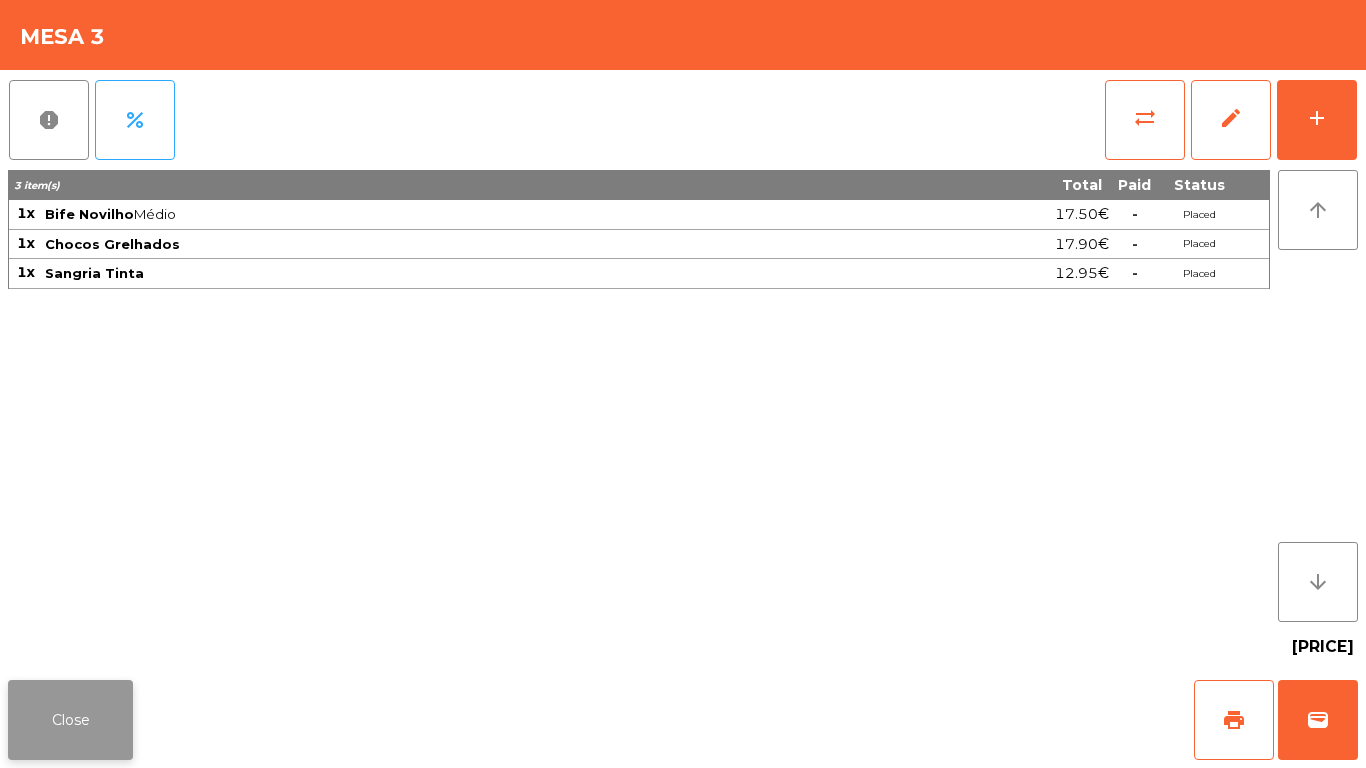 click on "Close" 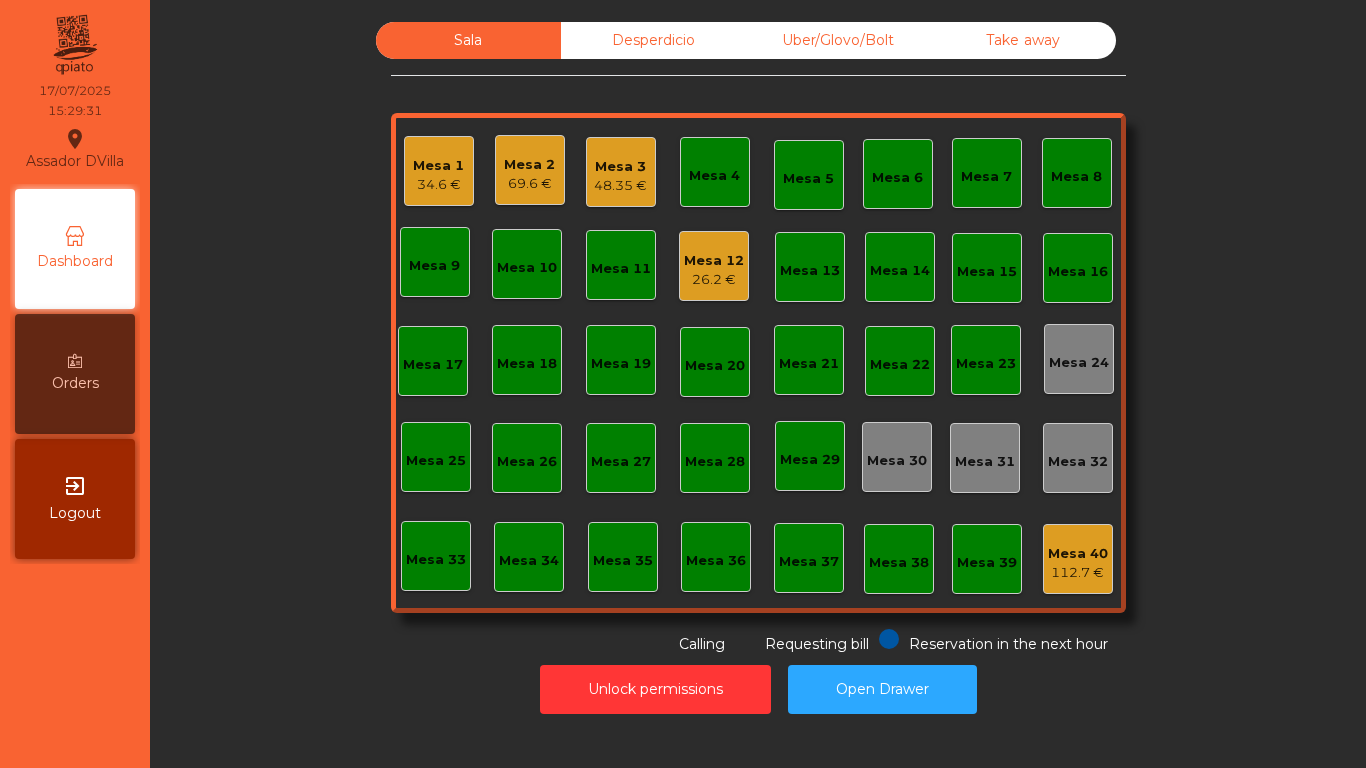 click on "Sala   Desperdicio   Uber/Glovo/Bolt   Take away   Mesa 1   34.6 €   Mesa 2   69.6 €   Mesa 3   48.35 €   Mesa 4   Mesa 5   Mesa 6   Mesa 7   Mesa 8   Mesa 9   Mesa 10   Mesa 11   Mesa 12   26.2 €   Mesa 13   Mesa 14   Mesa 15   Mesa 16   Mesa 17   Mesa 18   Mesa 19   Mesa 20   Mesa 21   Mesa 22   Mesa 23   Mesa 24   Mesa 25   Mesa 26   Mesa 27   Mesa 28   Mesa 29   Mesa 30   Mesa 31   Mesa 32   Mesa 33   Mesa 34   Mesa 35   Mesa 36   Mesa 37   Mesa 38   Mesa 39   Mesa 40   112.7 €  Reservation in the next hour Requesting bill Calling" 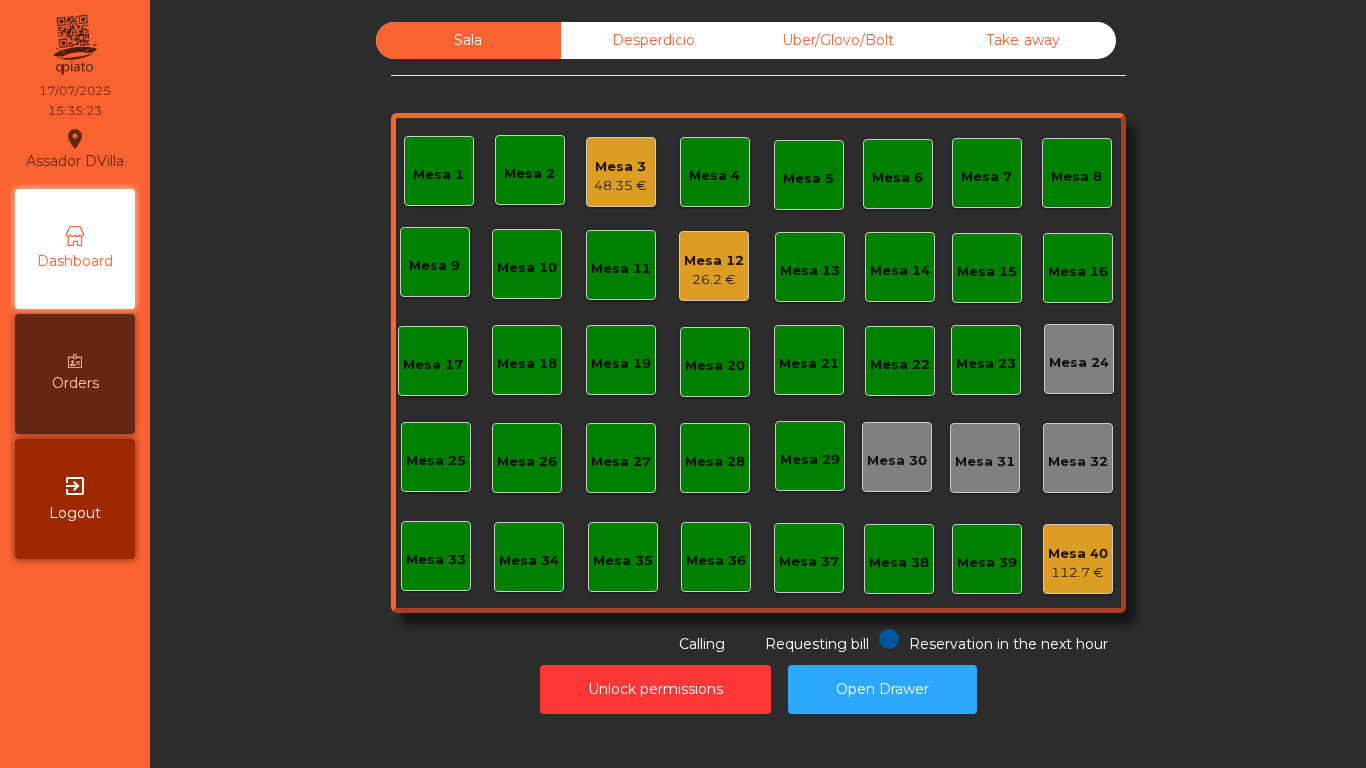 click on "Mesa 3" 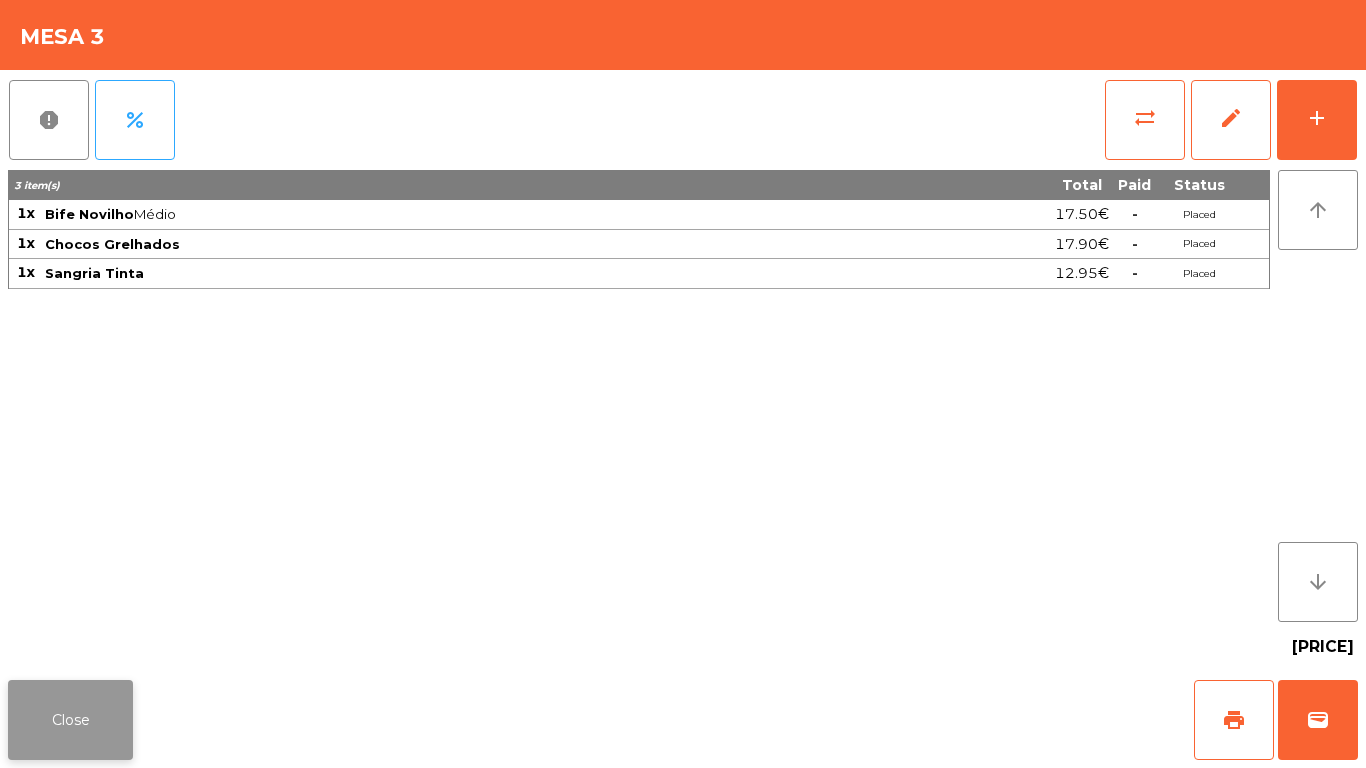 click on "Close" 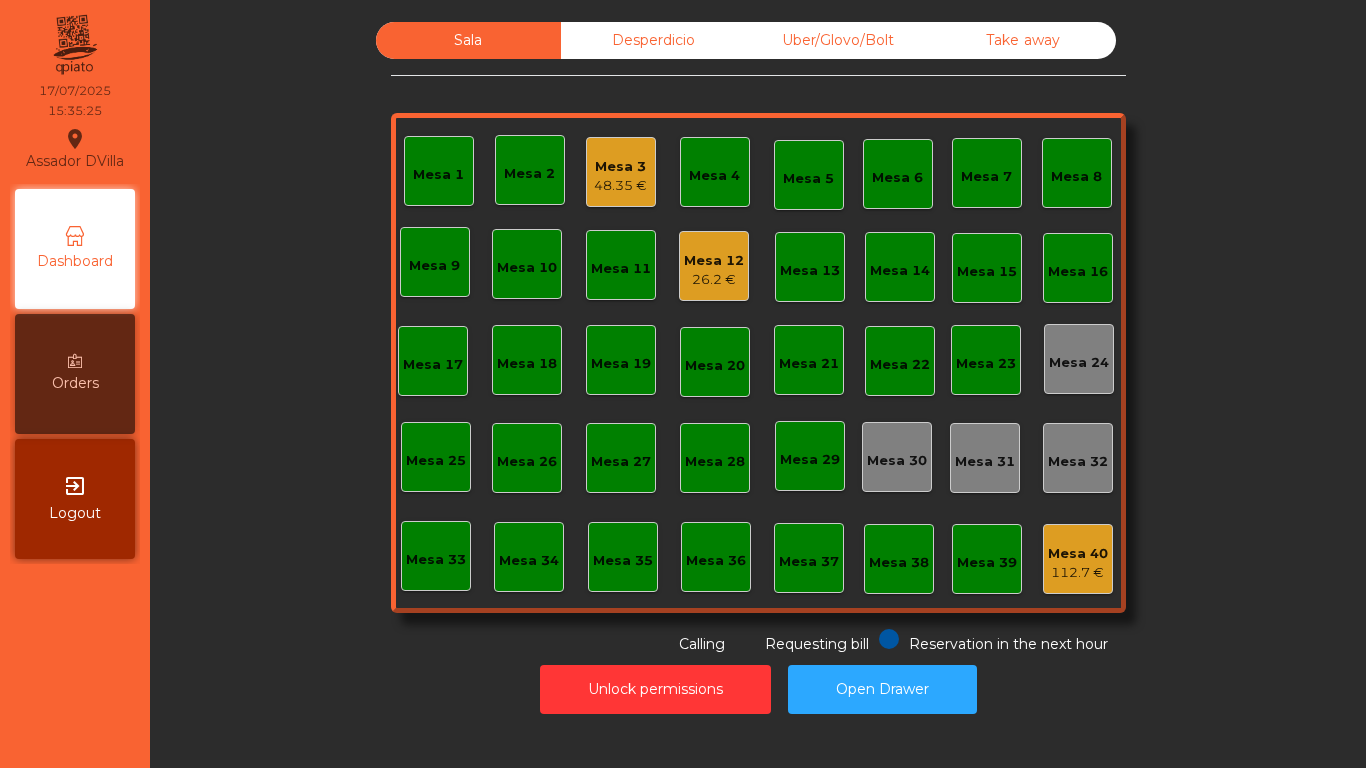 click on "Mesa 12" 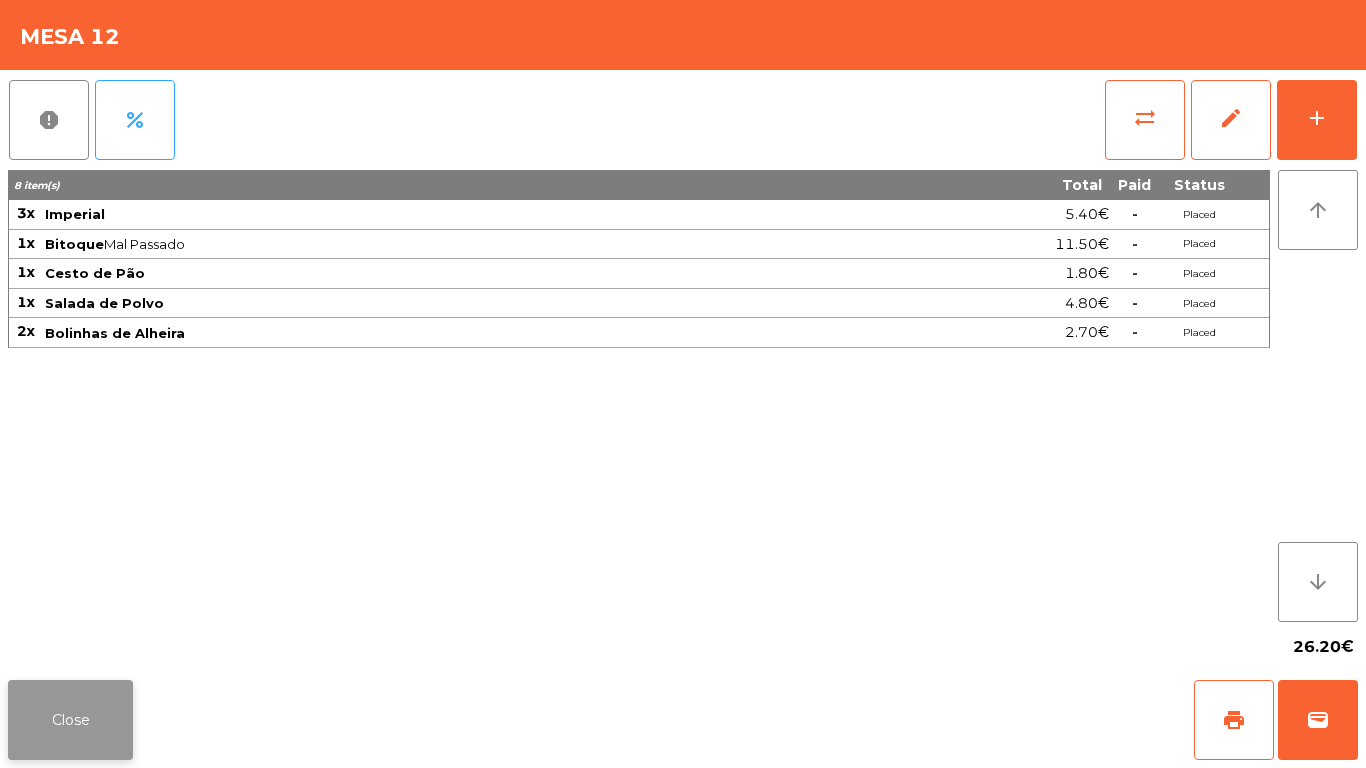 click on "Close" 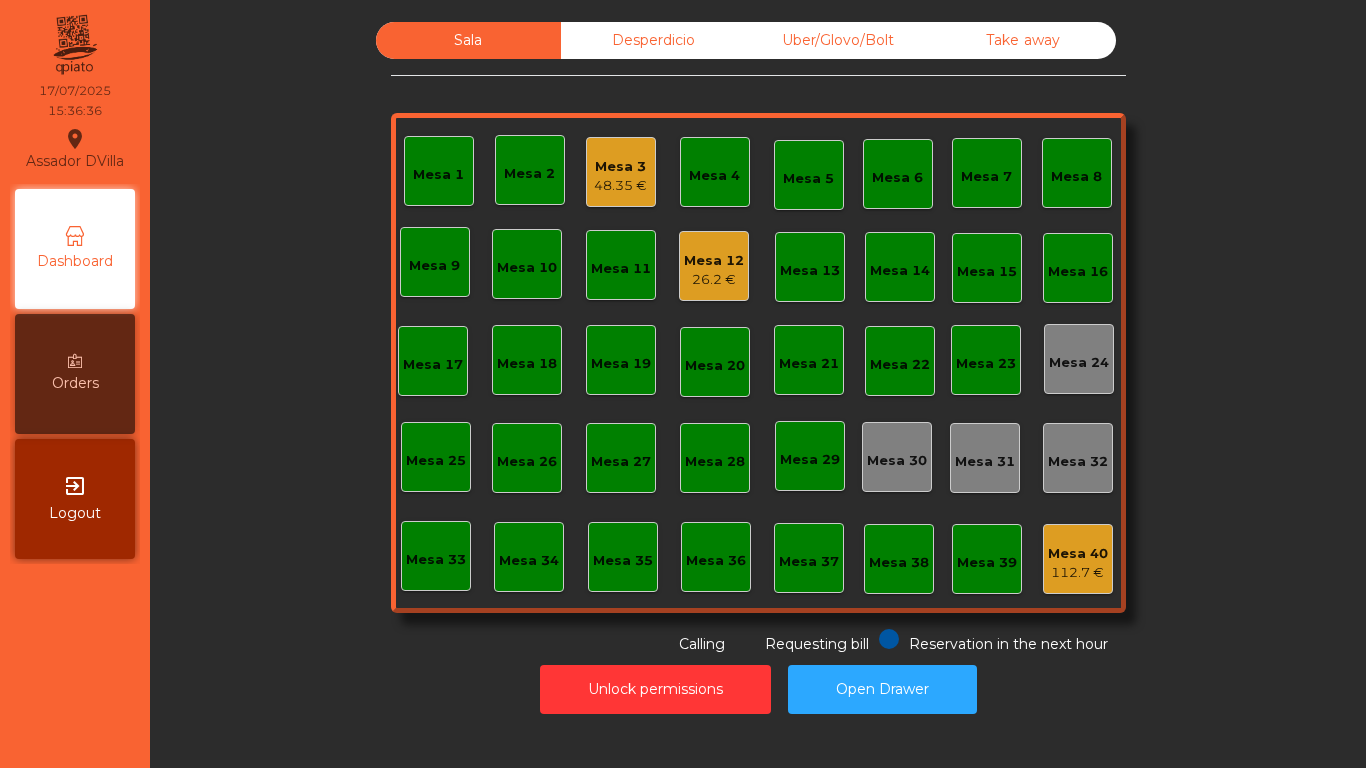 click on "Mesa 3   48.35 €" 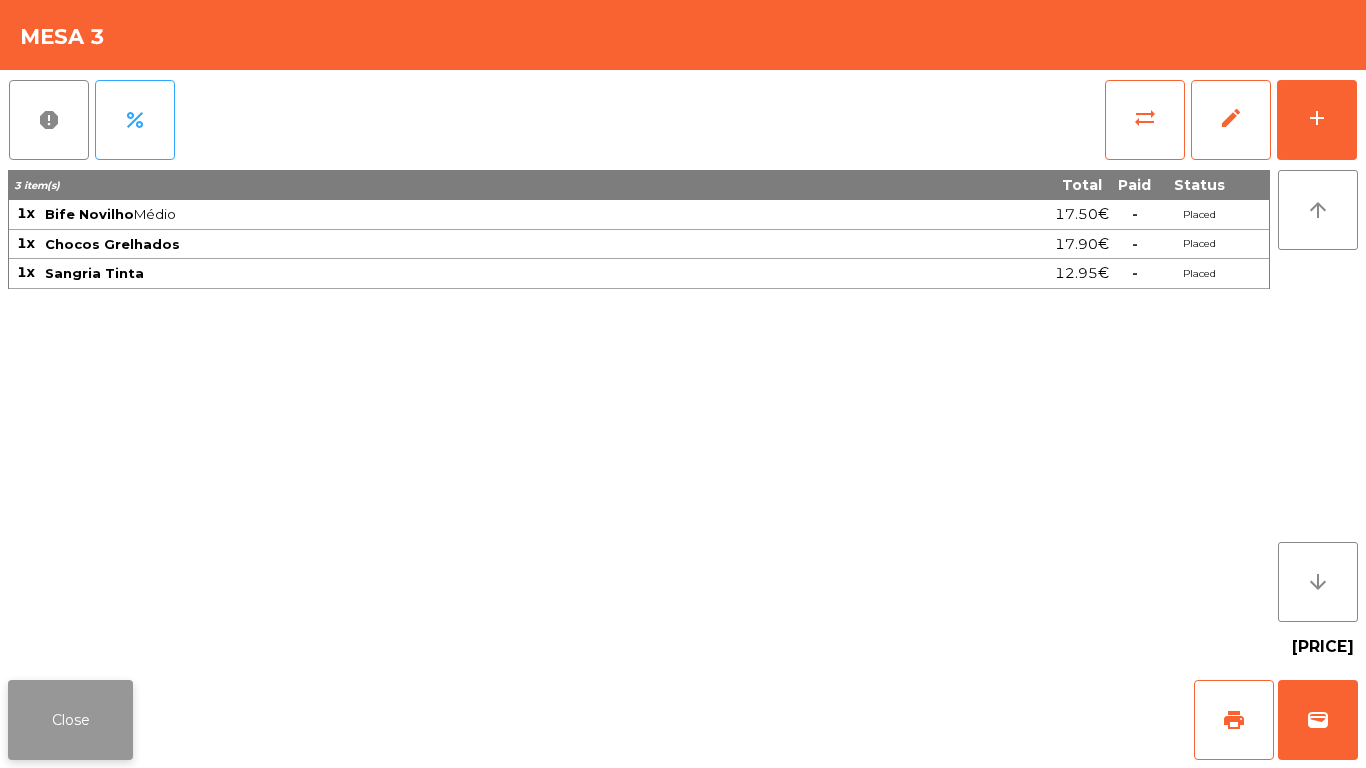 click on "Close" 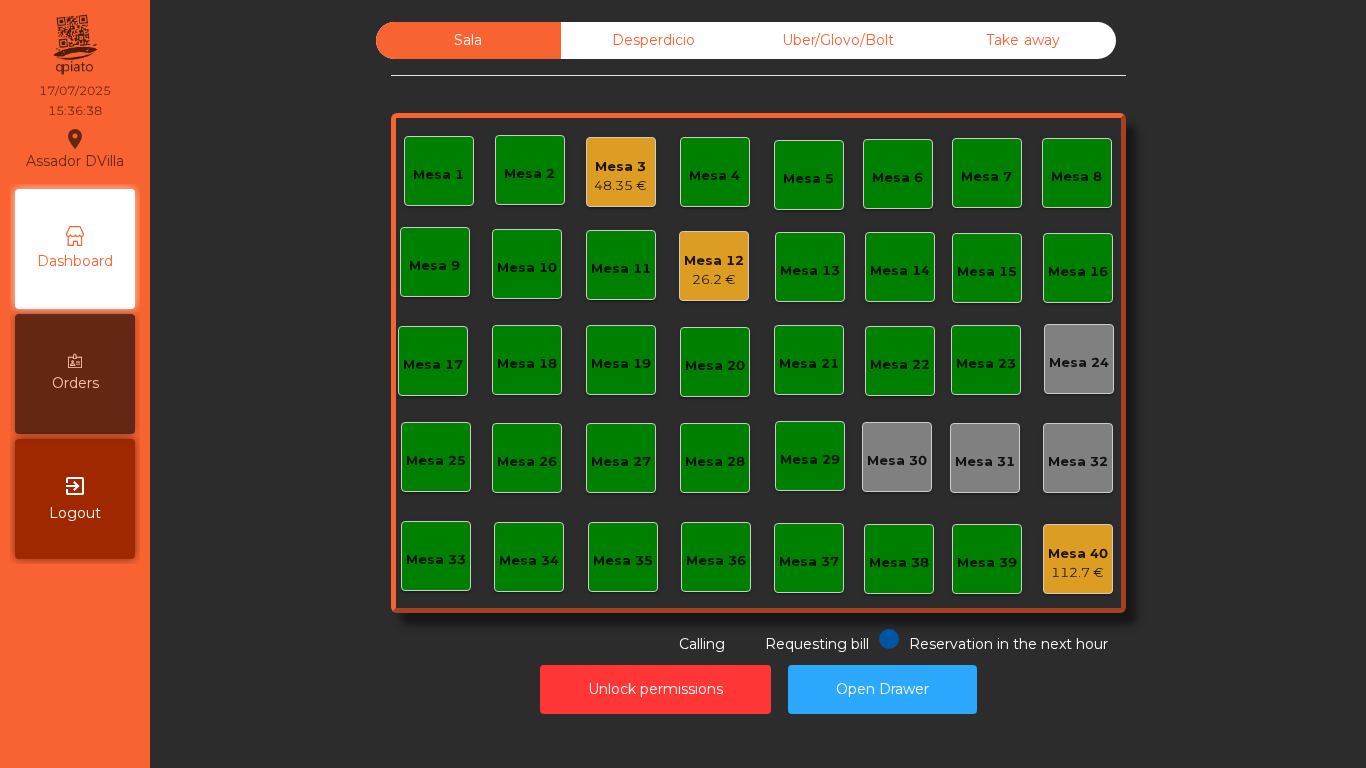 click on "Mesa 12" 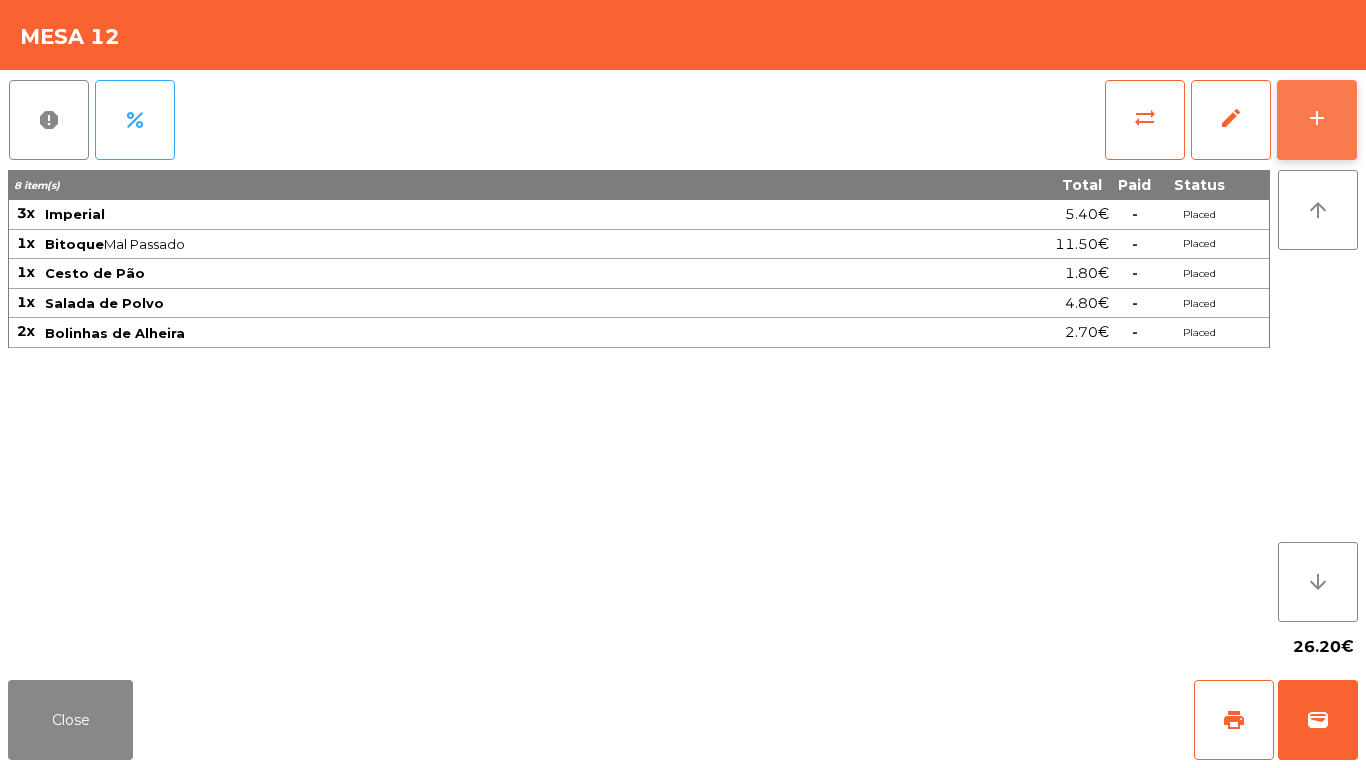 click on "add" 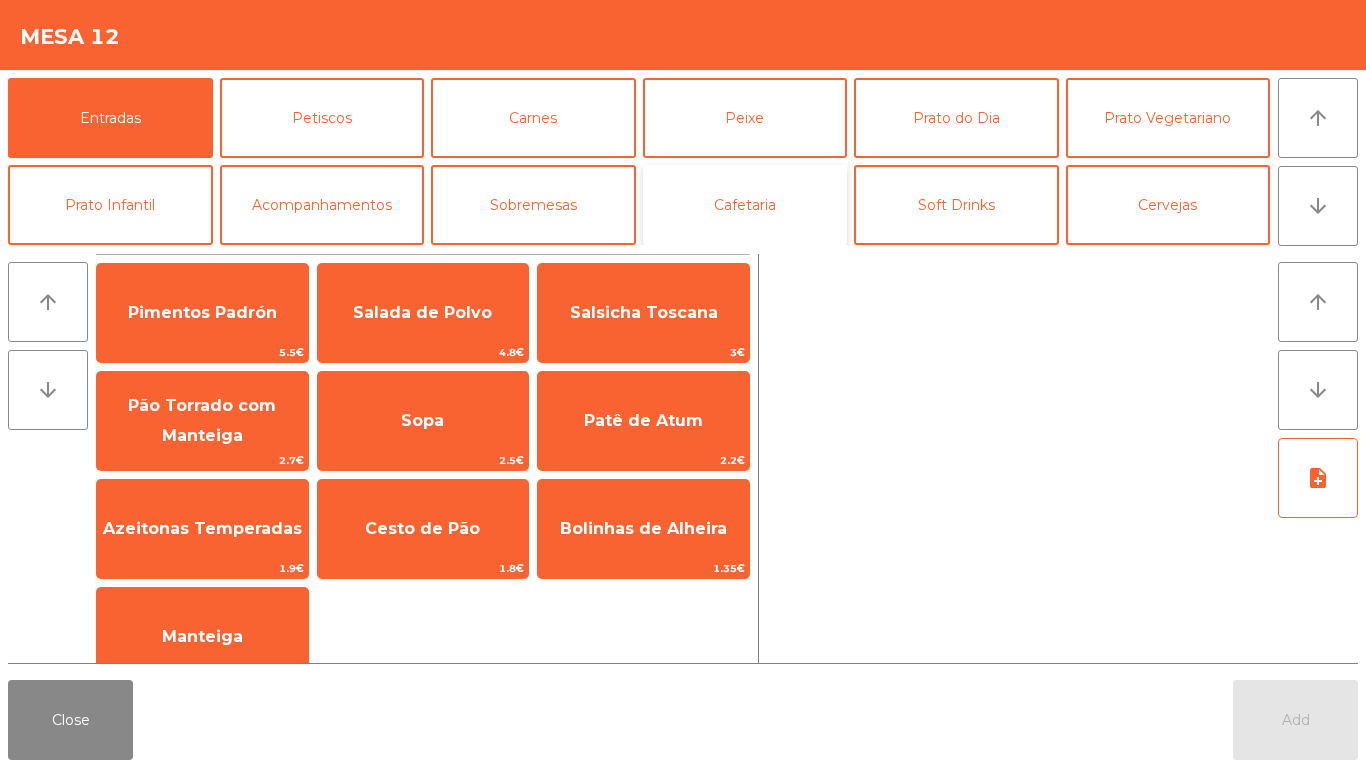 click on "Cafetaria" 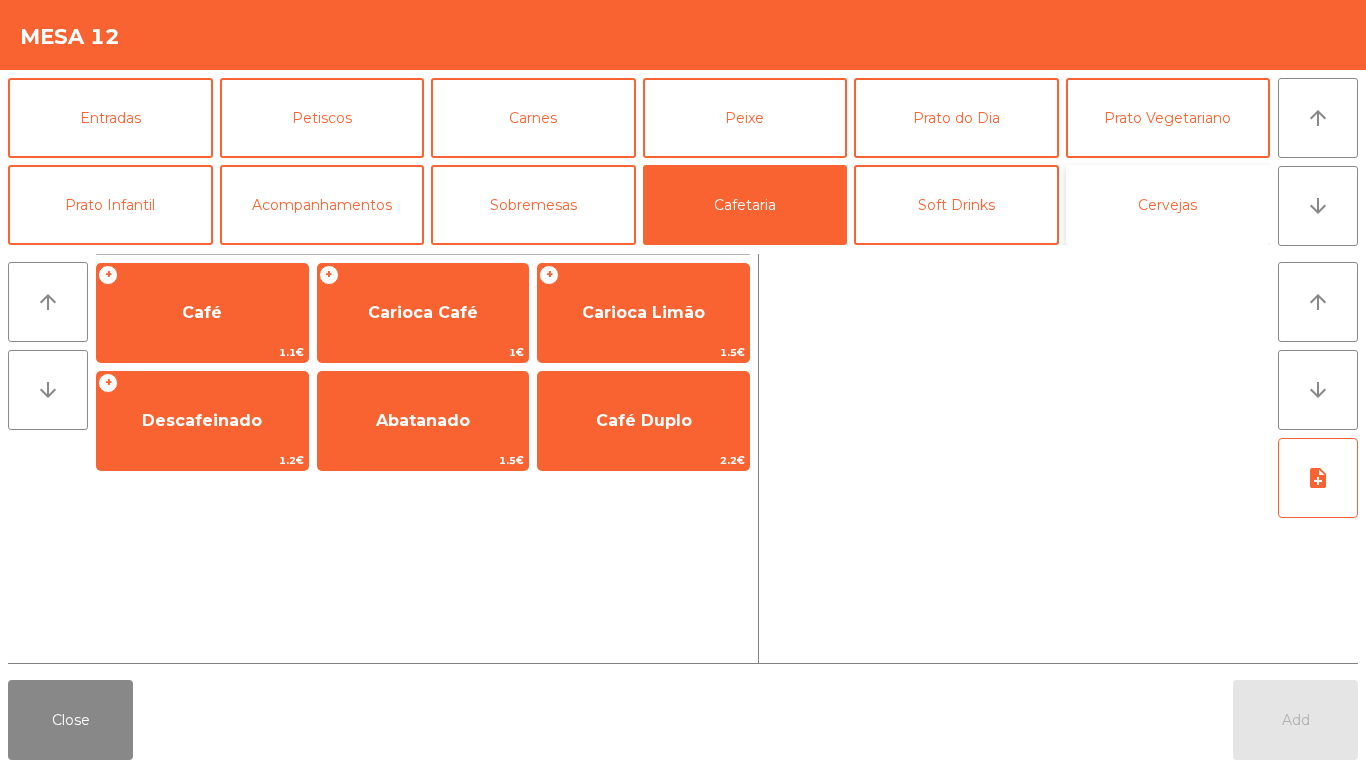 click on "Cervejas" 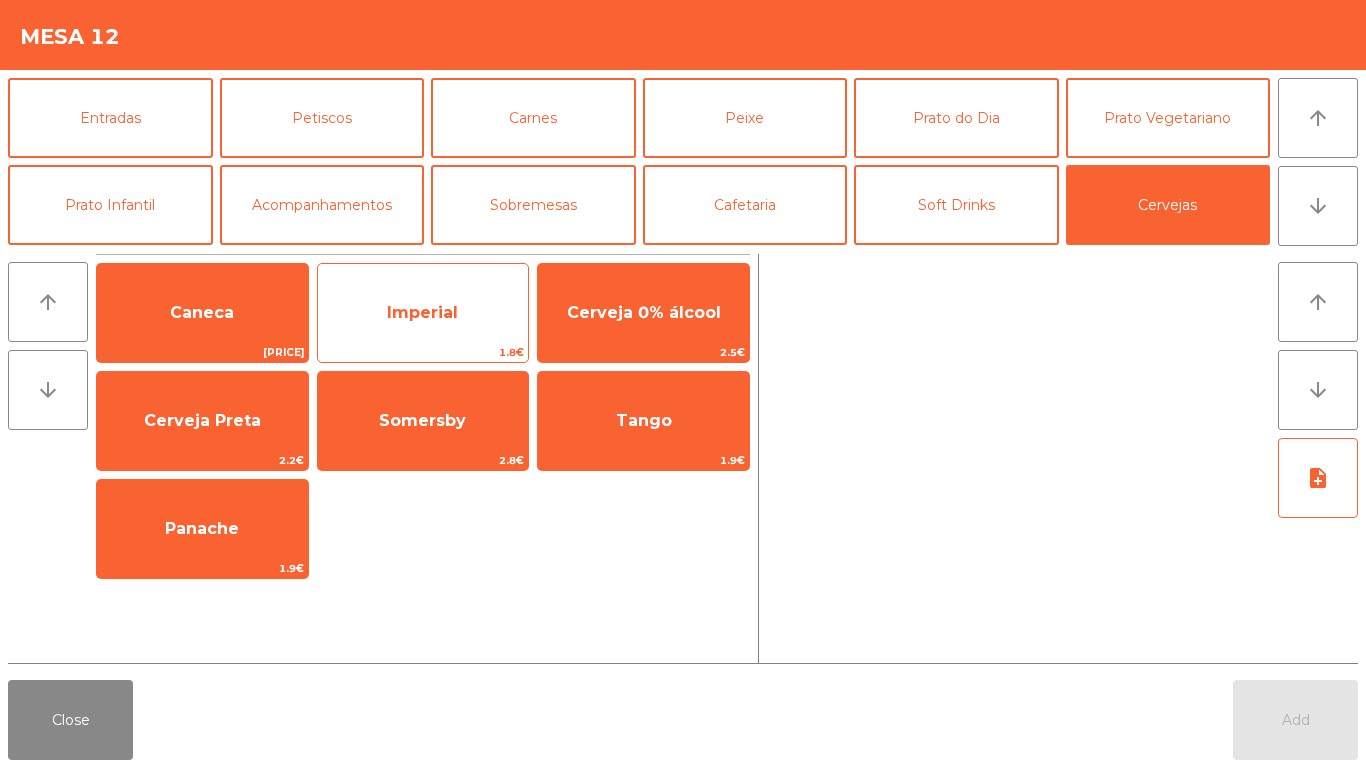 click on "Imperial" 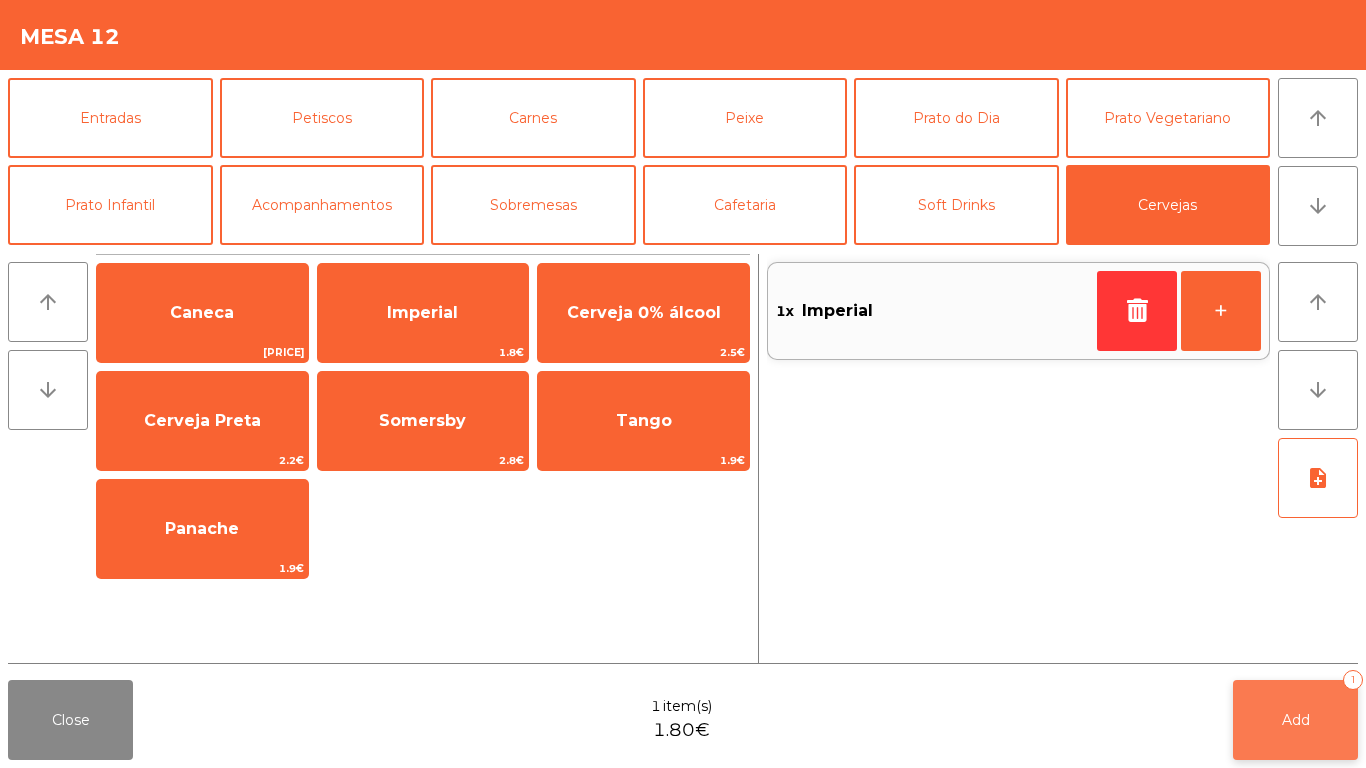 click on "Add   1" 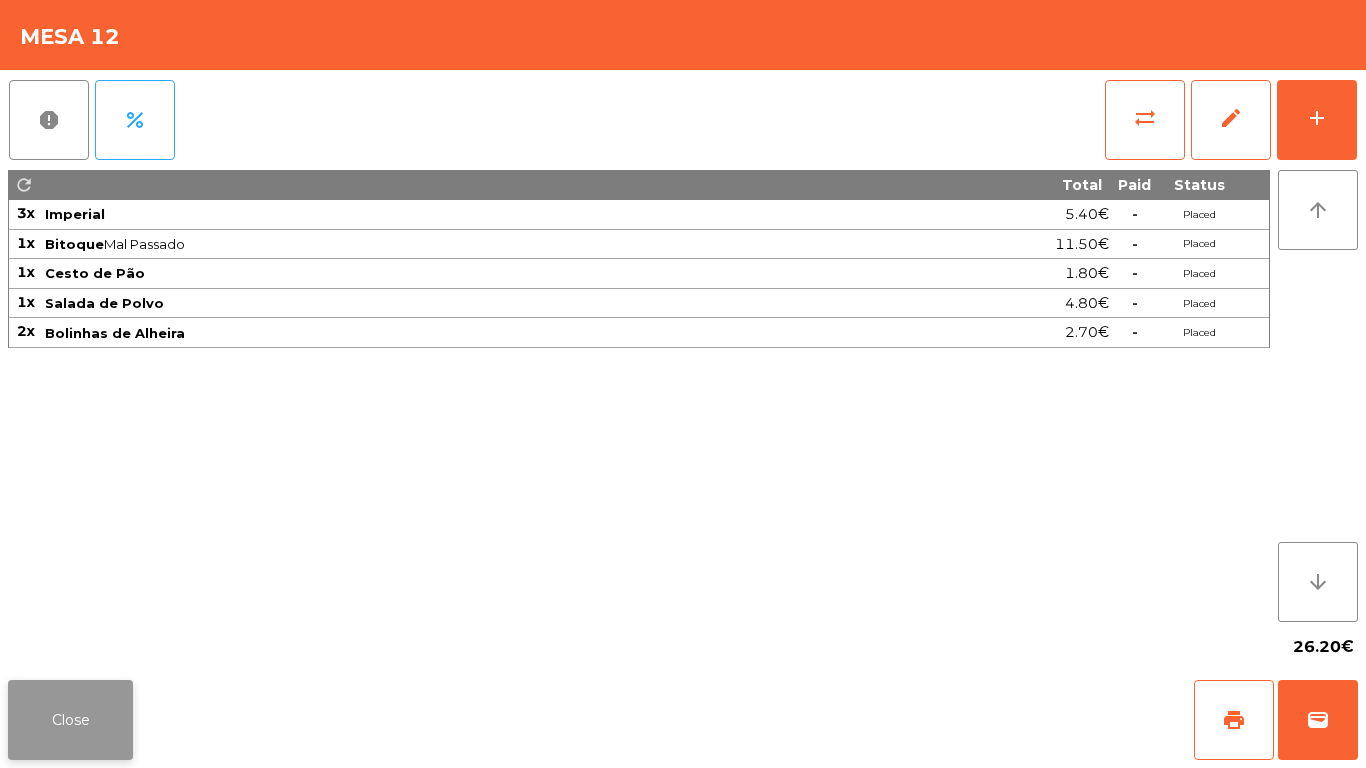 click on "Close" 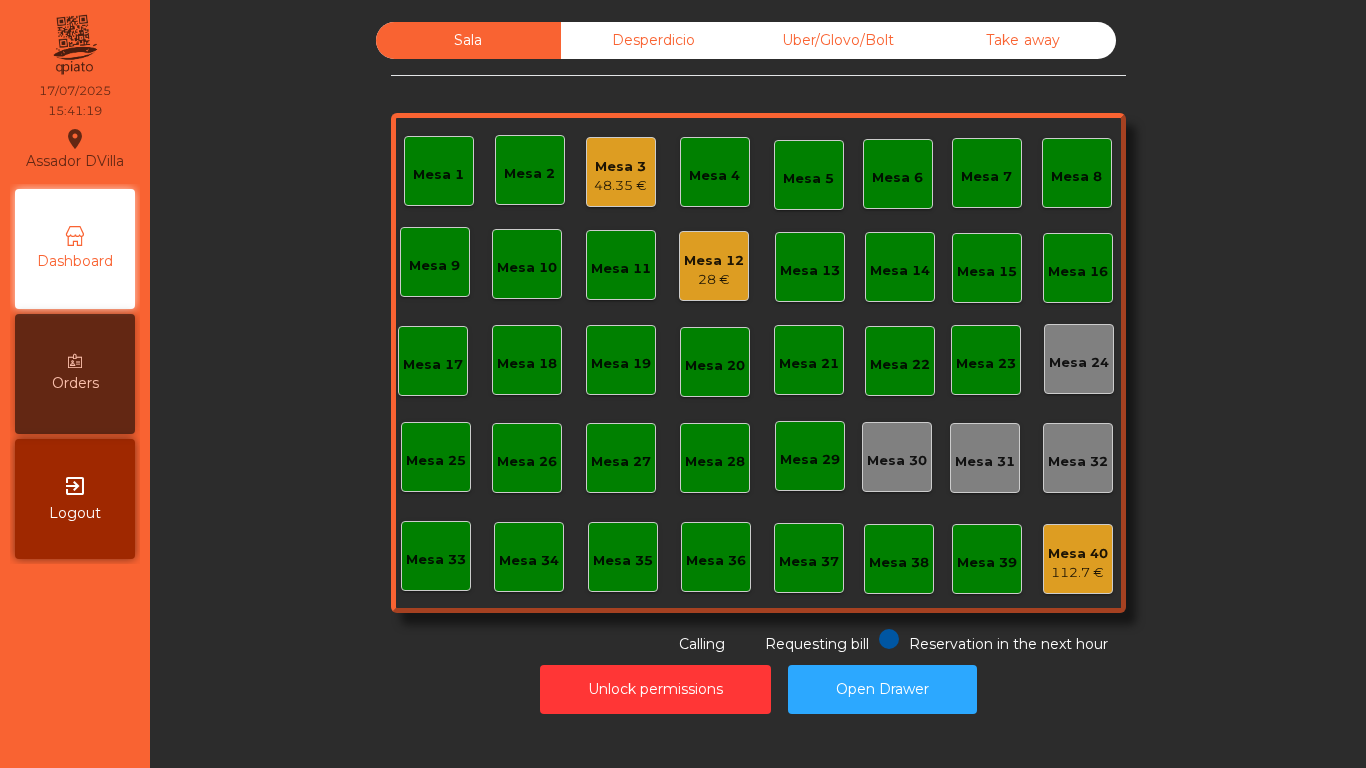click on "Mesa 12   28 €" 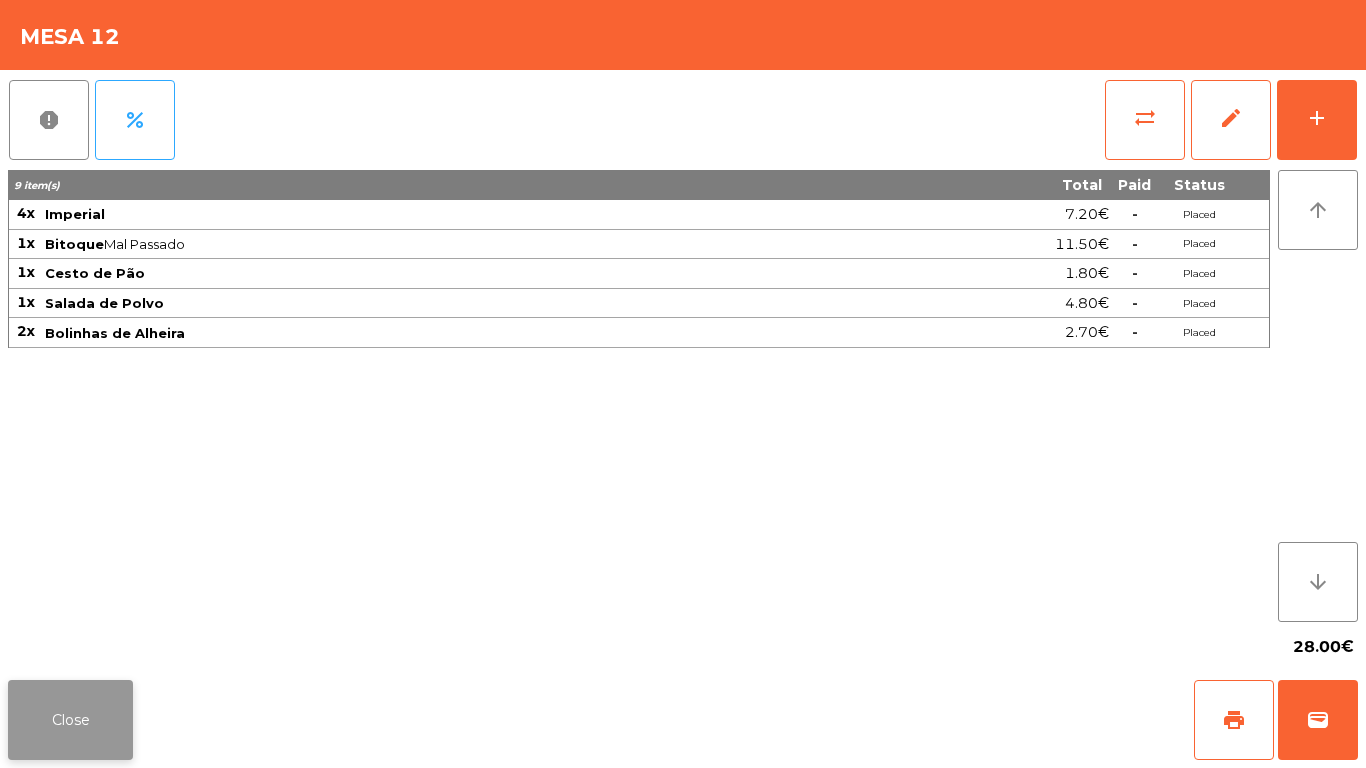 click on "Close" 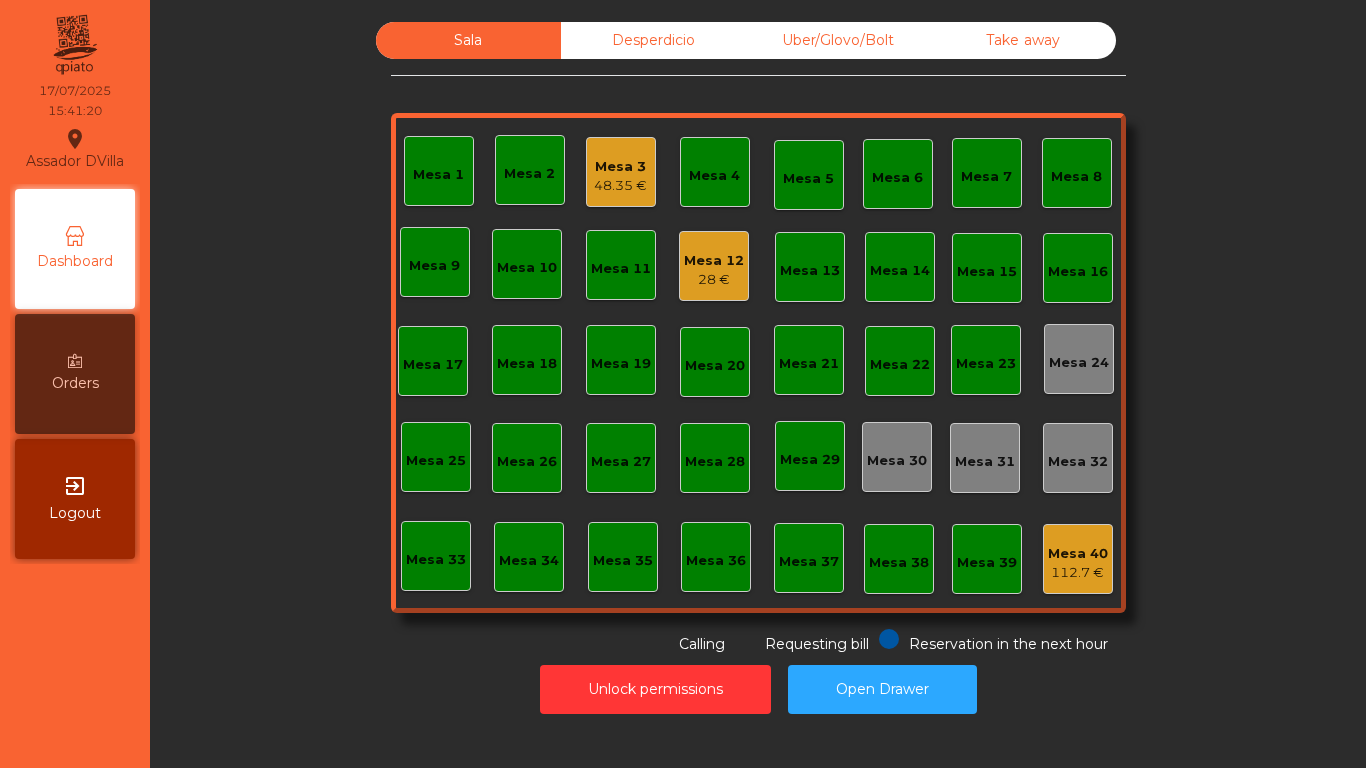 click on "Mesa 3   48.35 €" 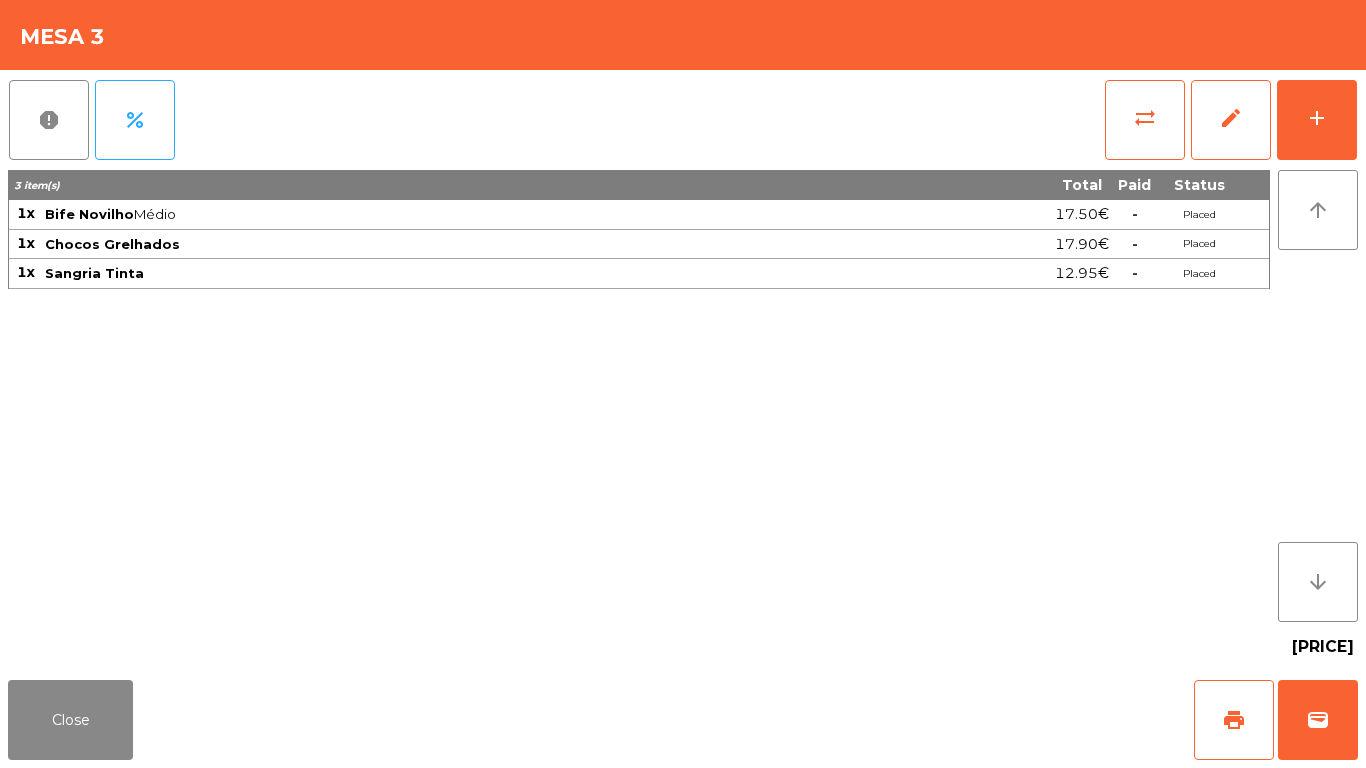 click on "48.35€" 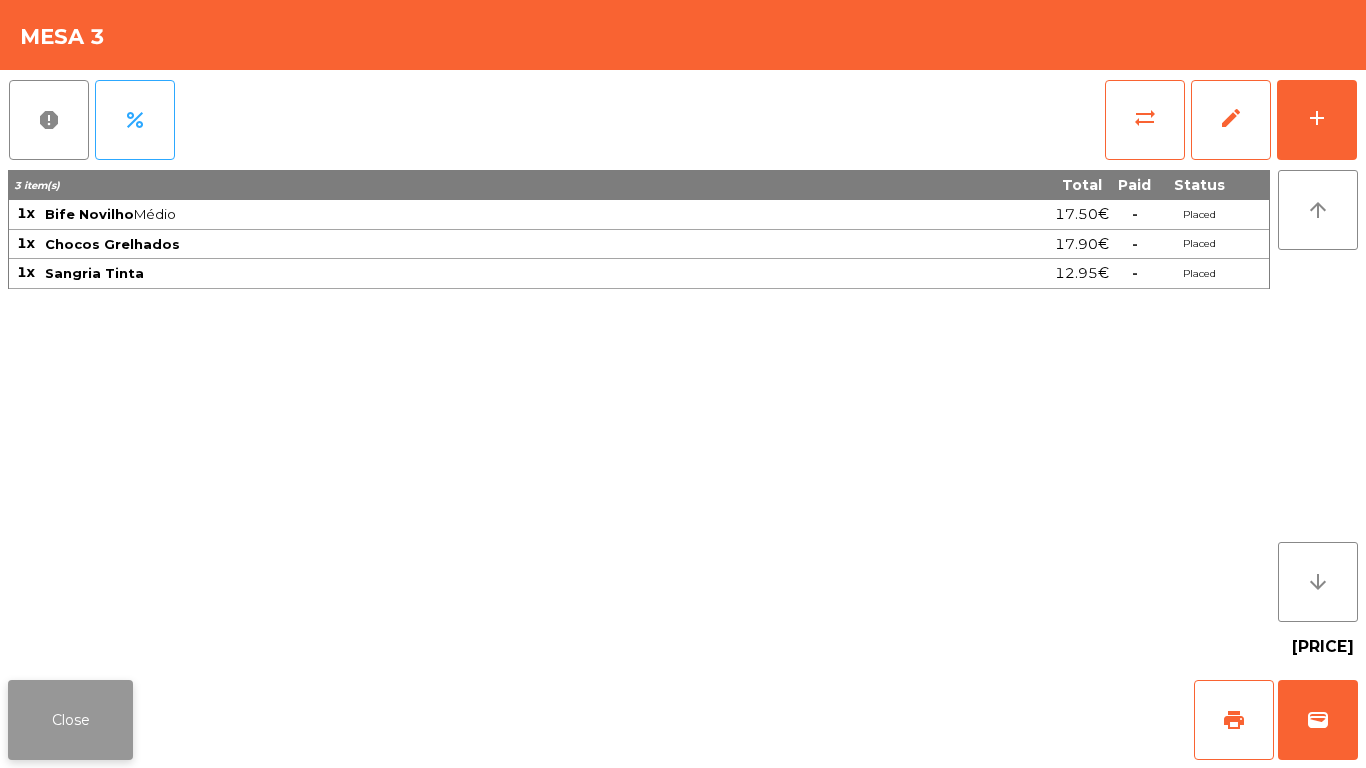 click on "Close" 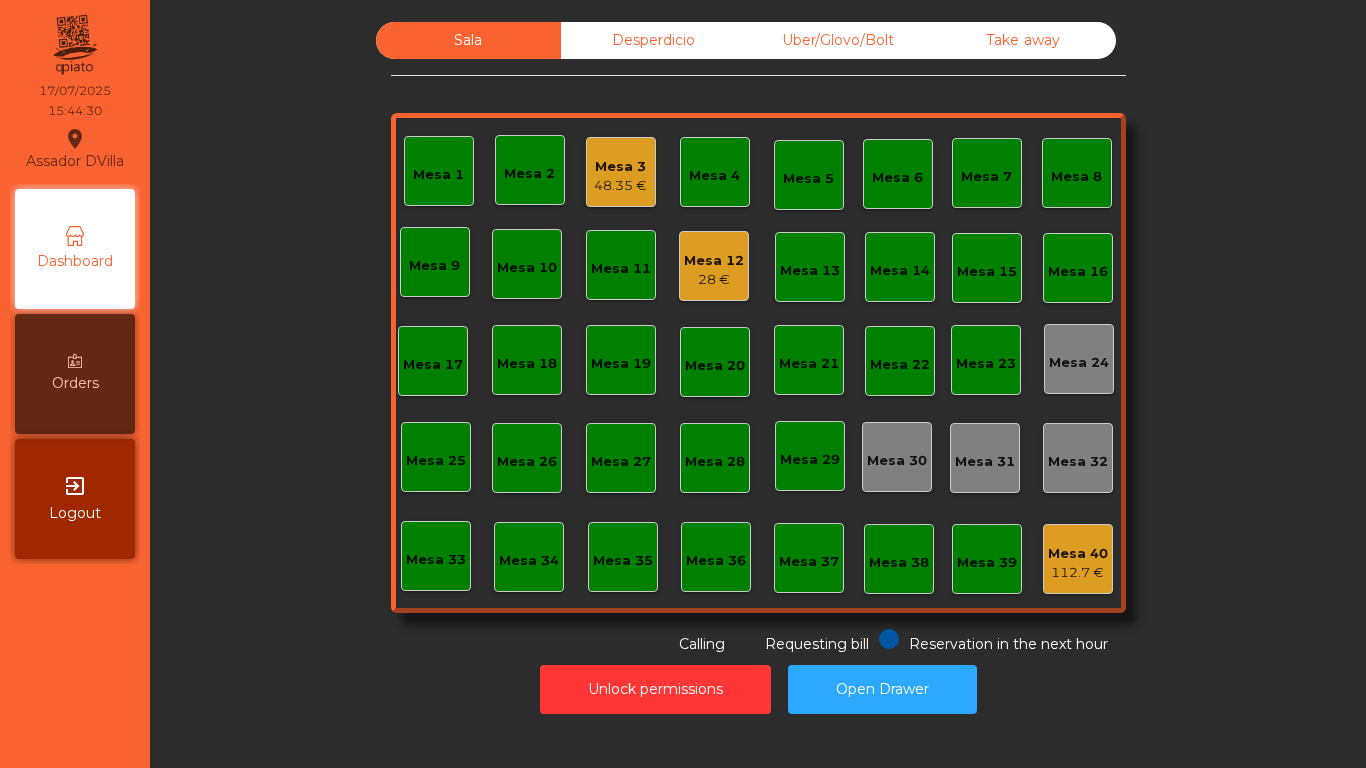 click on "Desperdicio" 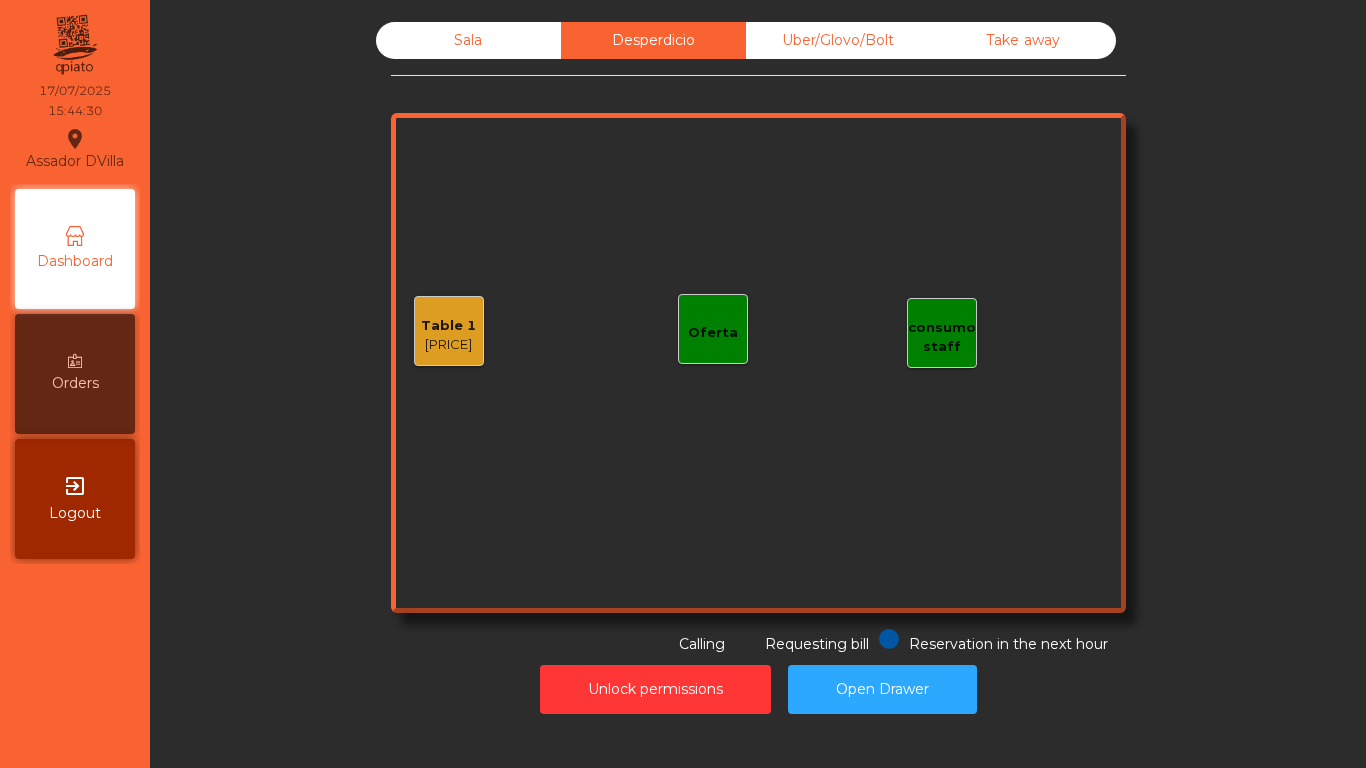 click on "Uber/Glovo/Bolt" 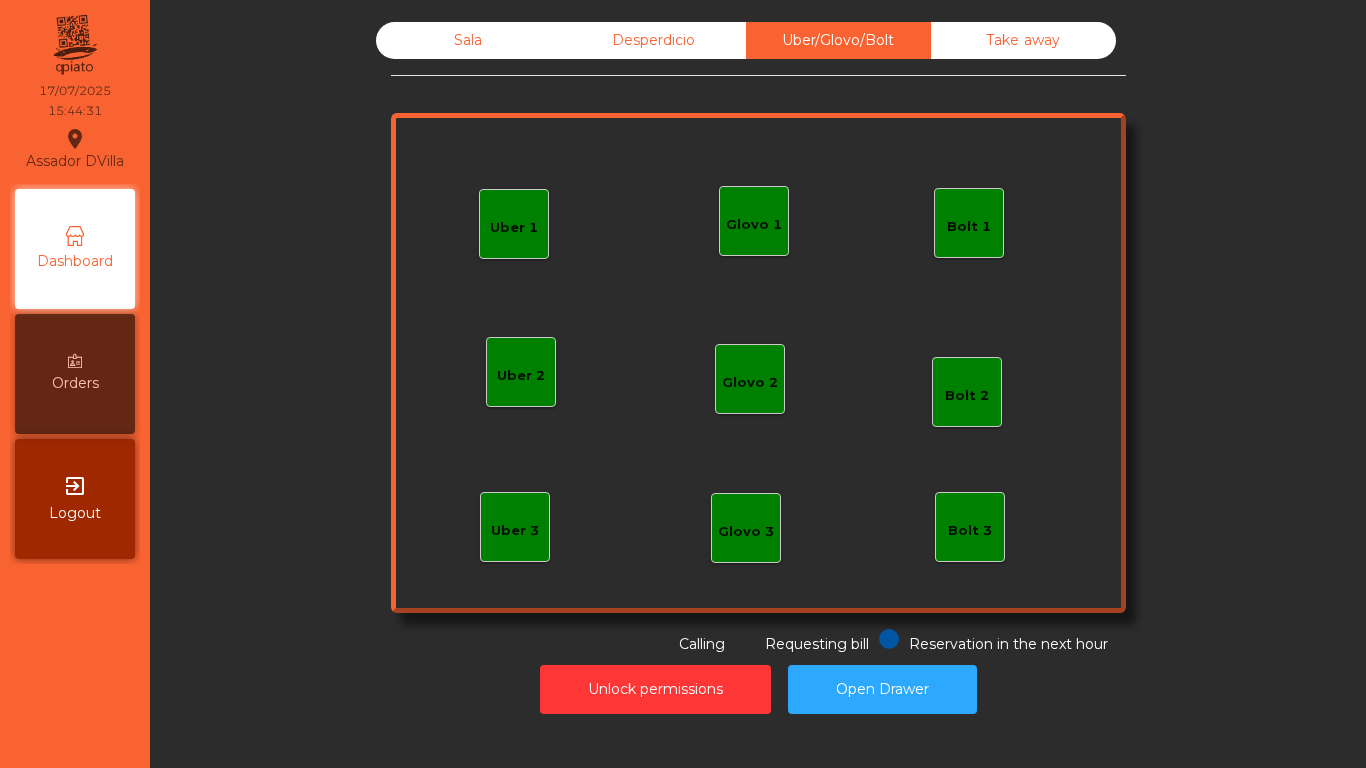 click on "Take away" 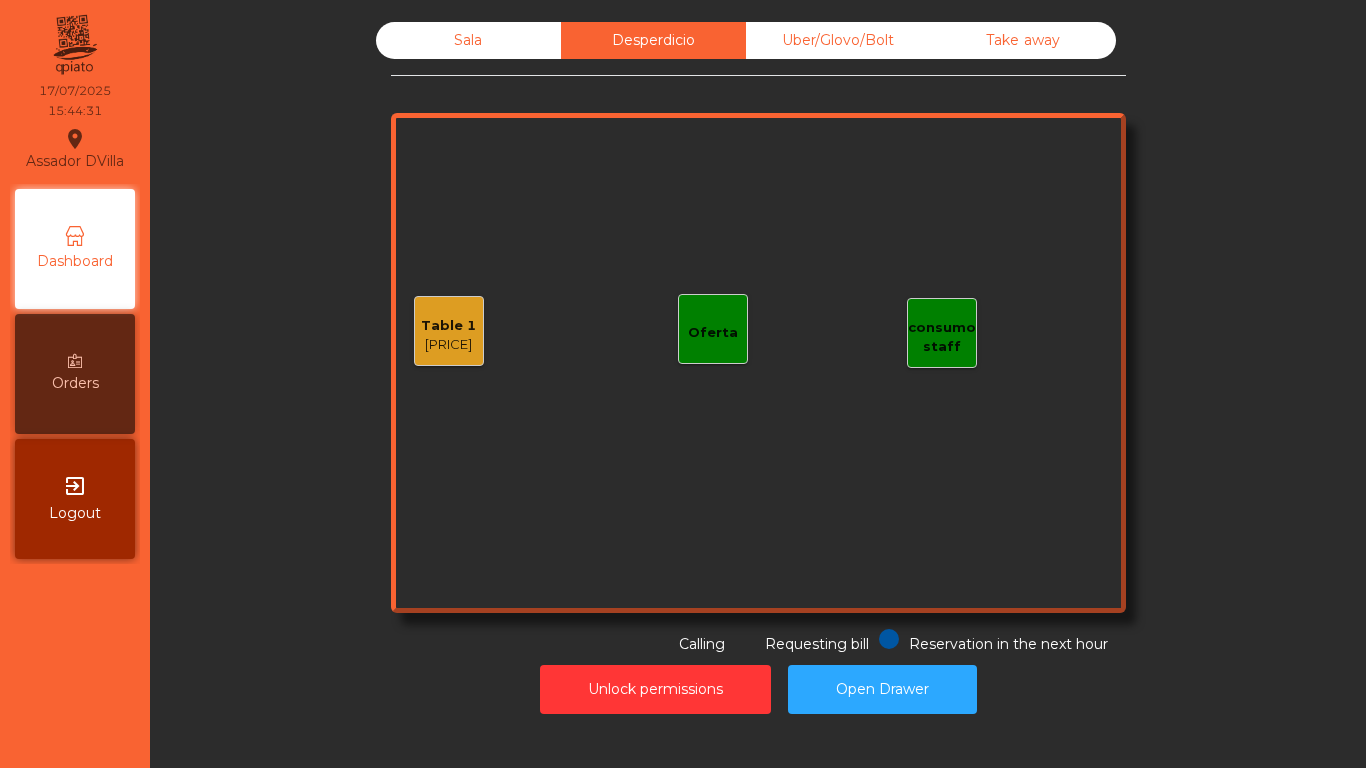 click on "Sala" 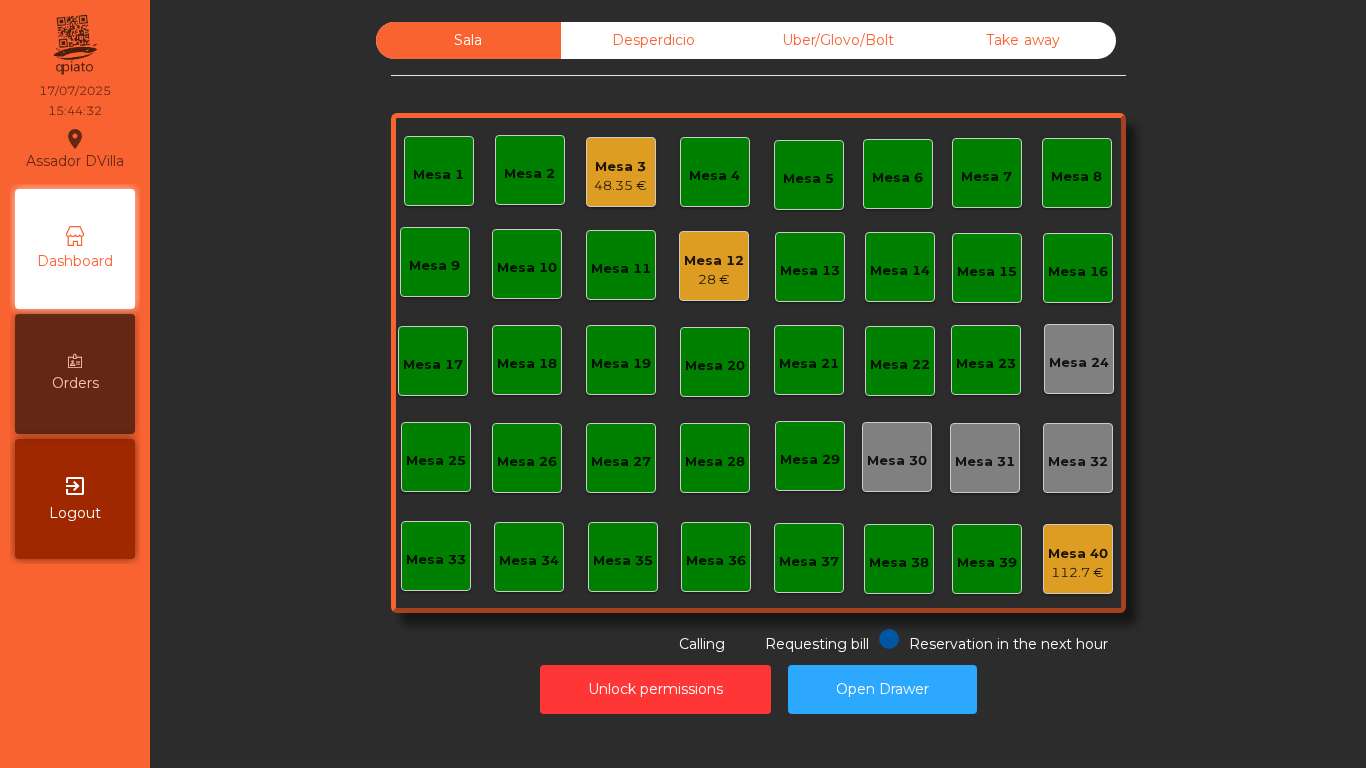 click on "Desperdicio" 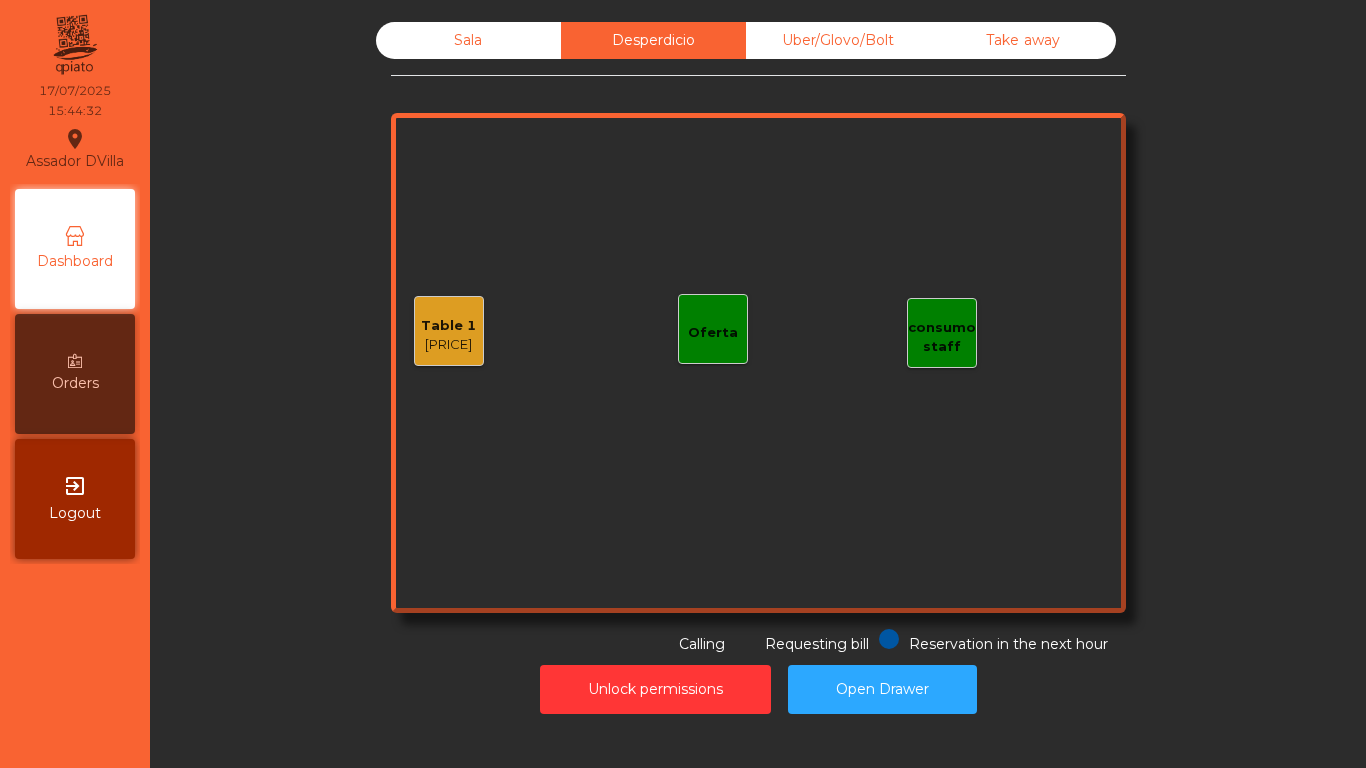 click on "Table 1" 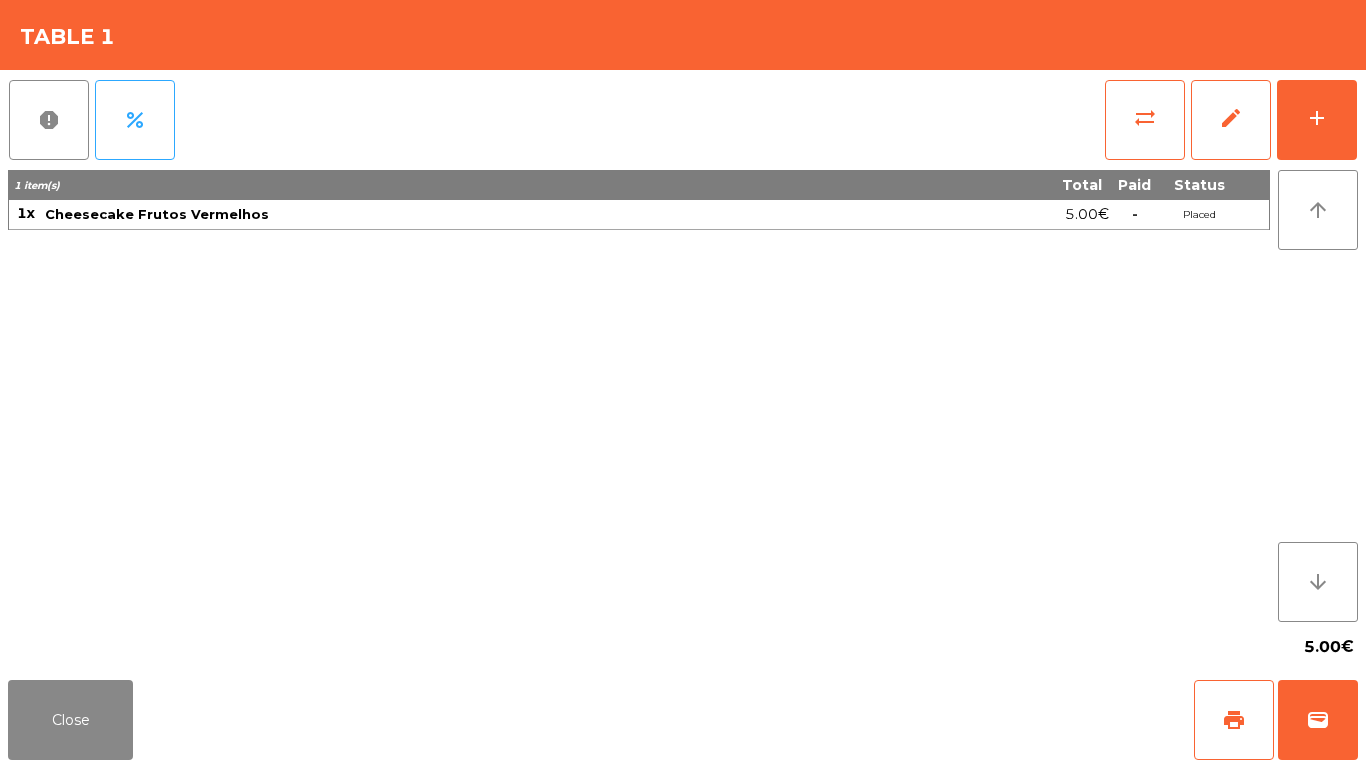 click on "5.00€" 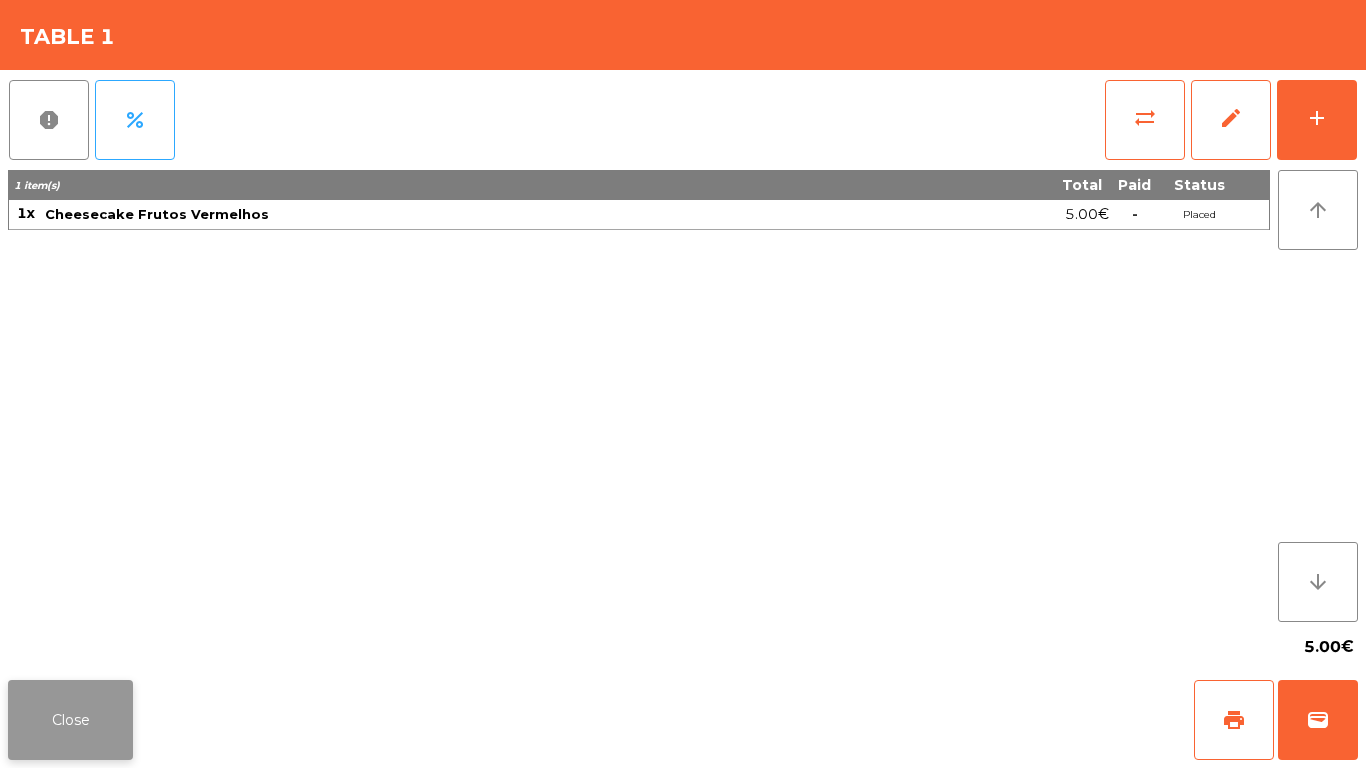 click on "Close" 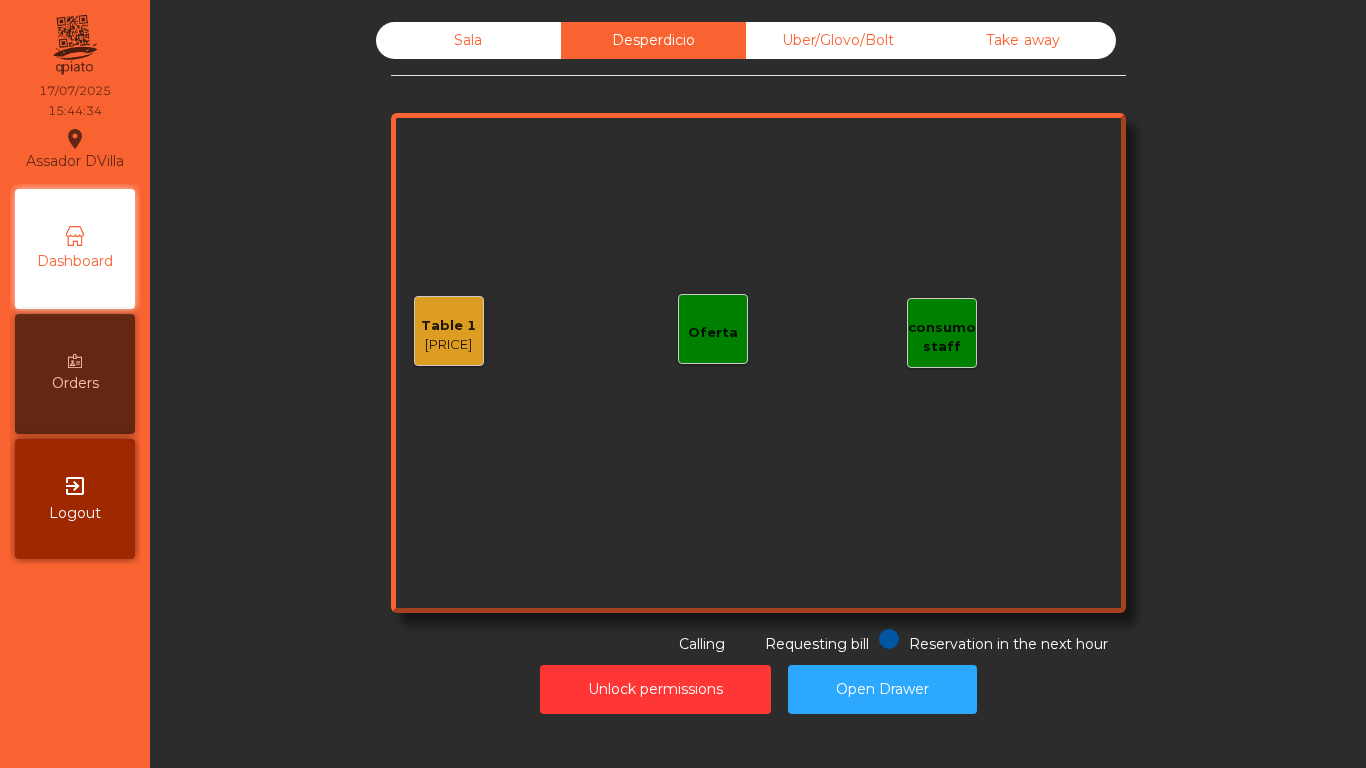 click on "Sala" 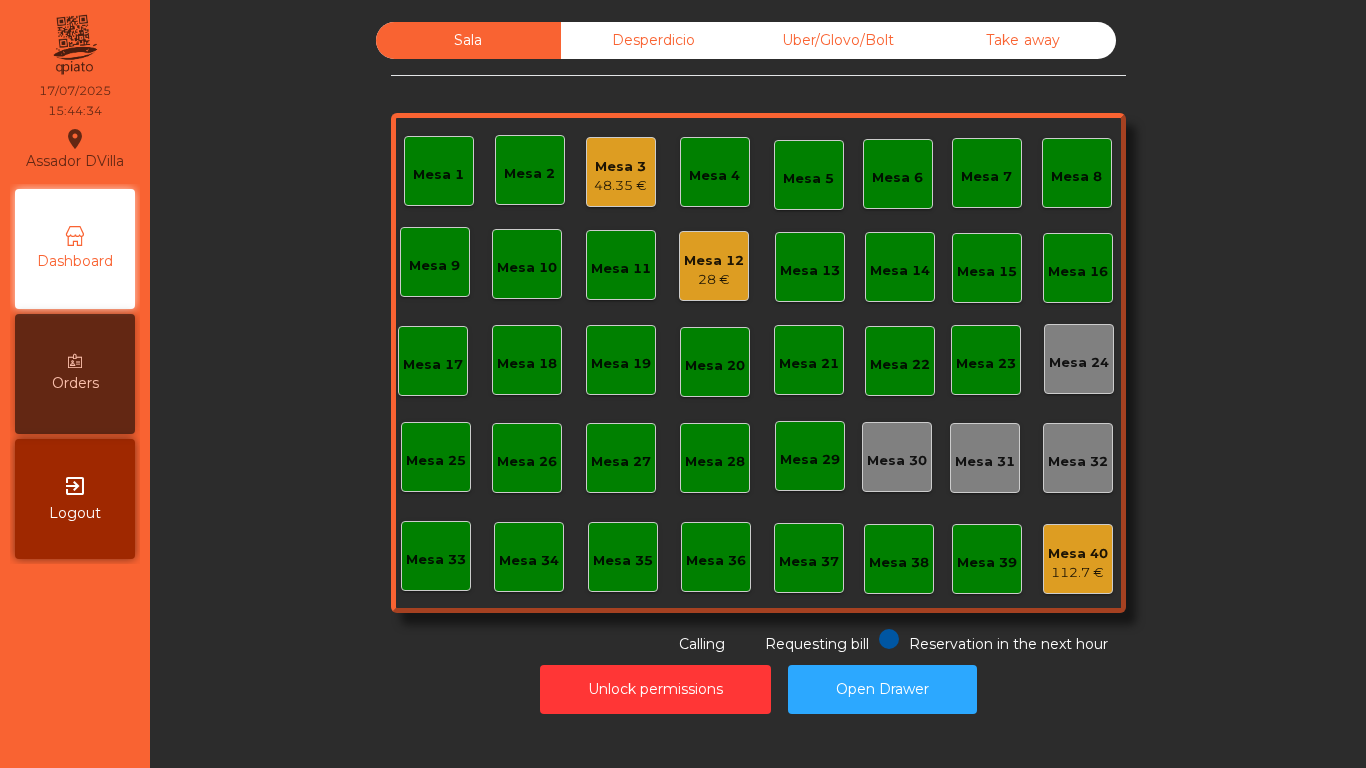 click on "Sala   Desperdicio   Uber/Glovo/Bolt   Take away   Mesa 1   Mesa 2   Mesa 3   48.35 €   Mesa 4   Mesa 5   Mesa 6   Mesa 7   Mesa 8   Mesa 9   Mesa 10   Mesa 11   Mesa 12   28 €   Mesa 13   Mesa 14   Mesa 15   Mesa 16   Mesa 17   Mesa 18   Mesa 19   Mesa 20   Mesa 21   Mesa 22   Mesa 23   Mesa 24   Mesa 25   Mesa 26   Mesa 27   Mesa 28   Mesa 29   Mesa 30   Mesa 31   Mesa 32   Mesa 33   Mesa 34   Mesa 35   Mesa 36   Mesa 37   Mesa 38   Mesa 39   Mesa 40   112.7 €  Reservation in the next hour Requesting bill Calling" 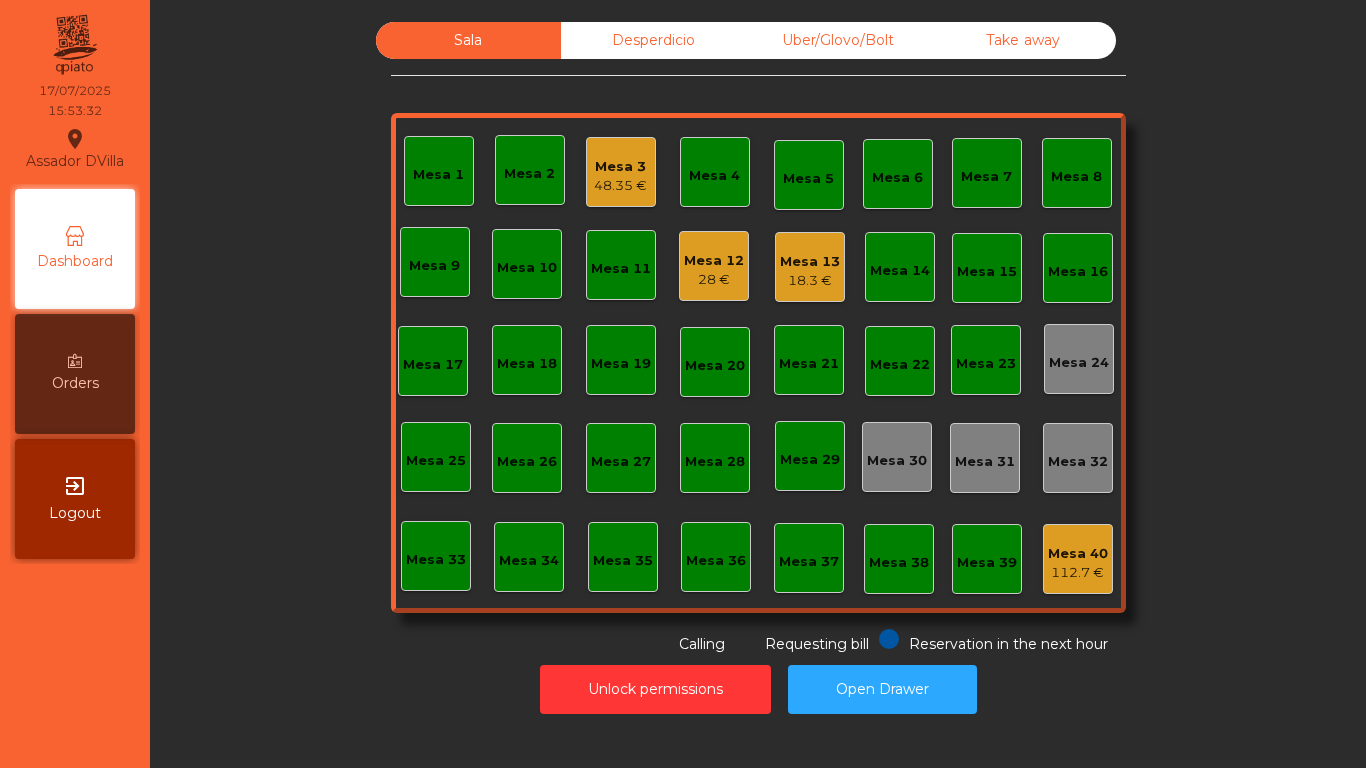 click on "18.3 €" 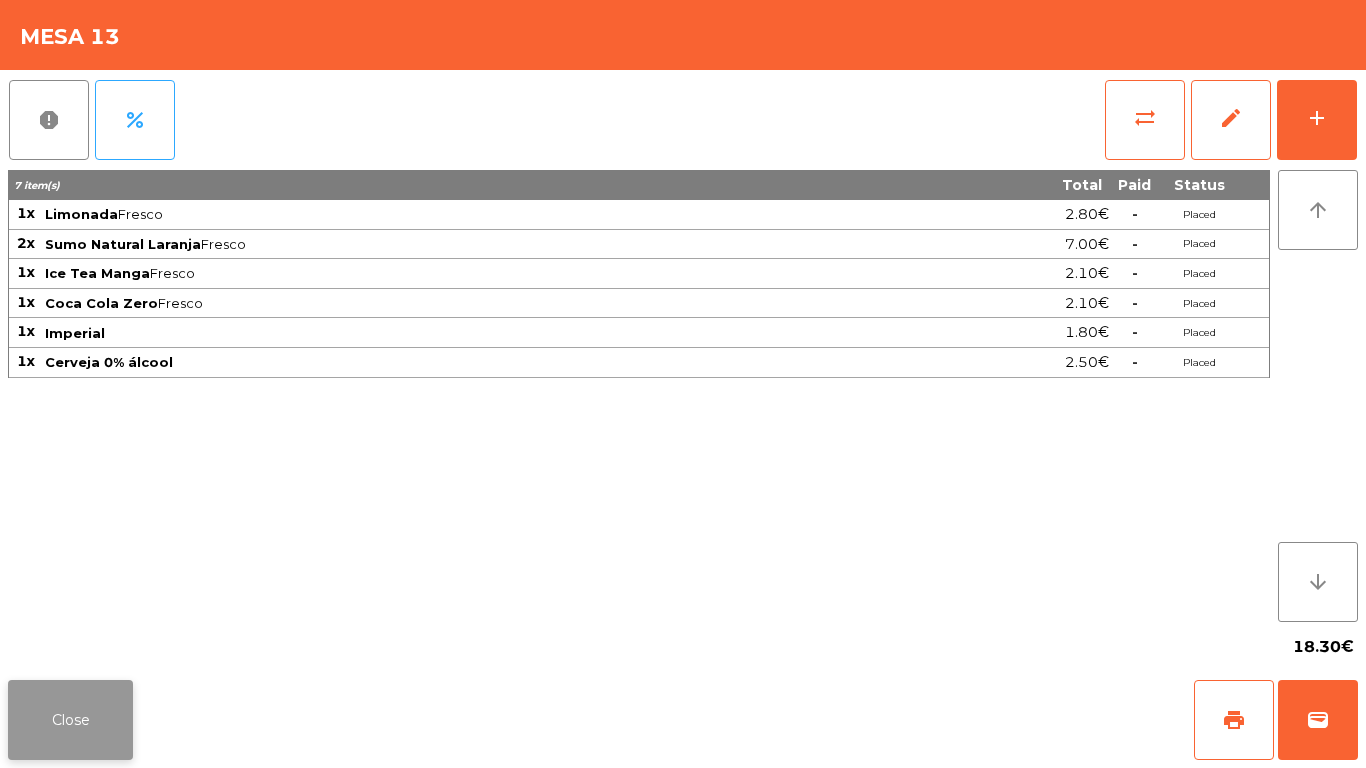click on "Close" 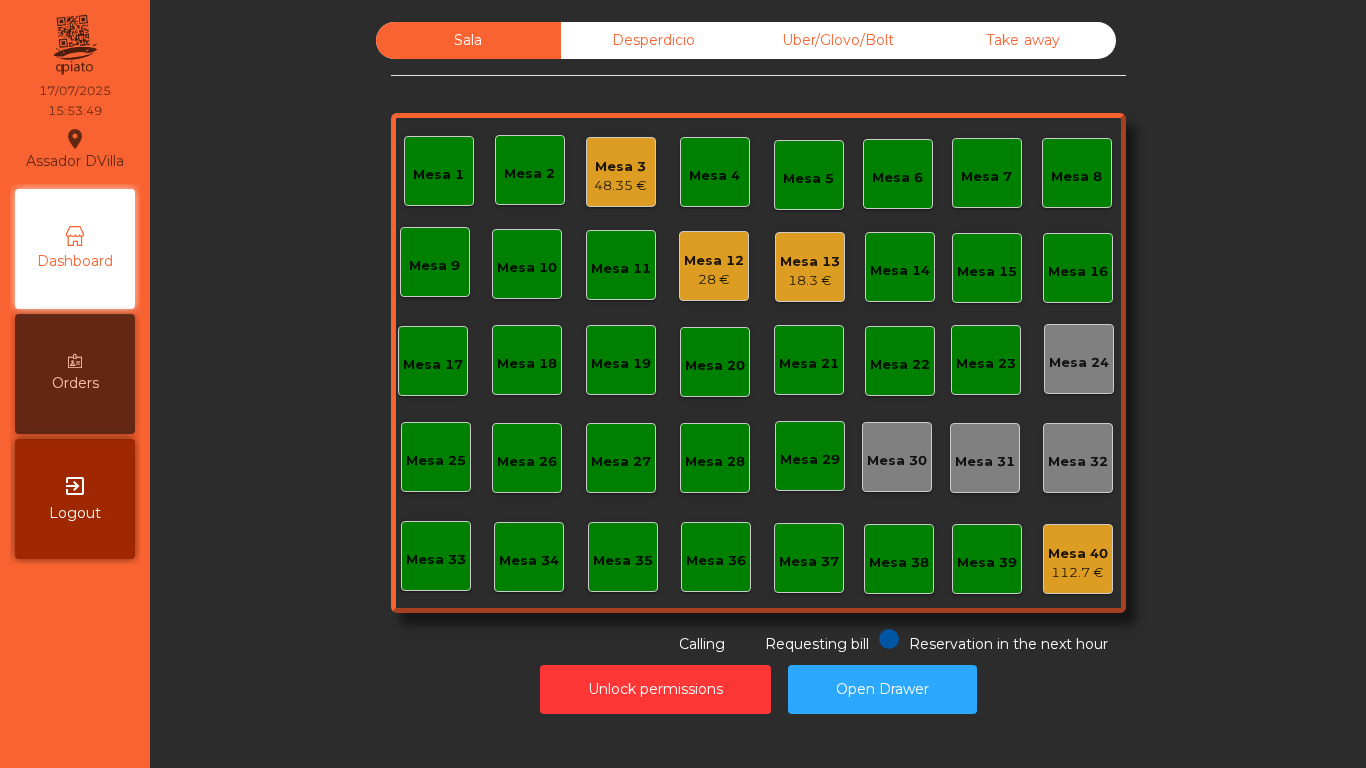 click on "Uber/Glovo/Bolt" 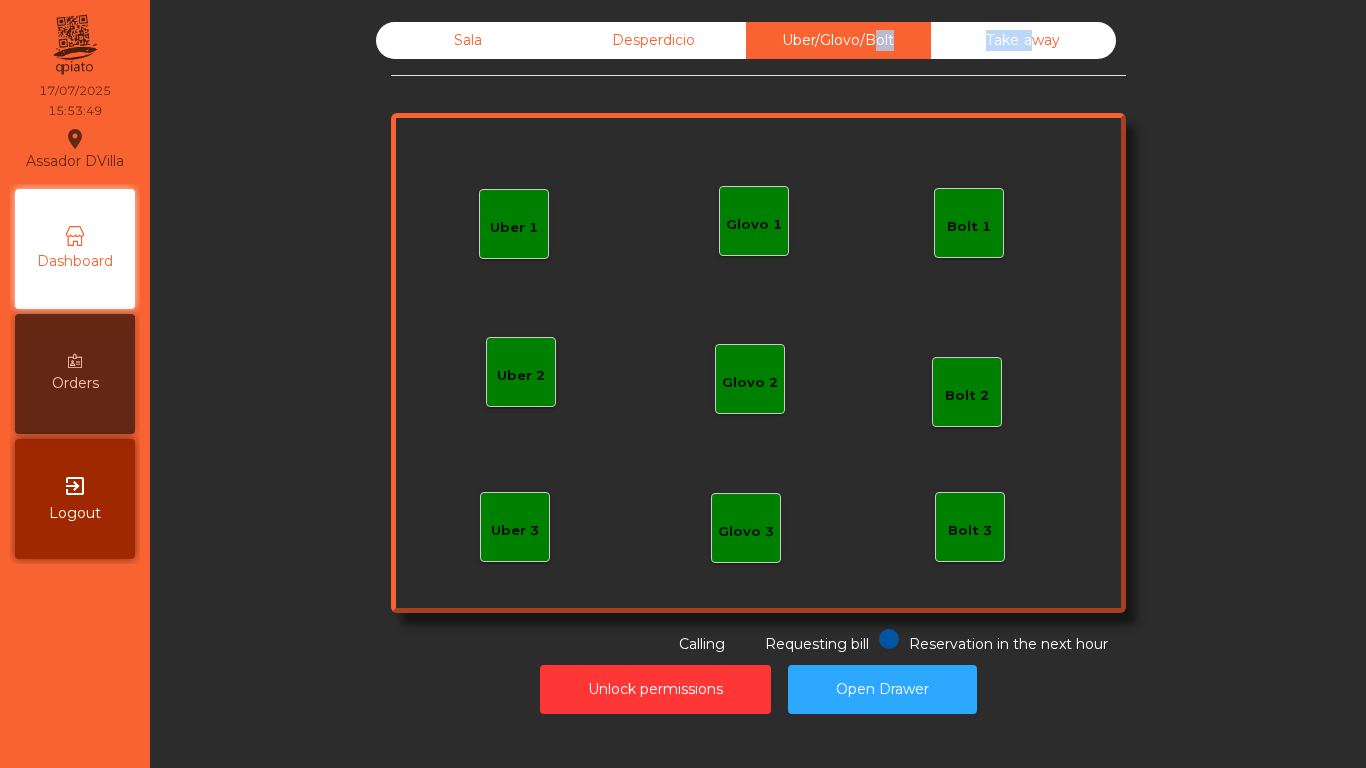 click on "Uber/Glovo/Bolt" 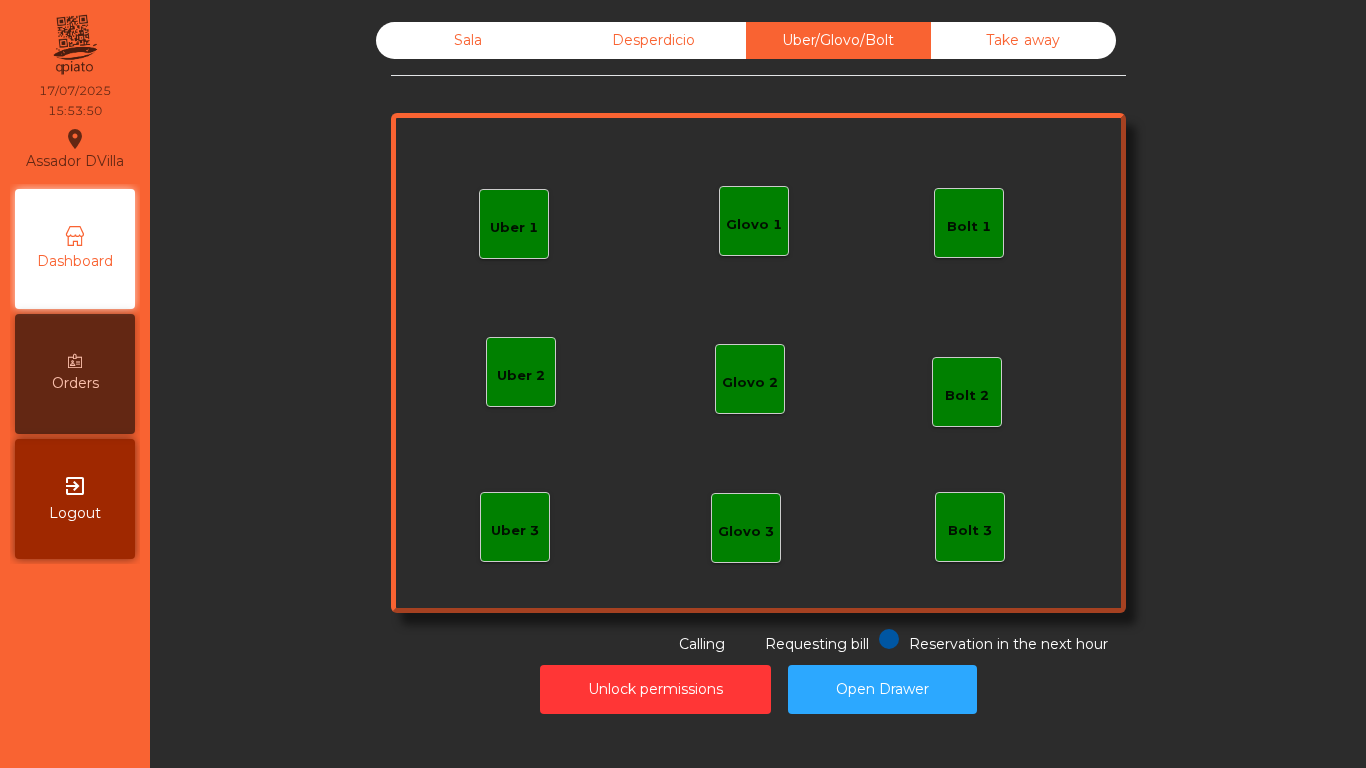 click on "Glovo 1" 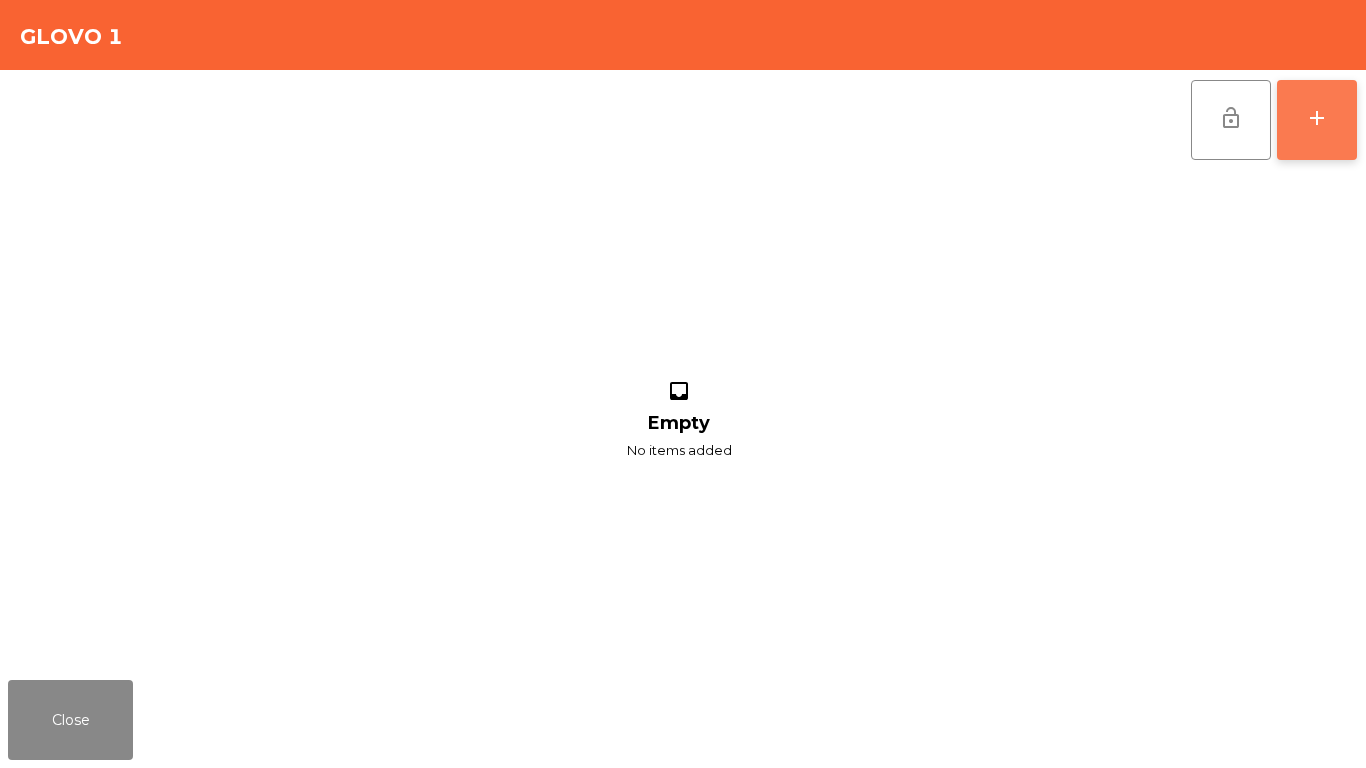 click on "add" 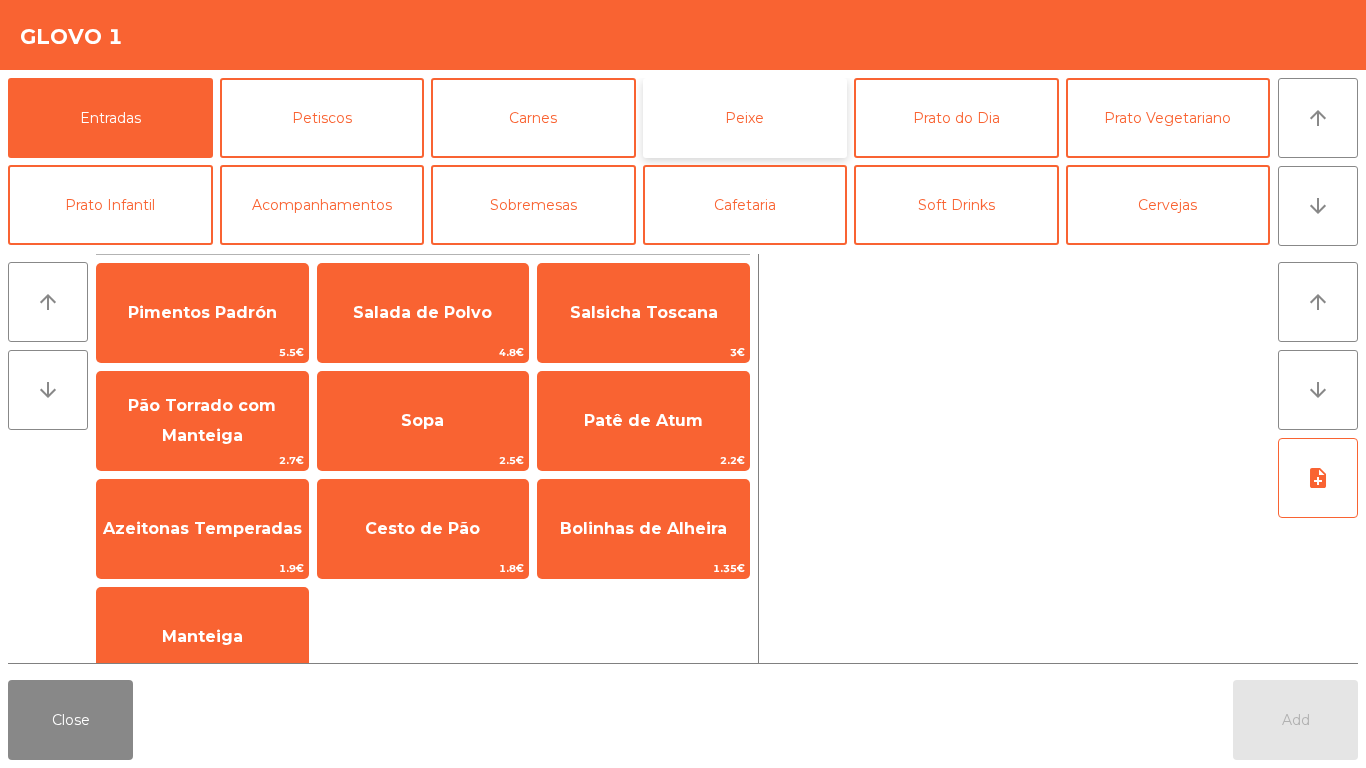 click on "Peixe" 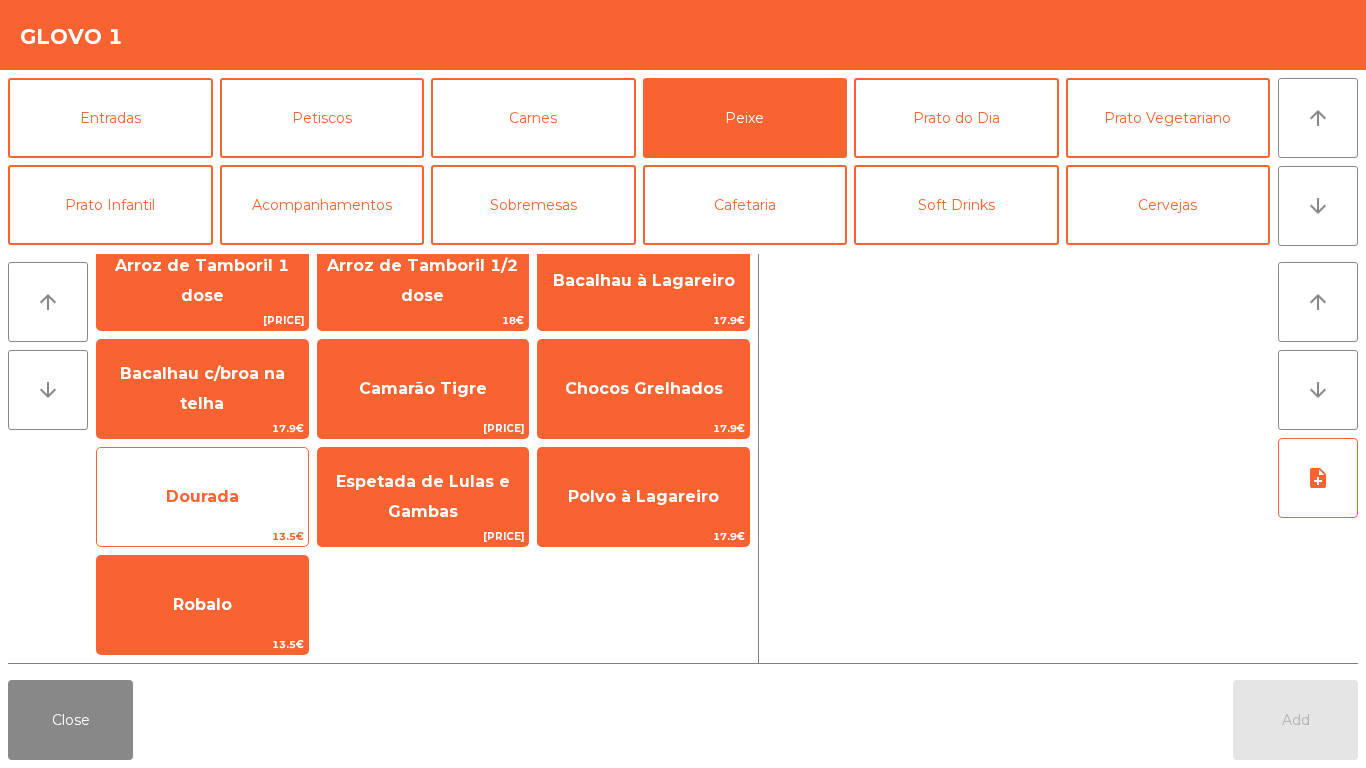 scroll, scrollTop: 40, scrollLeft: 0, axis: vertical 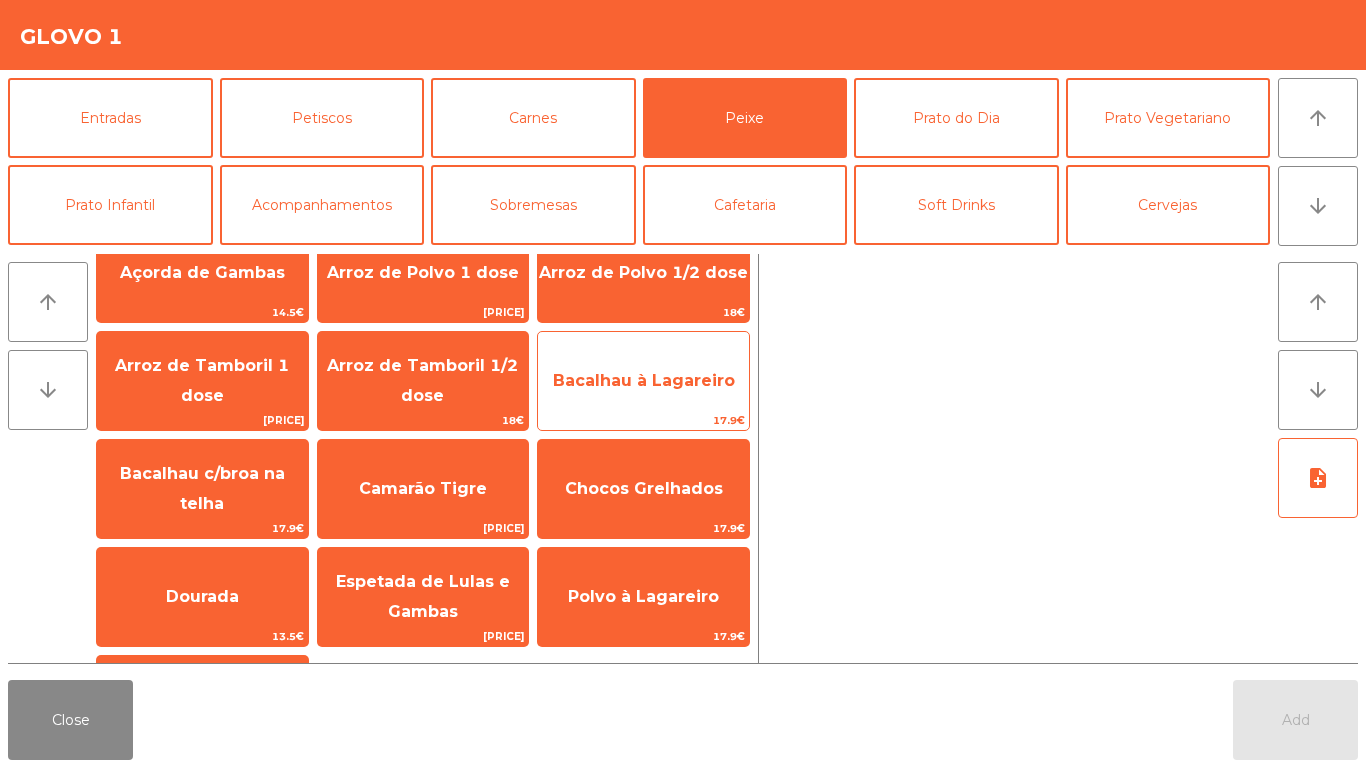 click on "Bacalhau à Lagareiro" 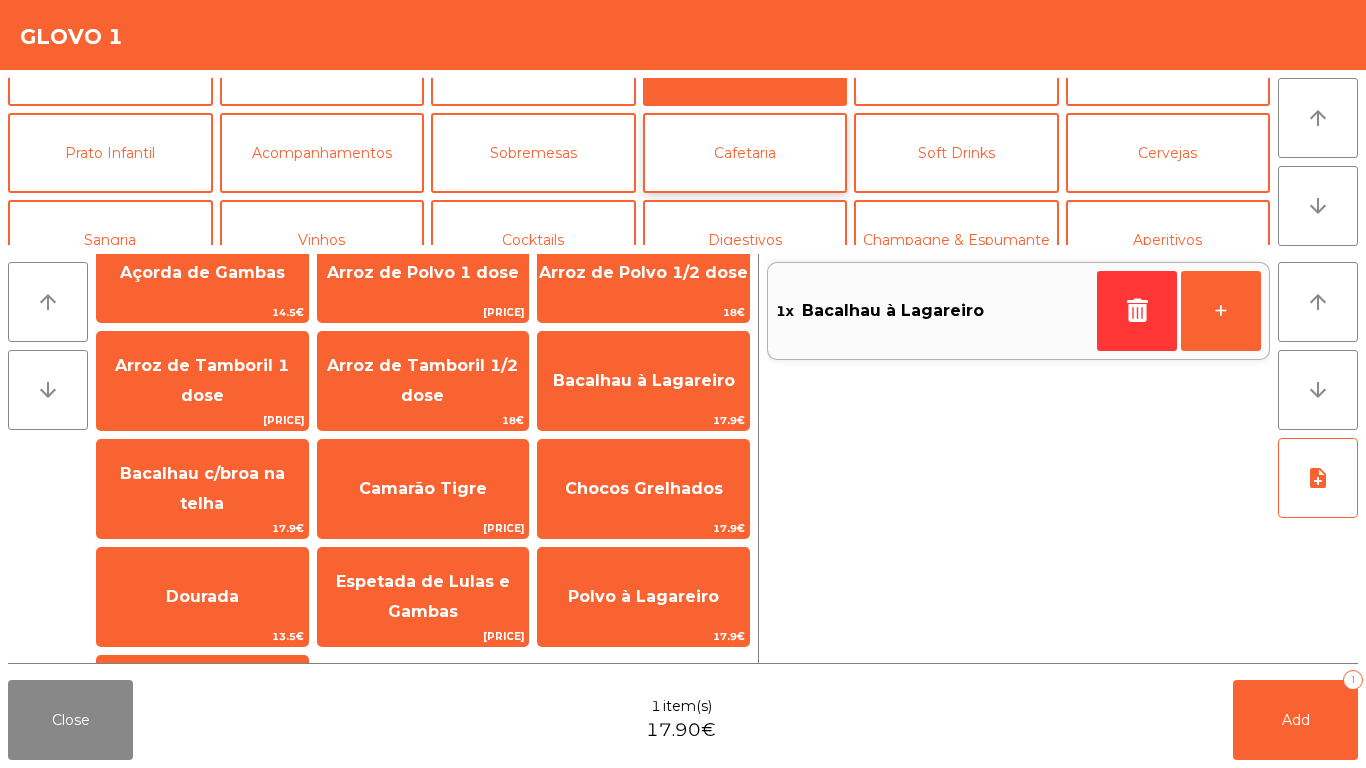 scroll, scrollTop: 100, scrollLeft: 0, axis: vertical 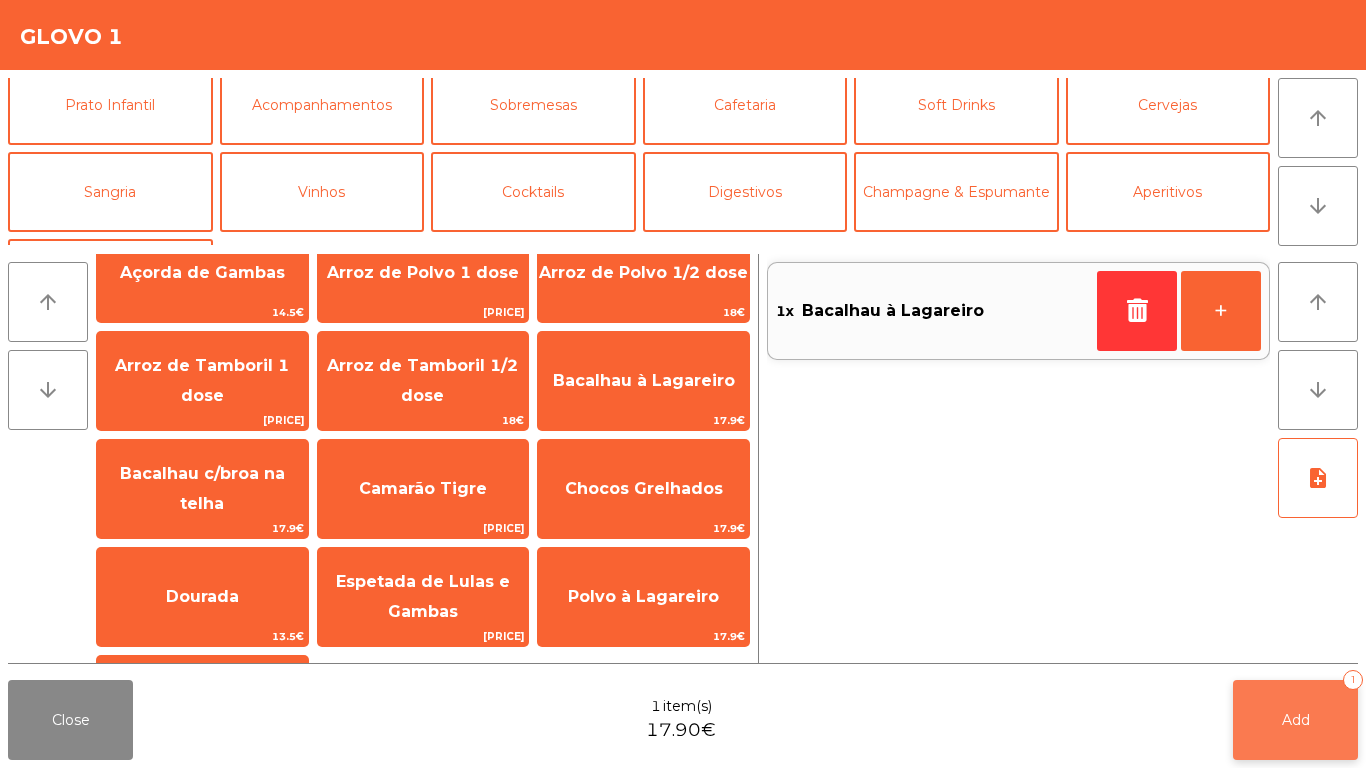 click on "Add   1" 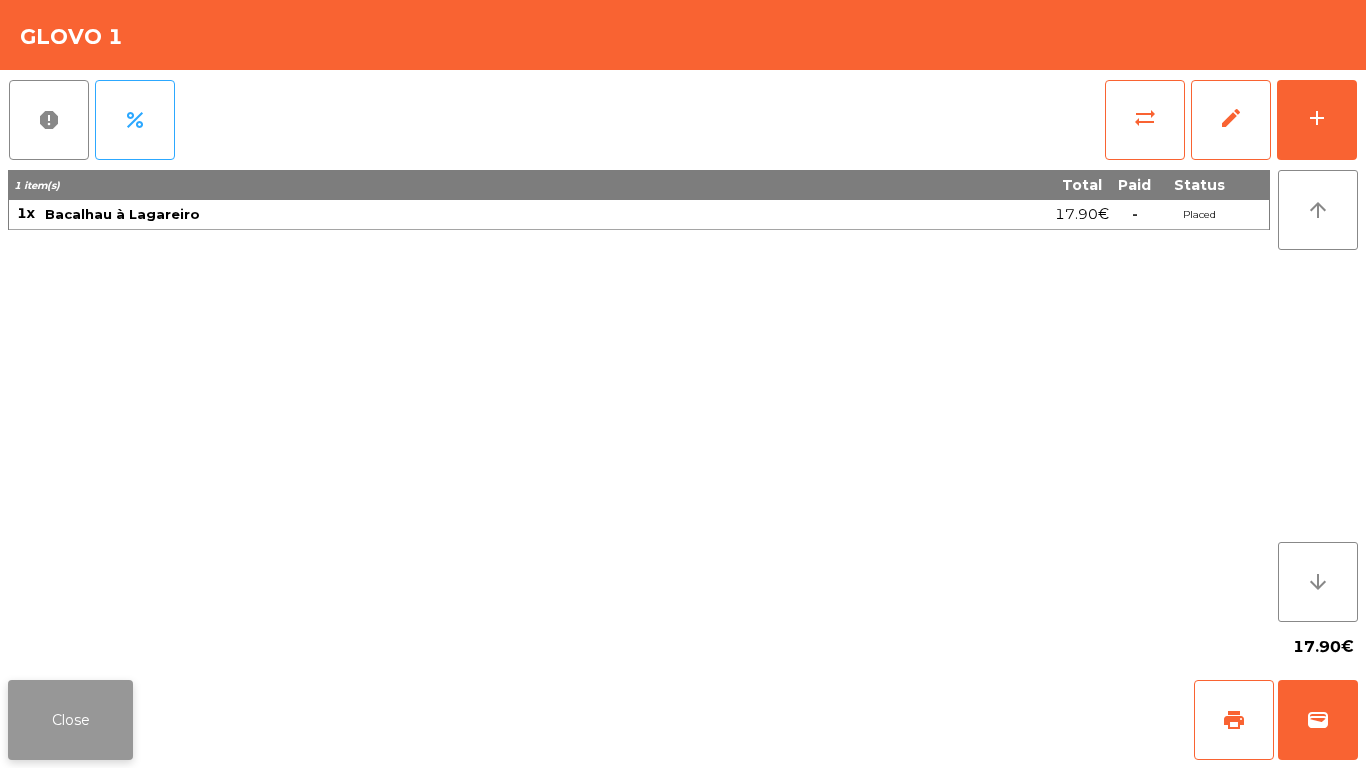click on "Close" 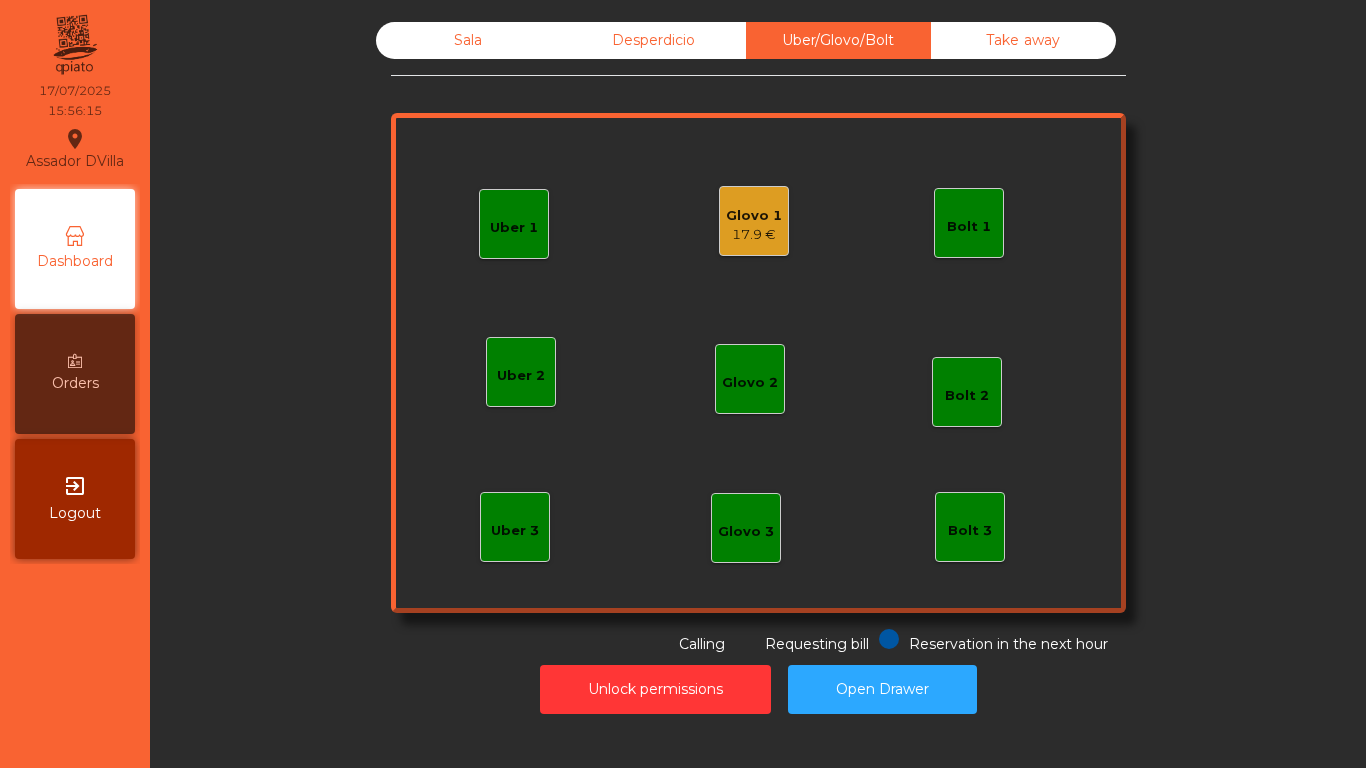 click on "Sala" 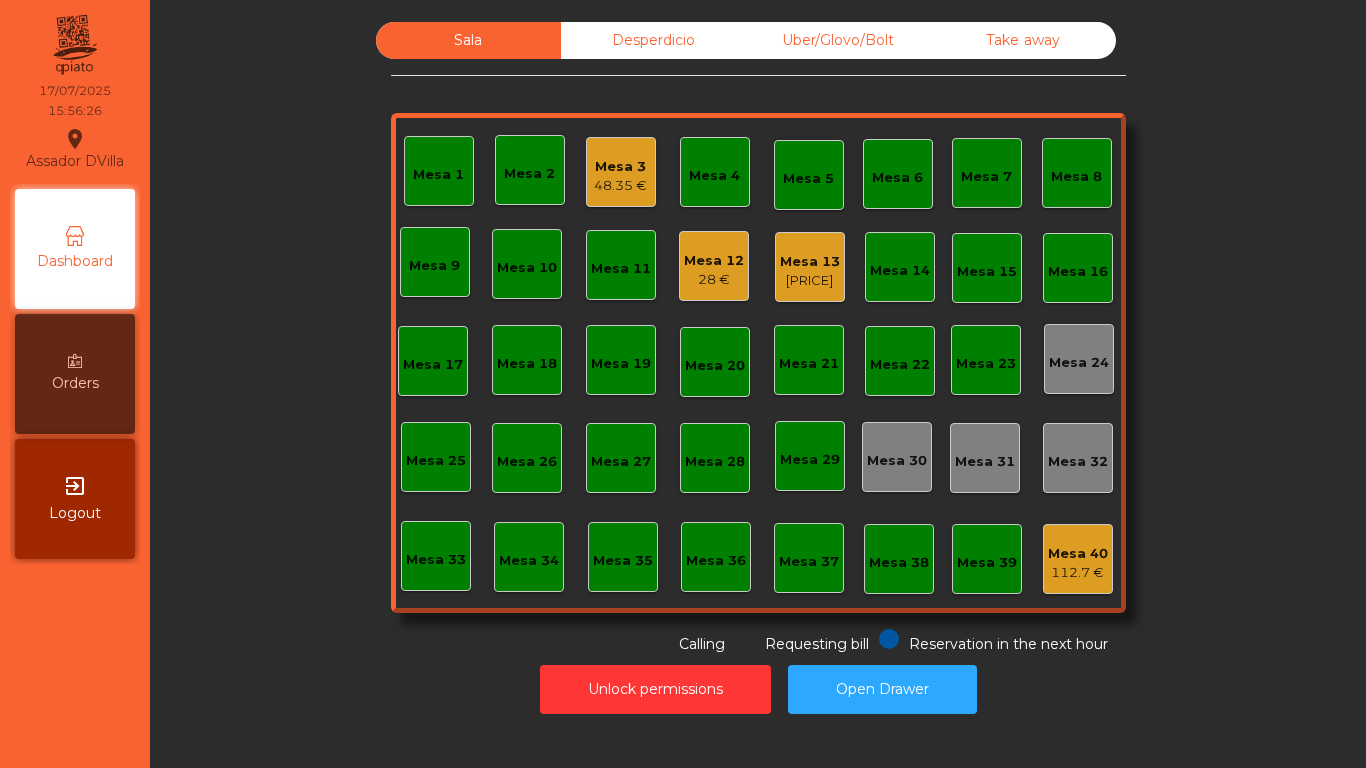 click on "28 €" 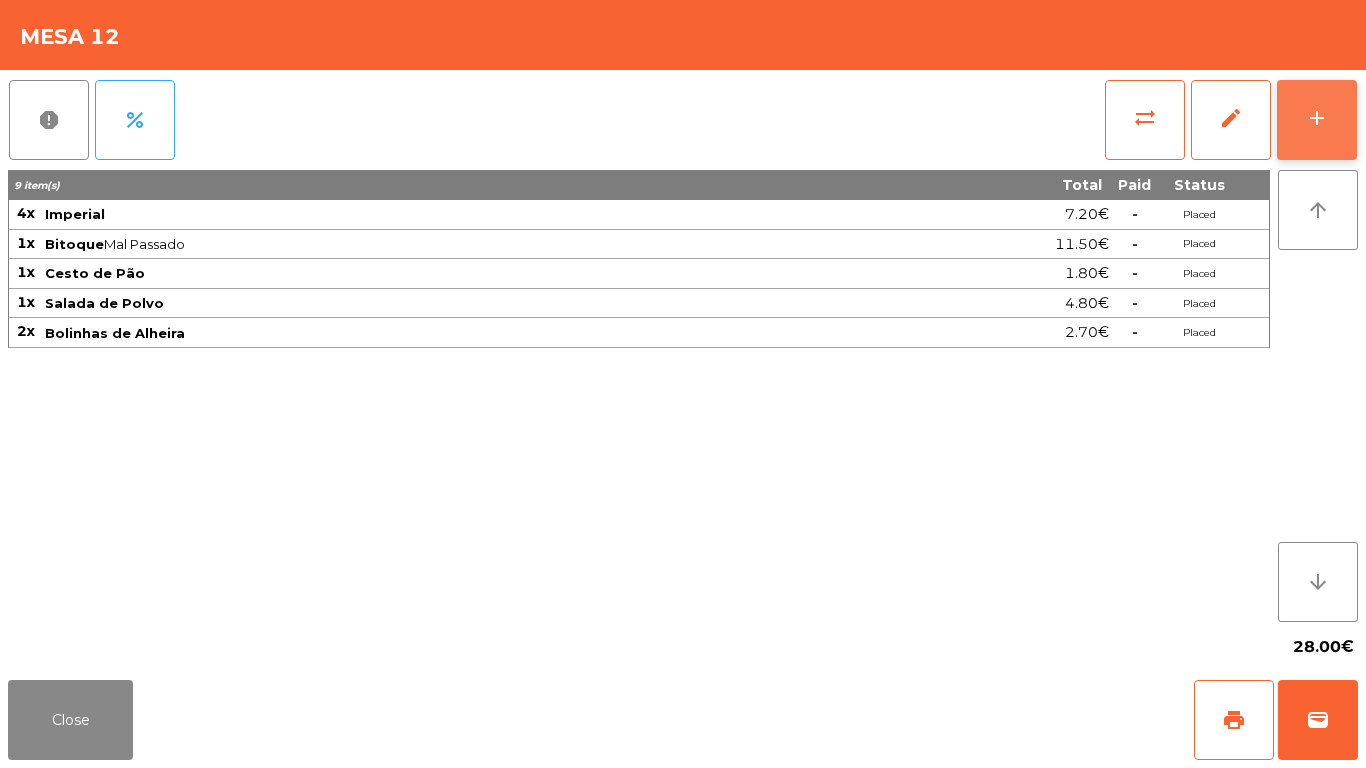 click on "add" 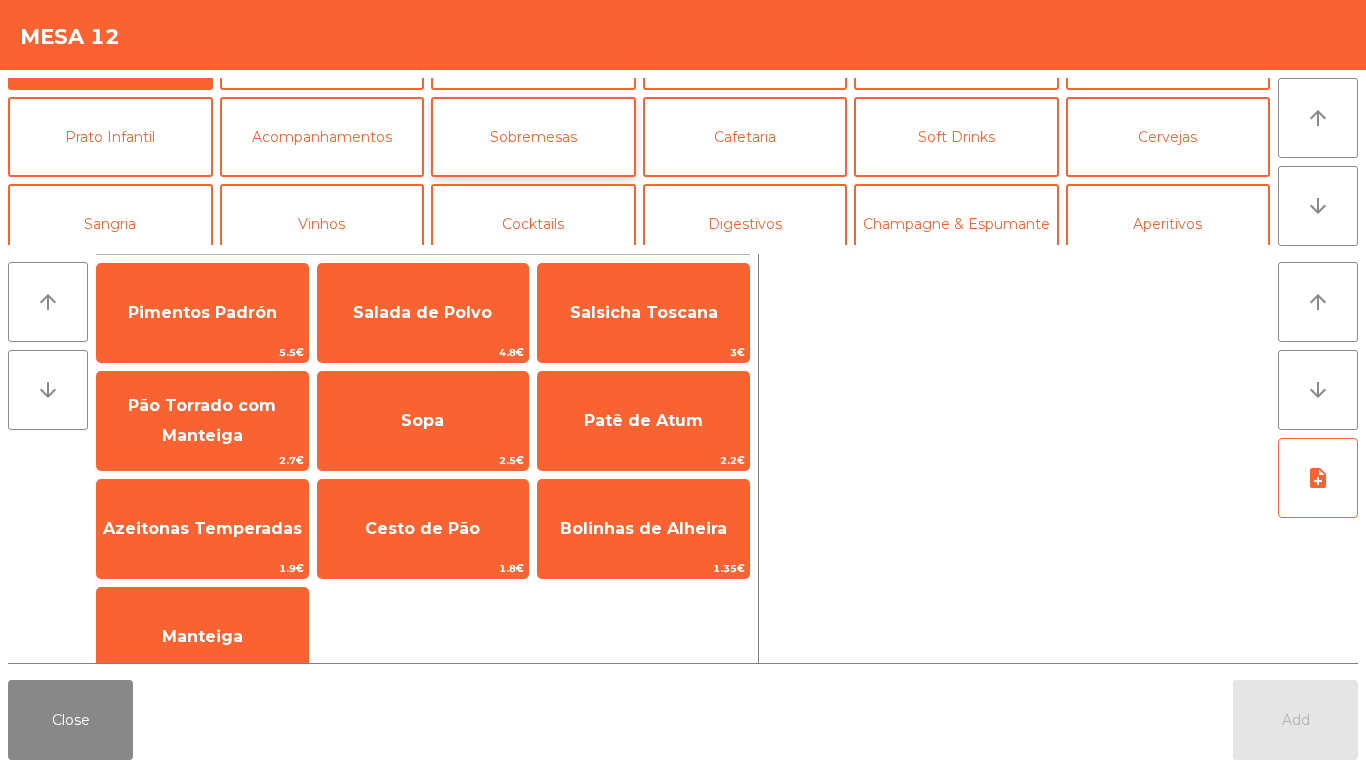 scroll, scrollTop: 100, scrollLeft: 0, axis: vertical 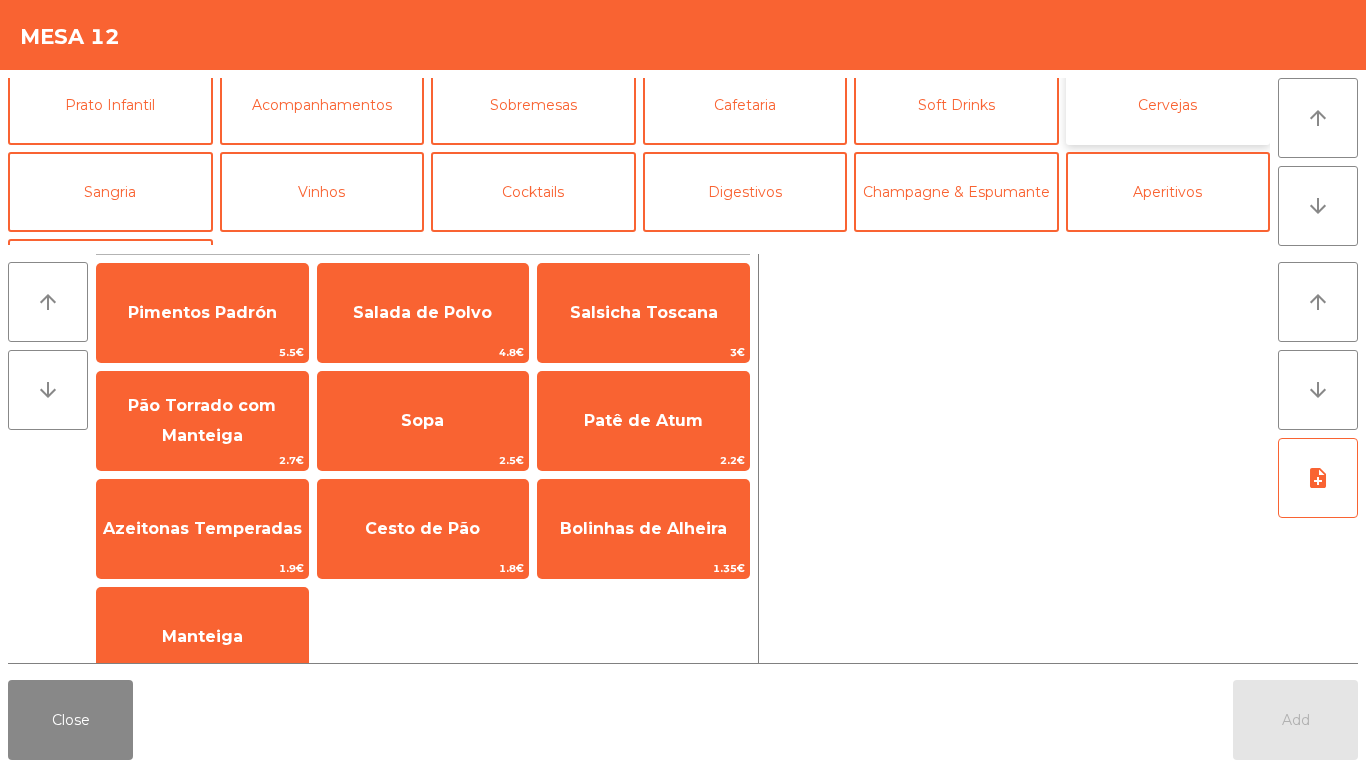 click on "Cervejas" 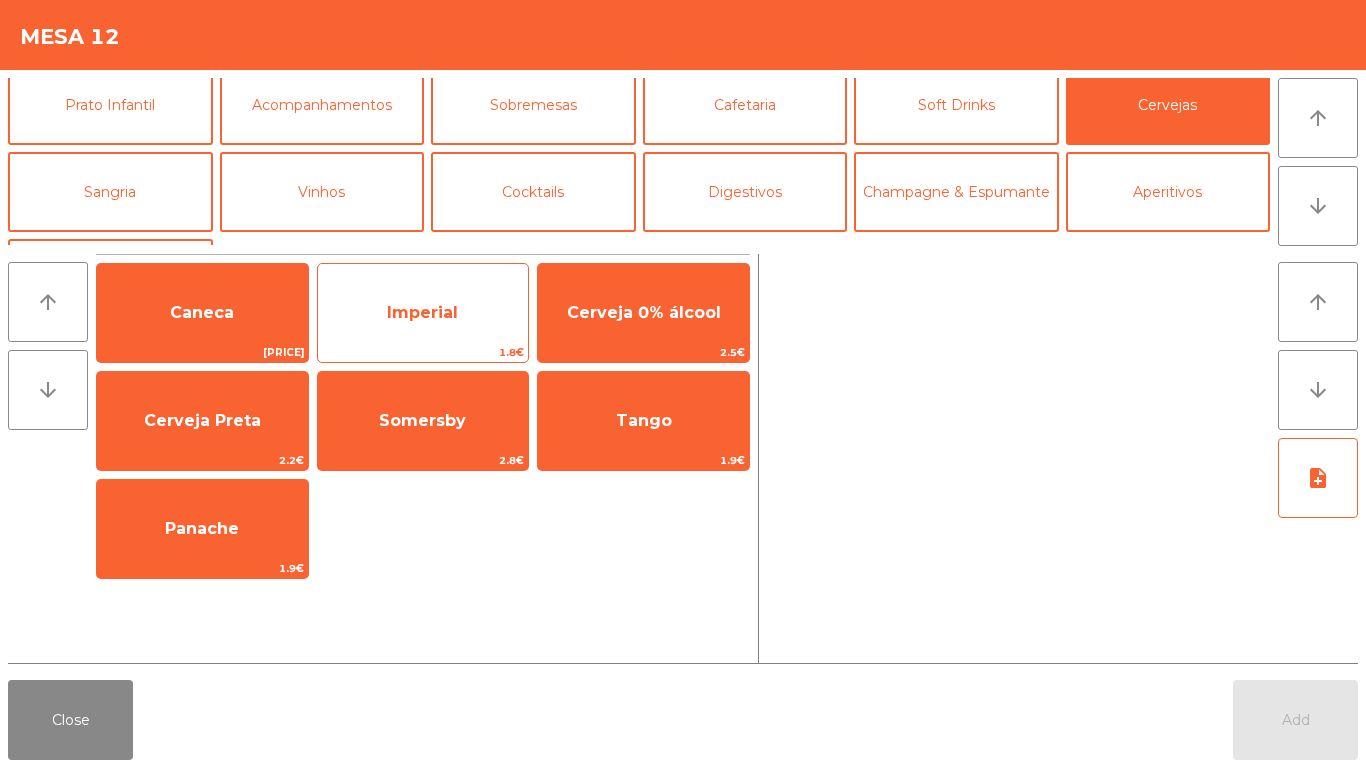 click on "Imperial" 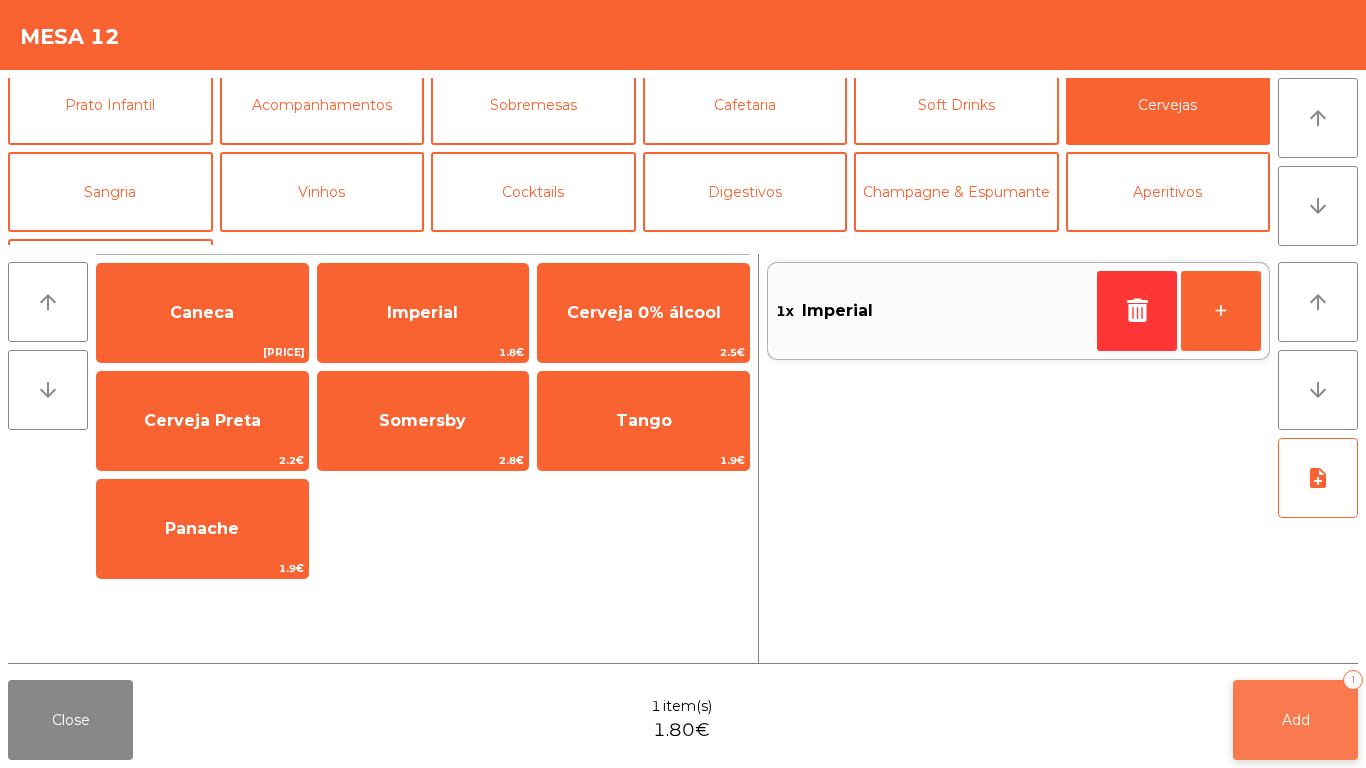 click on "Add" 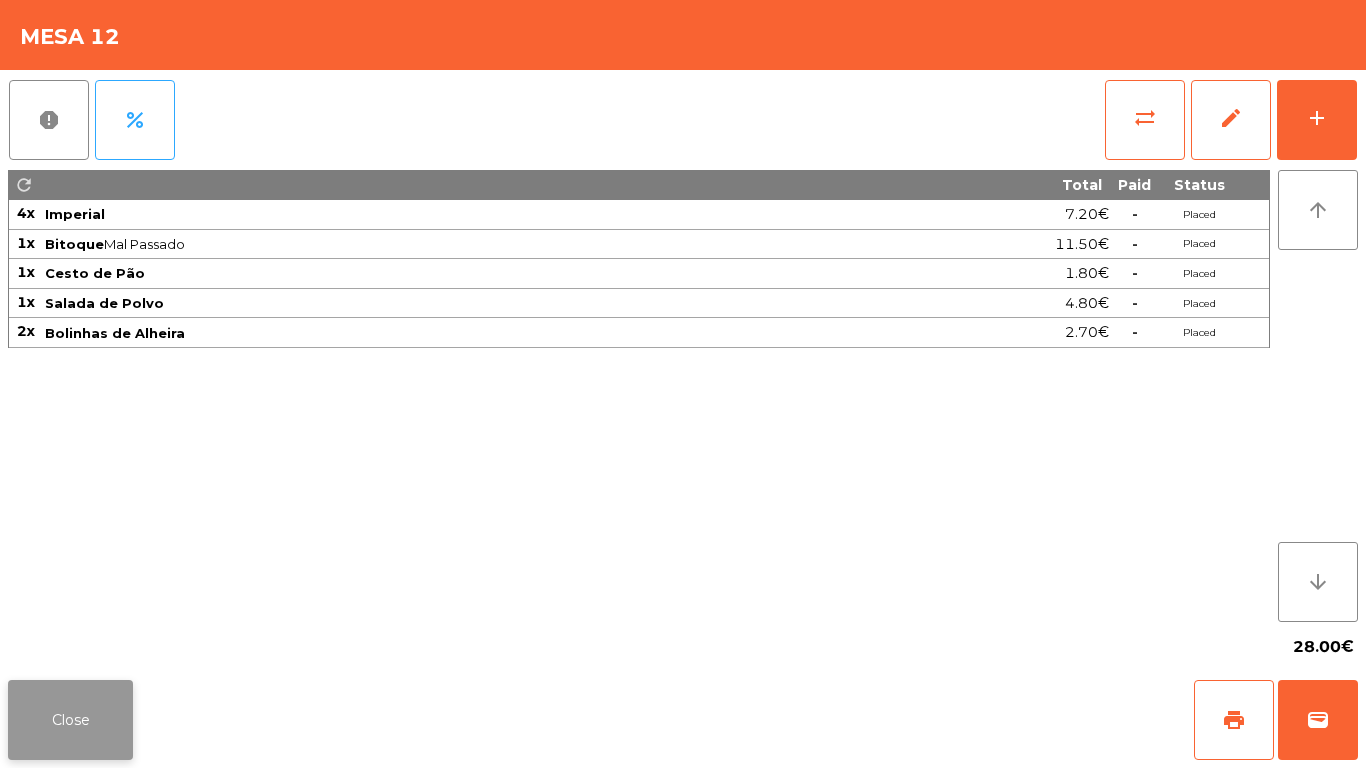 click on "Close" 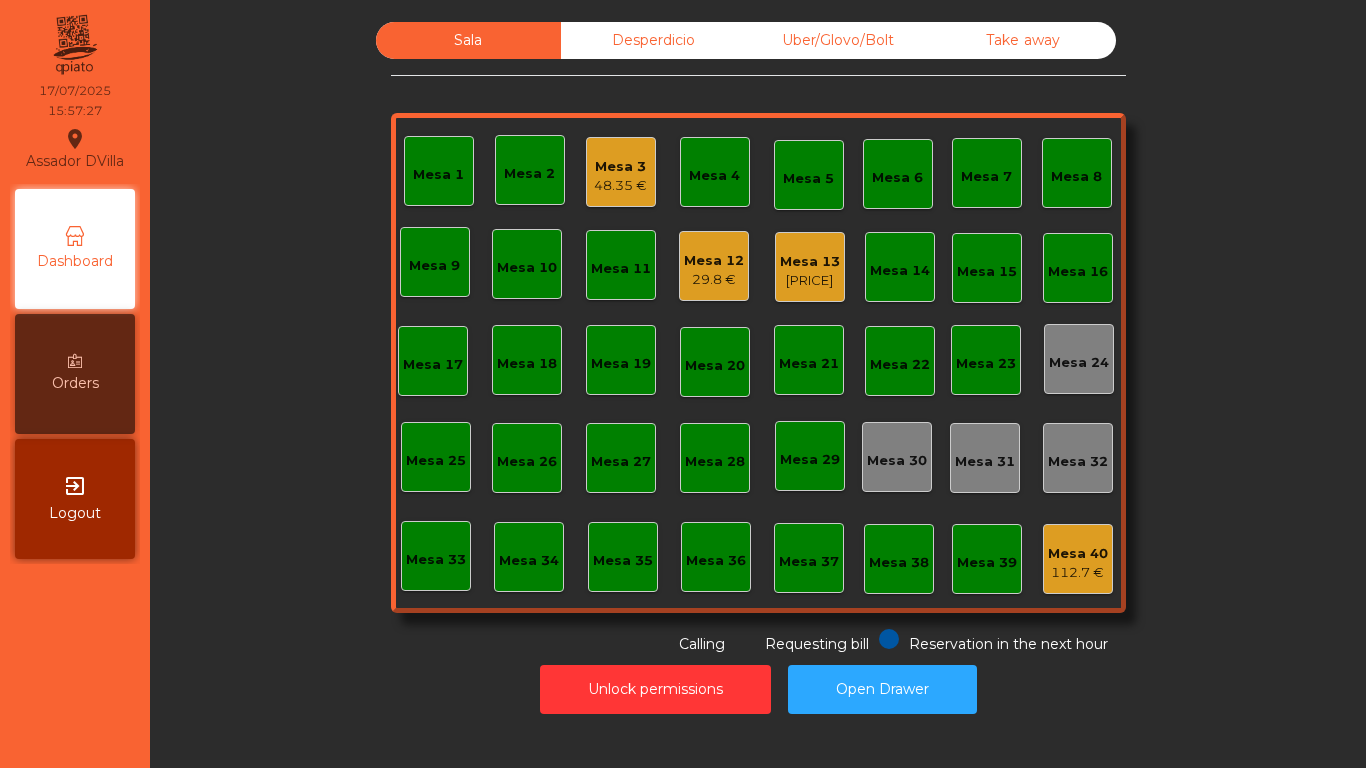 click on "Uber/Glovo/Bolt" 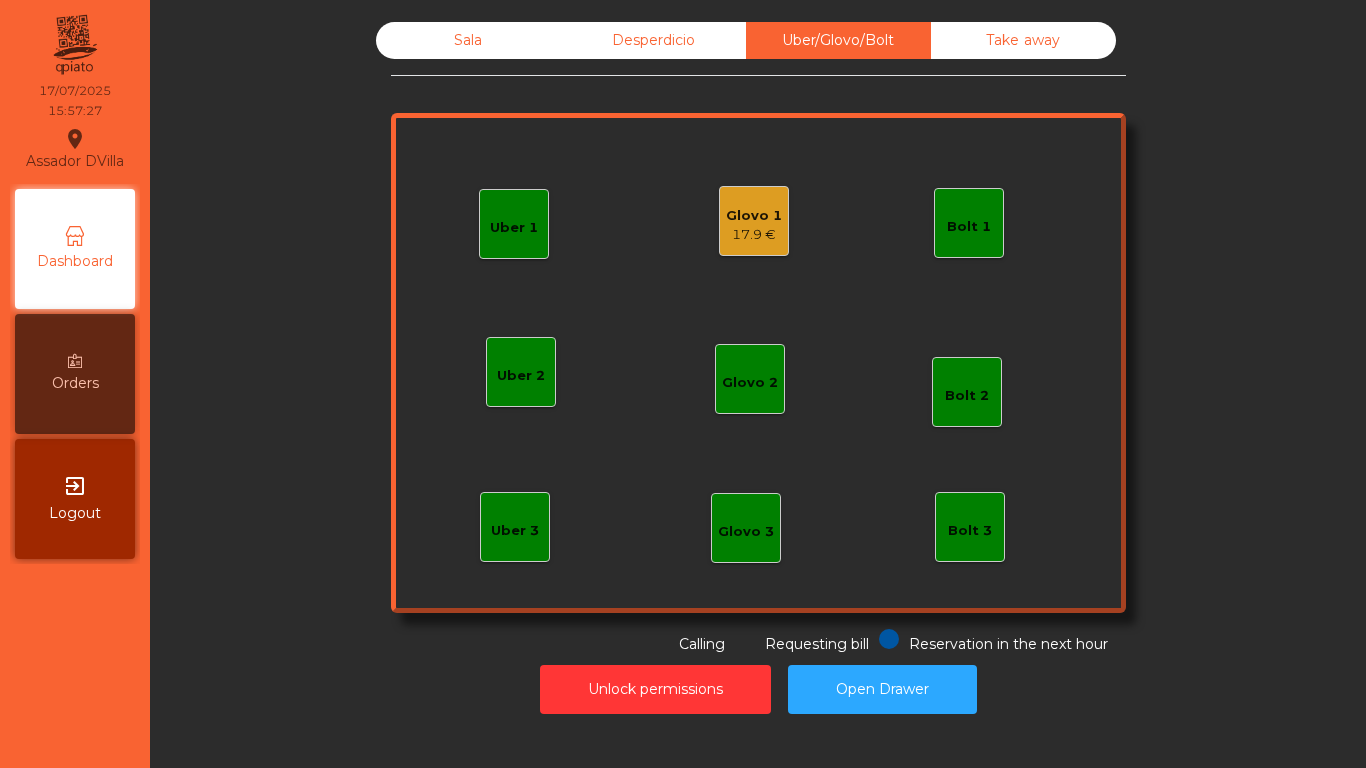 drag, startPoint x: 740, startPoint y: 239, endPoint x: 746, endPoint y: 229, distance: 11.661903 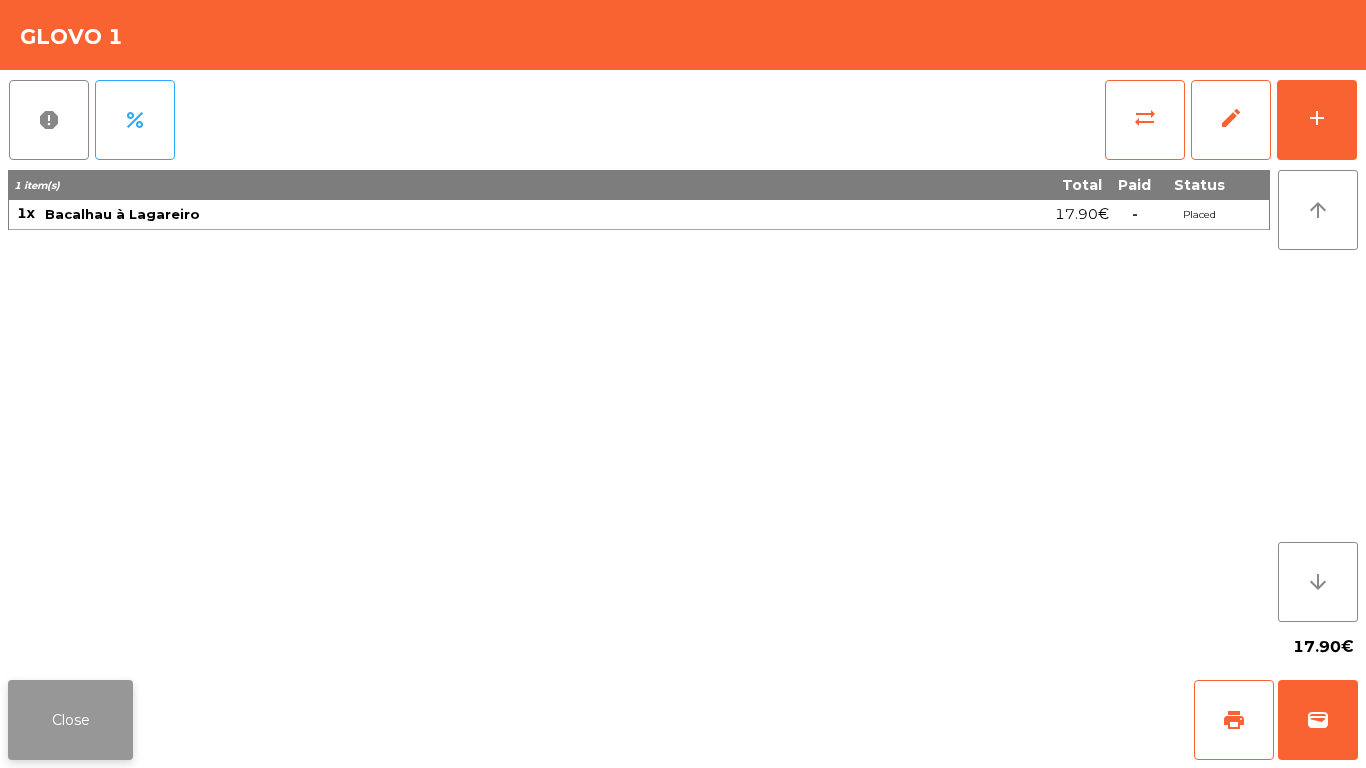 drag, startPoint x: 249, startPoint y: 562, endPoint x: 42, endPoint y: 732, distance: 267.86005 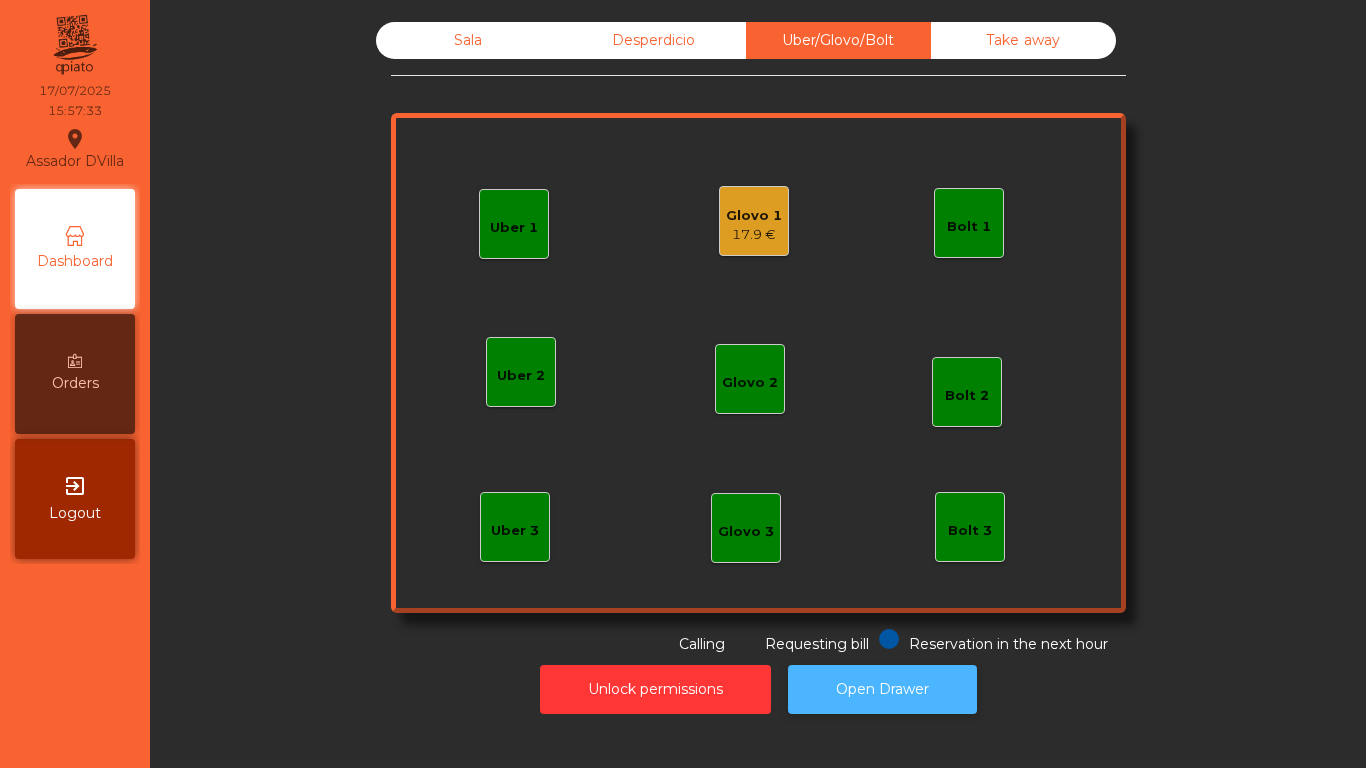 drag, startPoint x: 868, startPoint y: 698, endPoint x: 857, endPoint y: 702, distance: 11.7046995 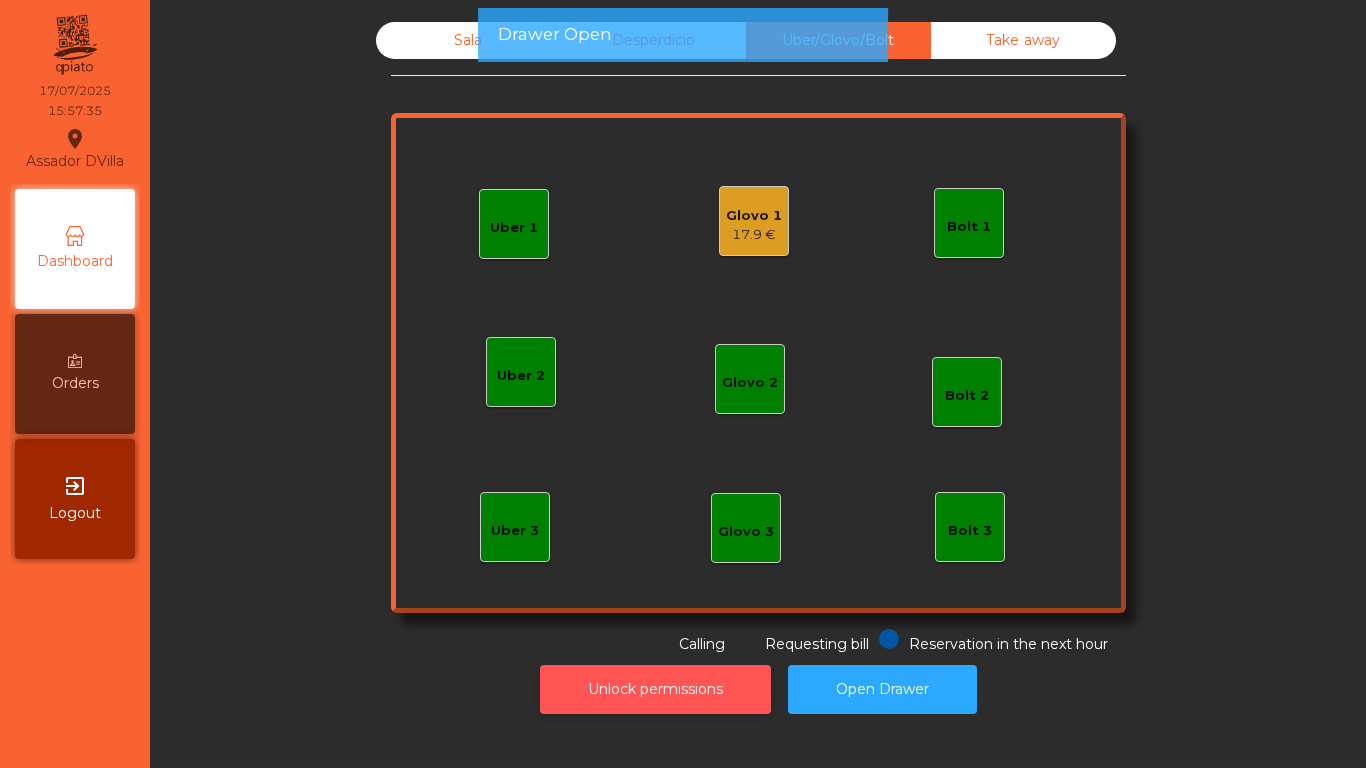 click on "Unlock permissions" 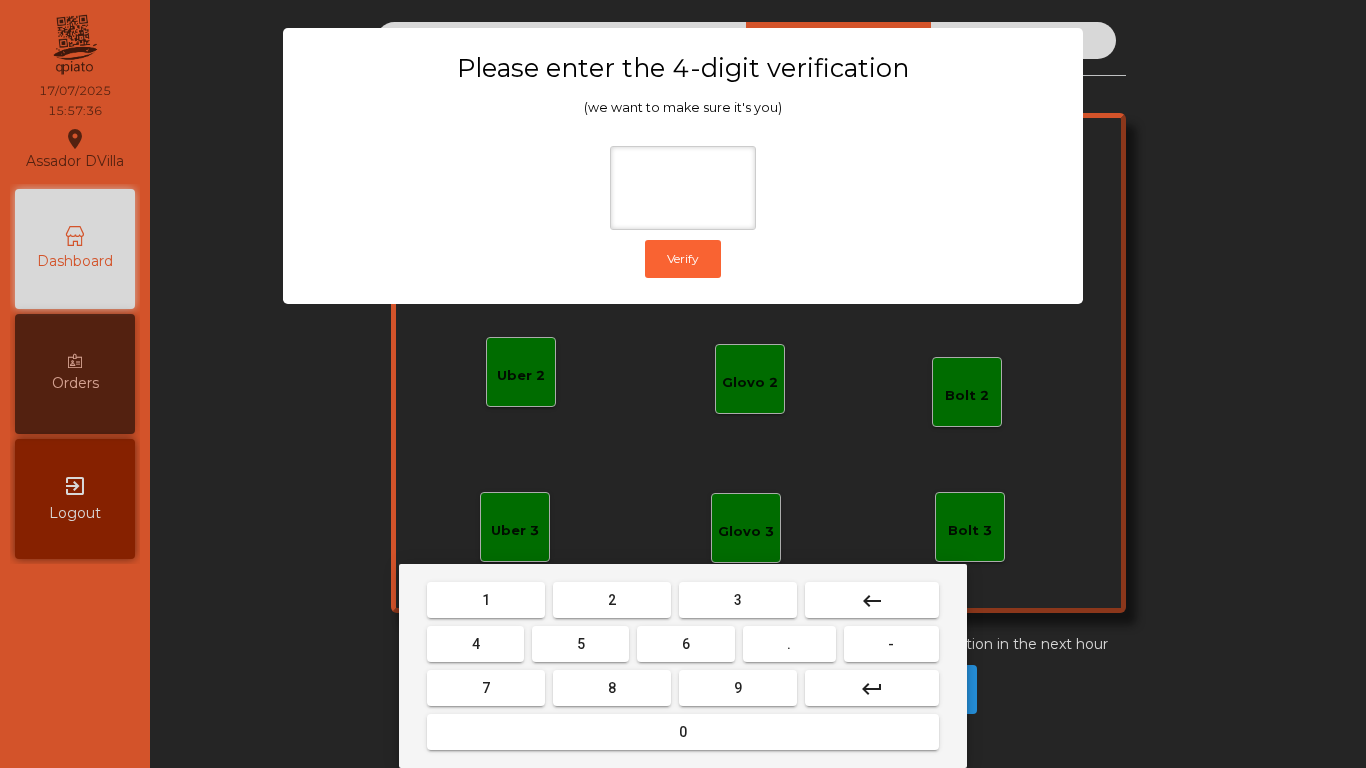 click on "2" at bounding box center [612, 600] 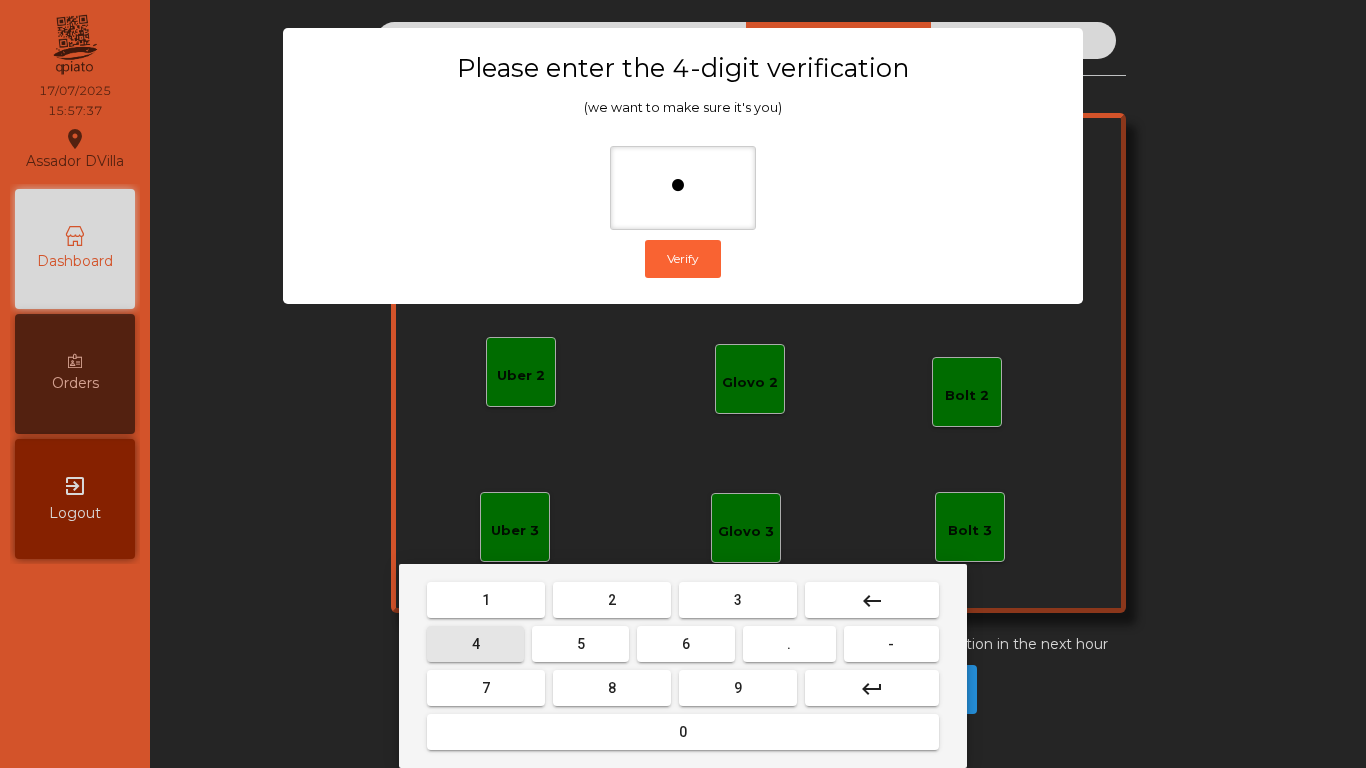 drag, startPoint x: 503, startPoint y: 657, endPoint x: 506, endPoint y: 667, distance: 10.440307 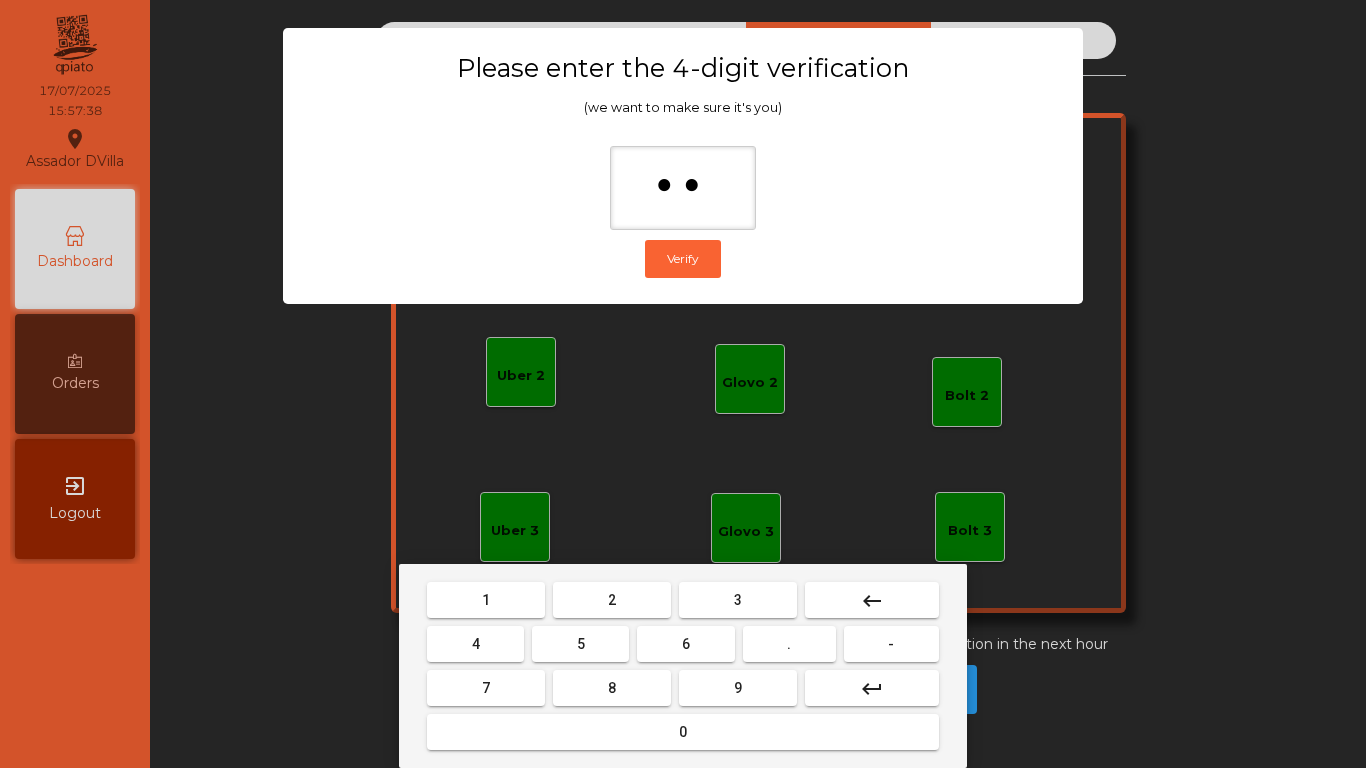 drag, startPoint x: 666, startPoint y: 644, endPoint x: 680, endPoint y: 671, distance: 30.413813 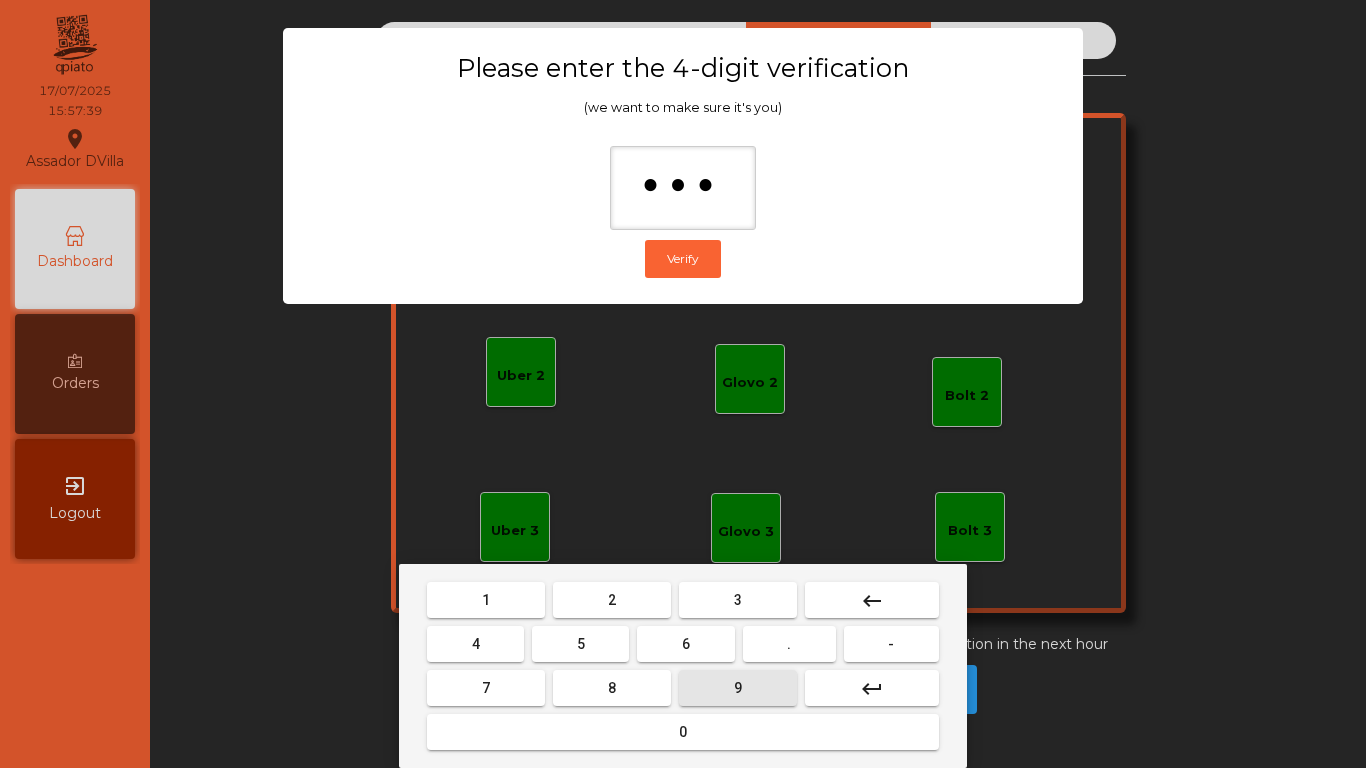 click on "9" at bounding box center [738, 688] 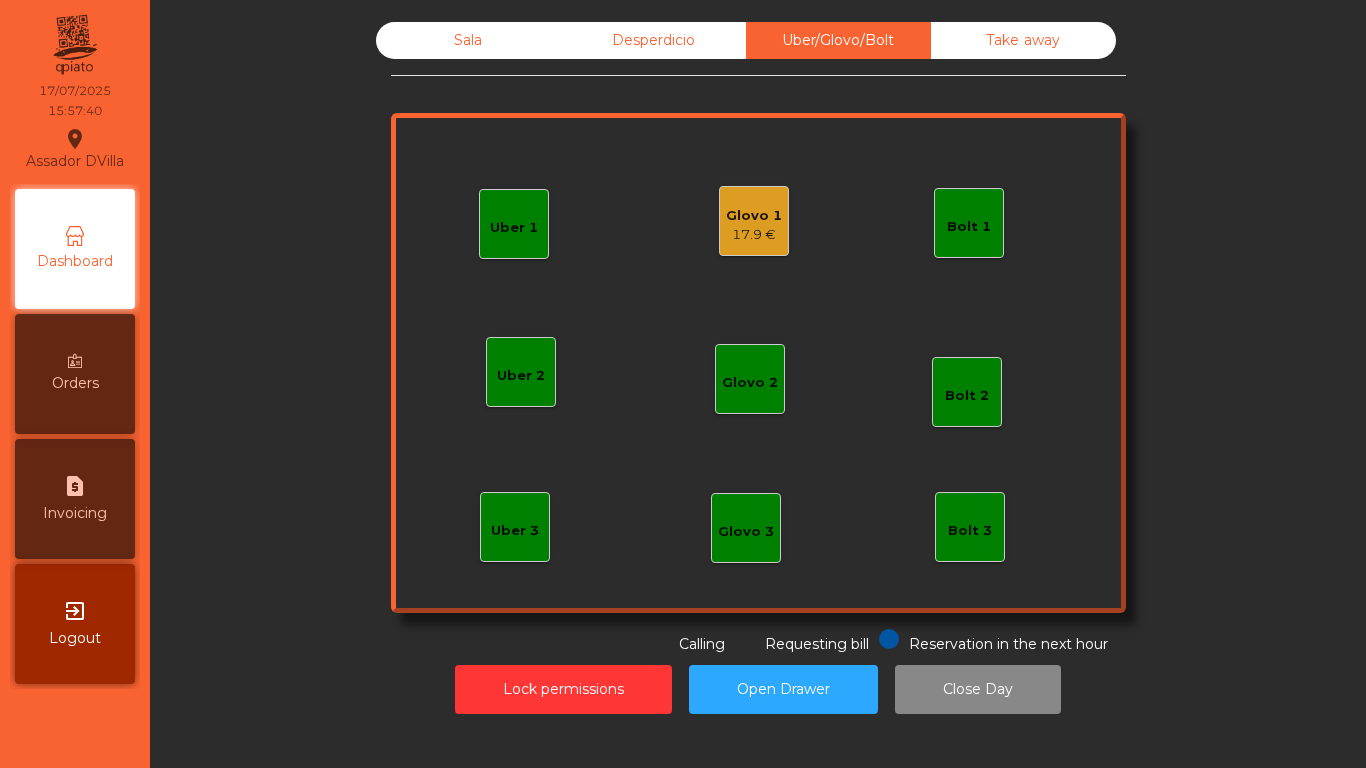click on "Glovo 1" 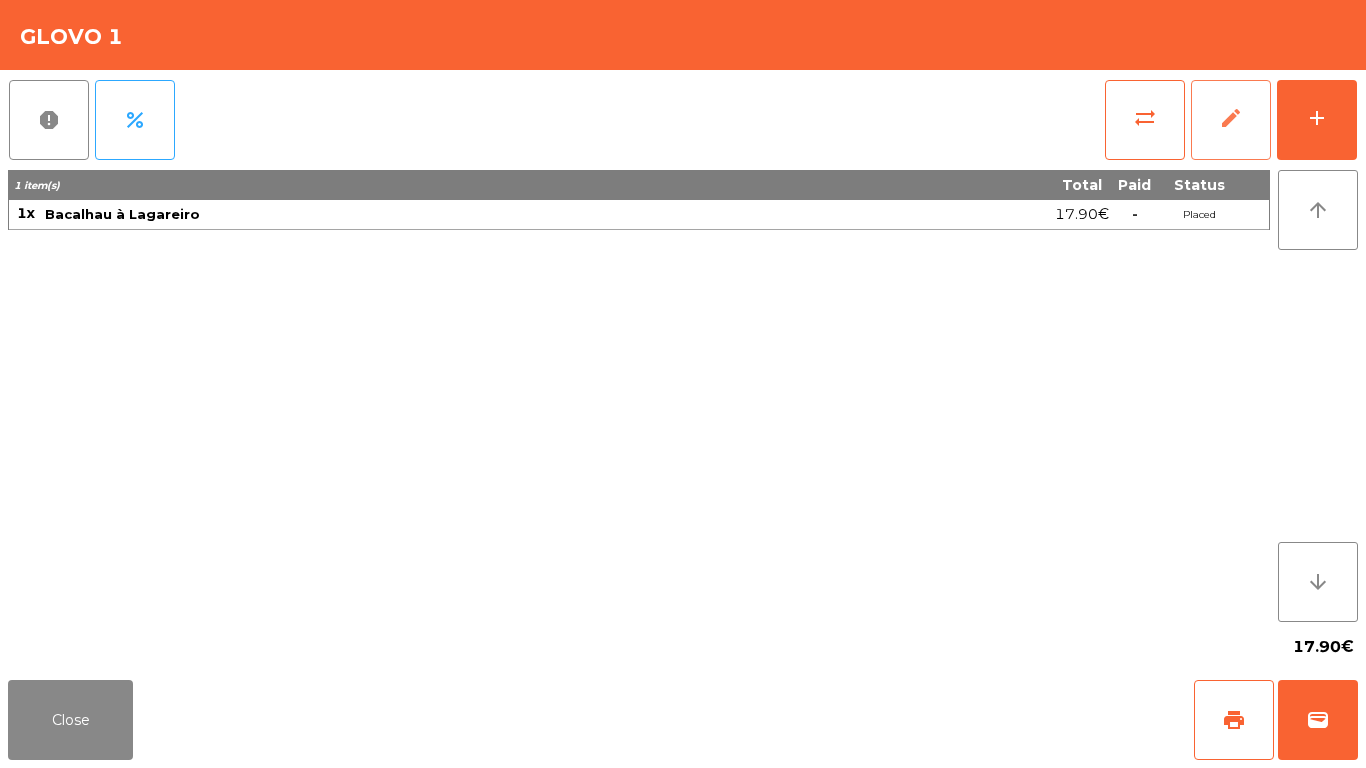 click on "edit" 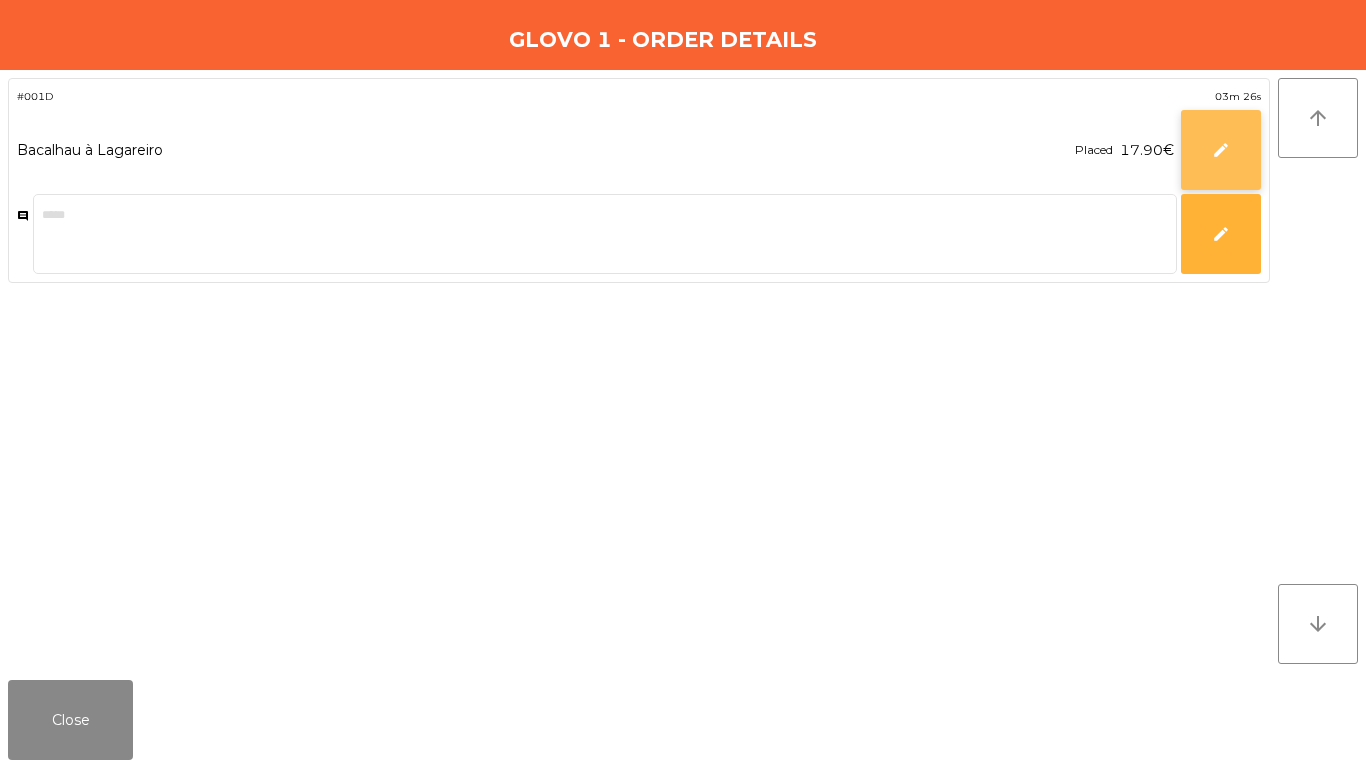 click on "edit" 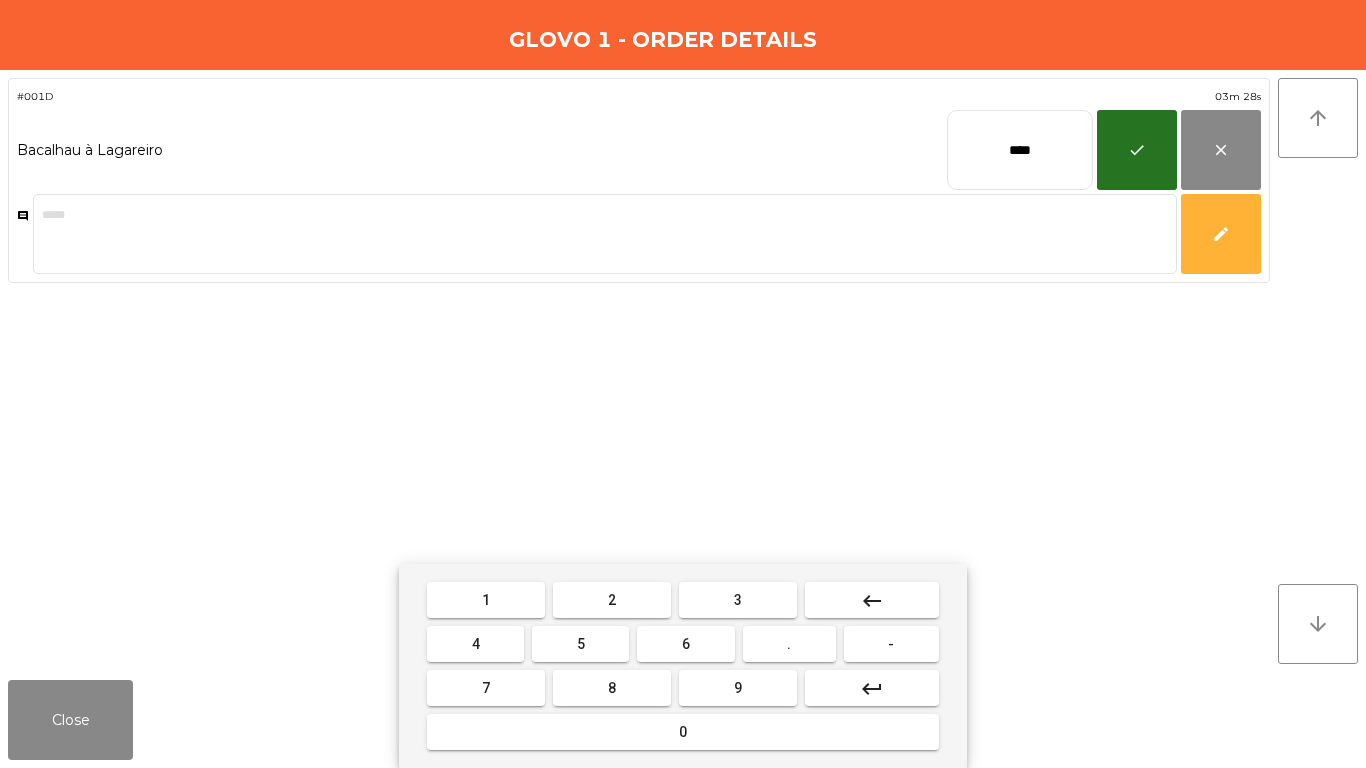 click on "keyboard_backspace" at bounding box center [872, 600] 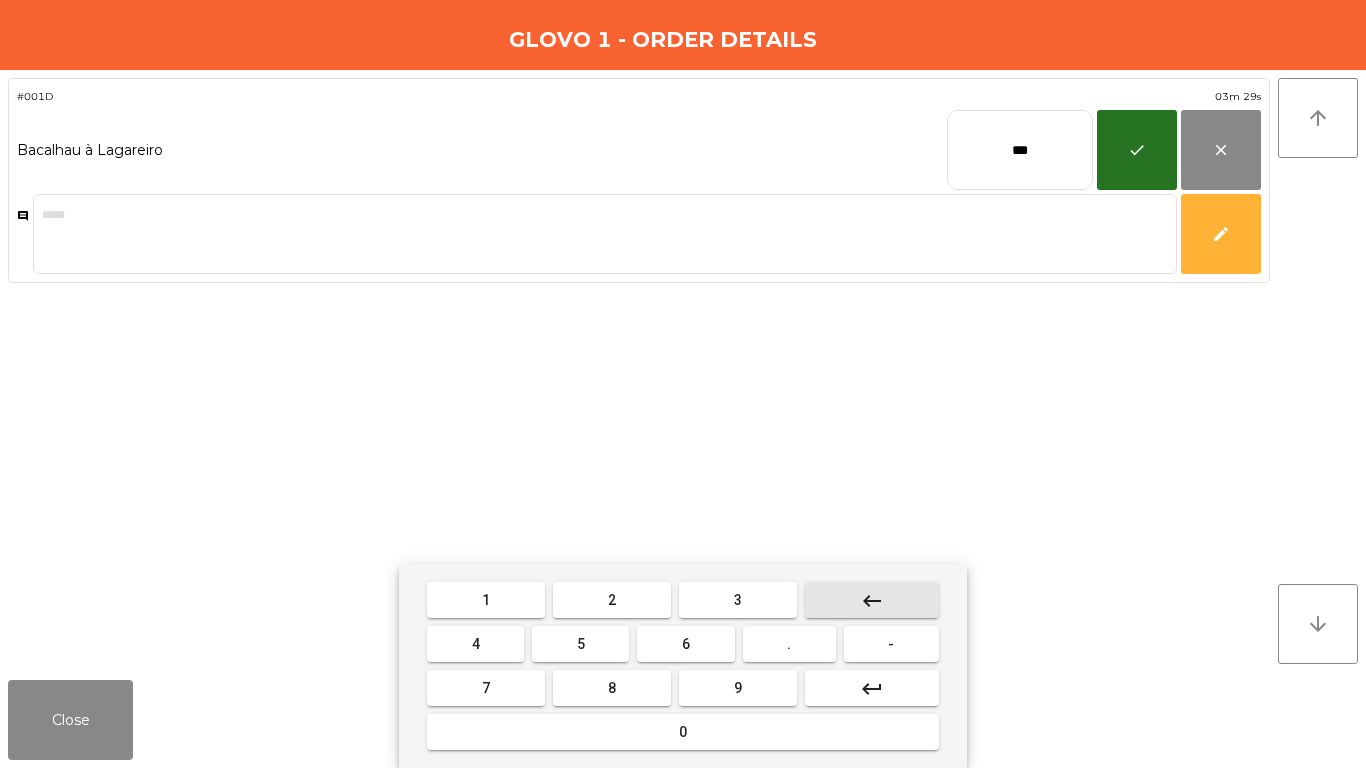 click on "keyboard_backspace" at bounding box center (872, 600) 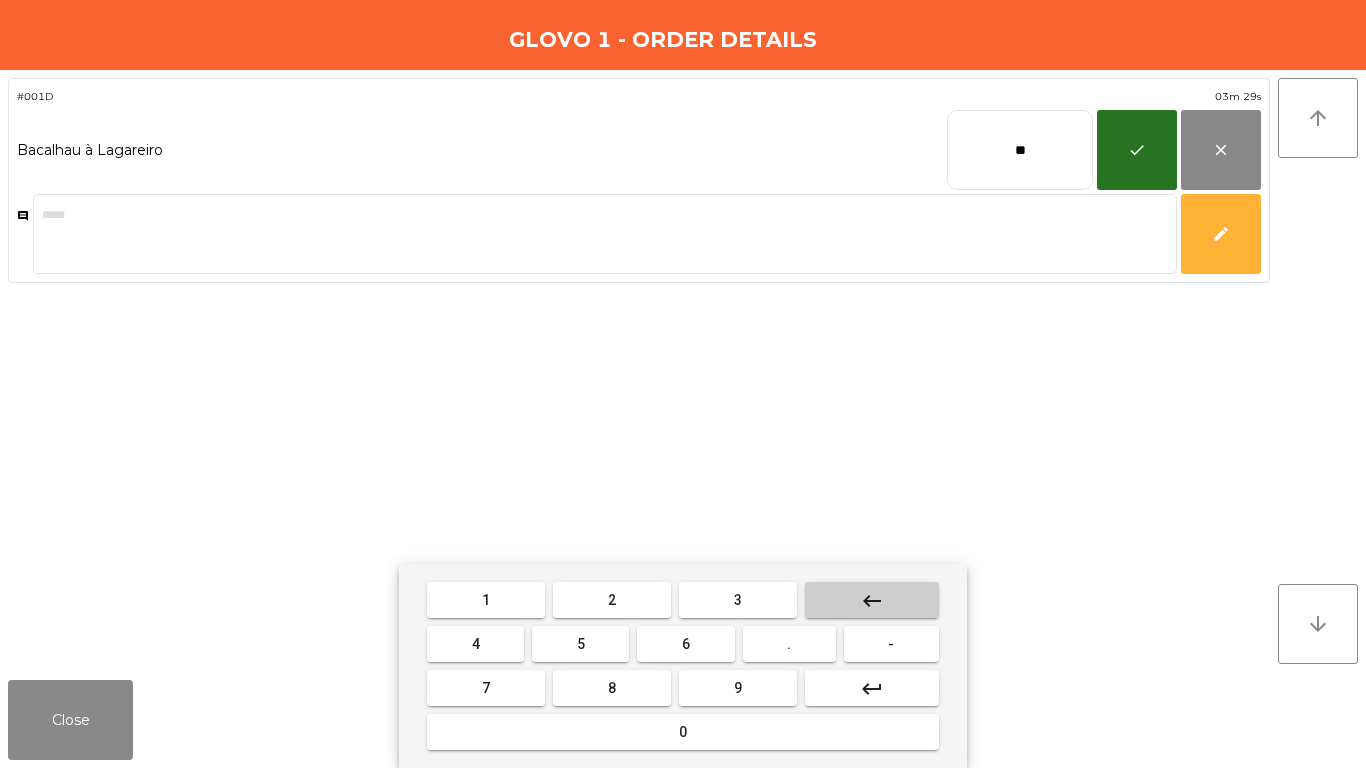click on "keyboard_backspace" at bounding box center [872, 600] 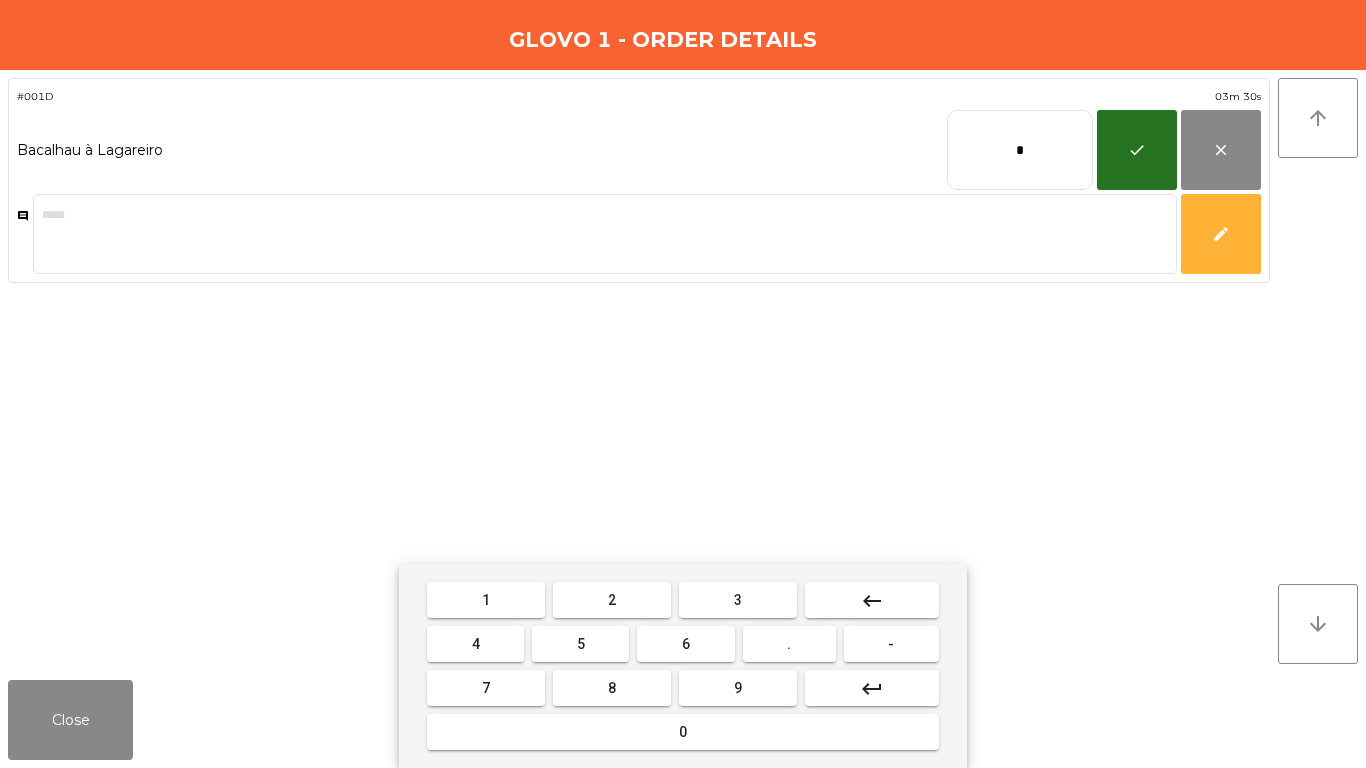 click on "keyboard_backspace" at bounding box center (872, 600) 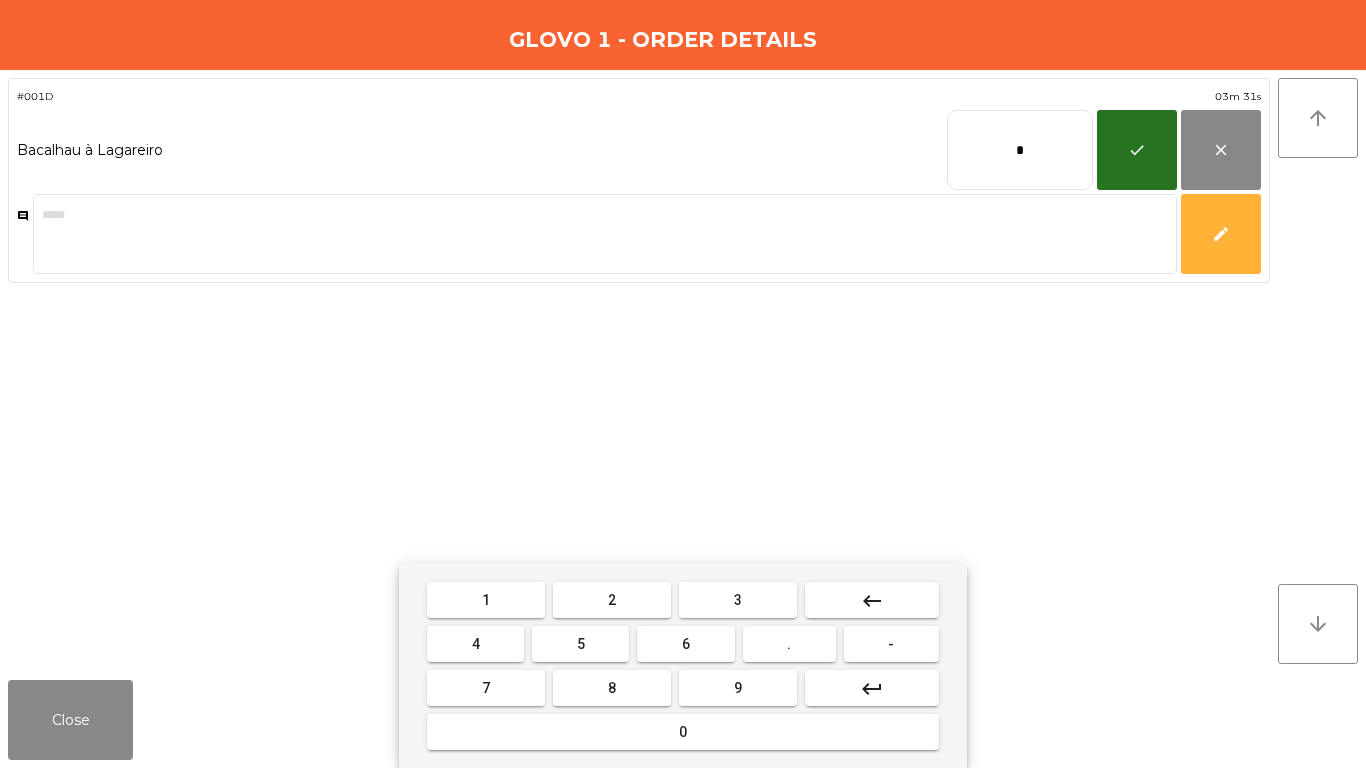 drag, startPoint x: 618, startPoint y: 604, endPoint x: 657, endPoint y: 609, distance: 39.319206 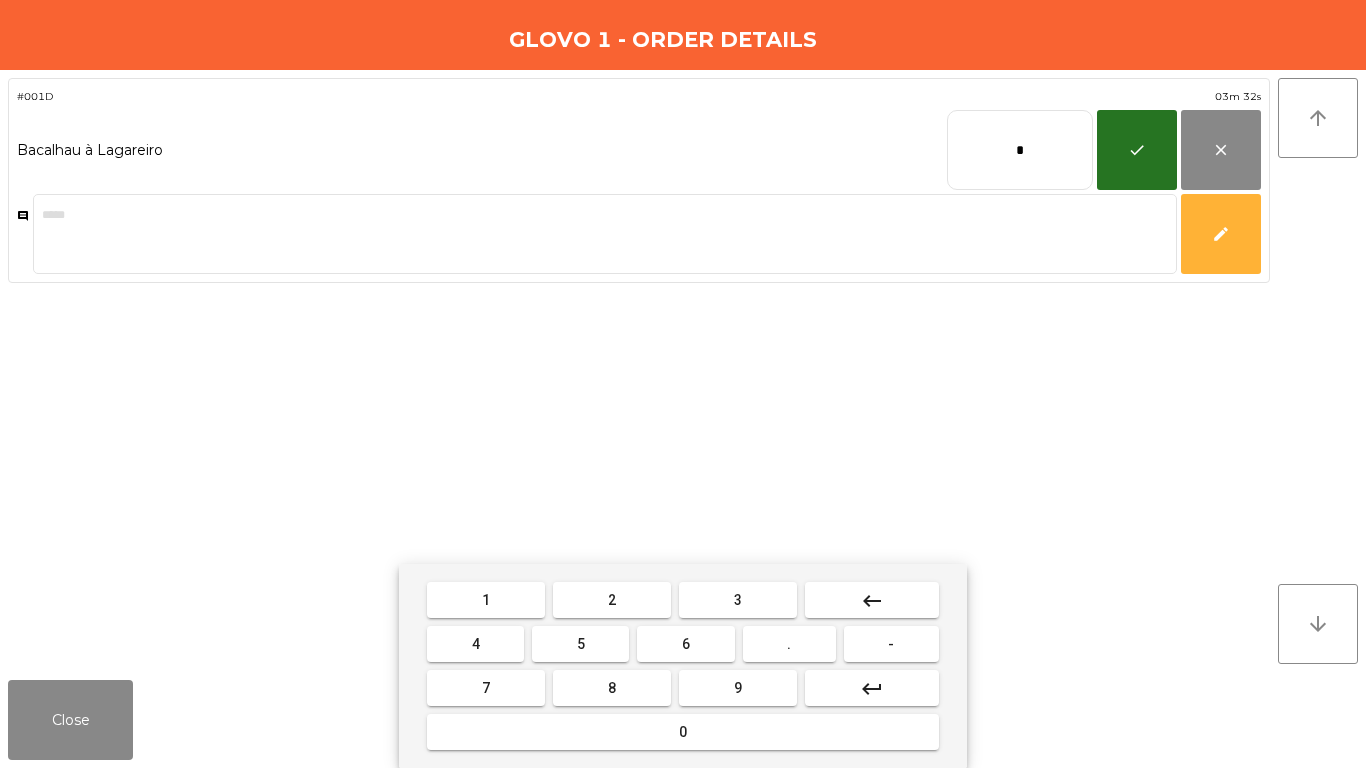 click on "." at bounding box center (789, 644) 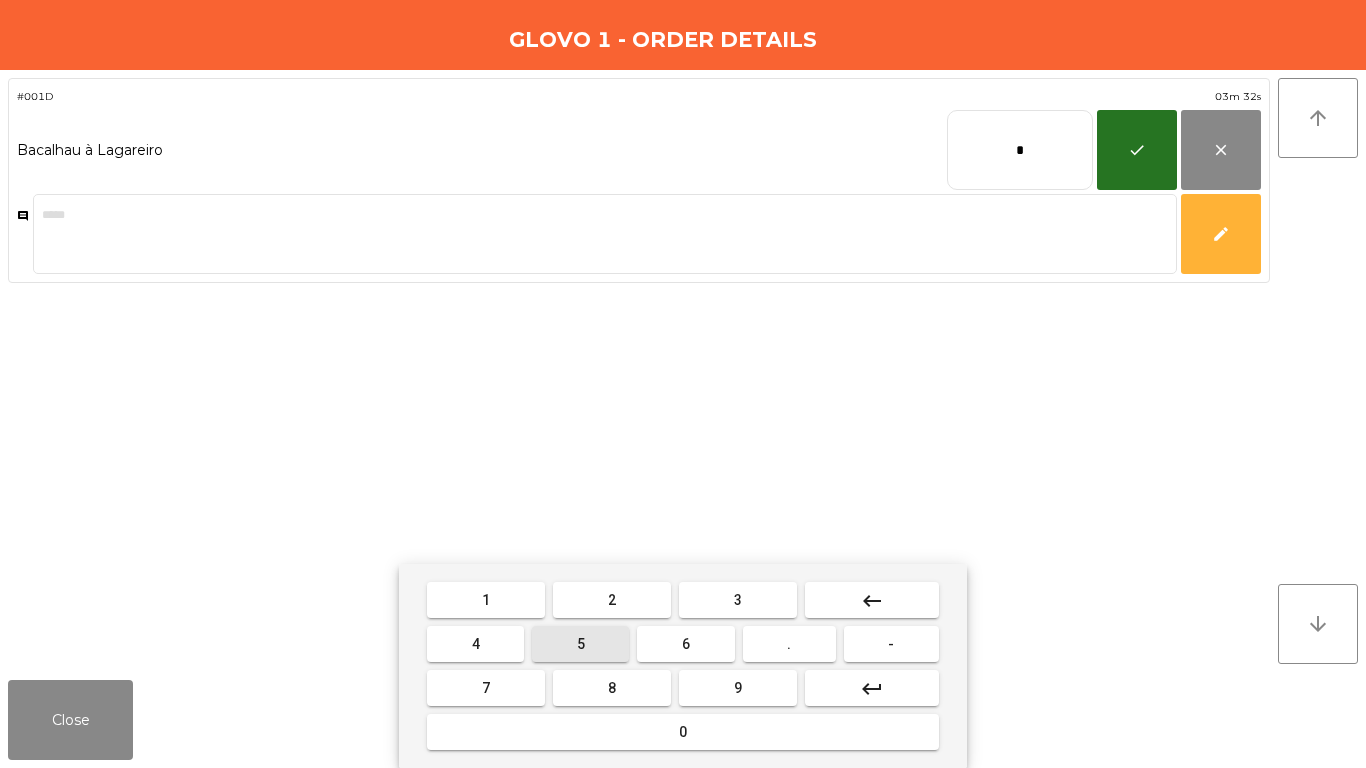 click on "5" at bounding box center (580, 644) 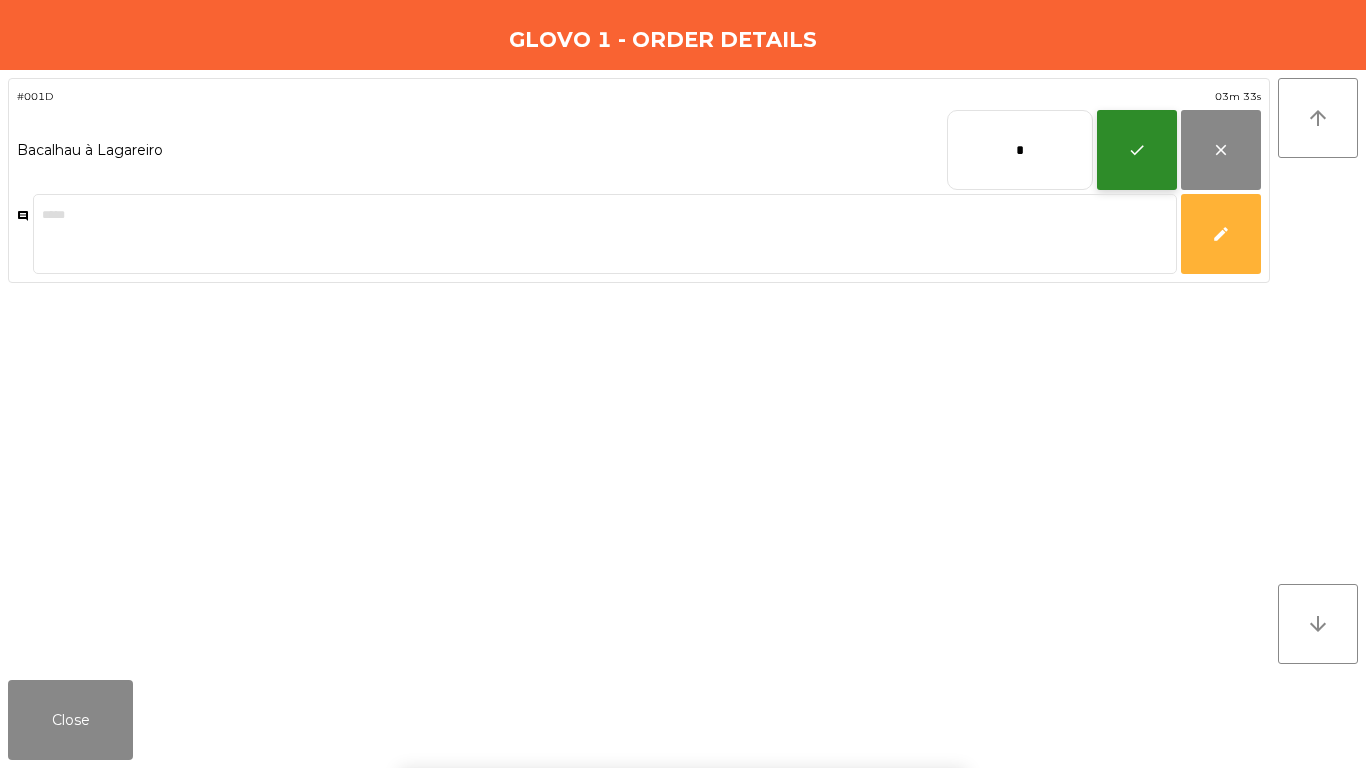 click on "check" 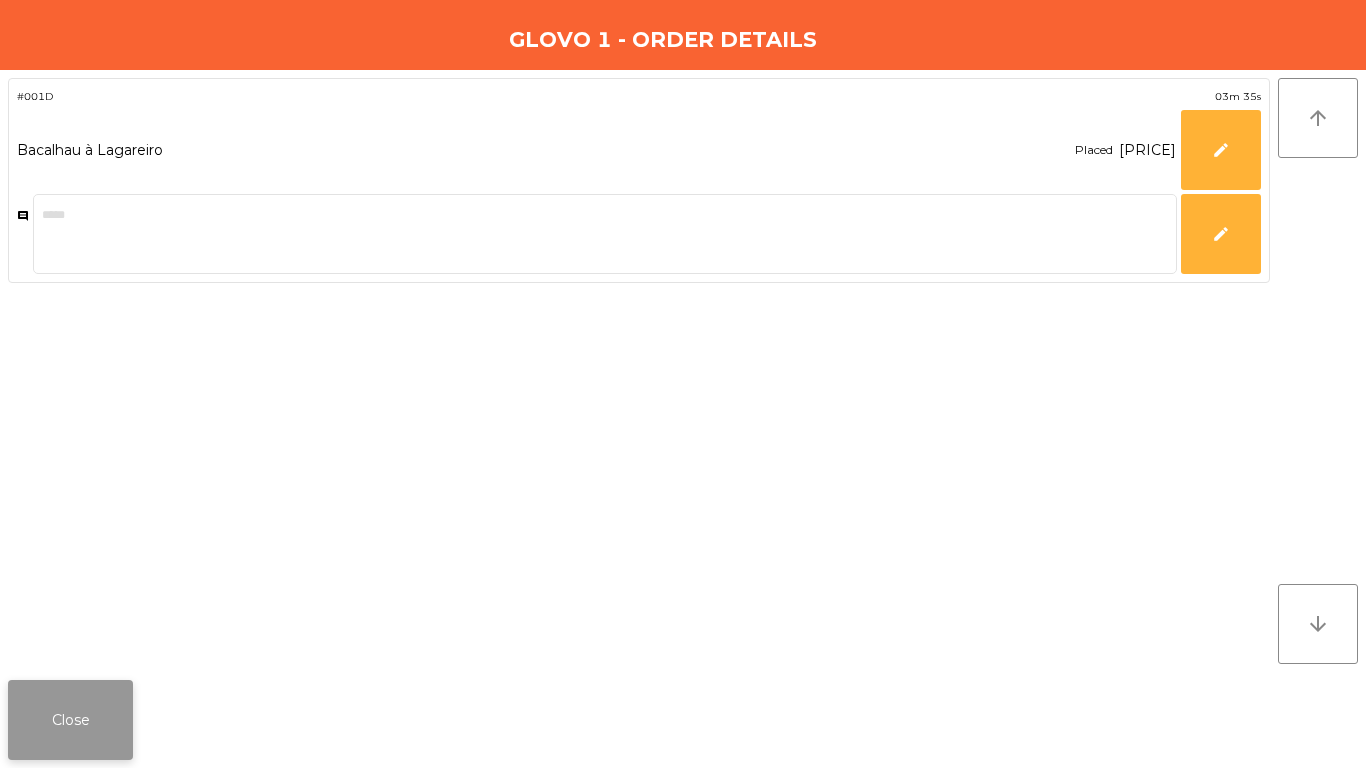 click on "Close" 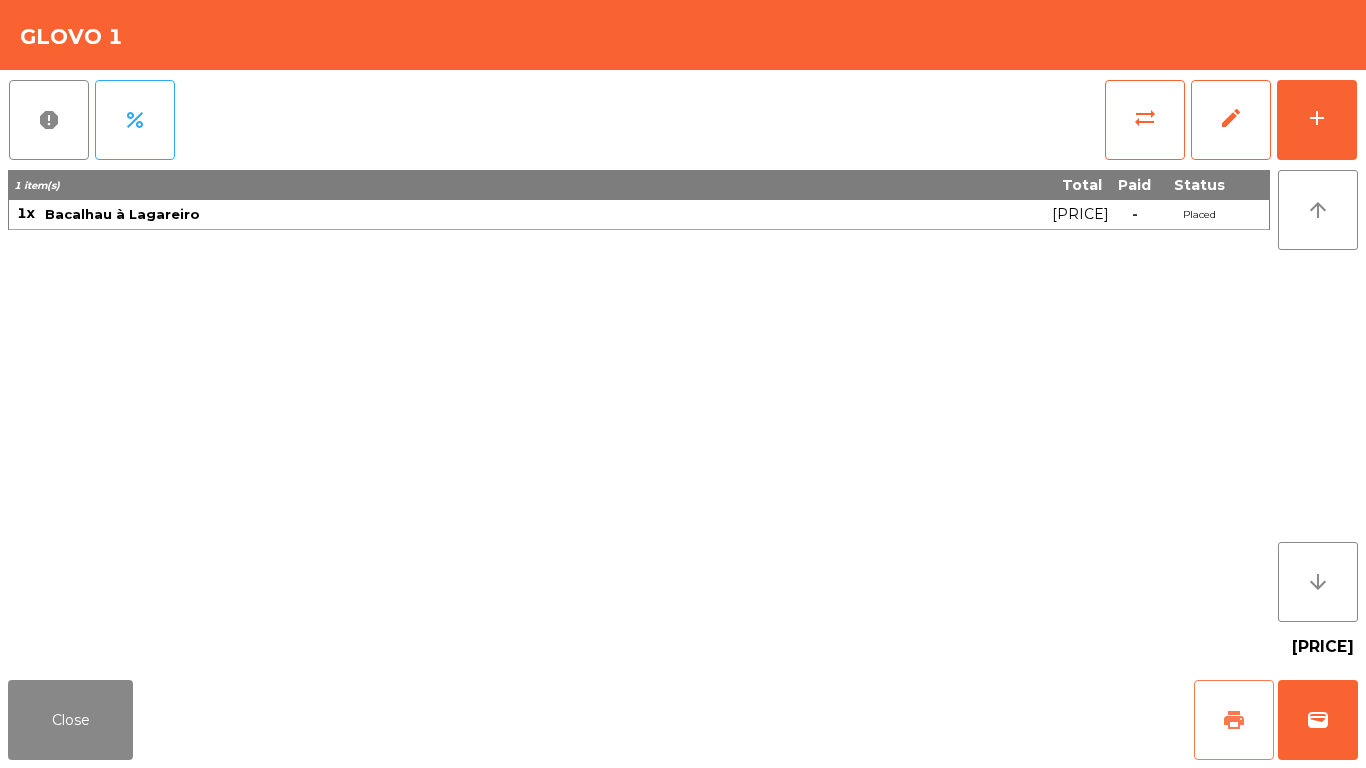 click on "print" 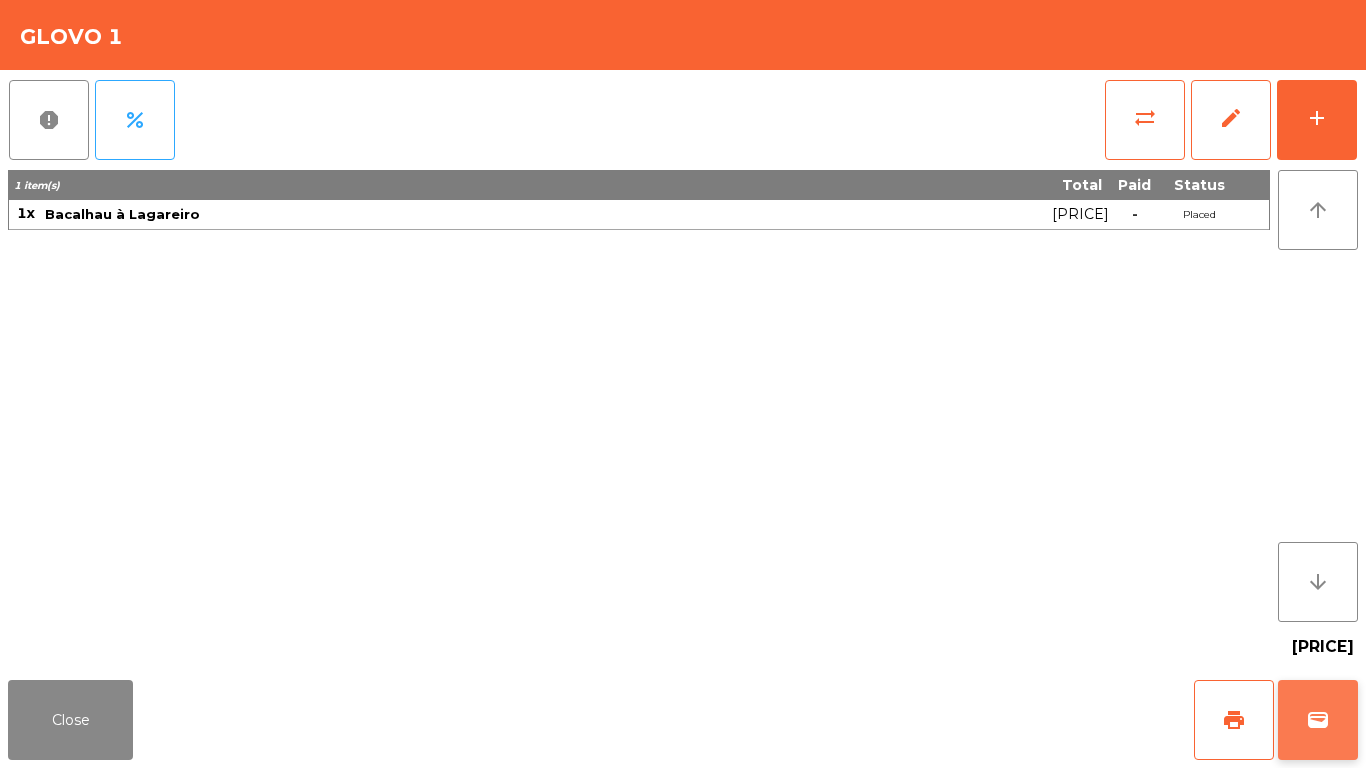 click on "wallet" 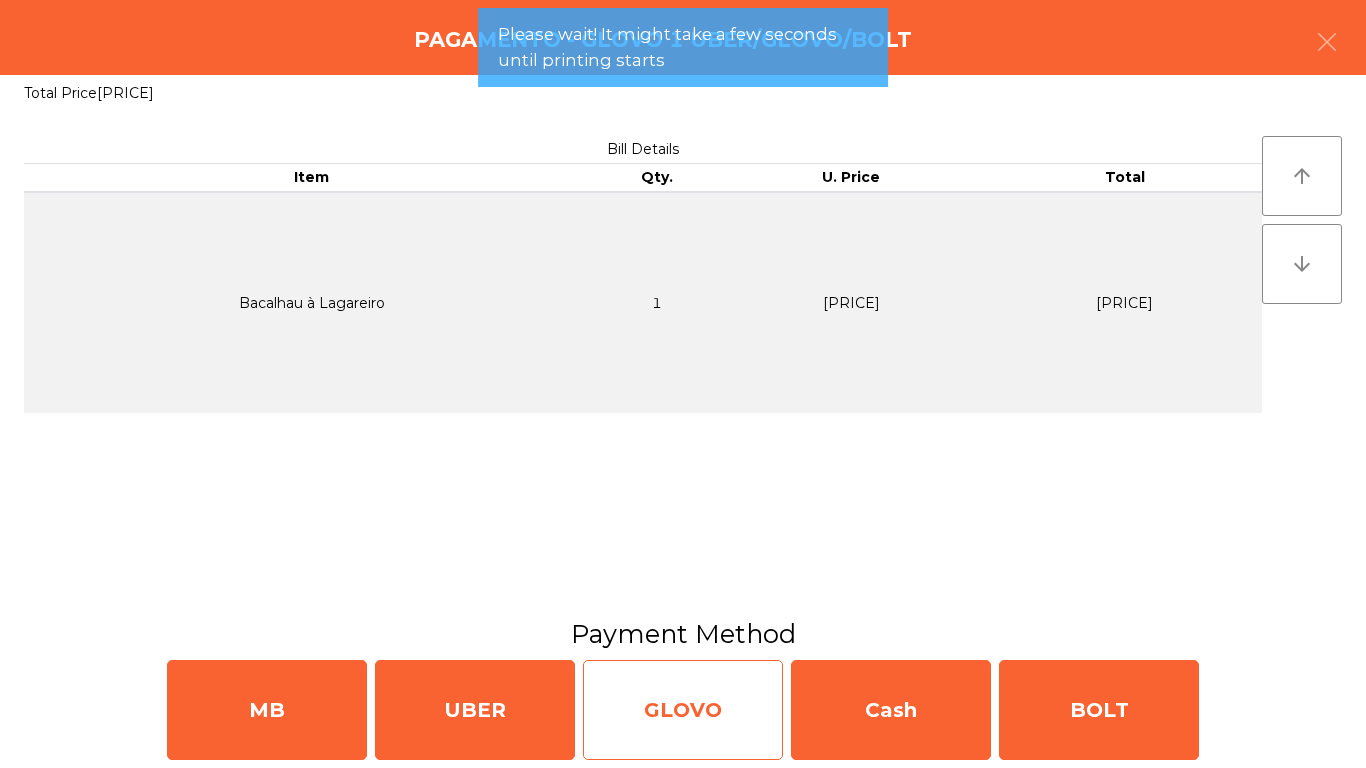 click on "GLOVO" 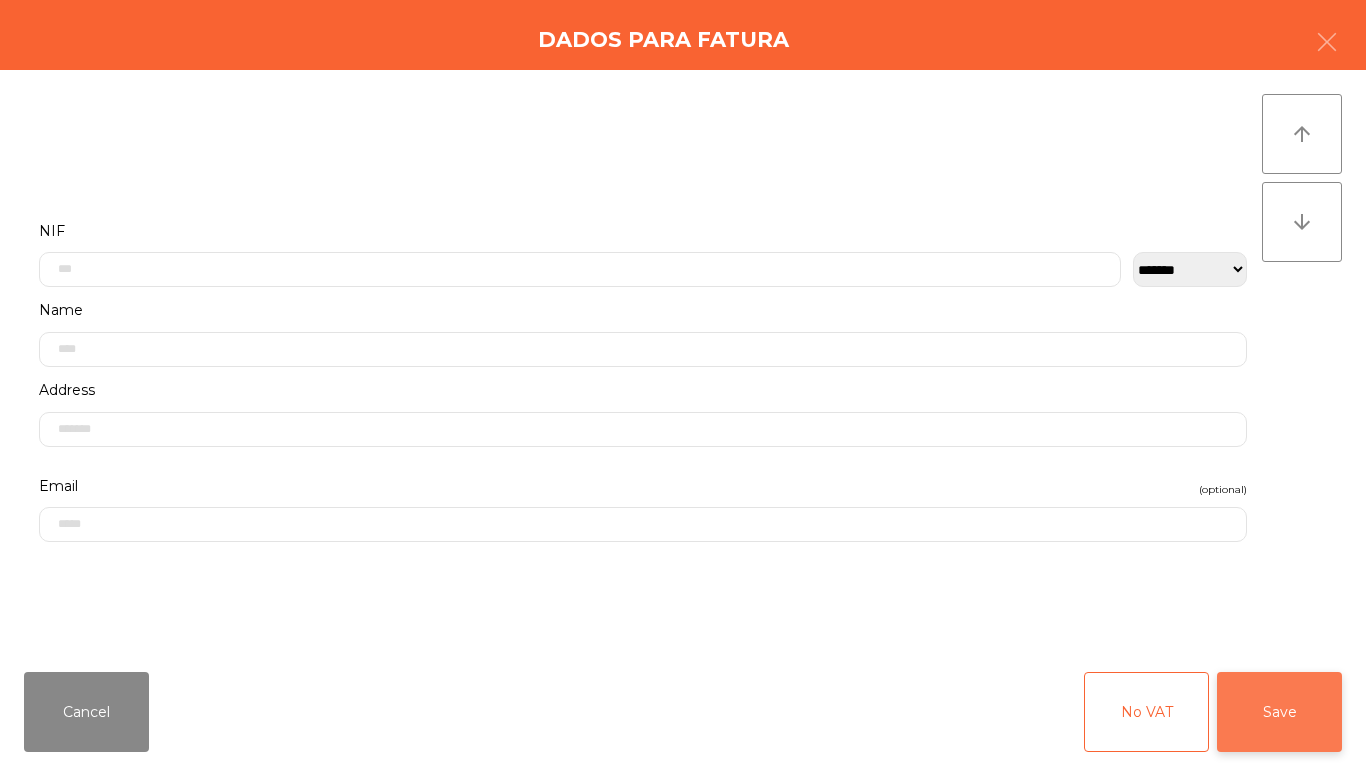click on "Save" 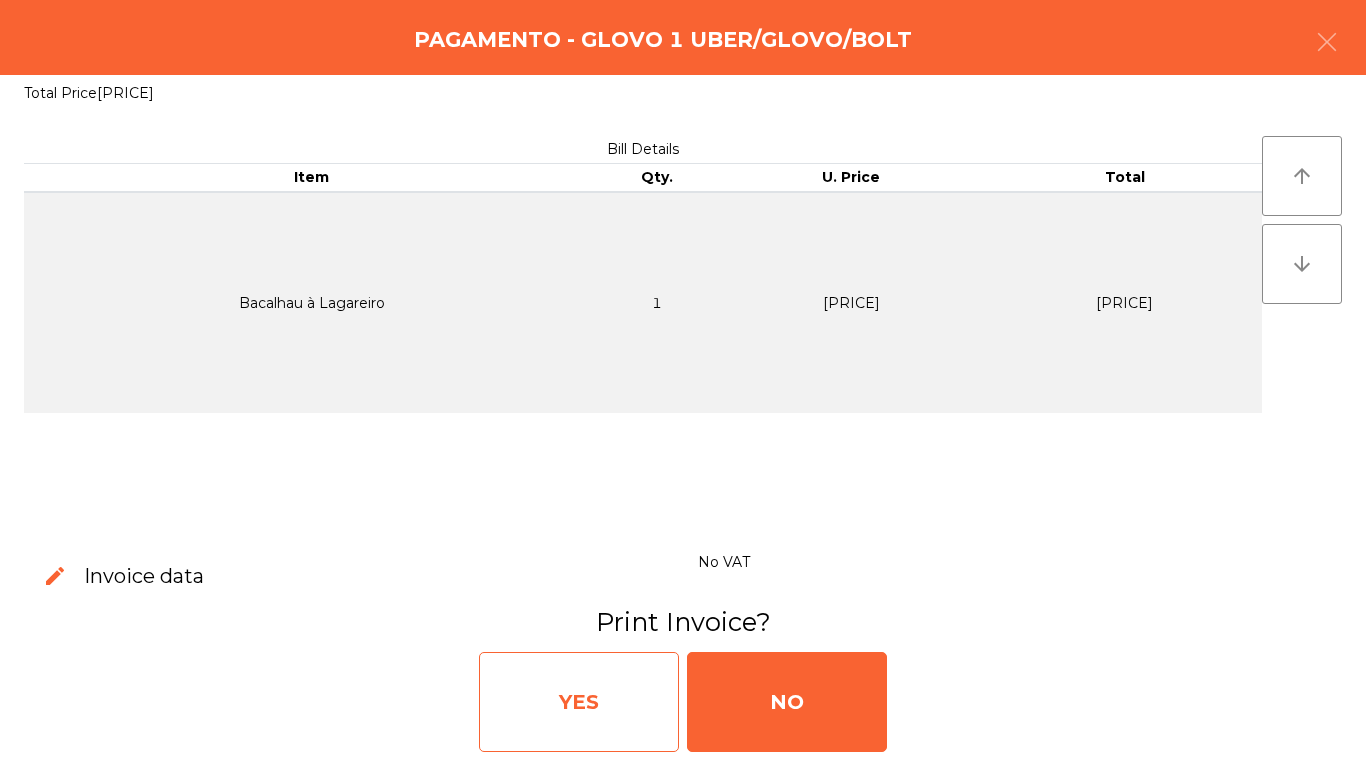 click on "YES" 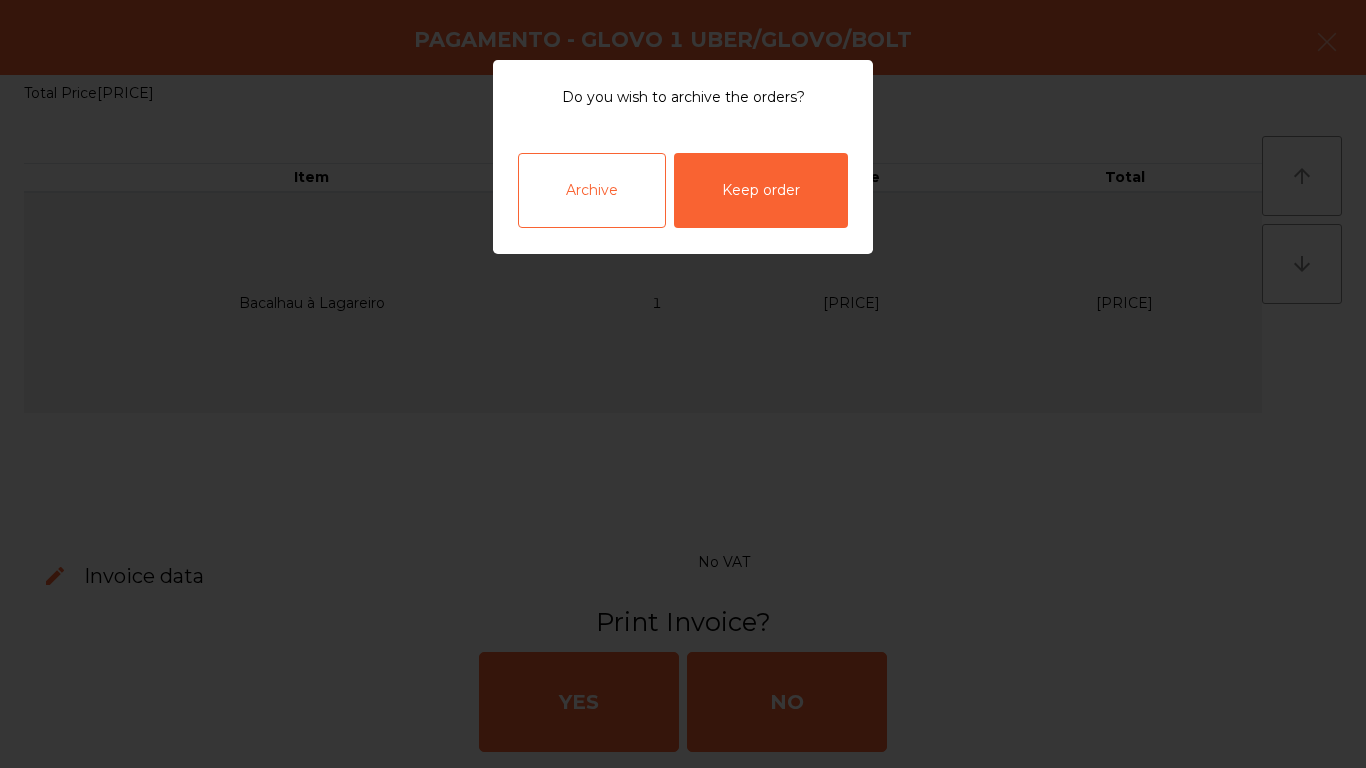click on "Archive" 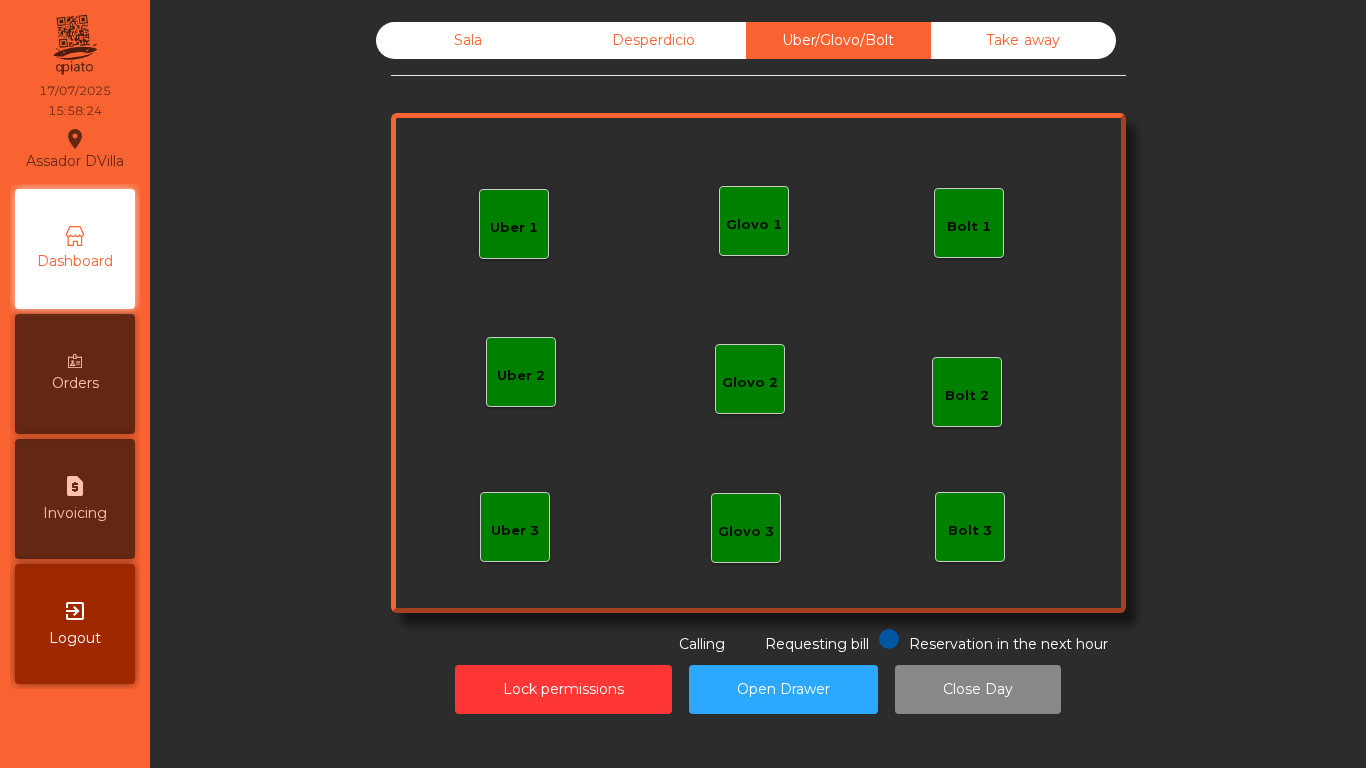 click on "Sala" 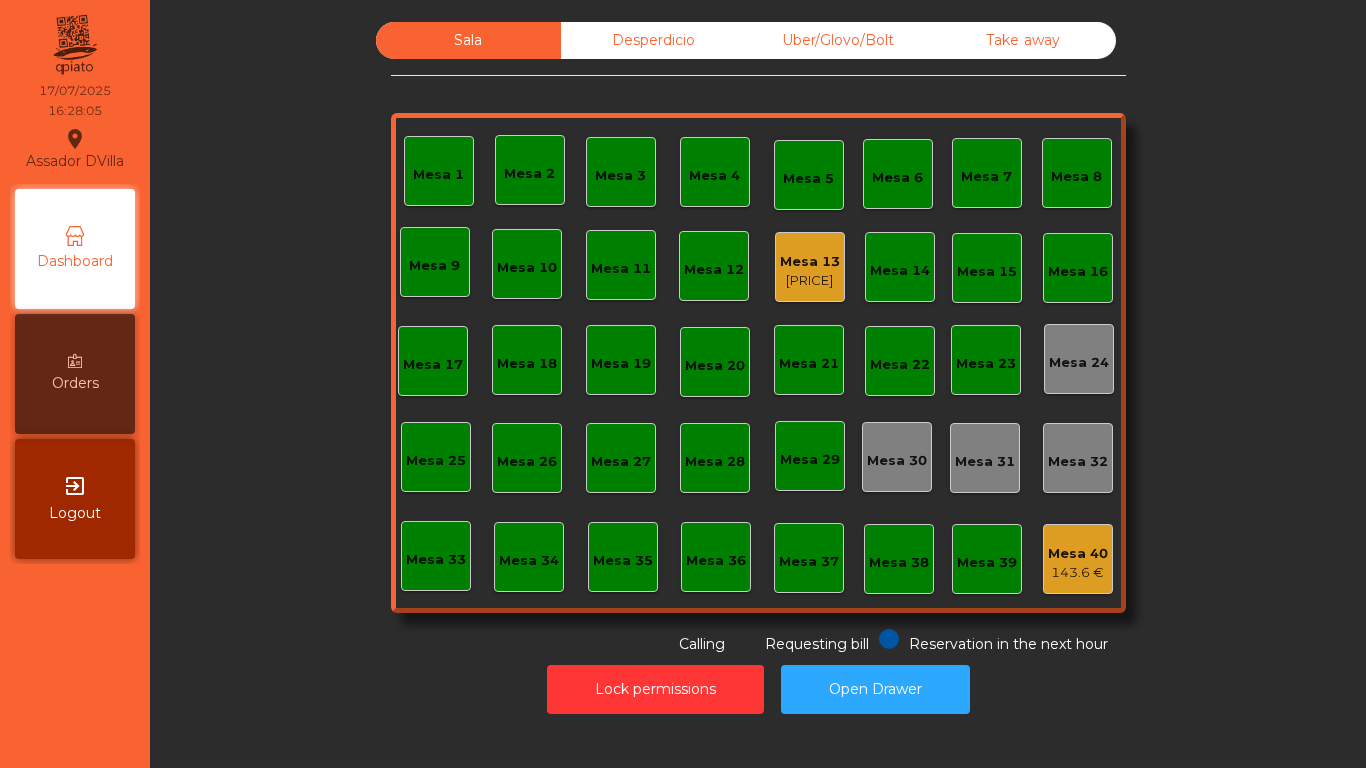click on "110.8 €" 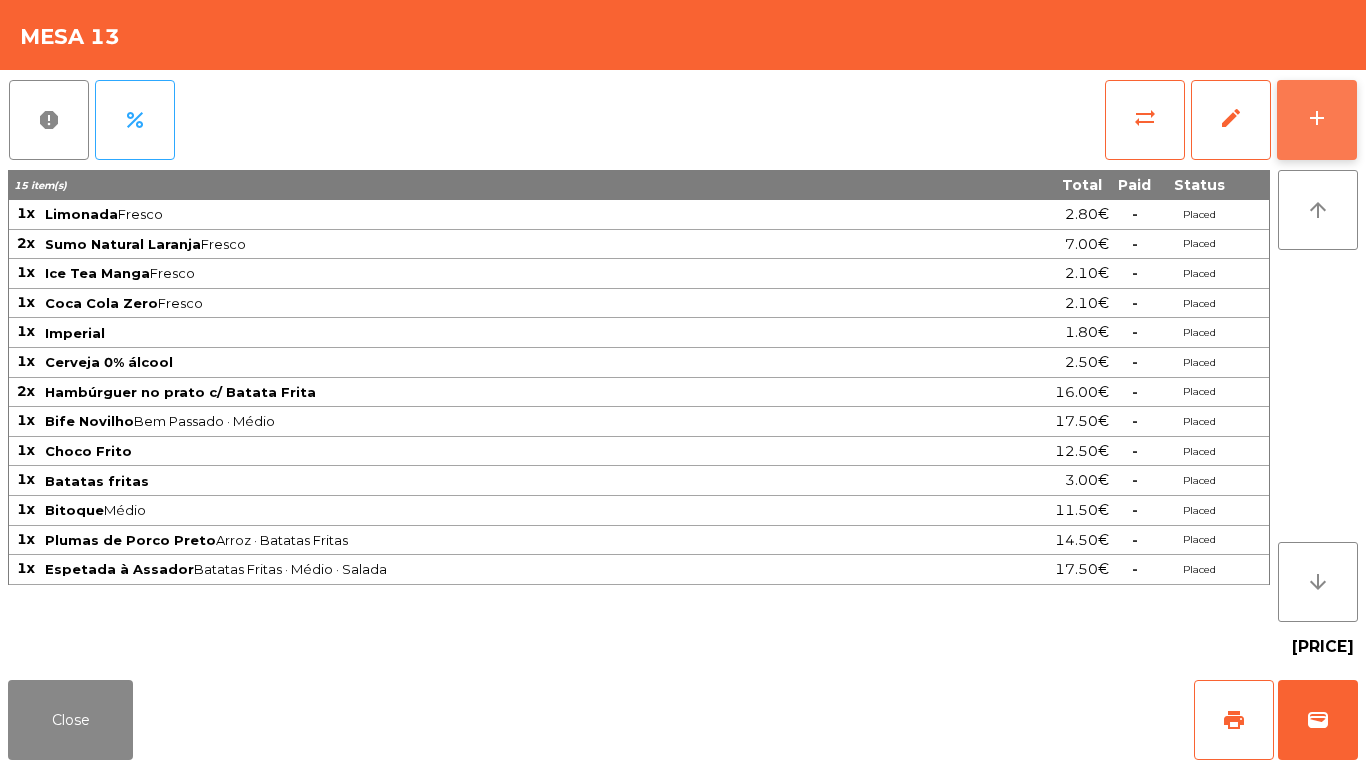 click on "add" 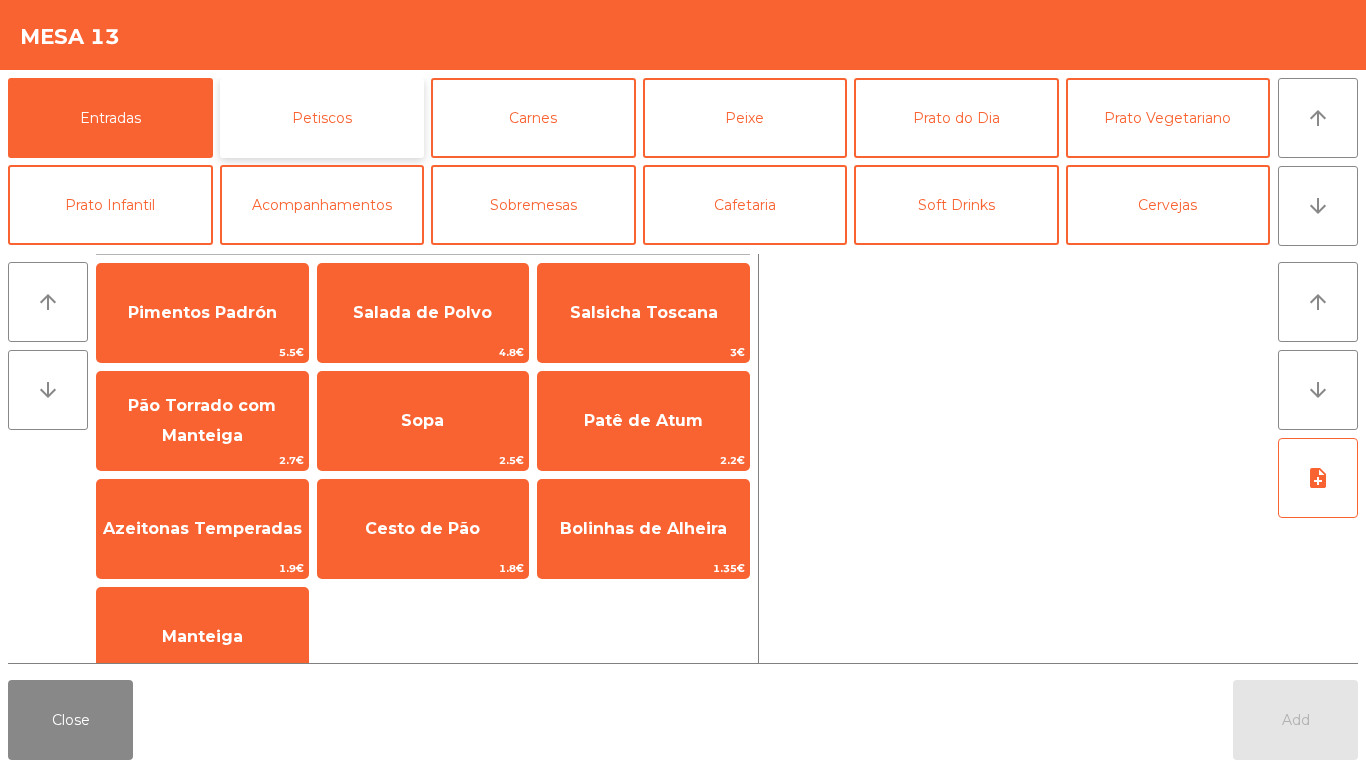 click on "Petiscos" 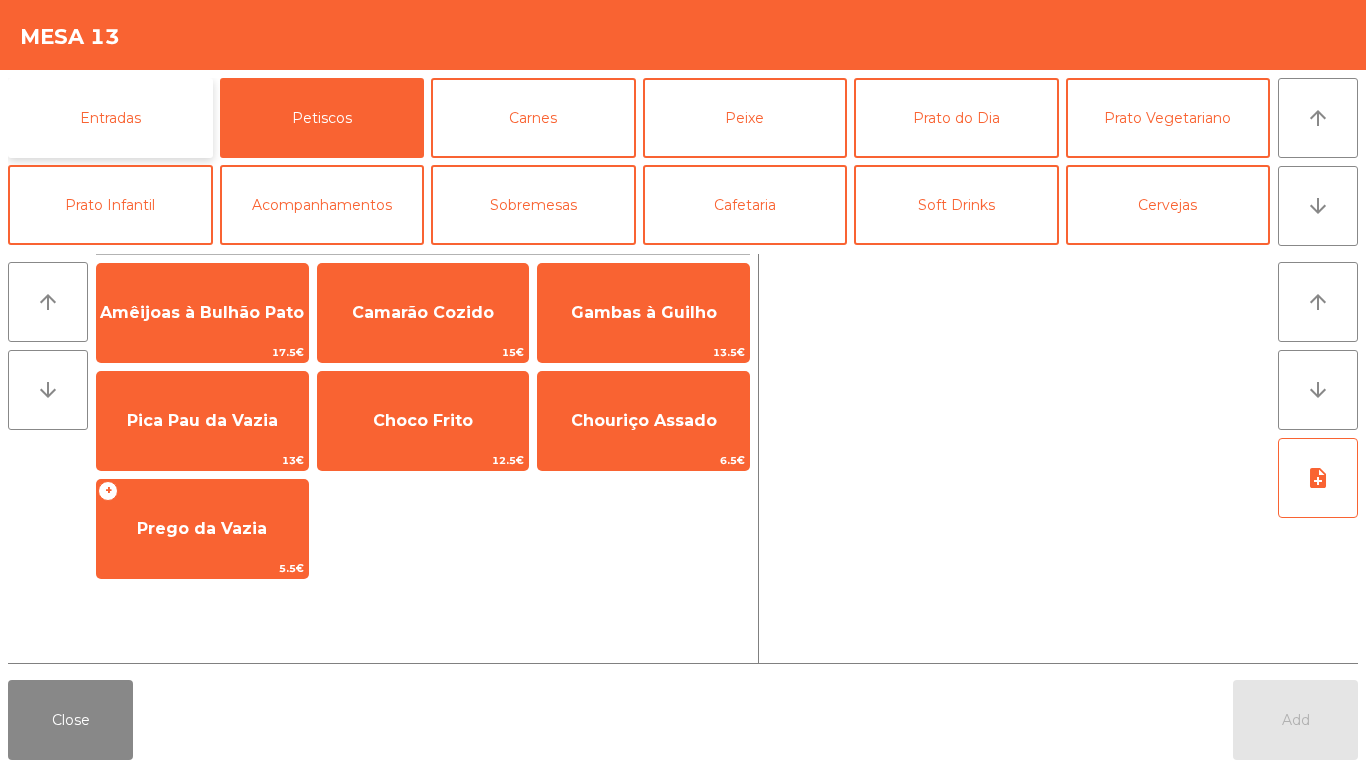 click on "Entradas" 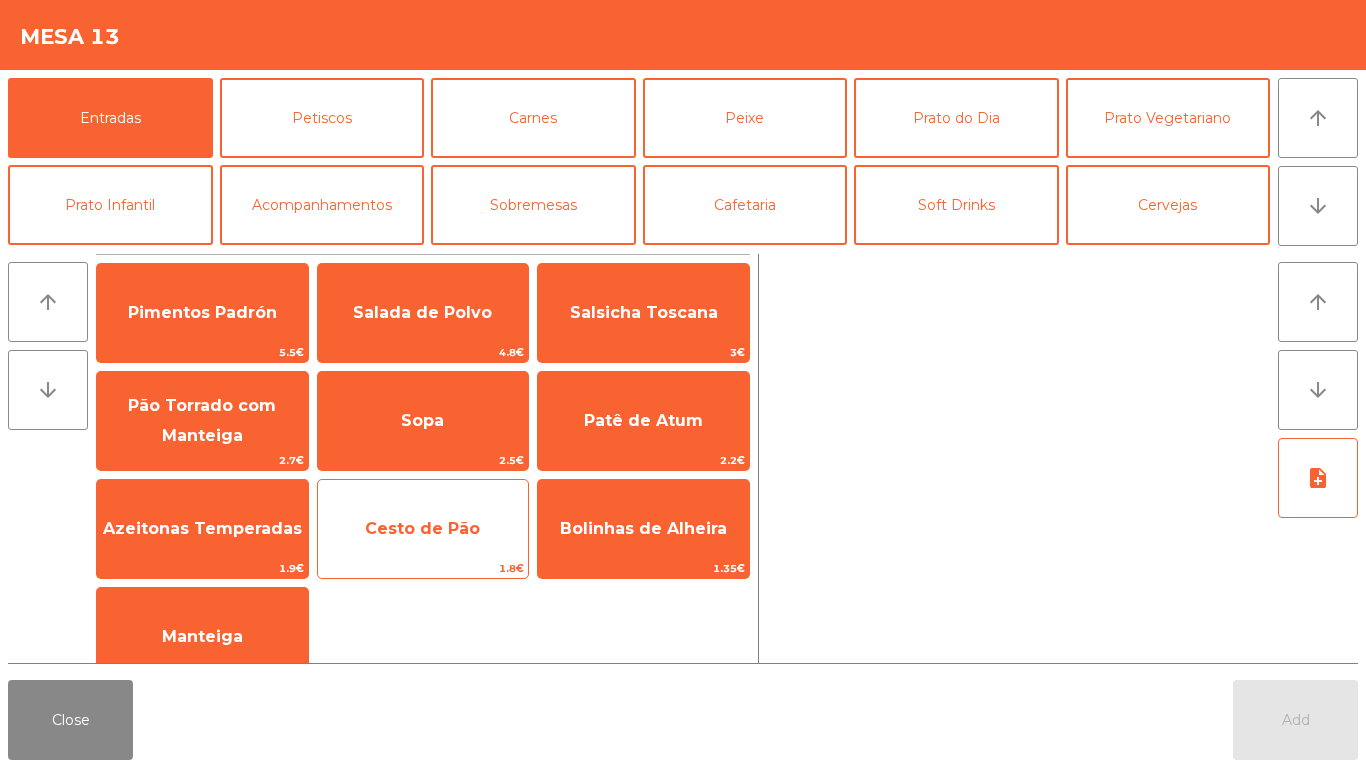 click on "Cesto de Pão" 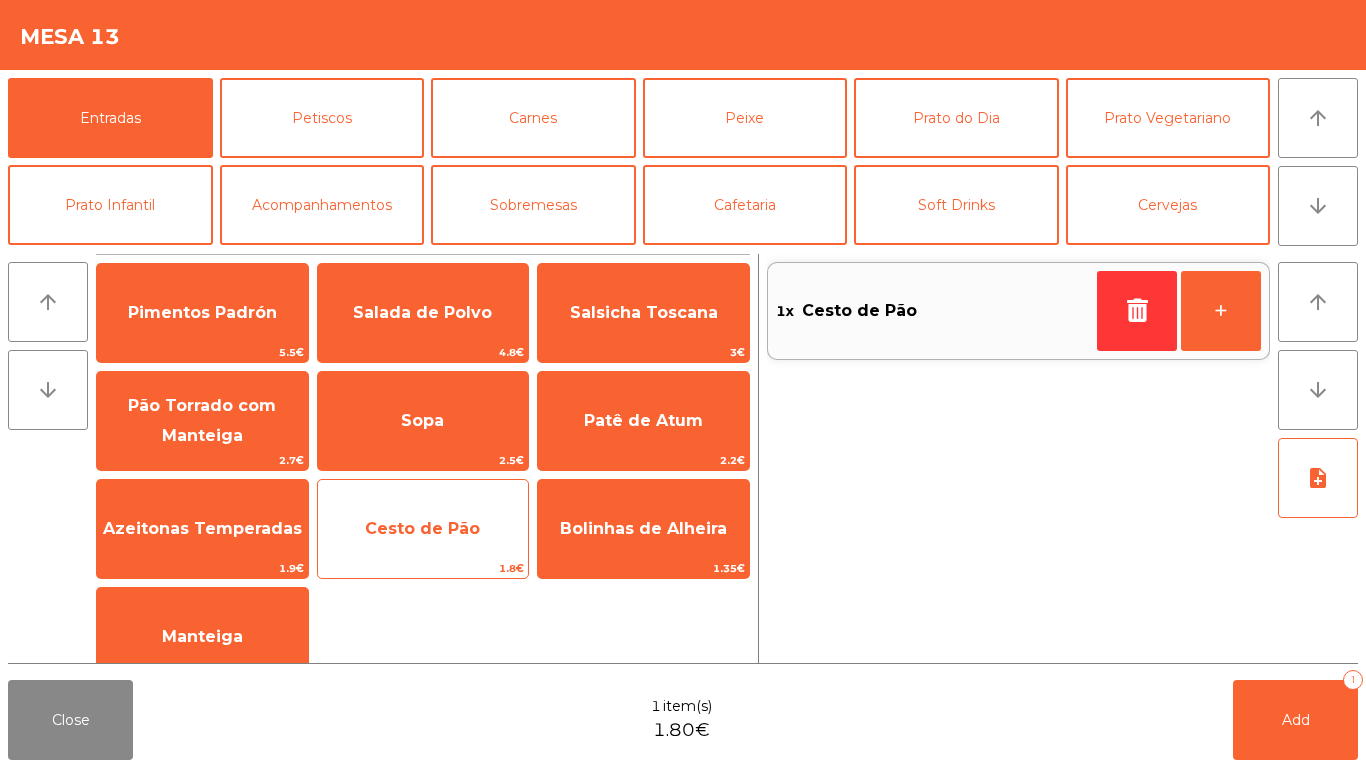 click on "Cesto de Pão" 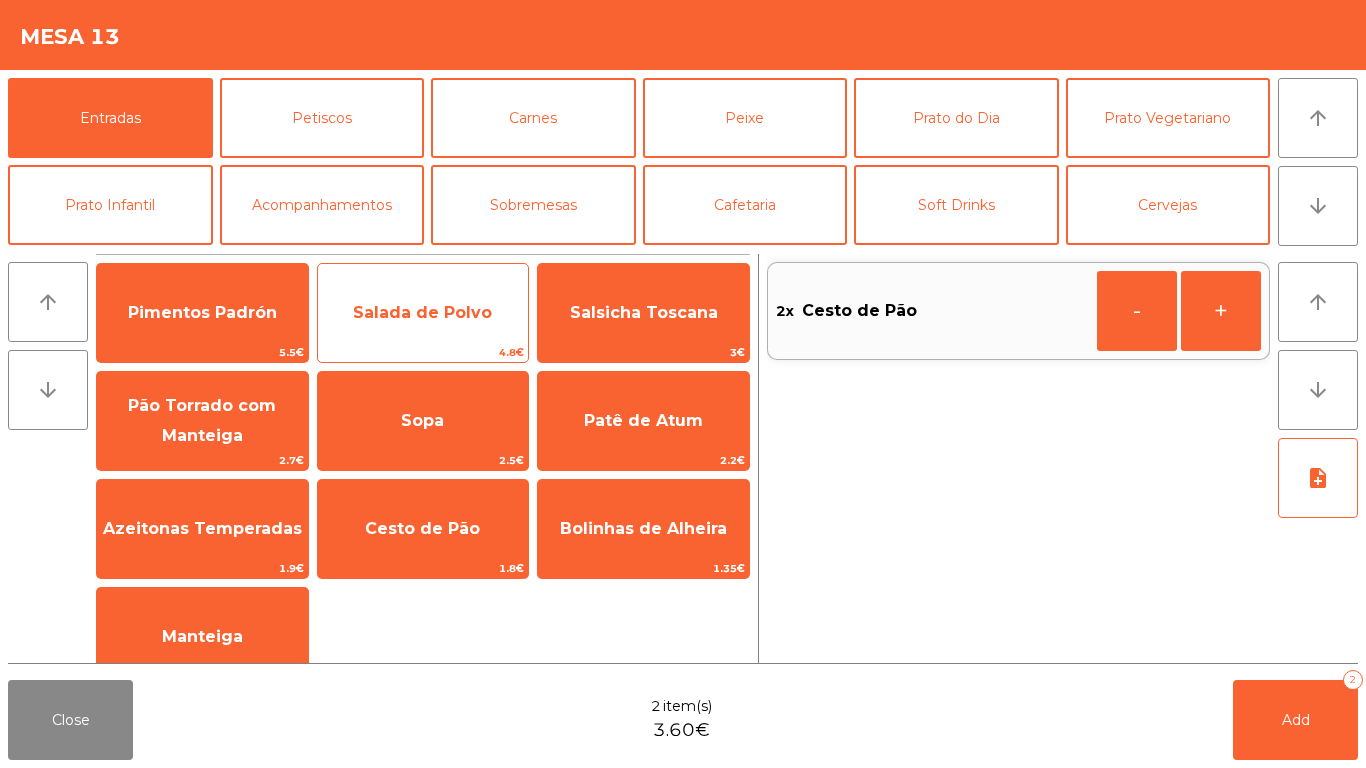 click on "Salada de Polvo" 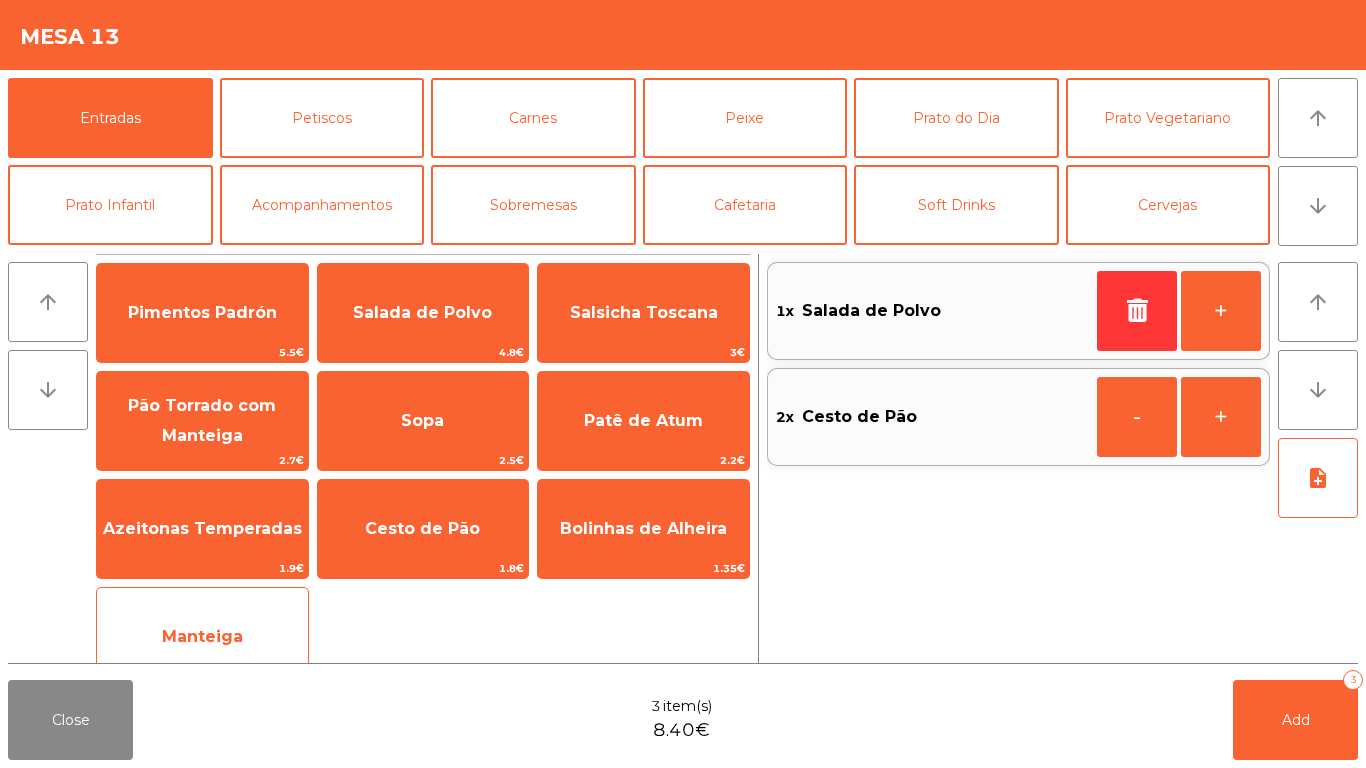 click on "Manteiga" 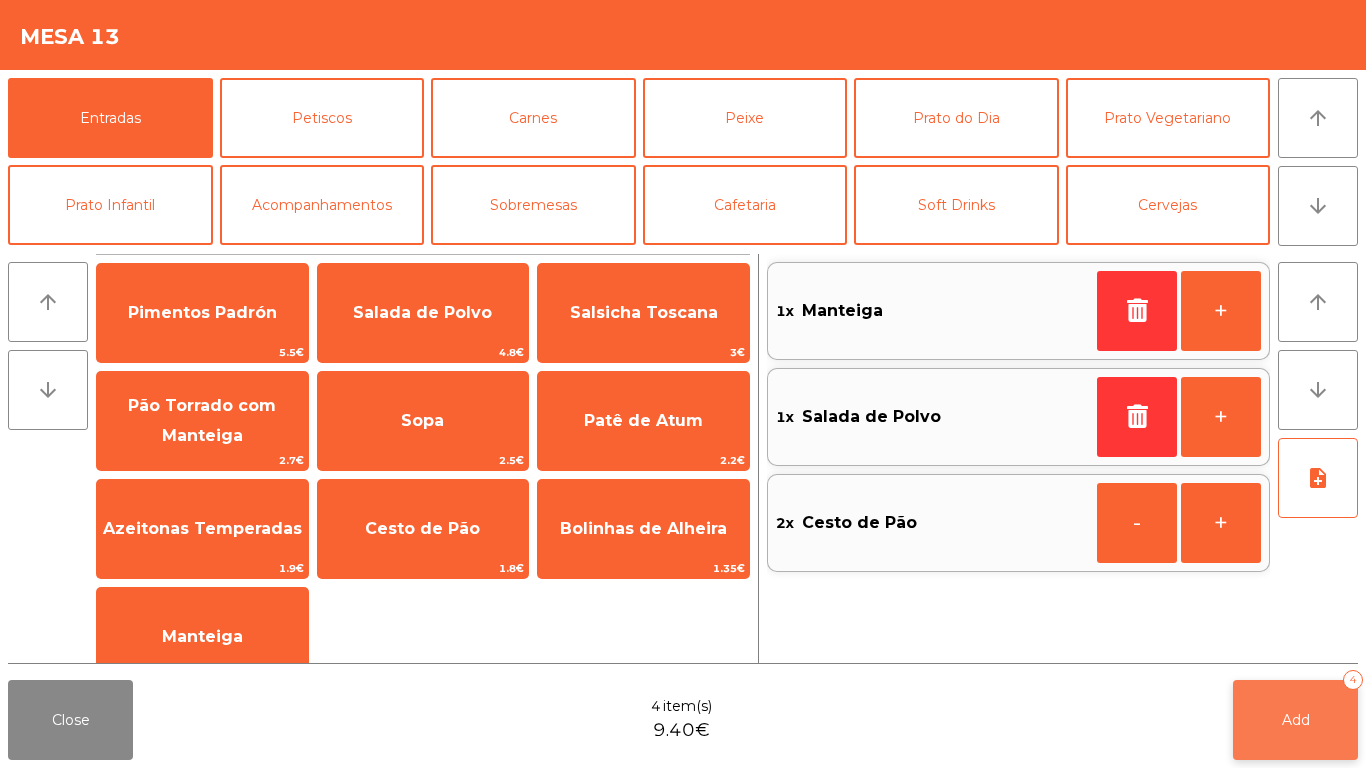 click on "Add   4" 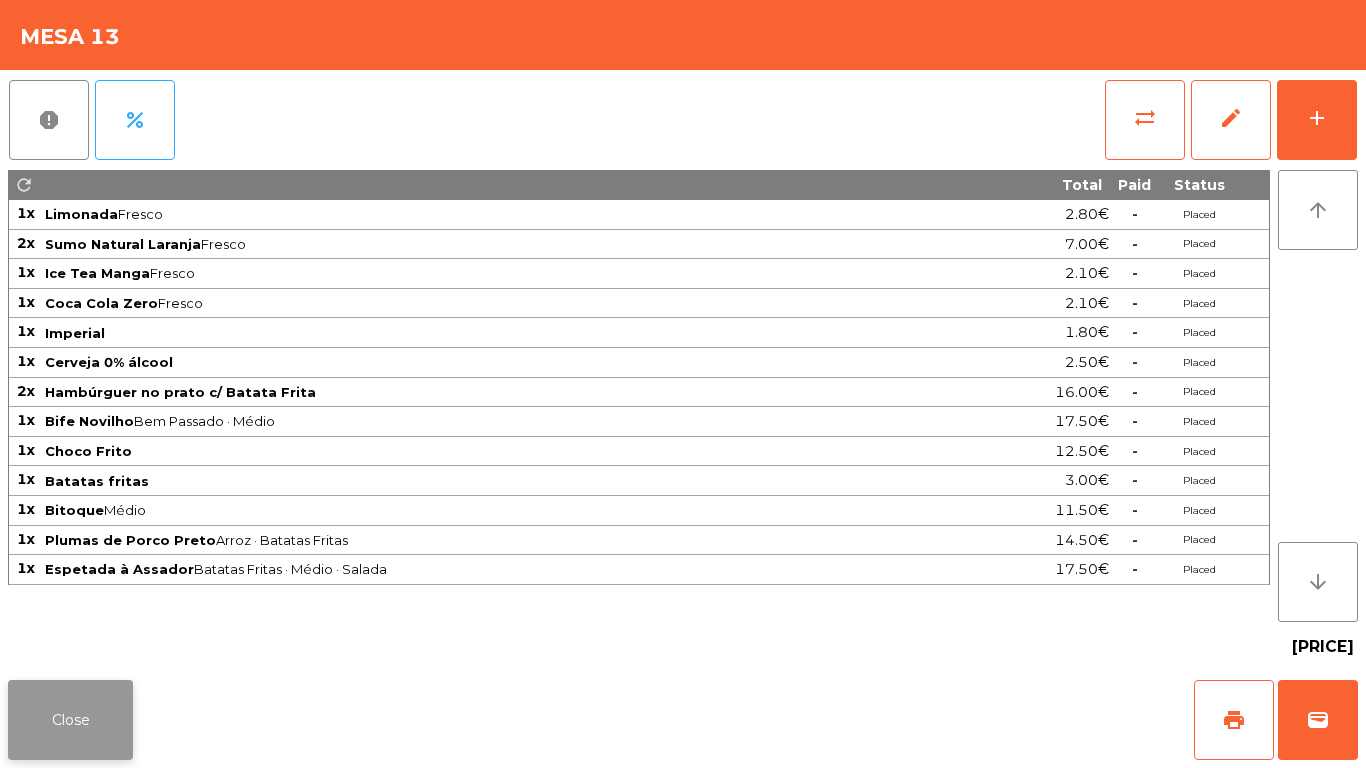 click on "Close" 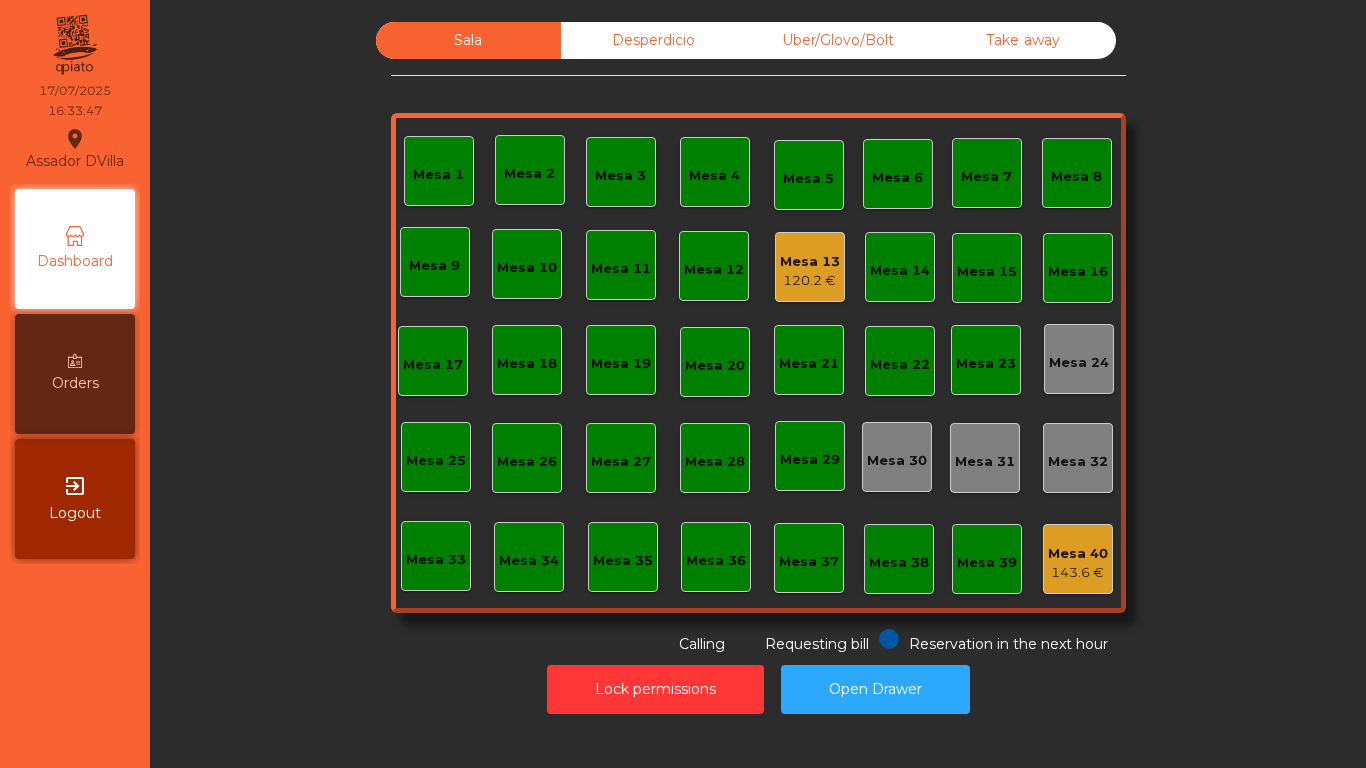 click on "120.2 €" 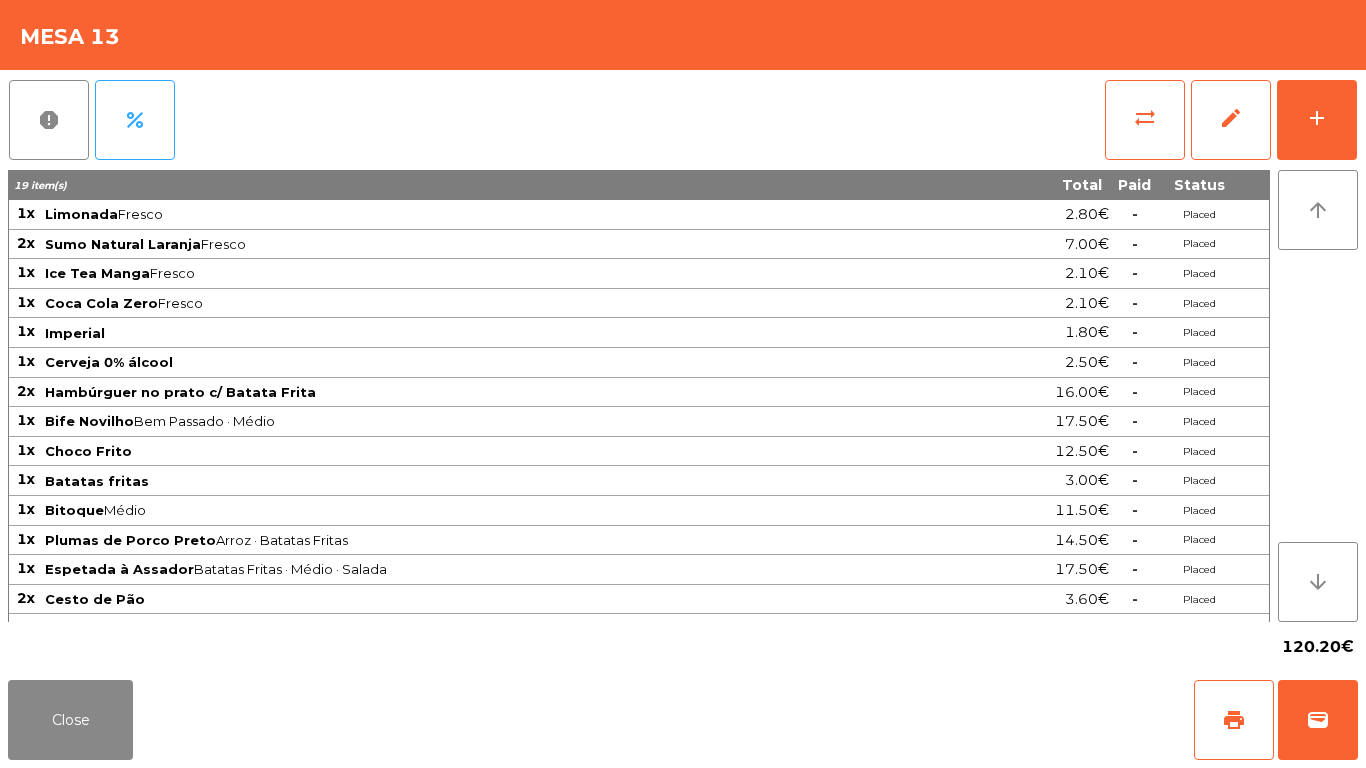scroll, scrollTop: 52, scrollLeft: 0, axis: vertical 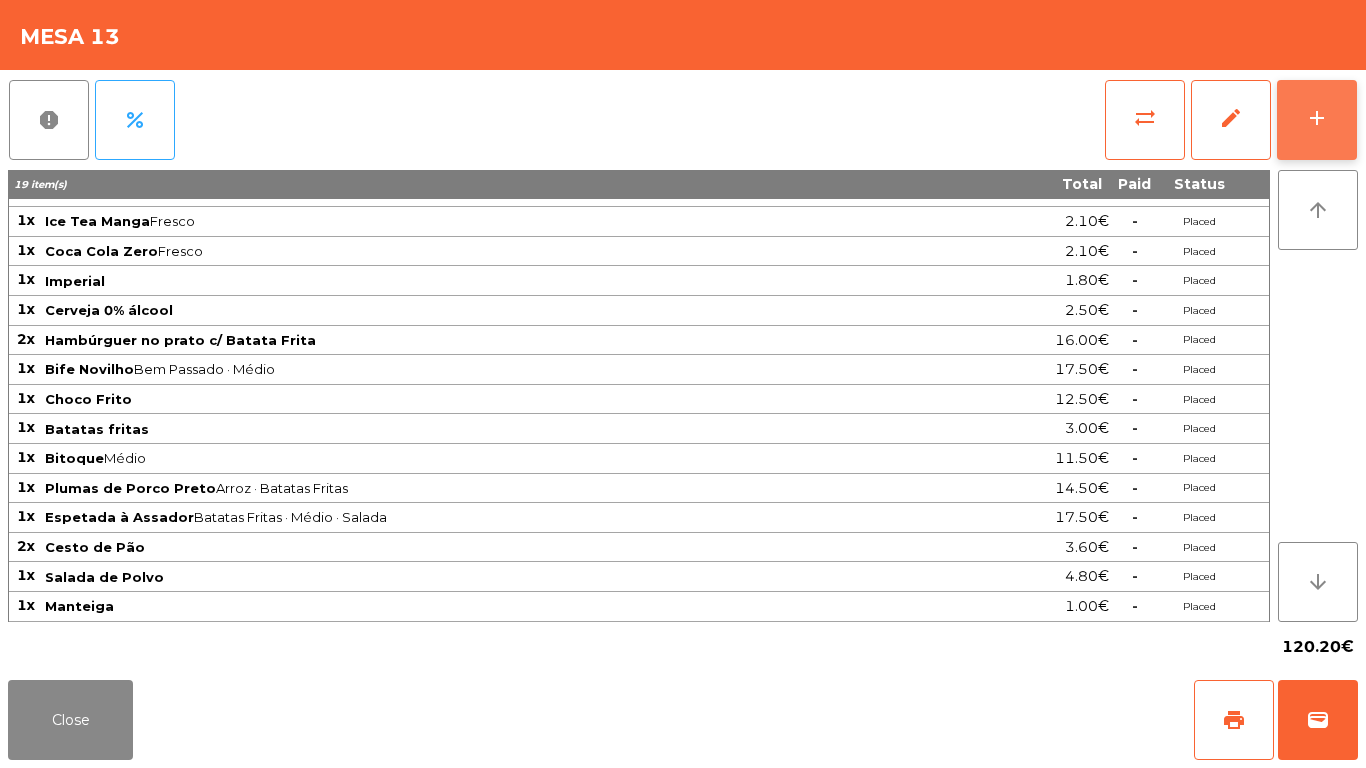 click on "add" 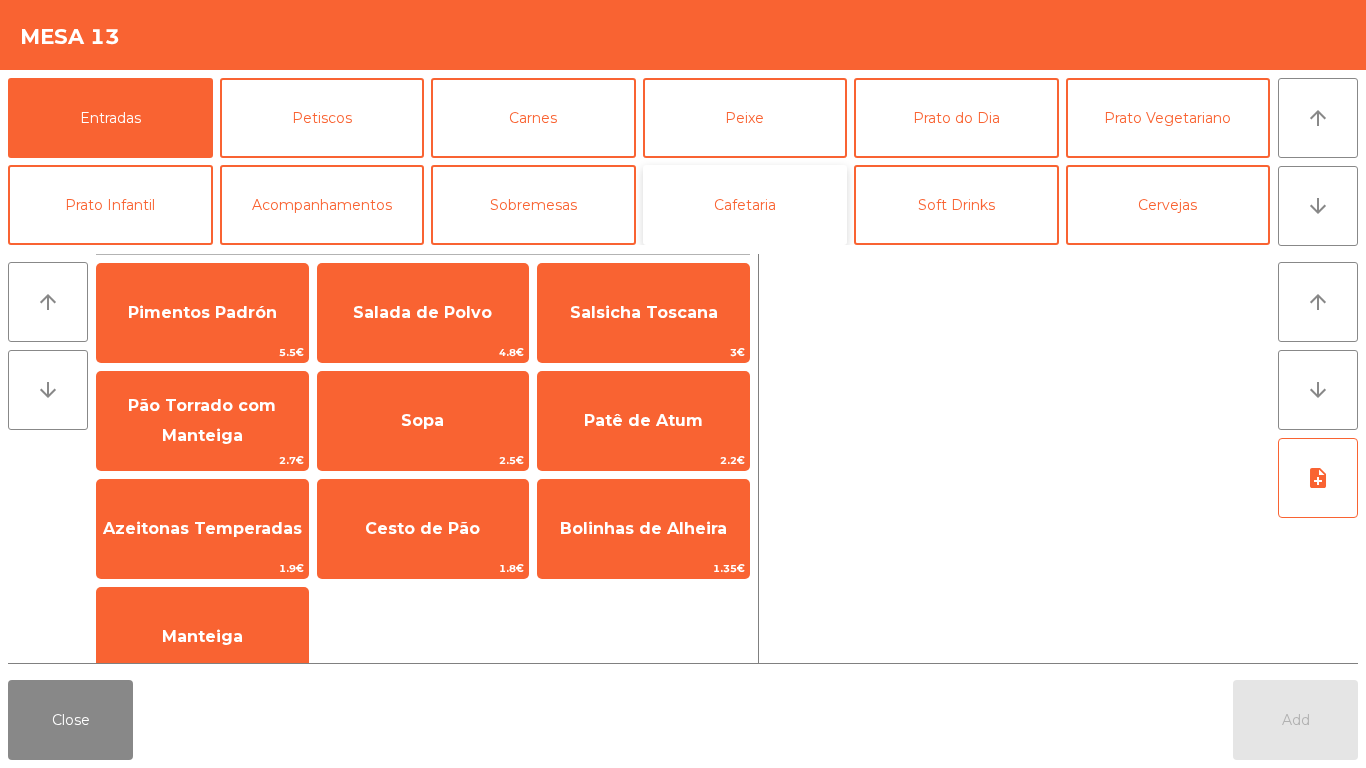 click on "Cafetaria" 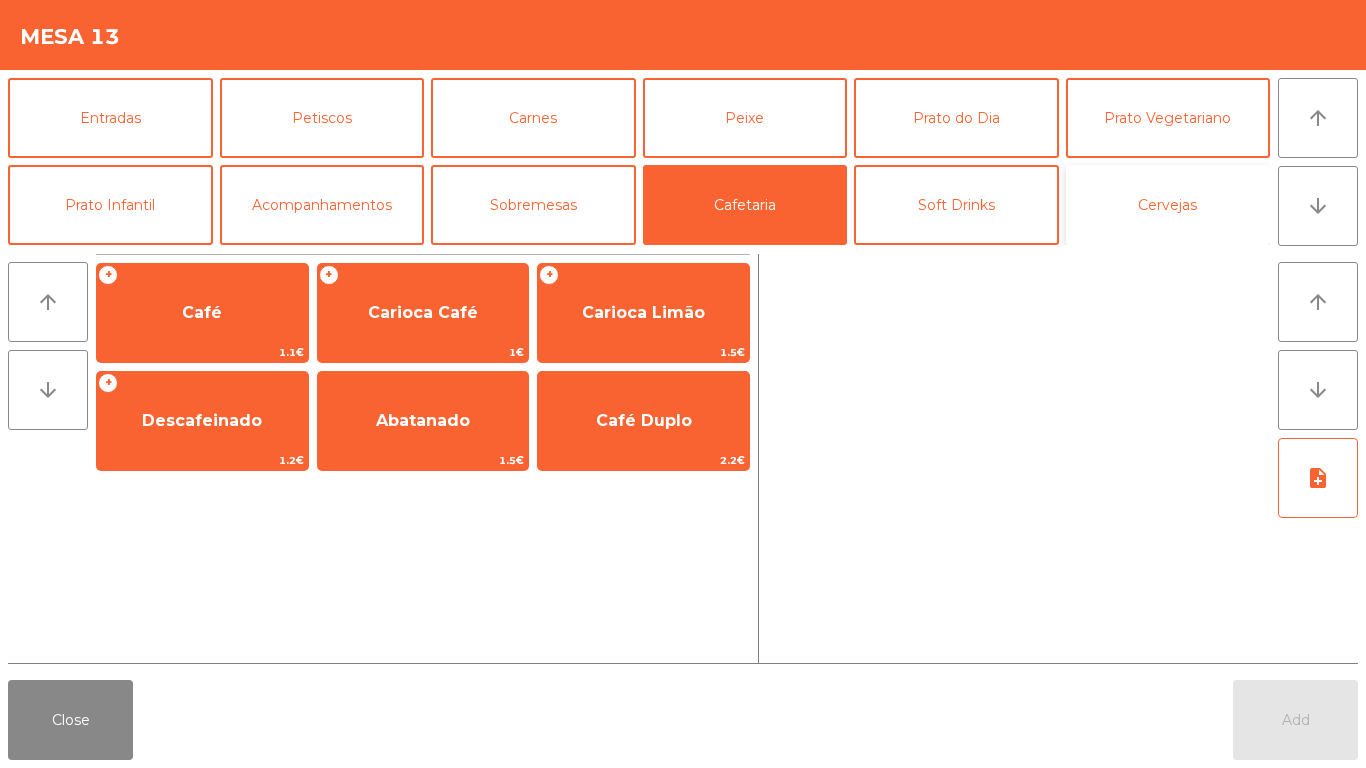 click on "Cervejas" 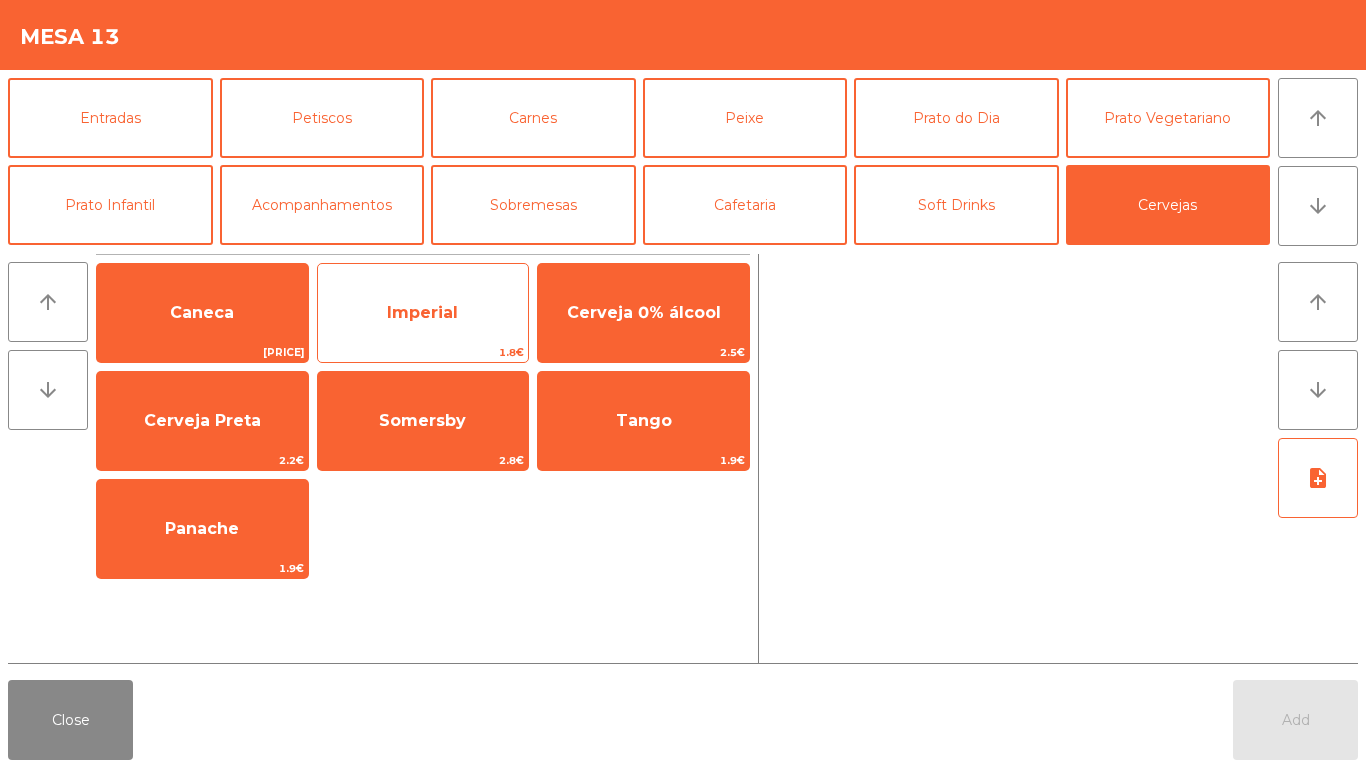 click on "Imperial" 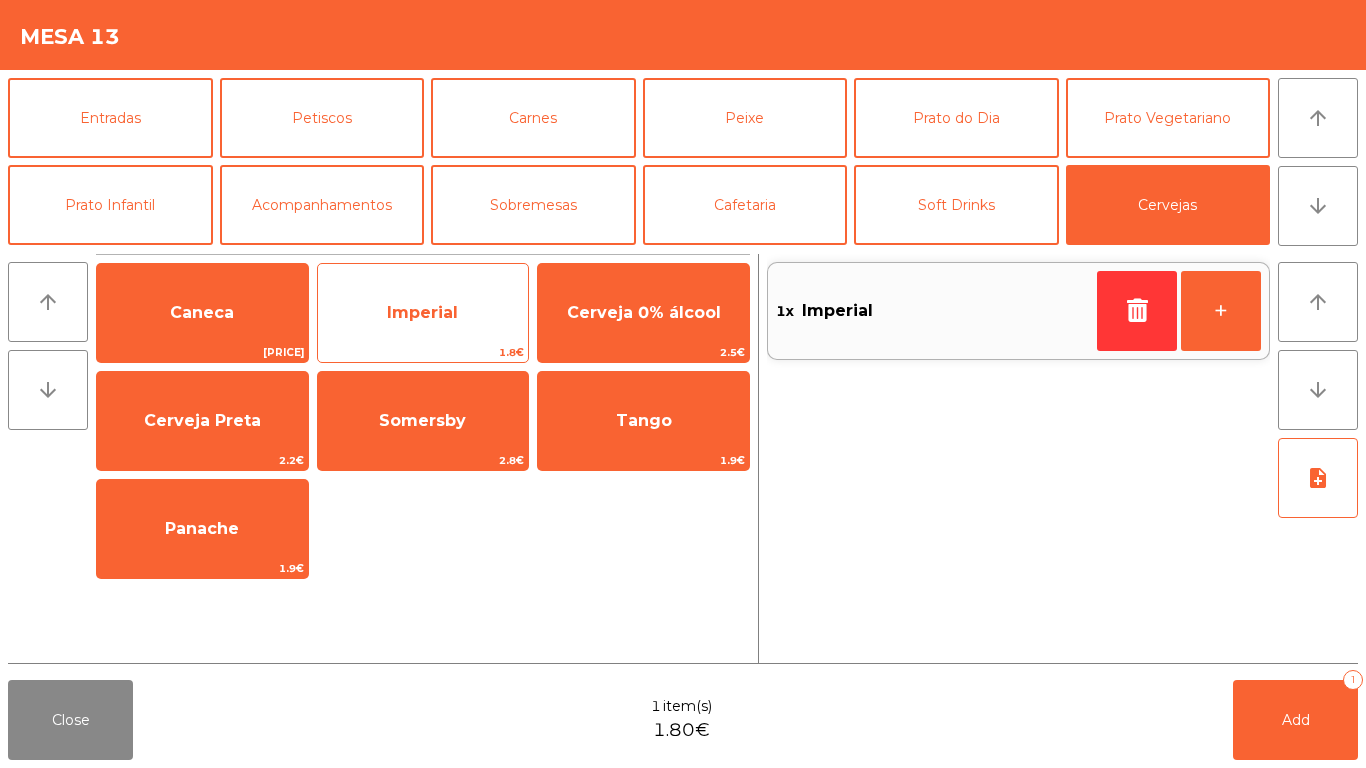 click on "Imperial" 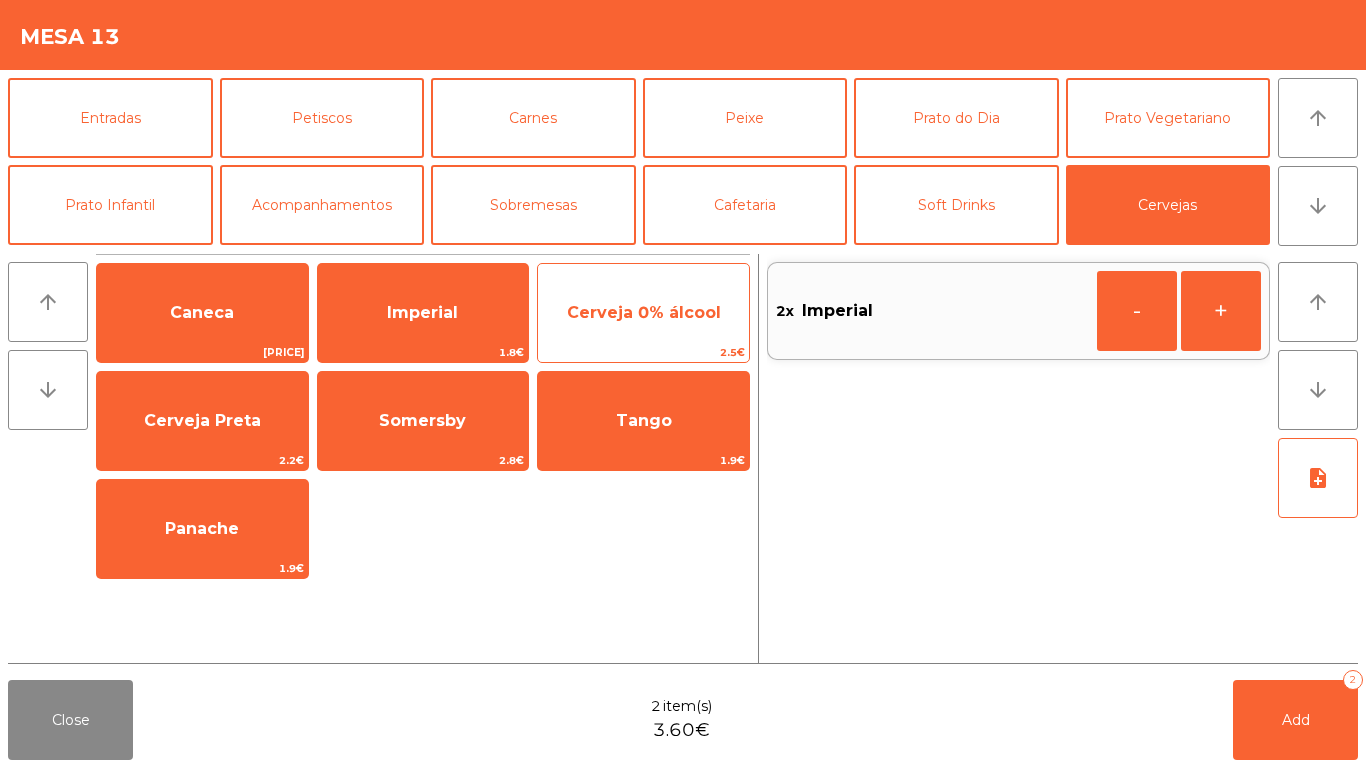 click on "Cerveja 0% álcool" 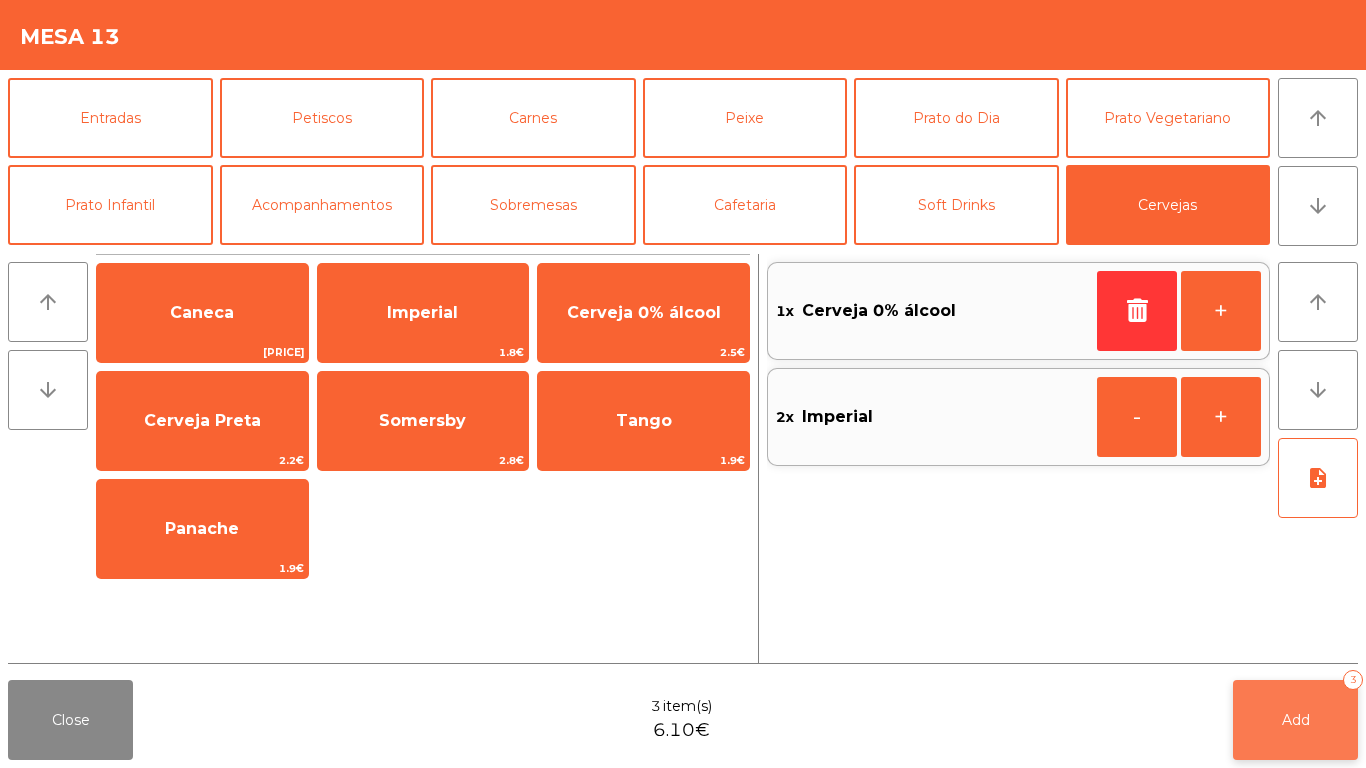 click on "Add   3" 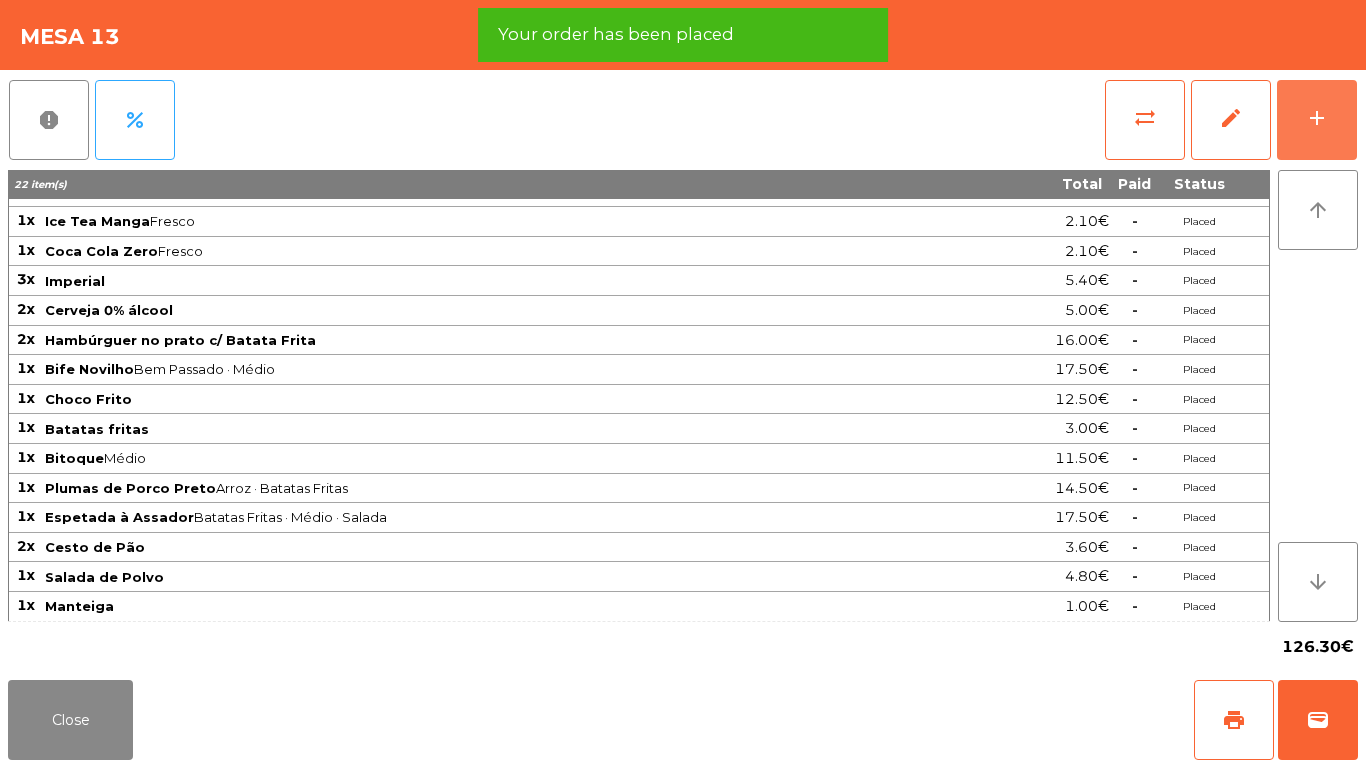 scroll, scrollTop: 53, scrollLeft: 0, axis: vertical 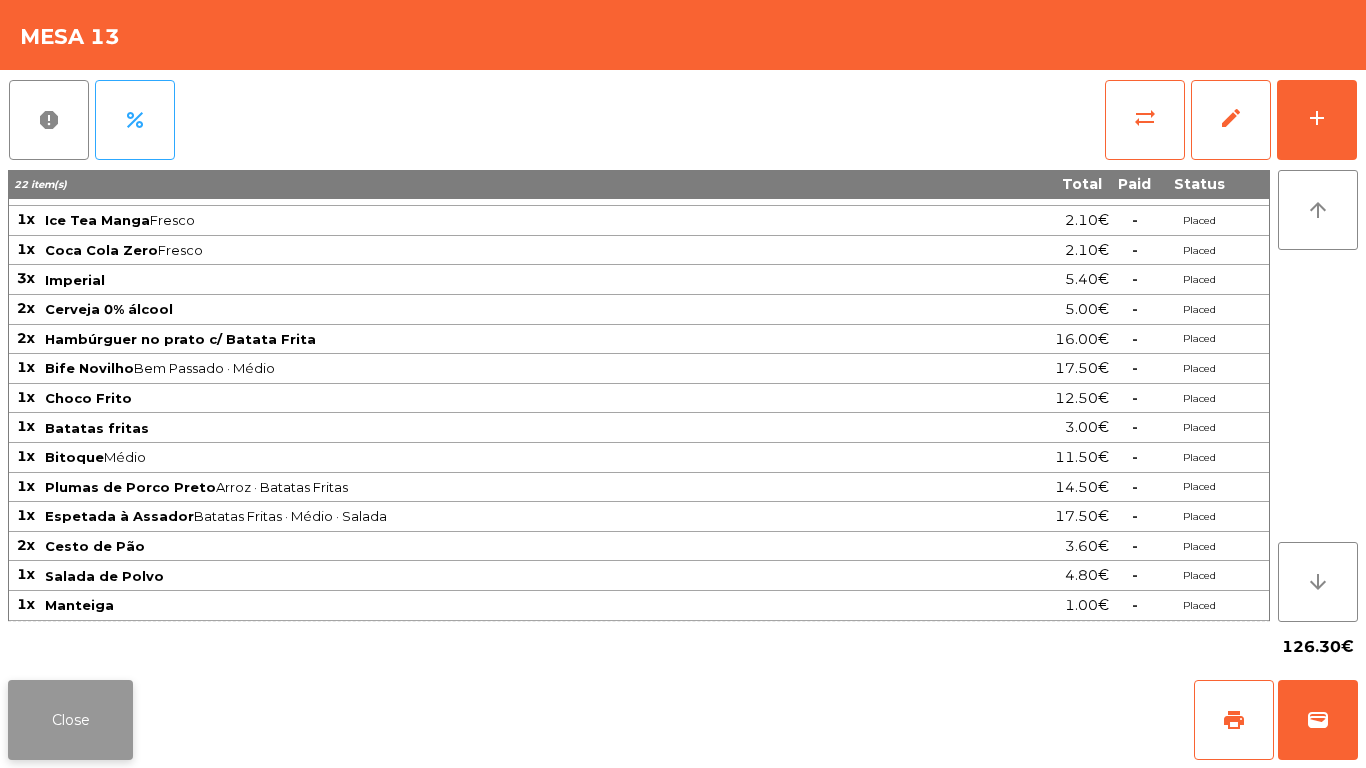 click on "Close" 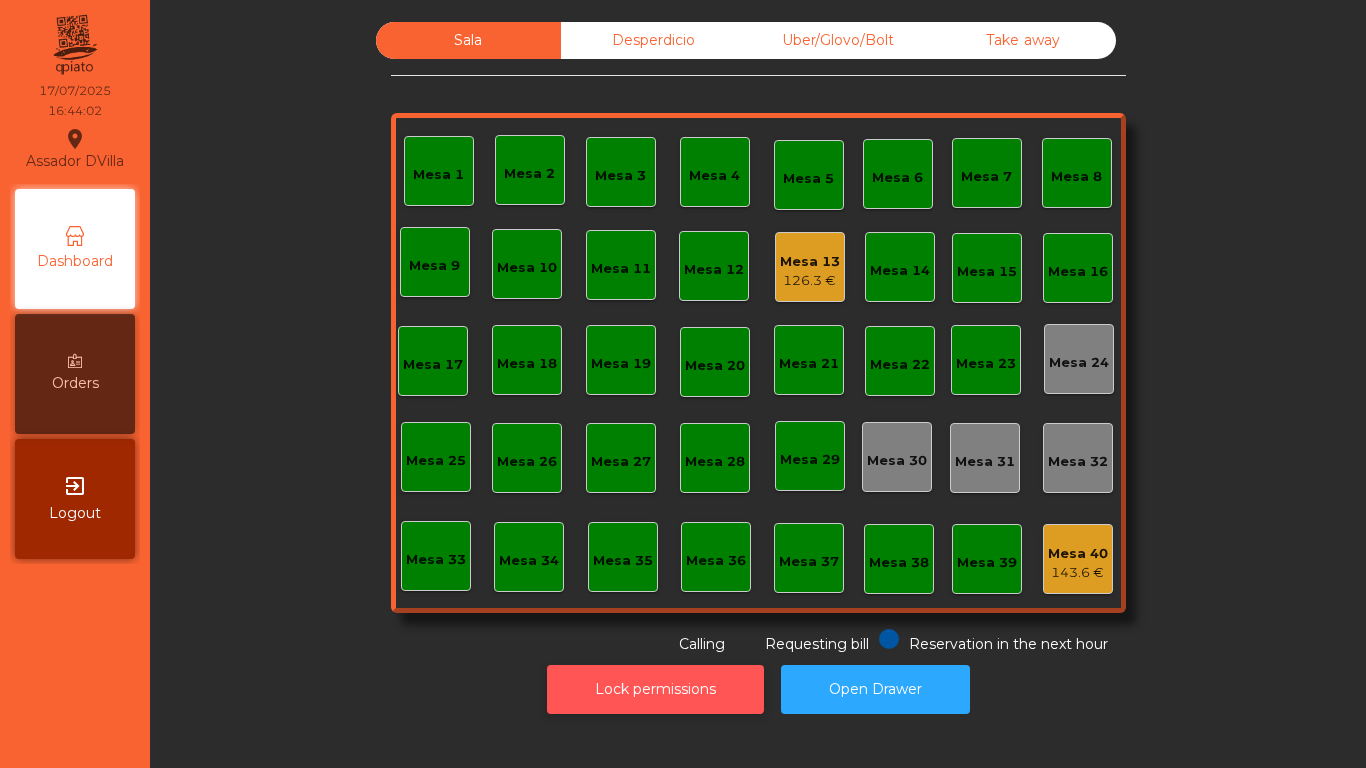 click on "Lock permissions" 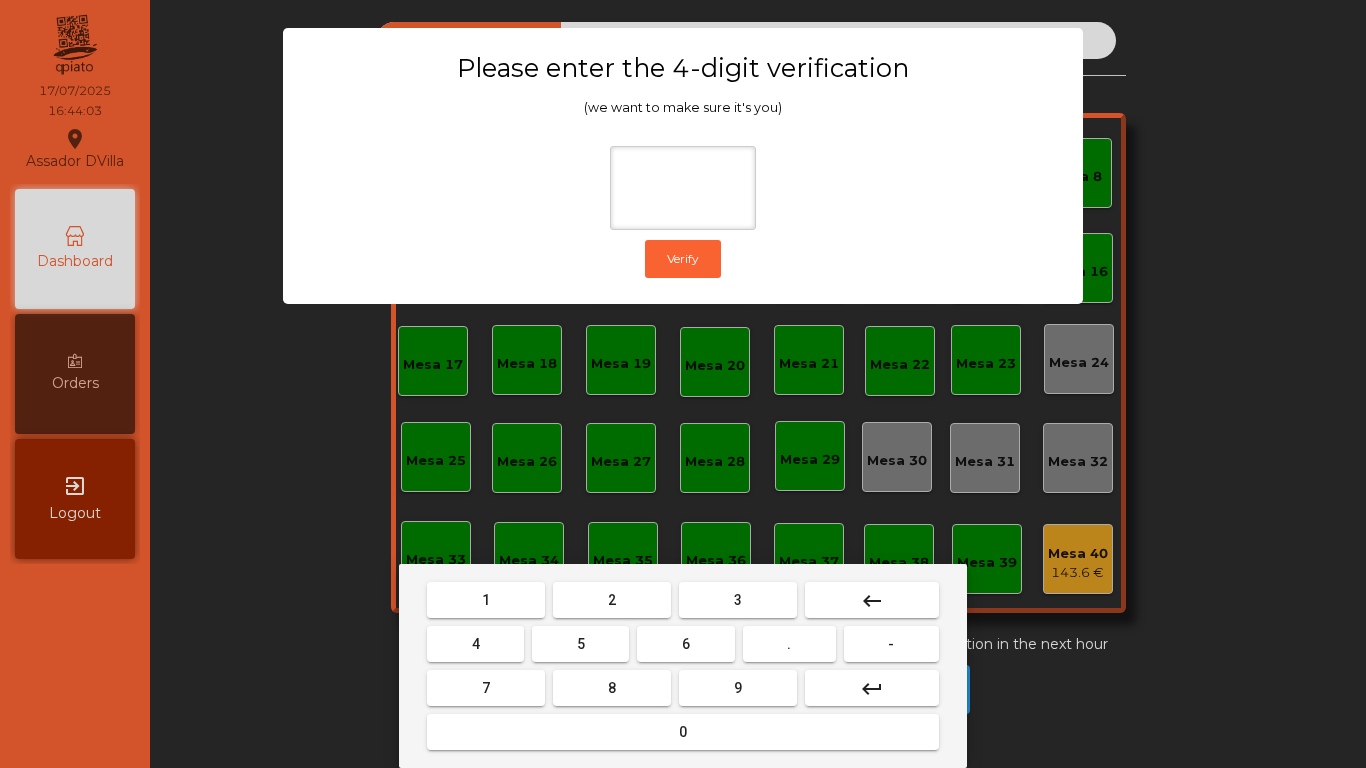 click on "1" at bounding box center (486, 600) 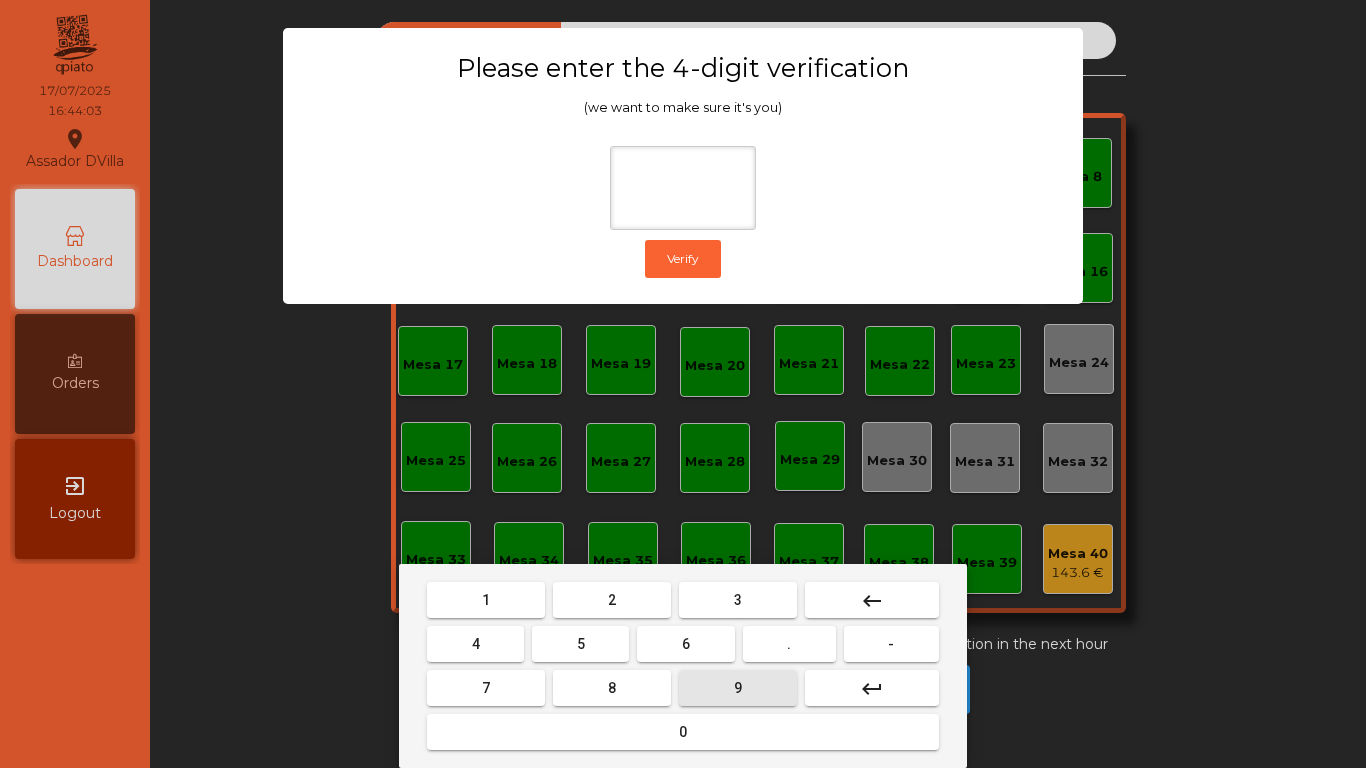 click on "9" at bounding box center [738, 688] 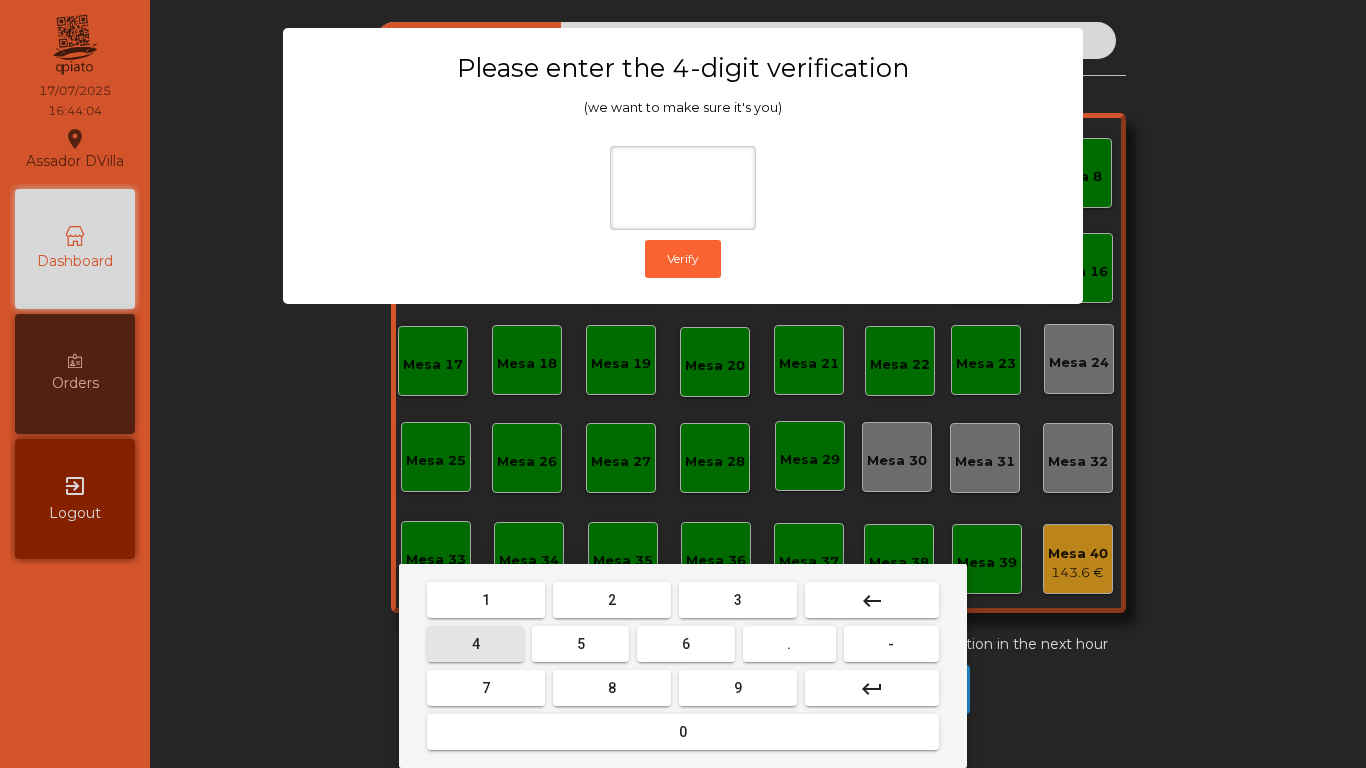 click on "4" at bounding box center [475, 644] 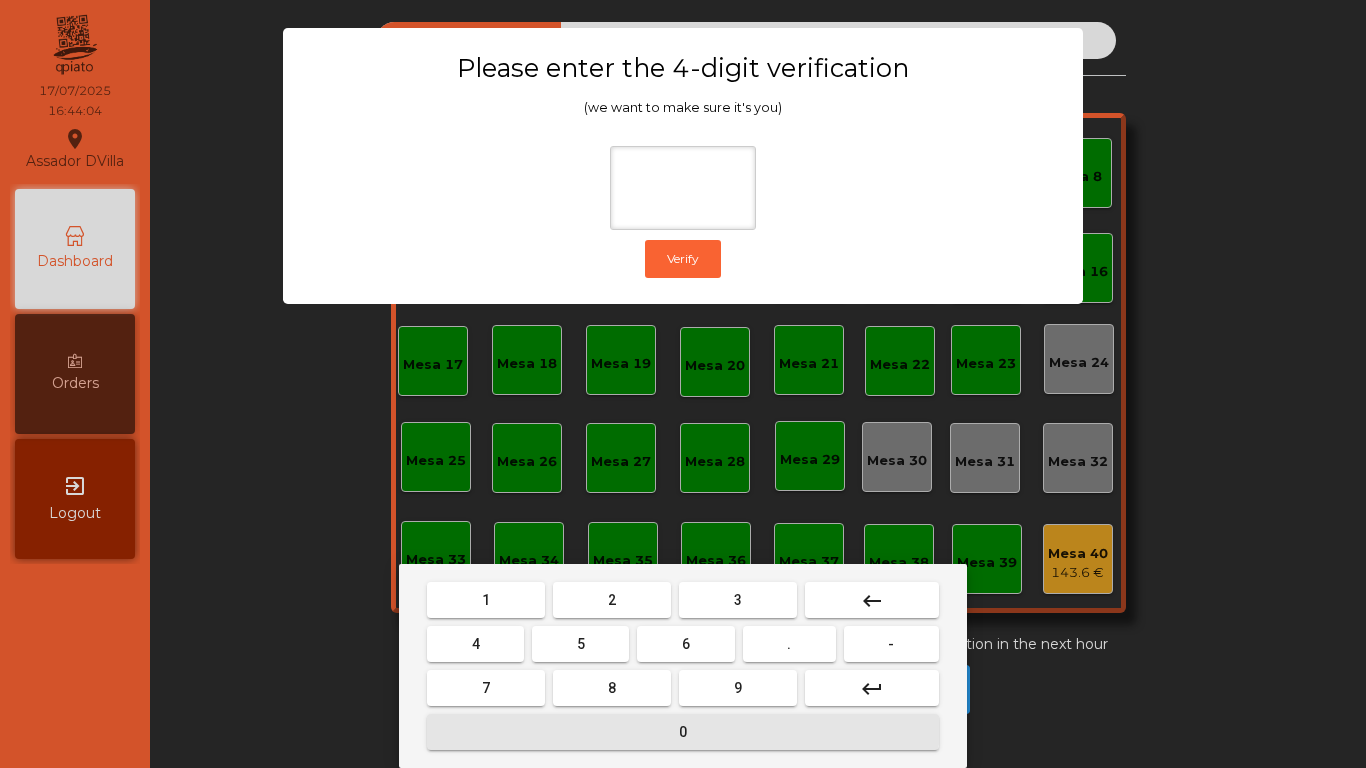 click on "0" at bounding box center [683, 732] 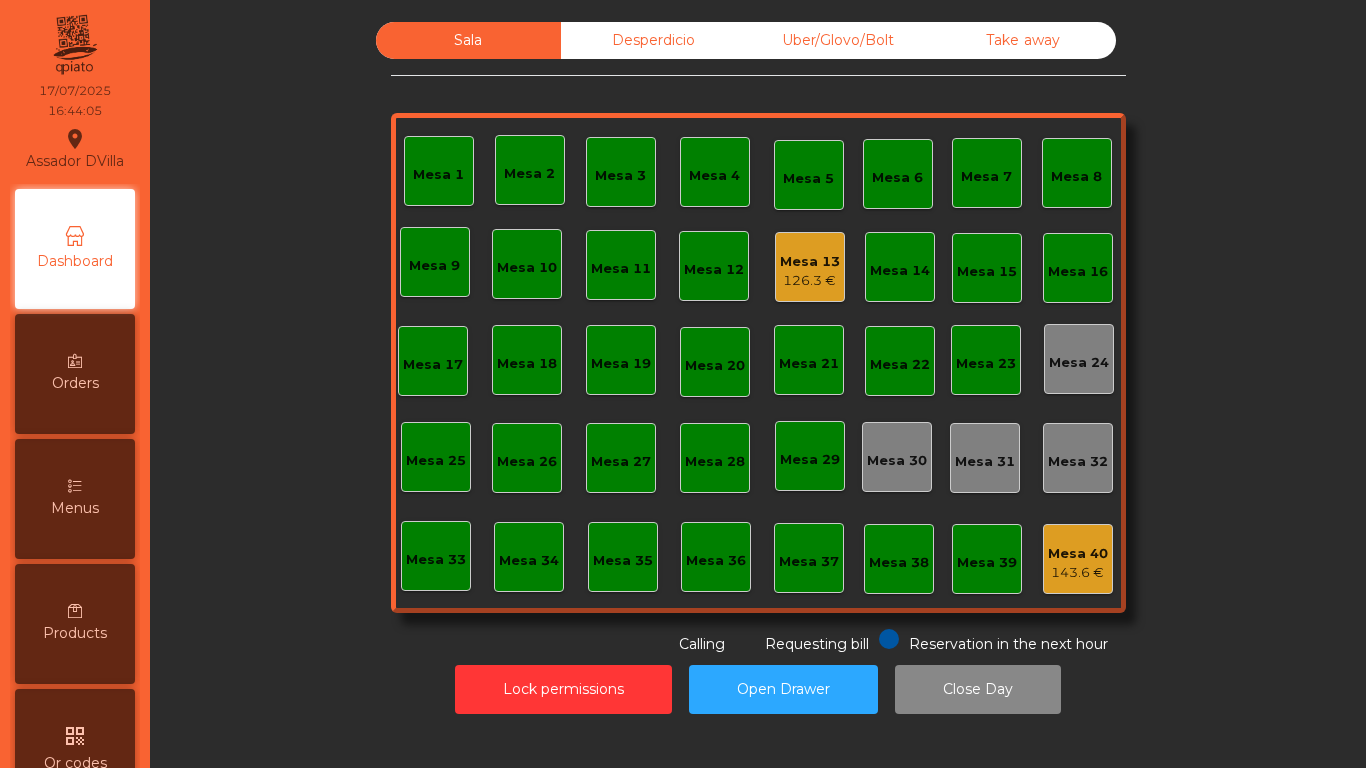 click on "Desperdicio" 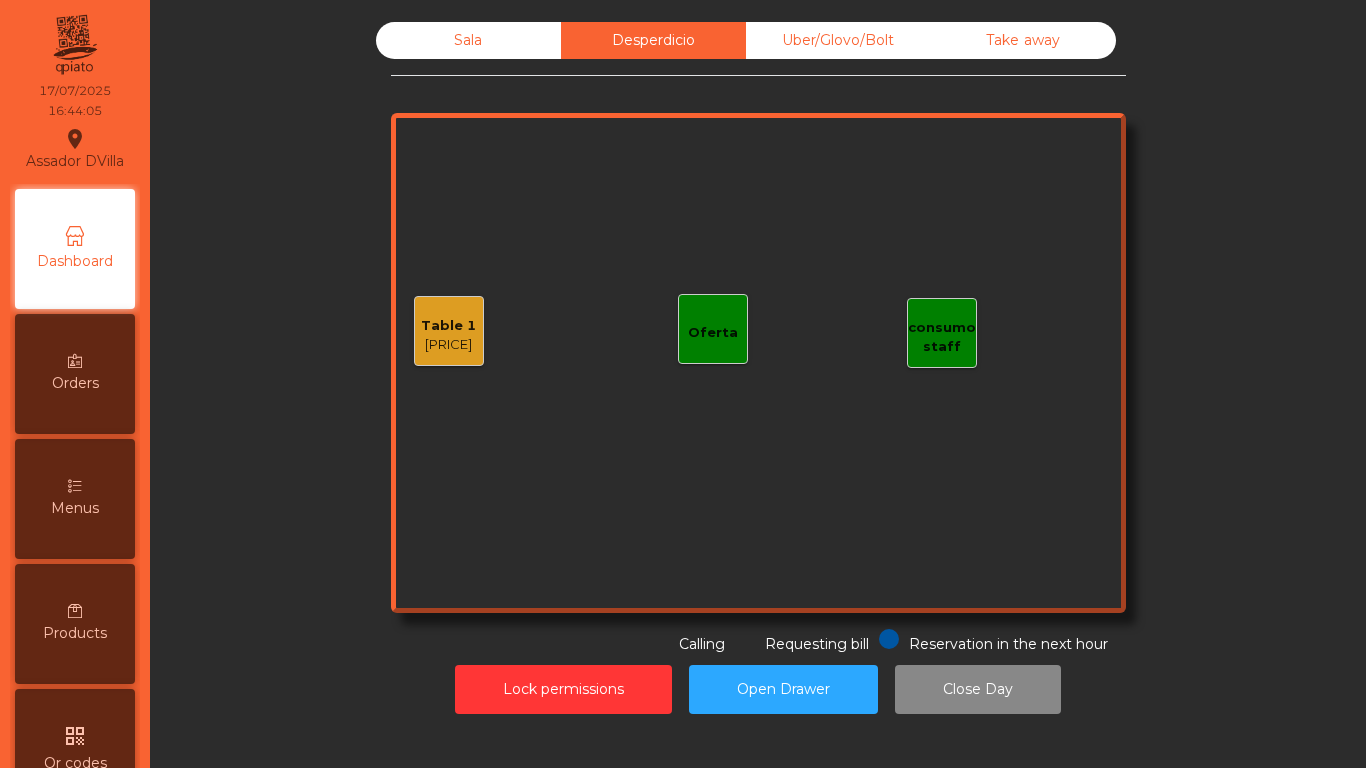 click on "Uber/Glovo/Bolt" 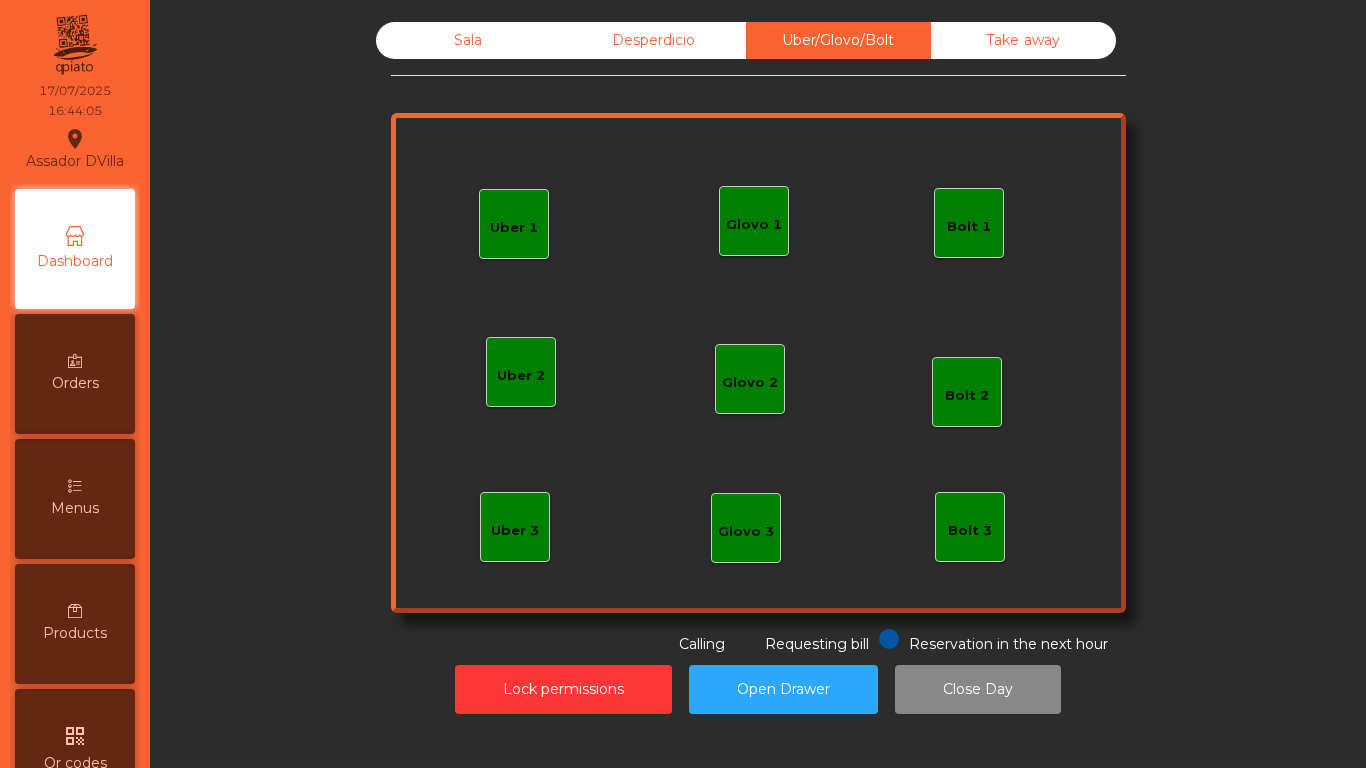 click on "Take away" 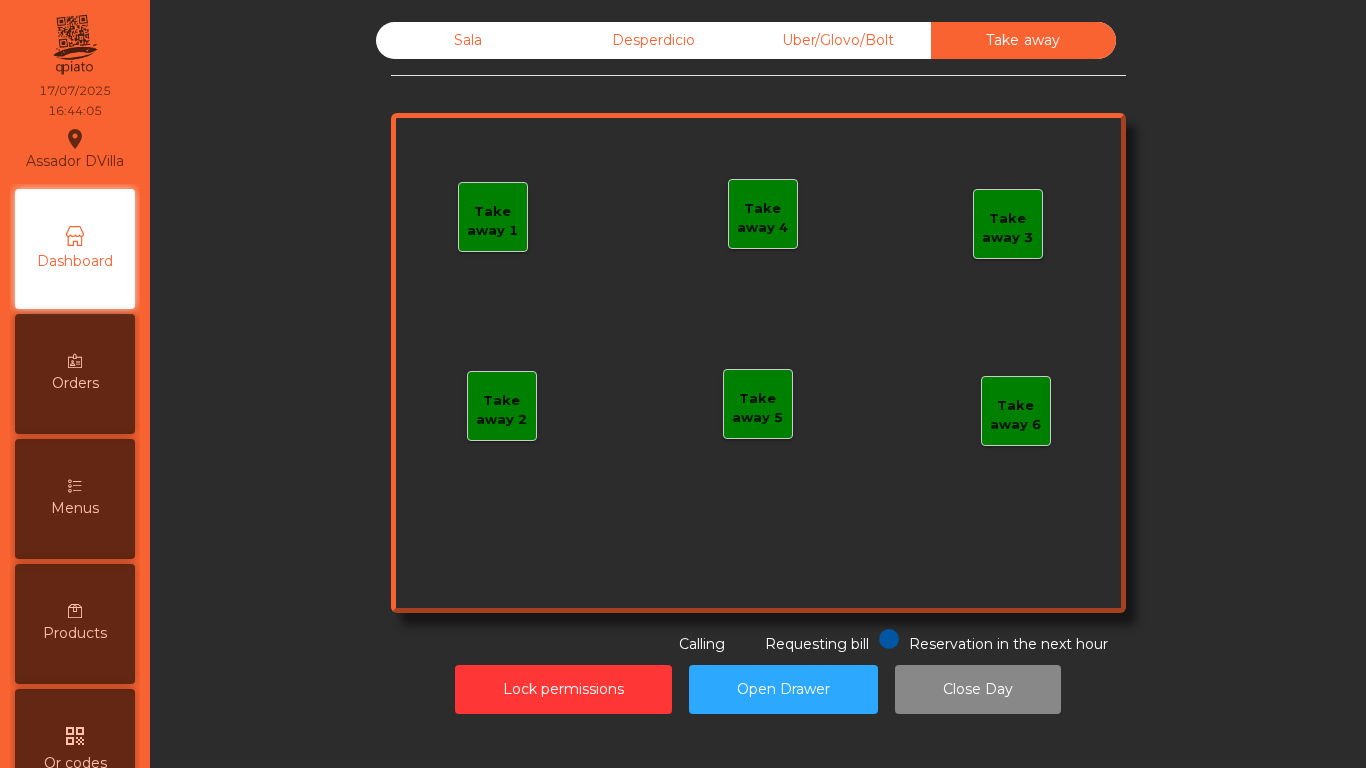 click on "Desperdicio" 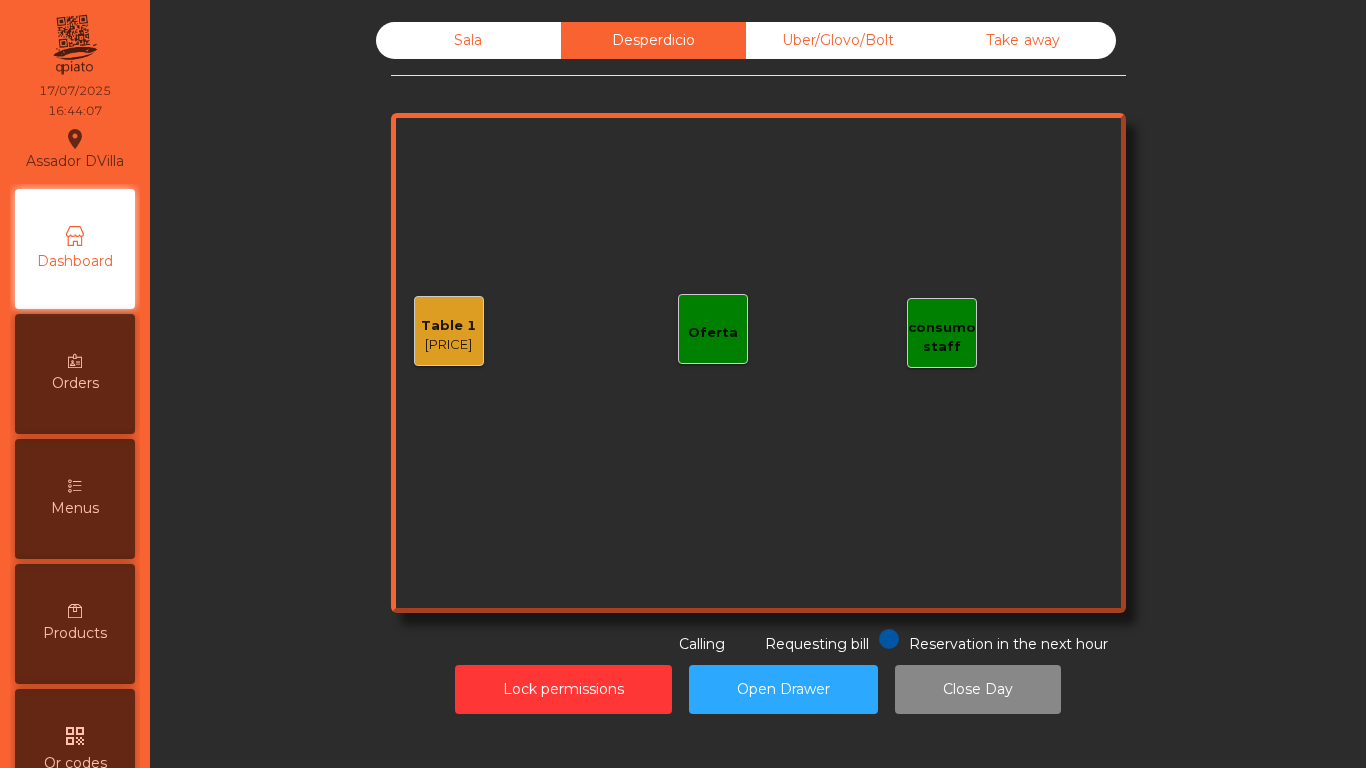 click on "5 €" 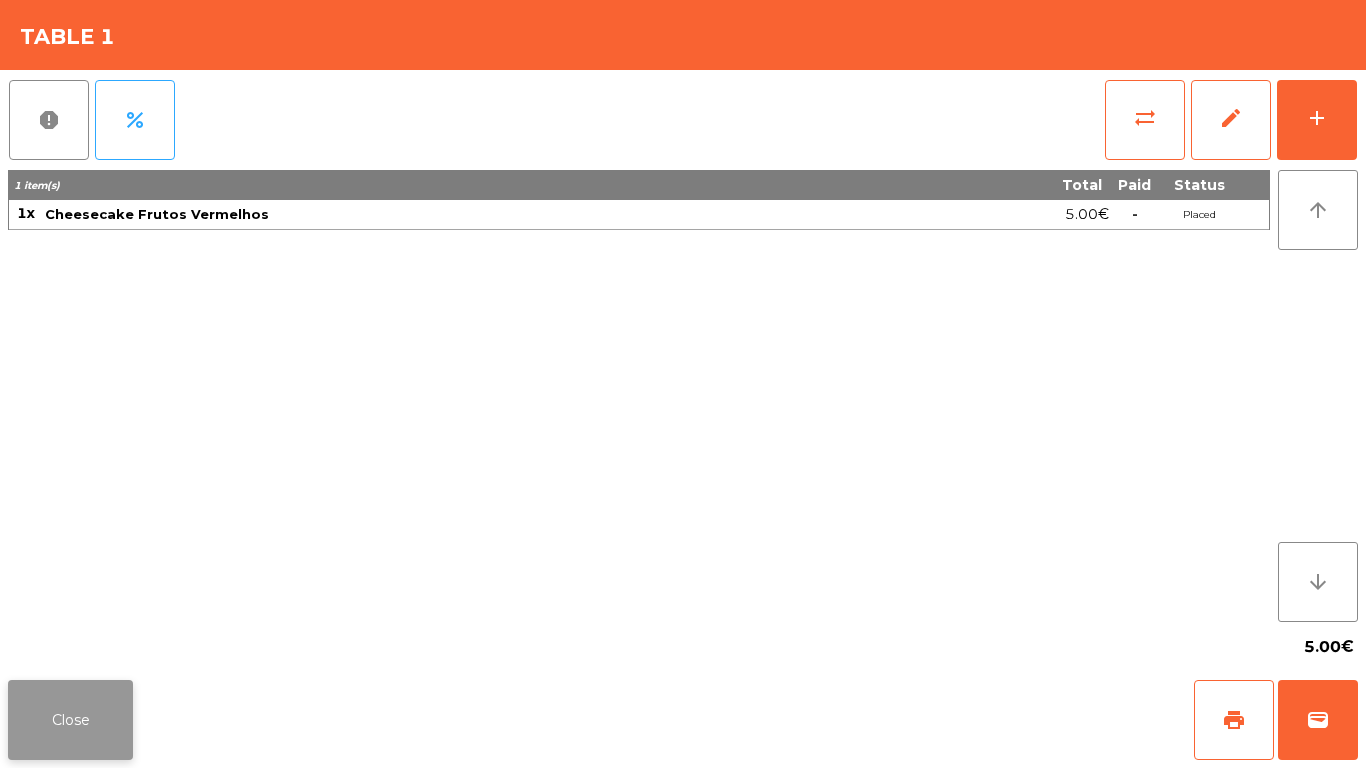 click on "Close" 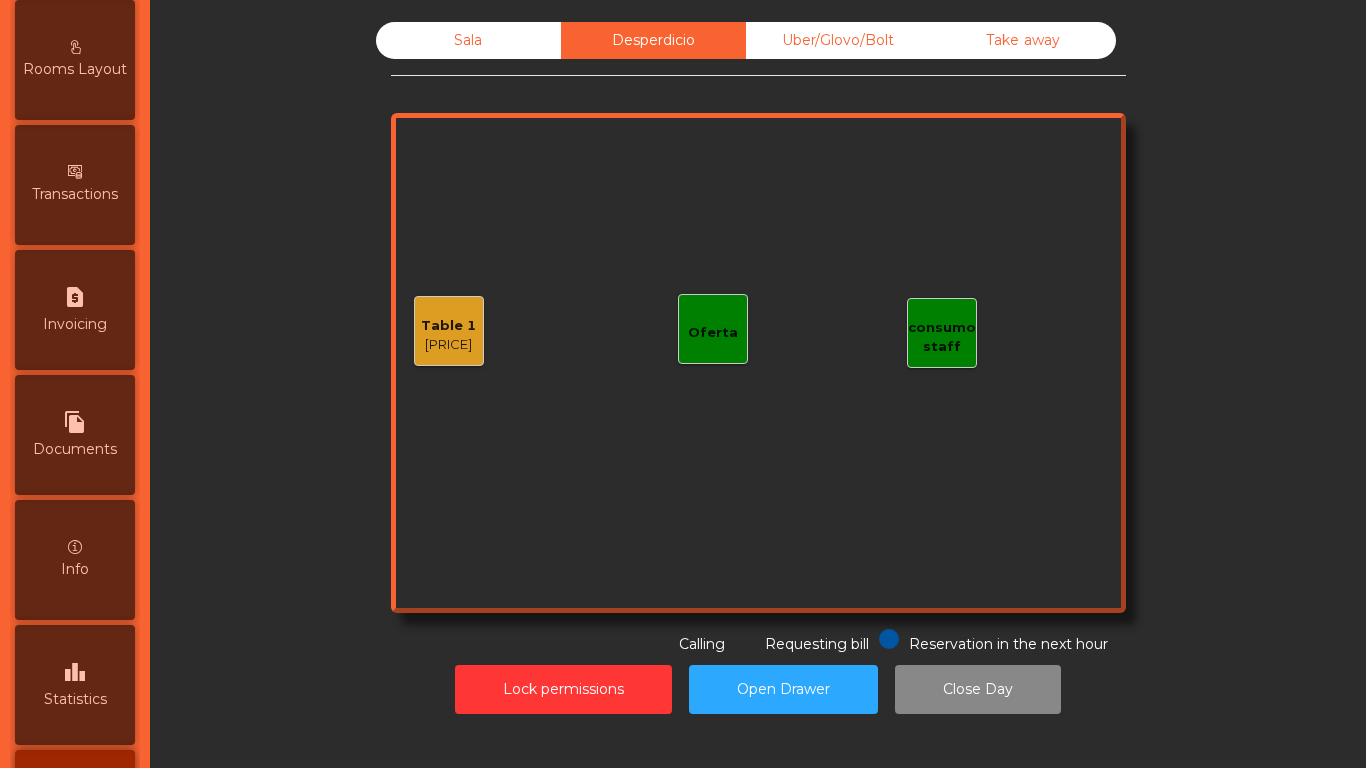 scroll, scrollTop: 1056, scrollLeft: 0, axis: vertical 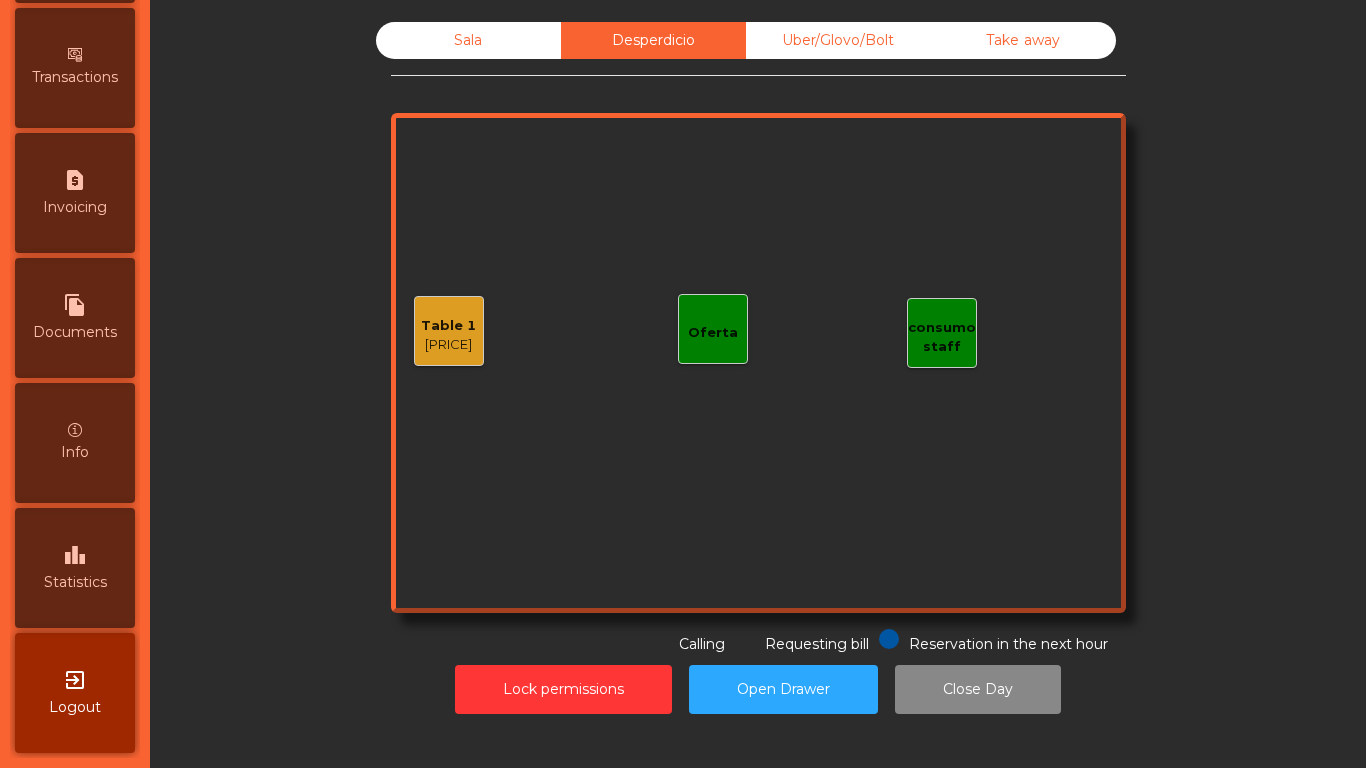 click on "Statistics" at bounding box center [75, 582] 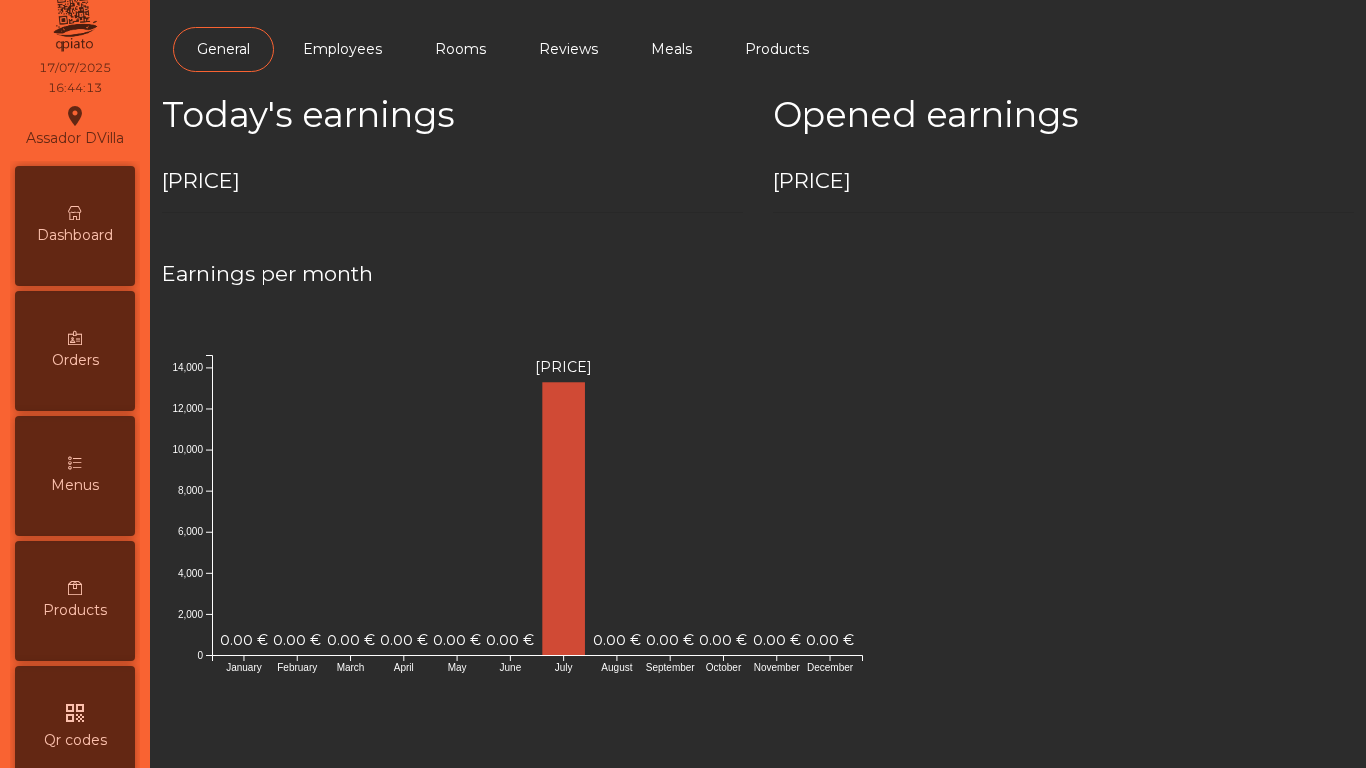 scroll, scrollTop: 0, scrollLeft: 0, axis: both 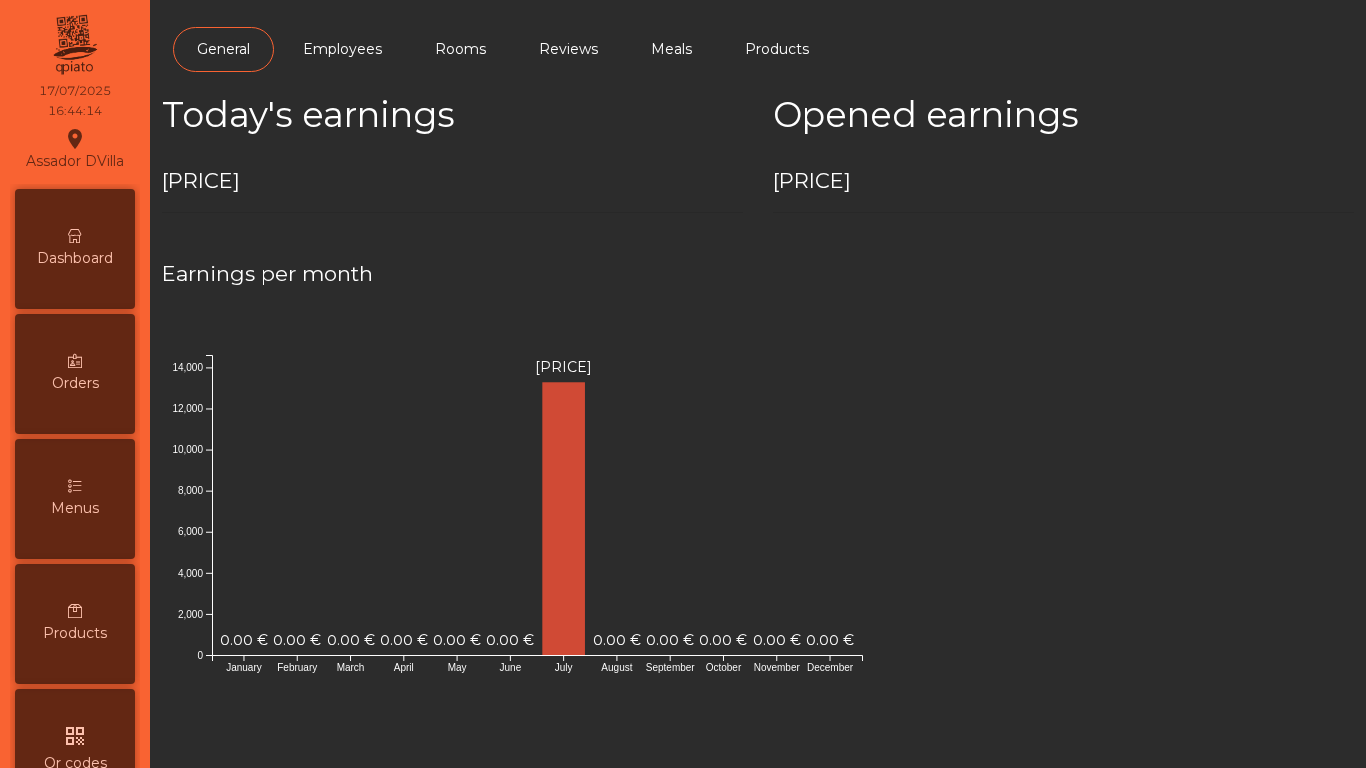 click on "Dashboard" at bounding box center (75, 258) 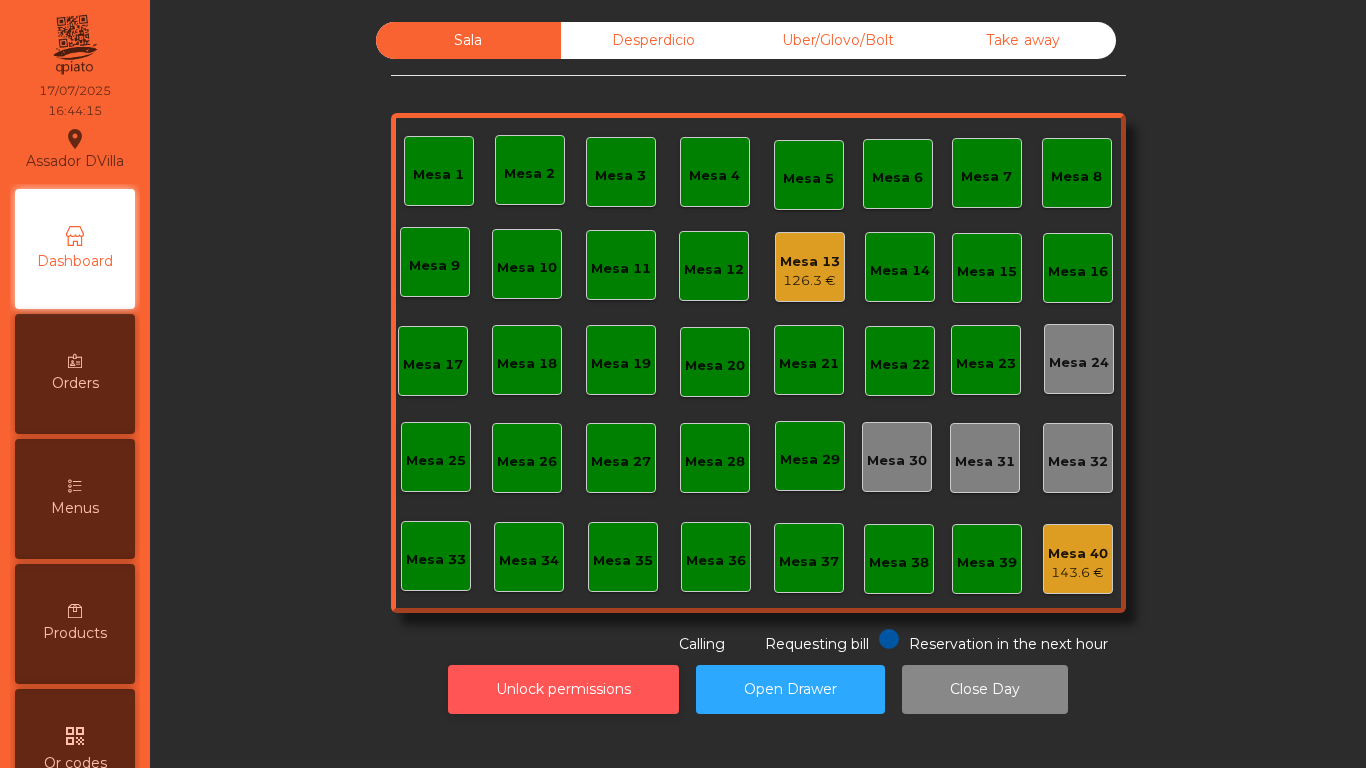 click on "Unlock permissions" 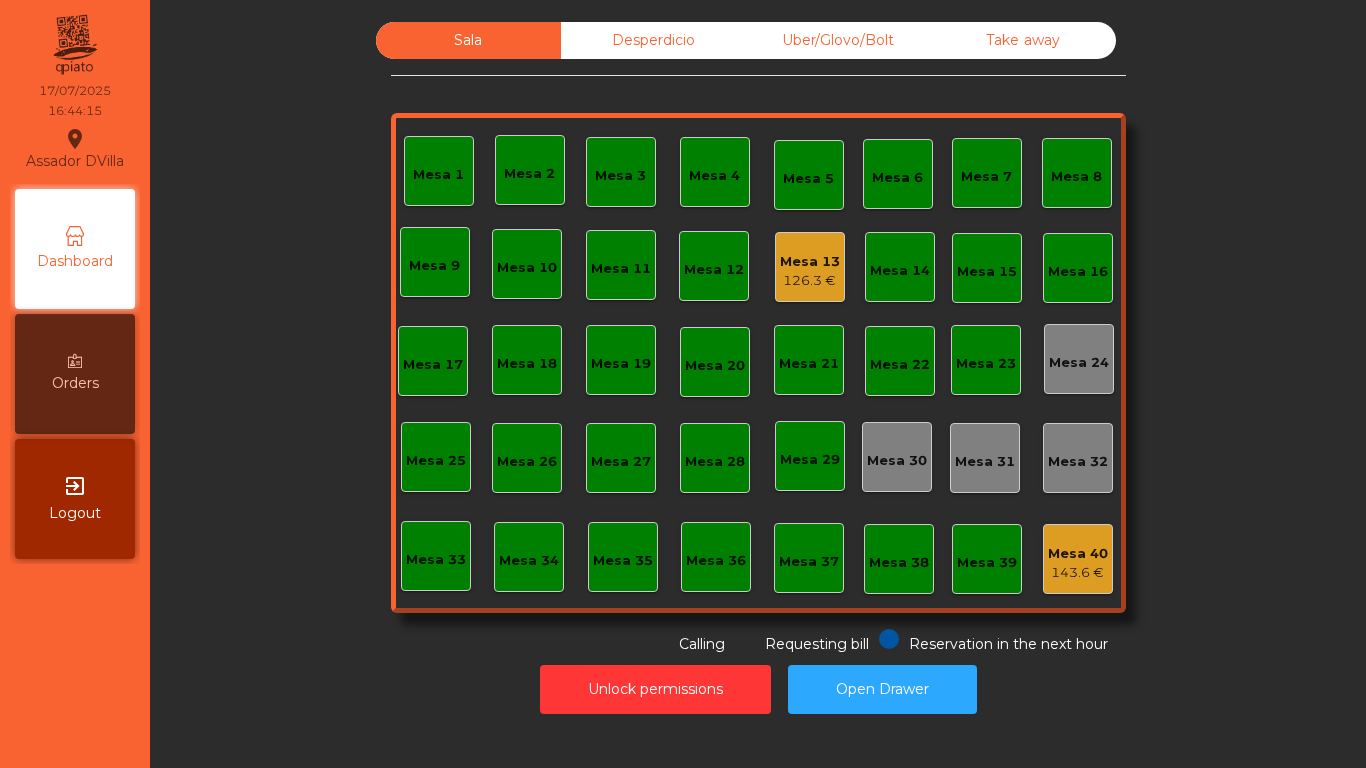 click on "Unlock permissions   Open Drawer" 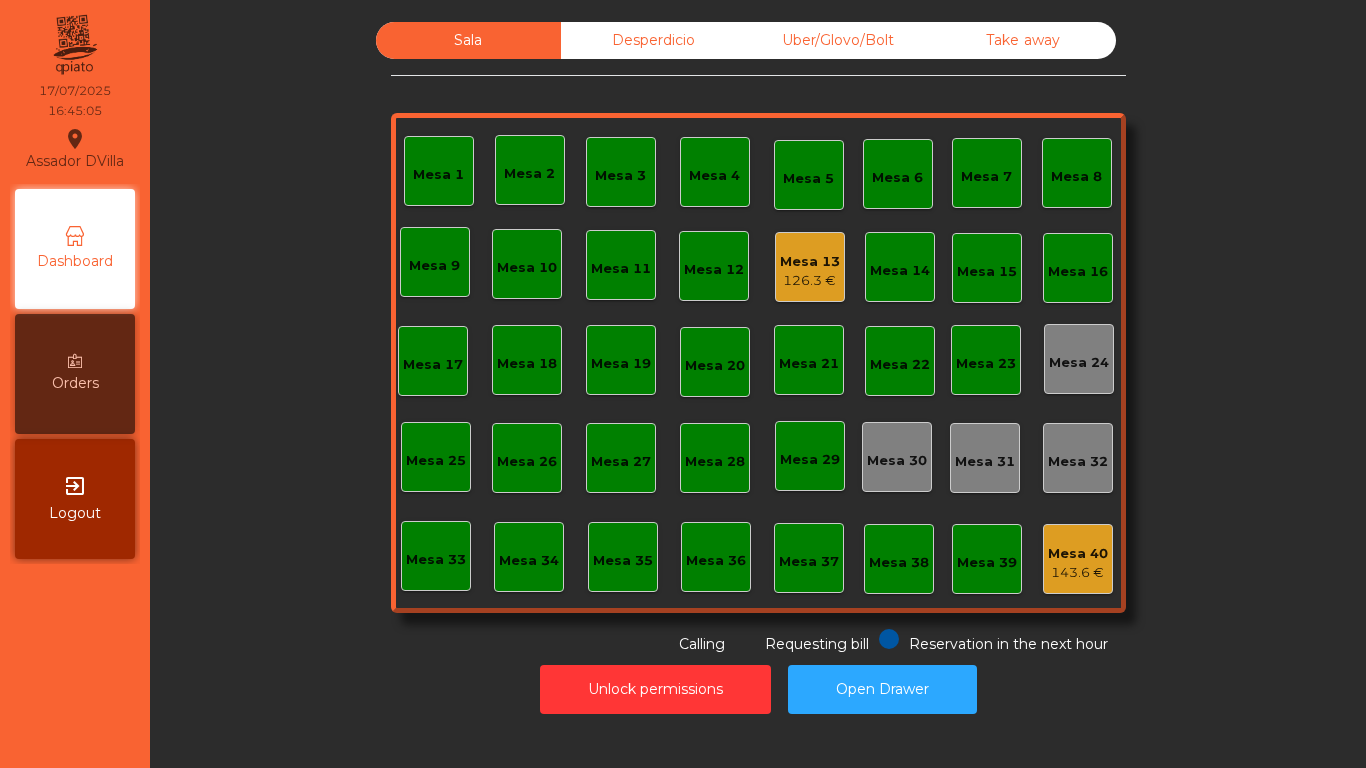 click on "Mesa 13" 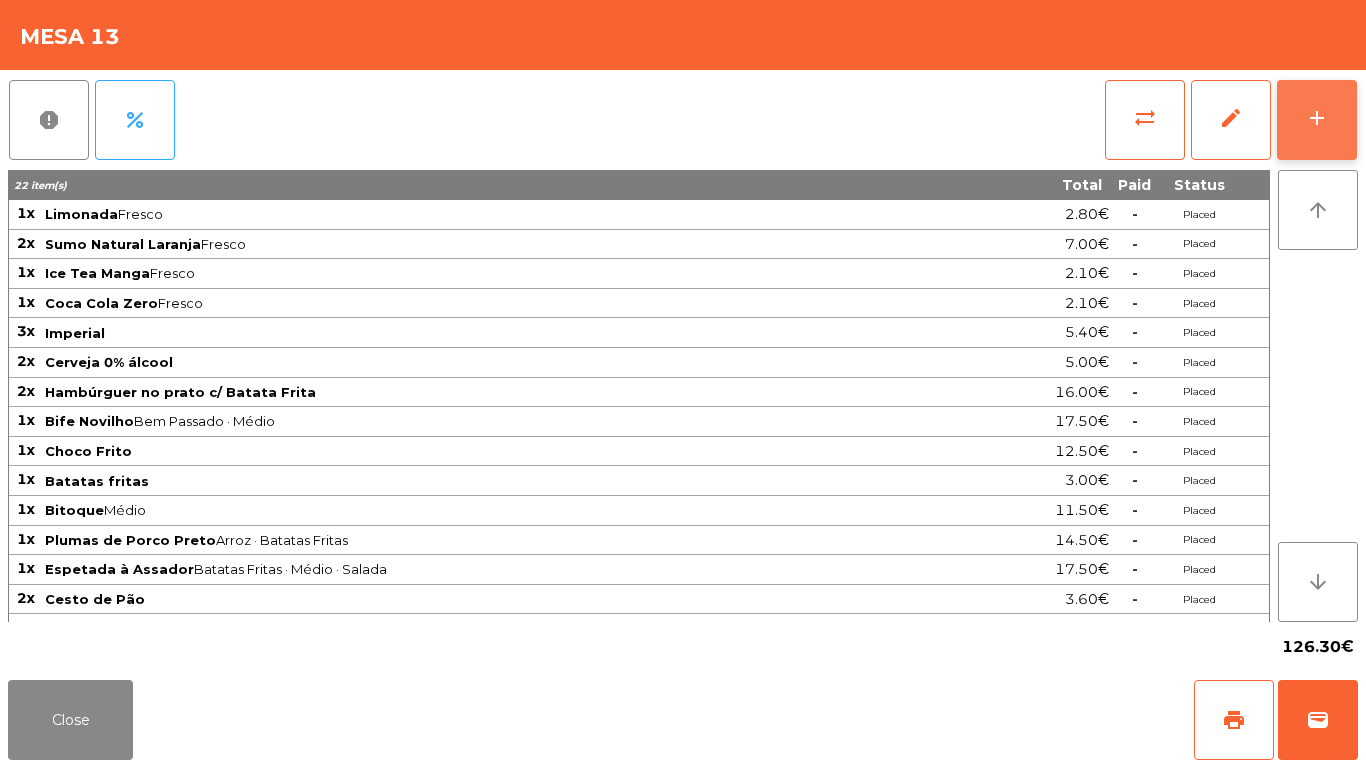 click on "add" 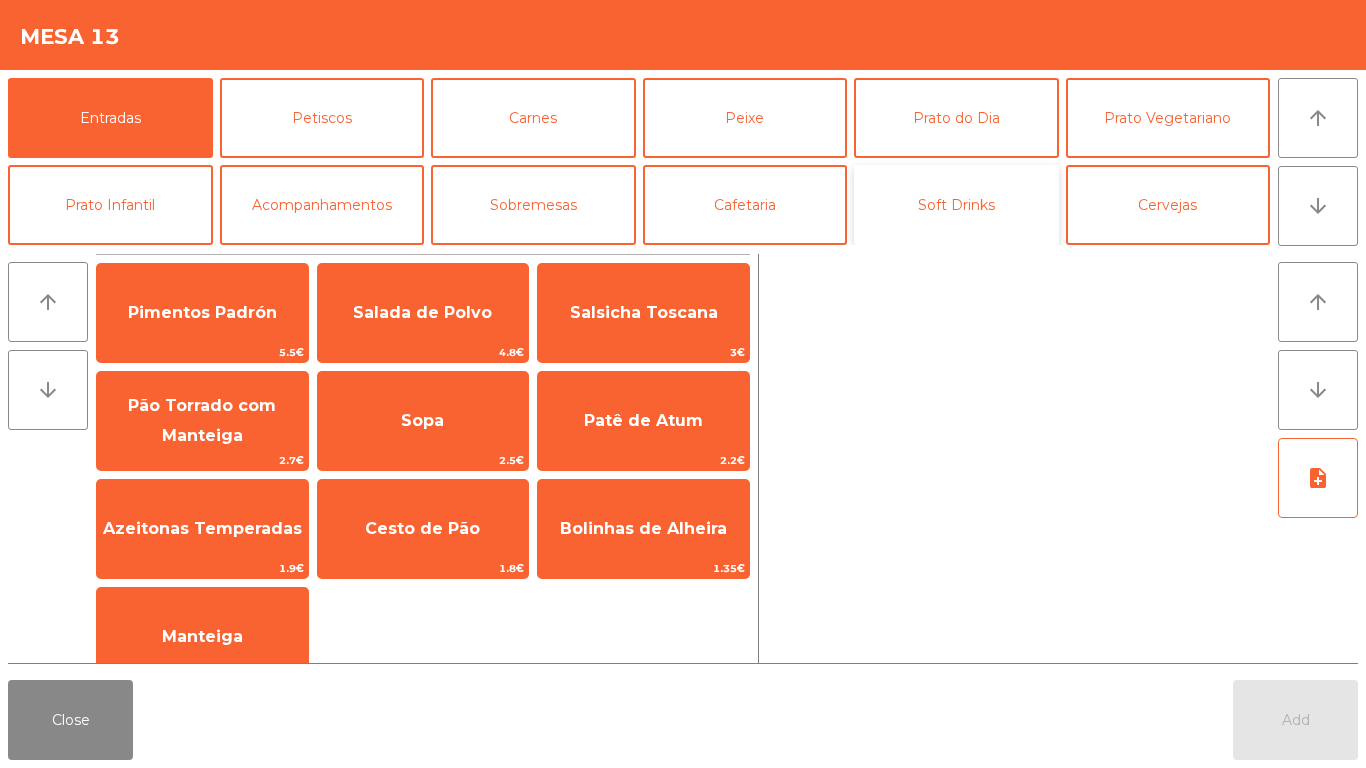 click on "Soft Drinks" 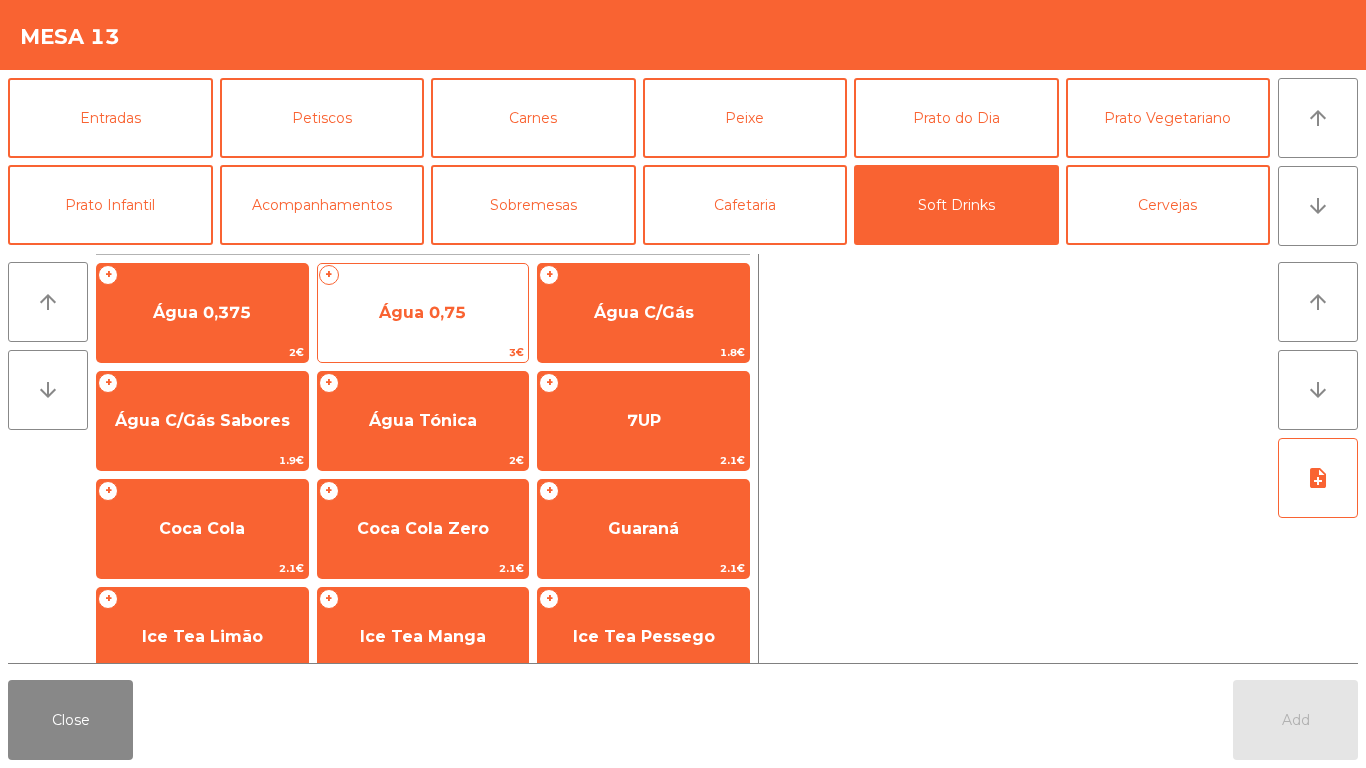 click on "Água 0,75" 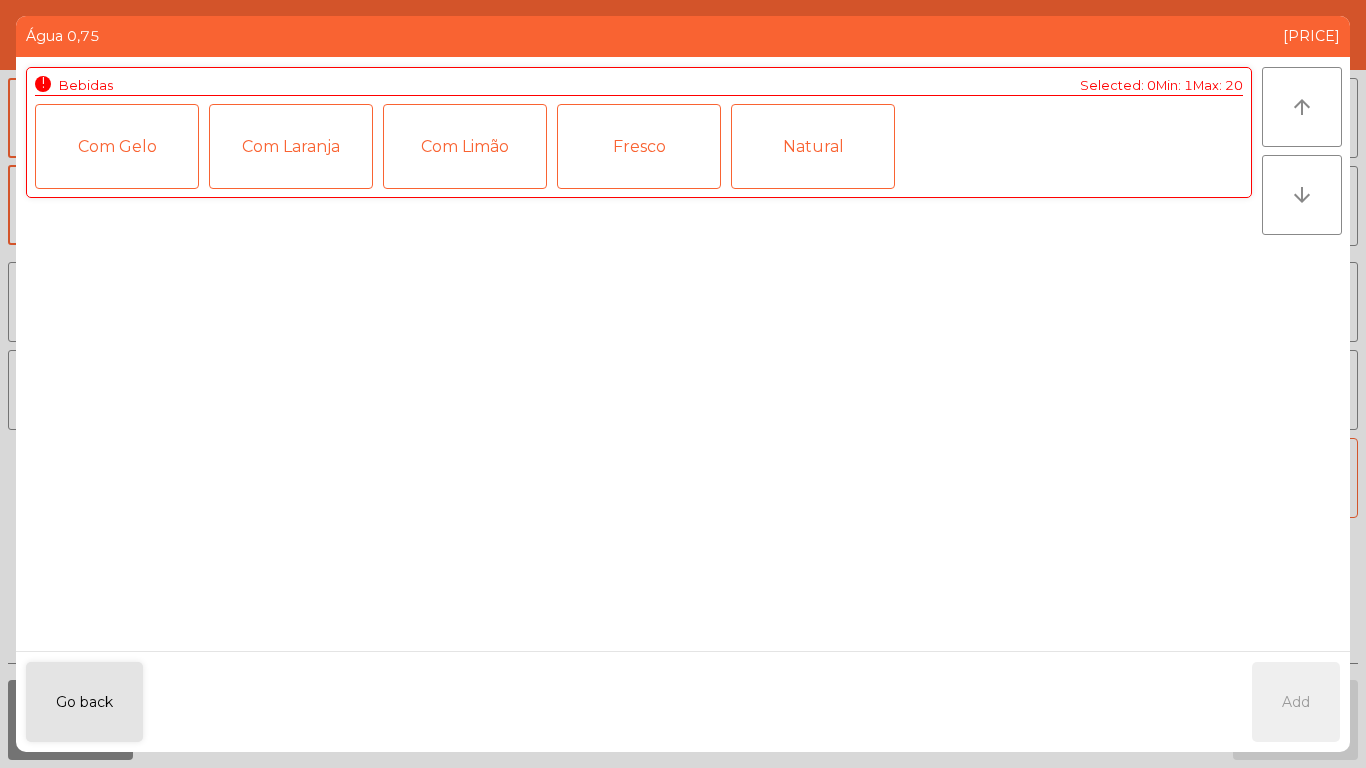 click on "Fresco" 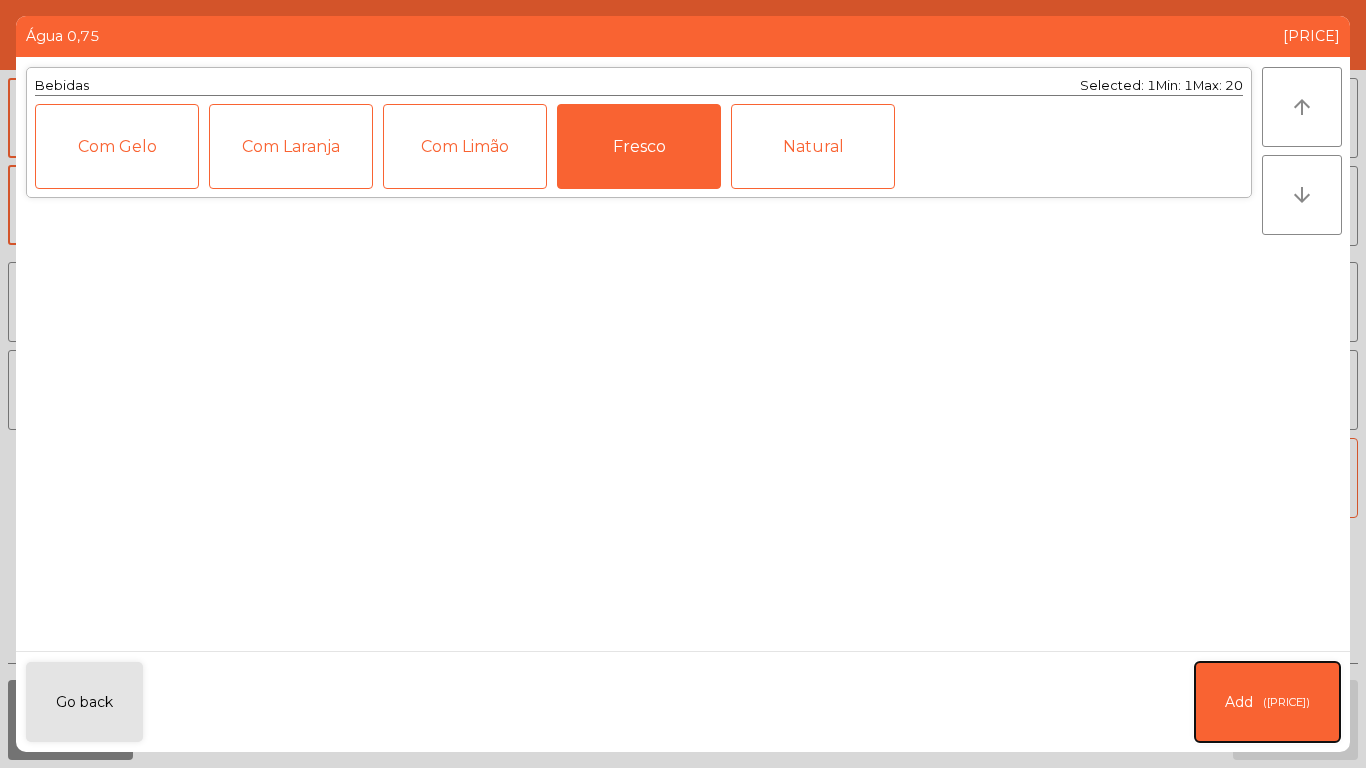 click on "Add   (+[PRICE]€)" 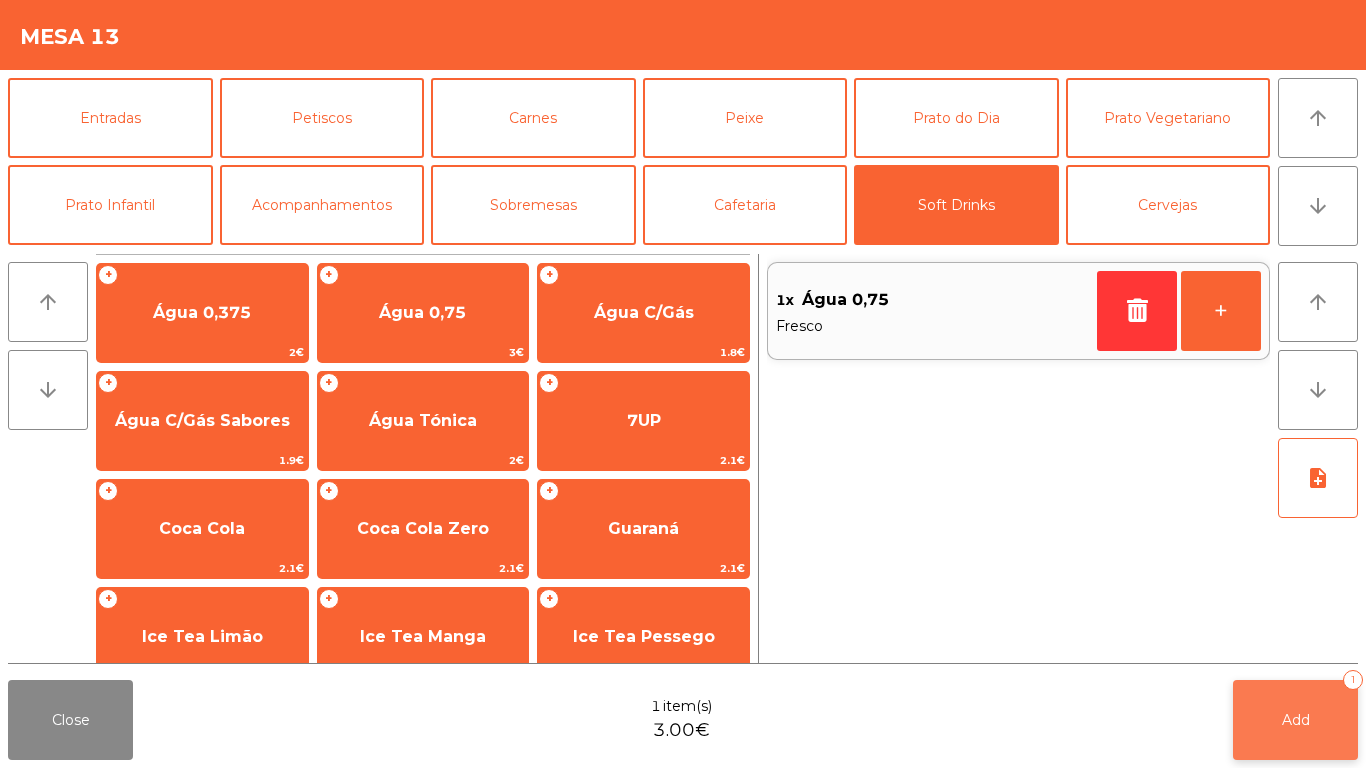 click on "Add" 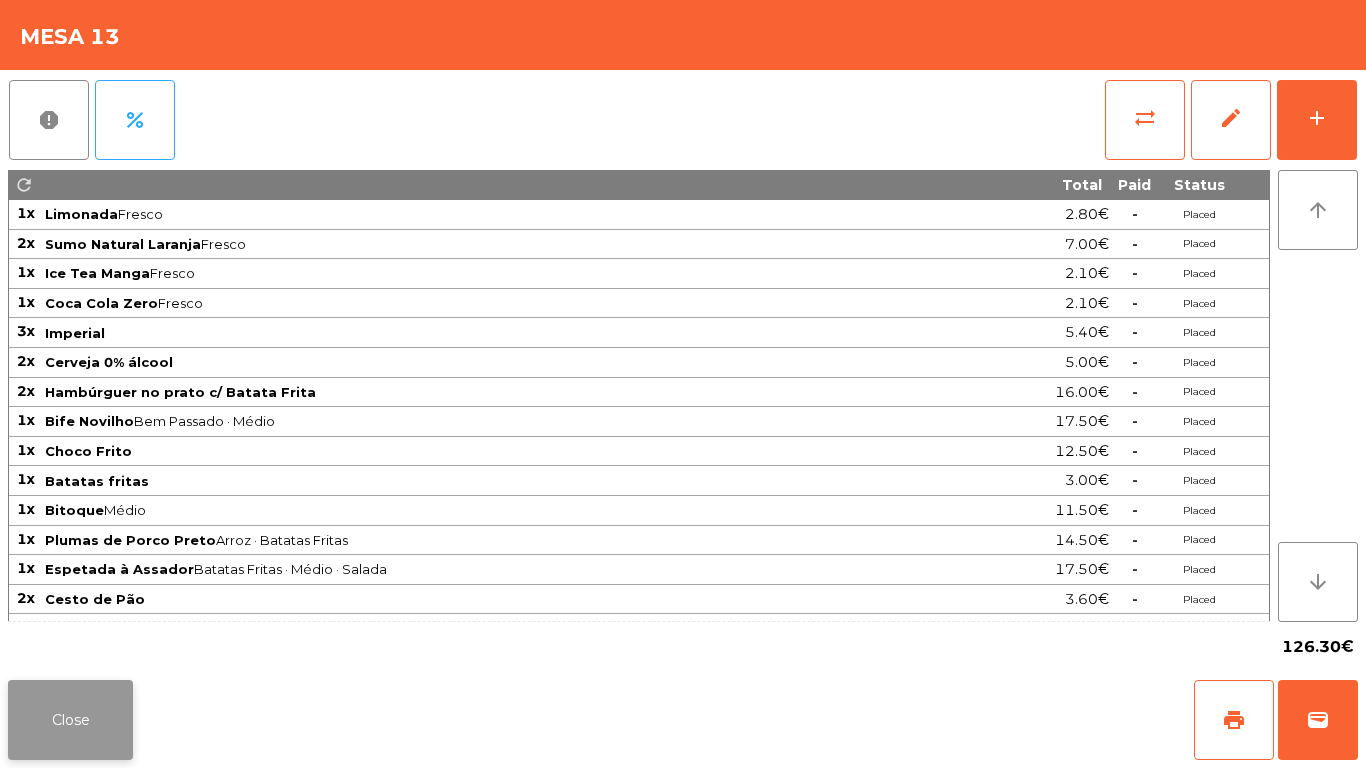 click on "Close" 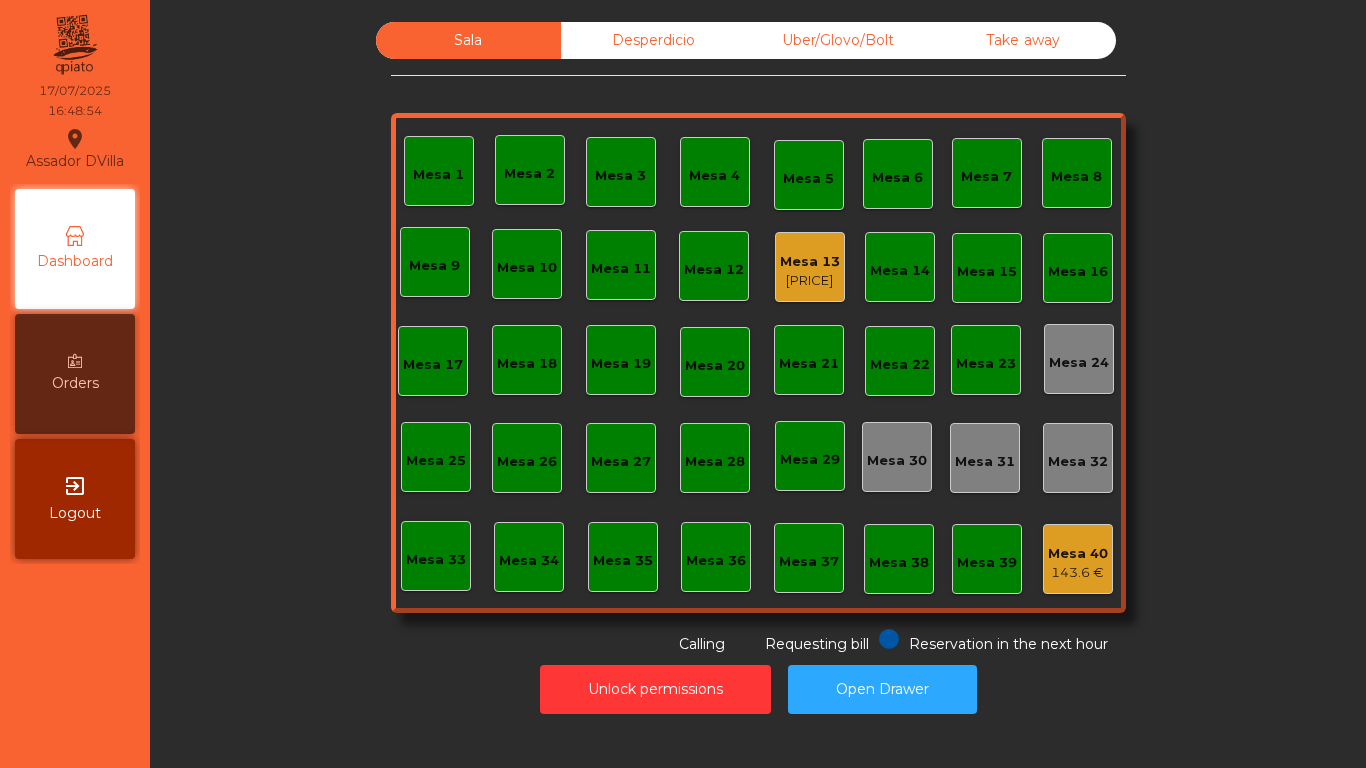 click on "129.3 €" 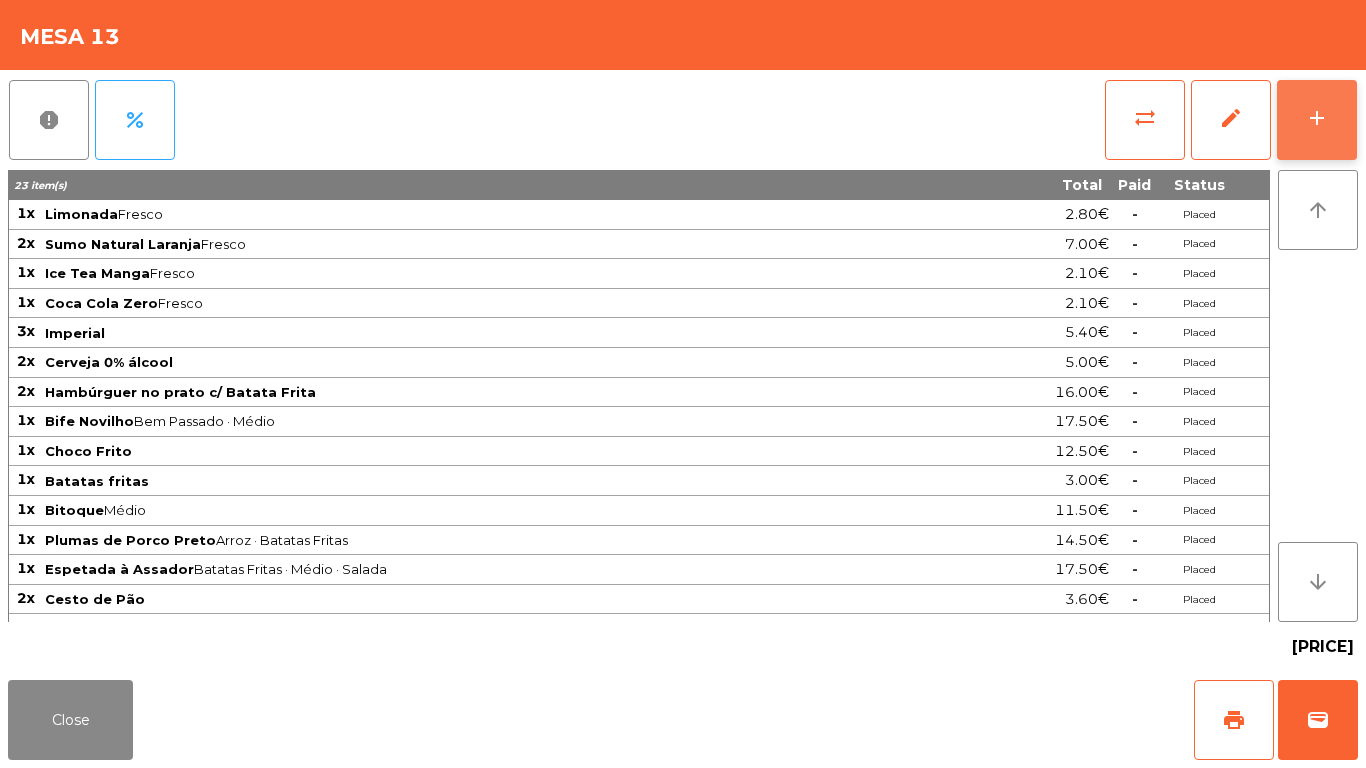 click on "add" 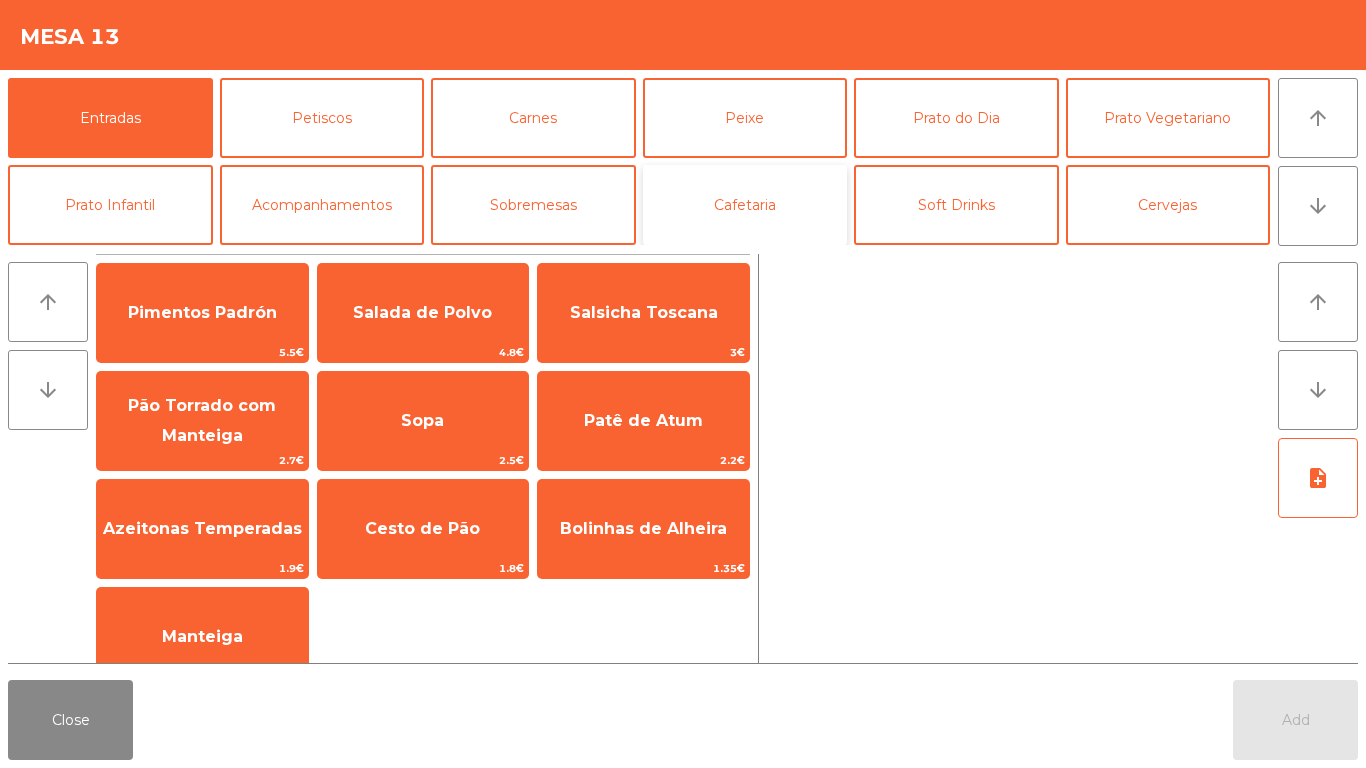 click on "Cafetaria" 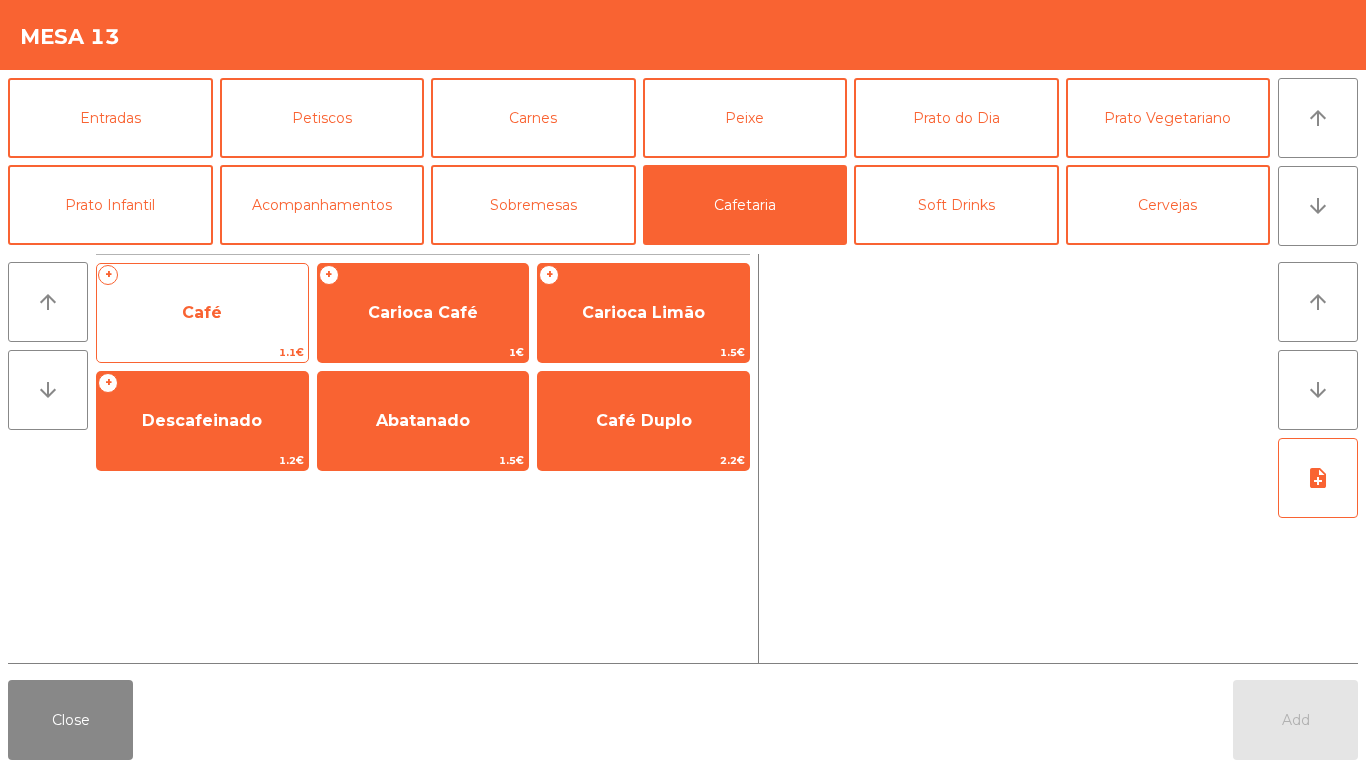 click on "Café" 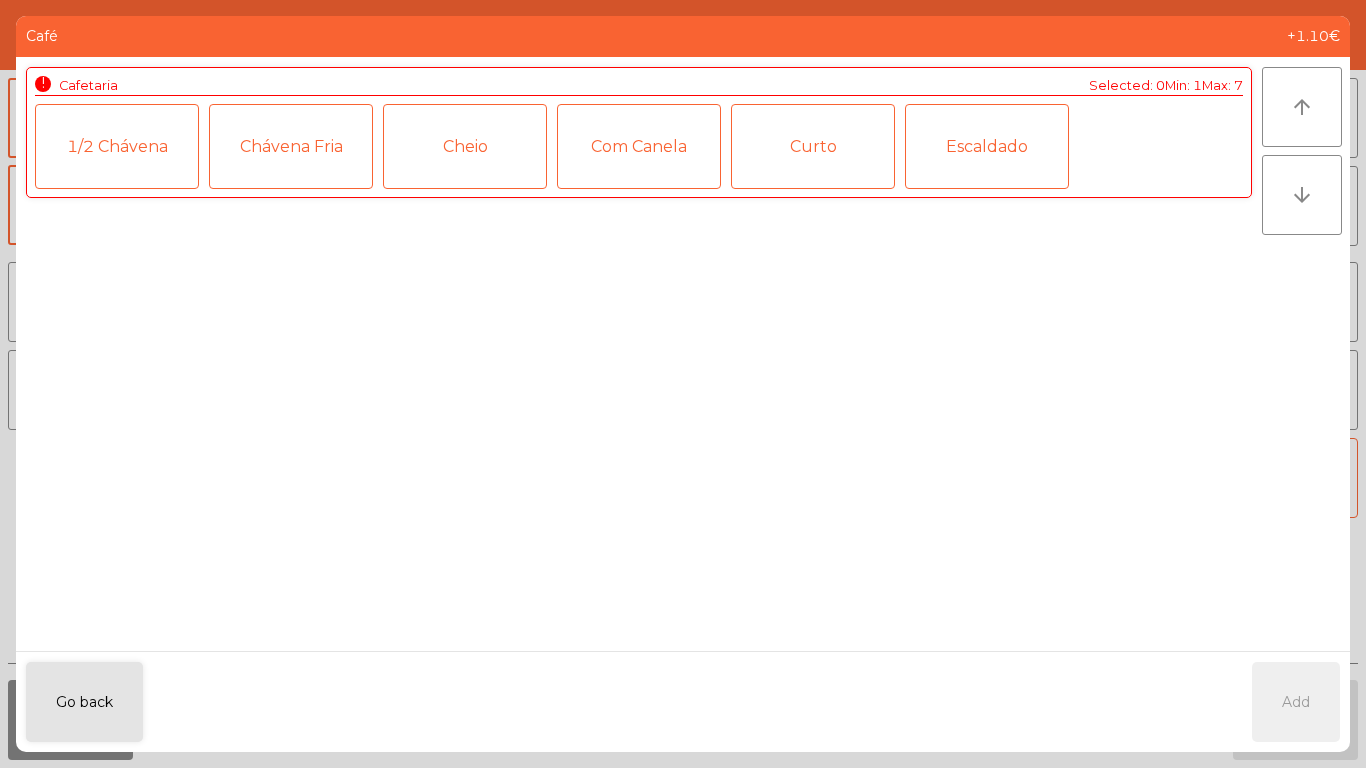 click on "Curto" 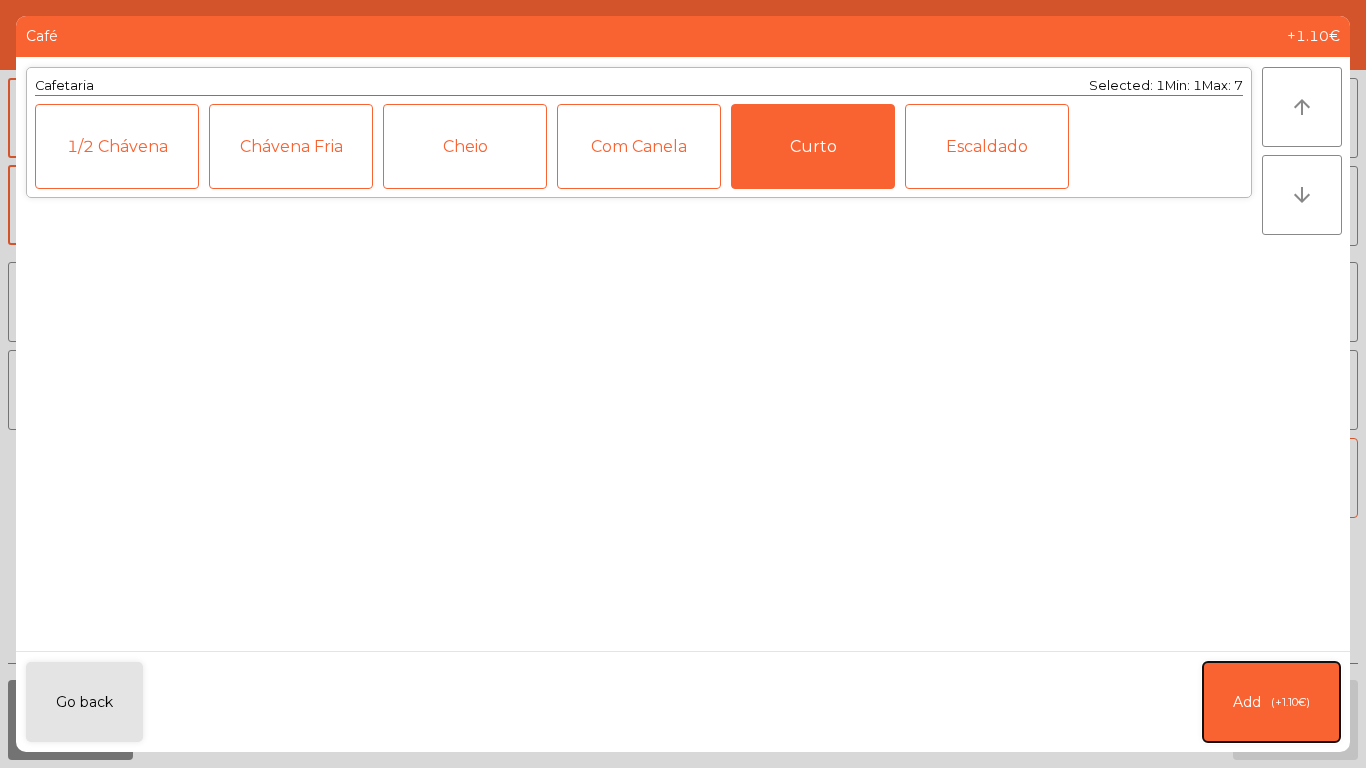 click on "Add   (+1.10€)" 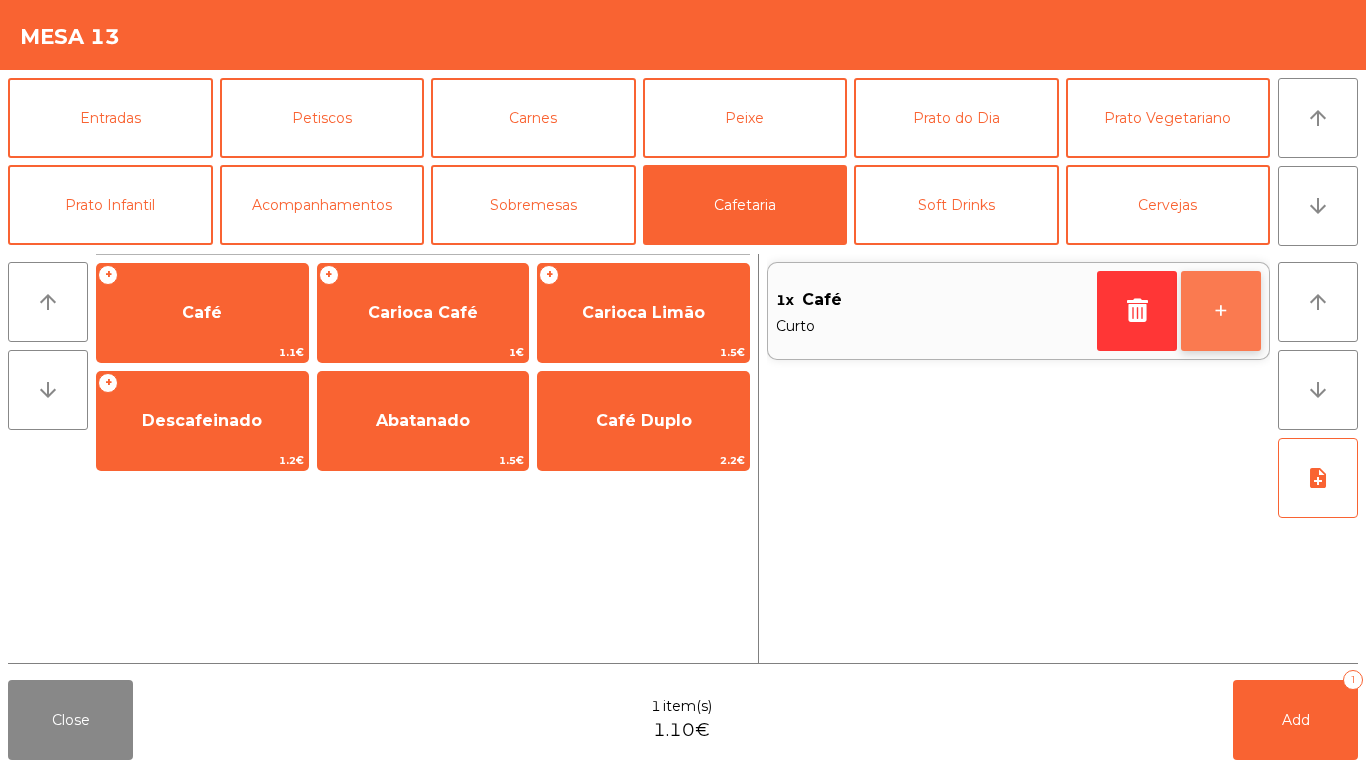 click on "+" 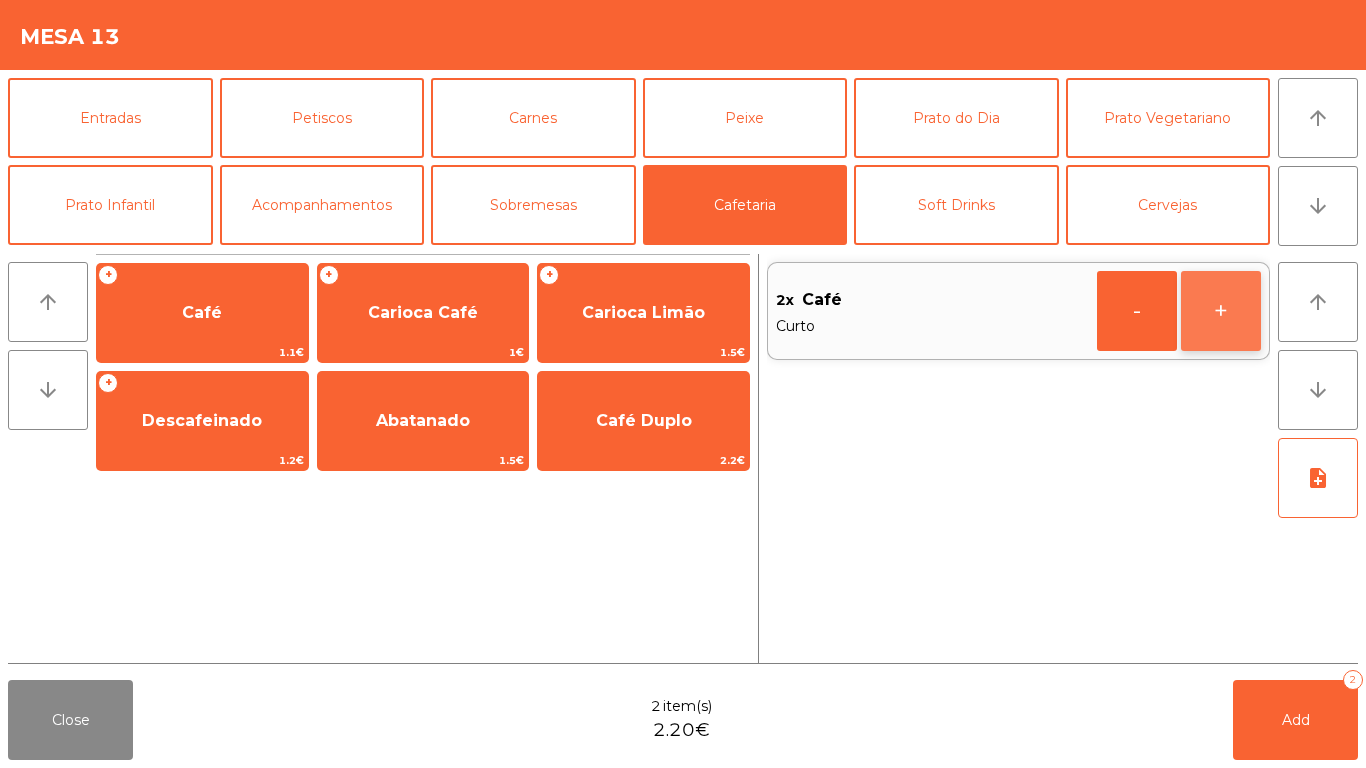 click on "+" 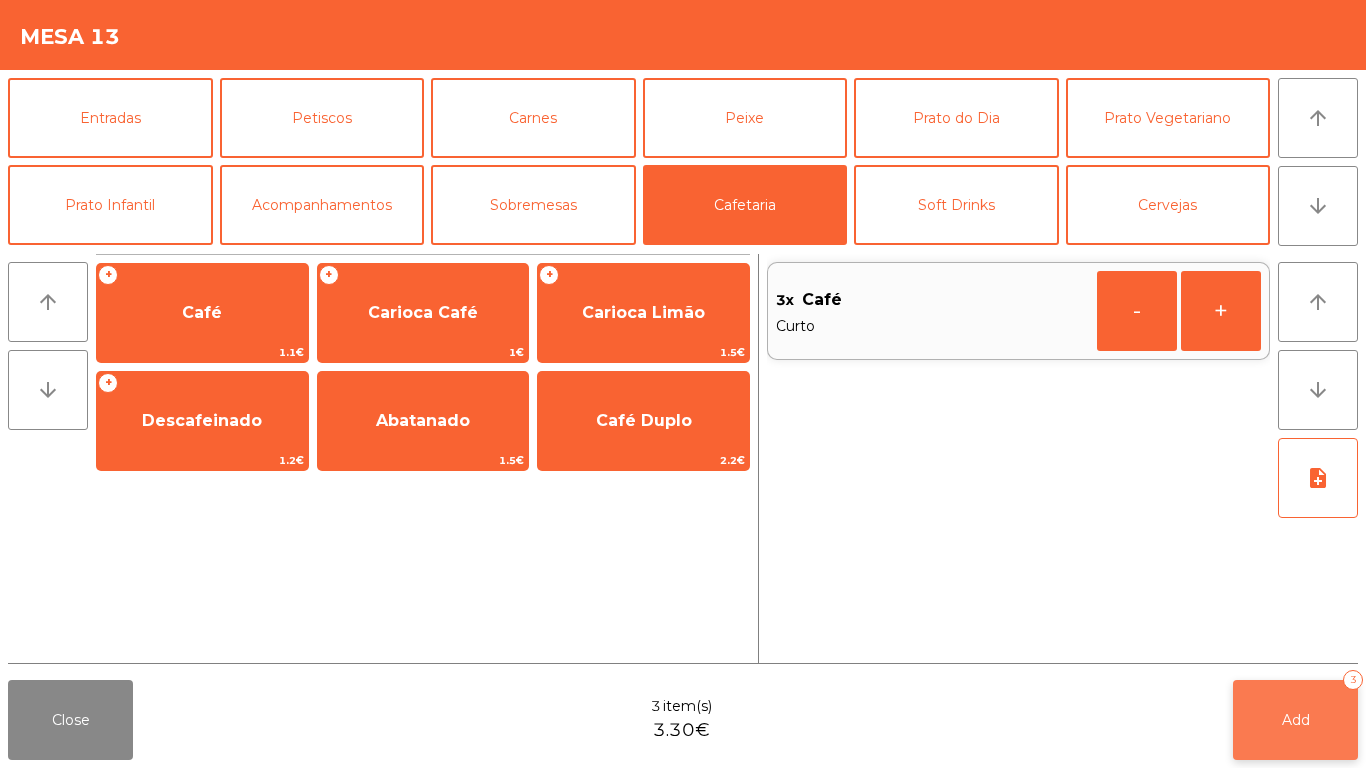 click on "Add   3" 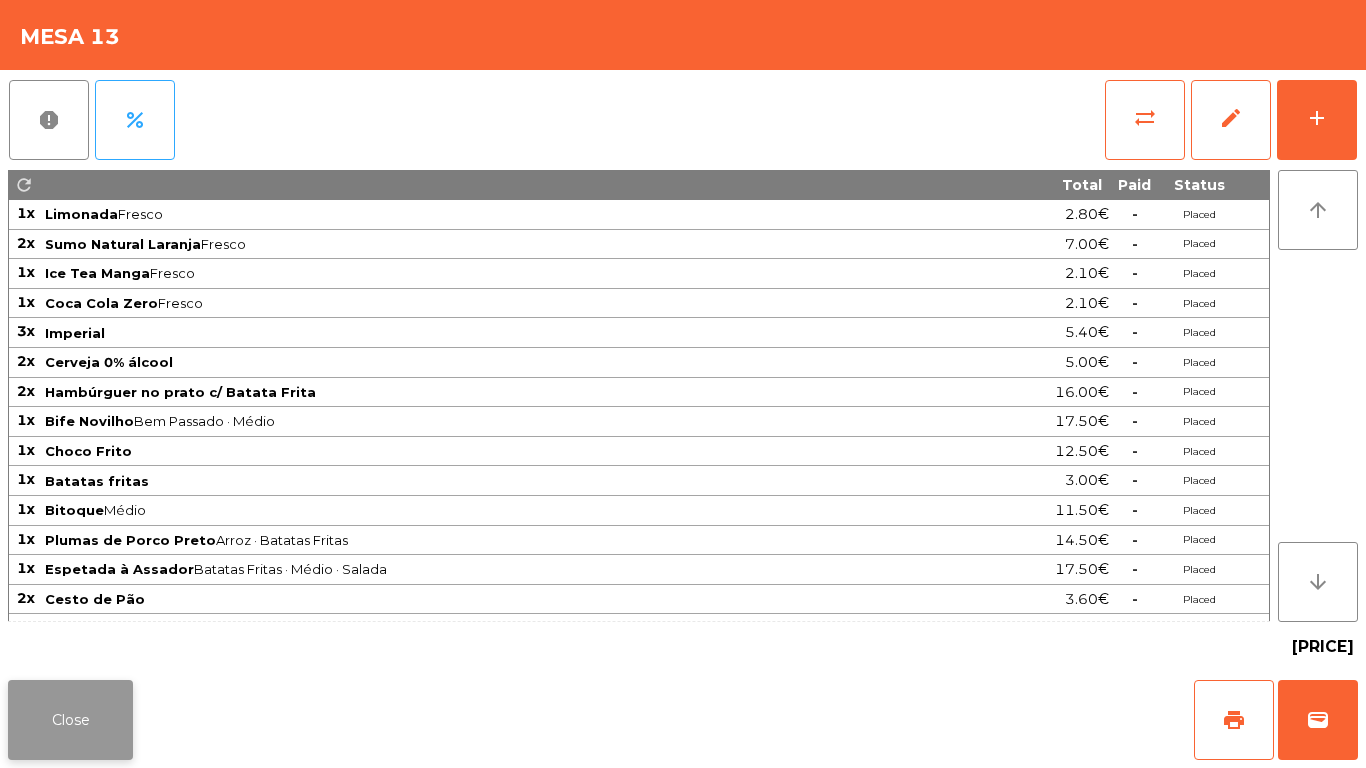 click on "Close" 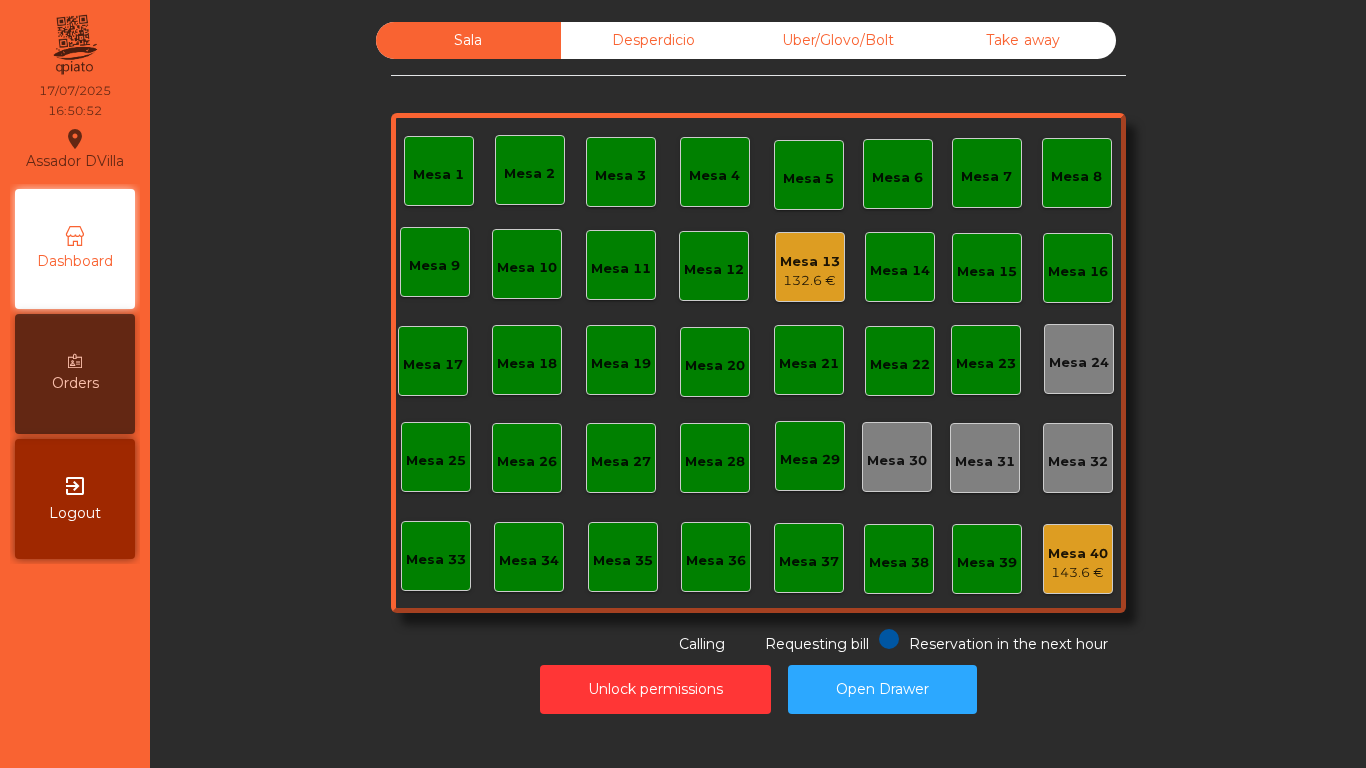click on "Mesa 13" 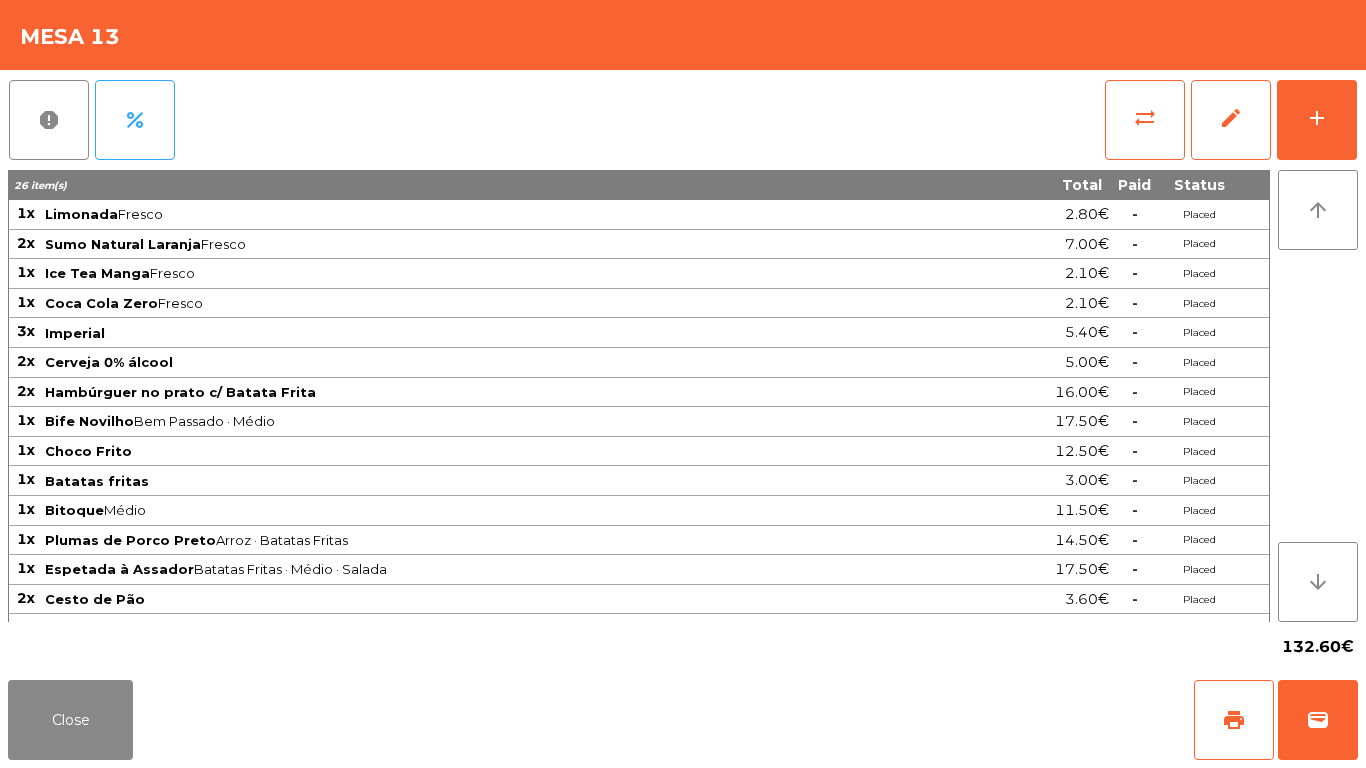 scroll, scrollTop: 111, scrollLeft: 0, axis: vertical 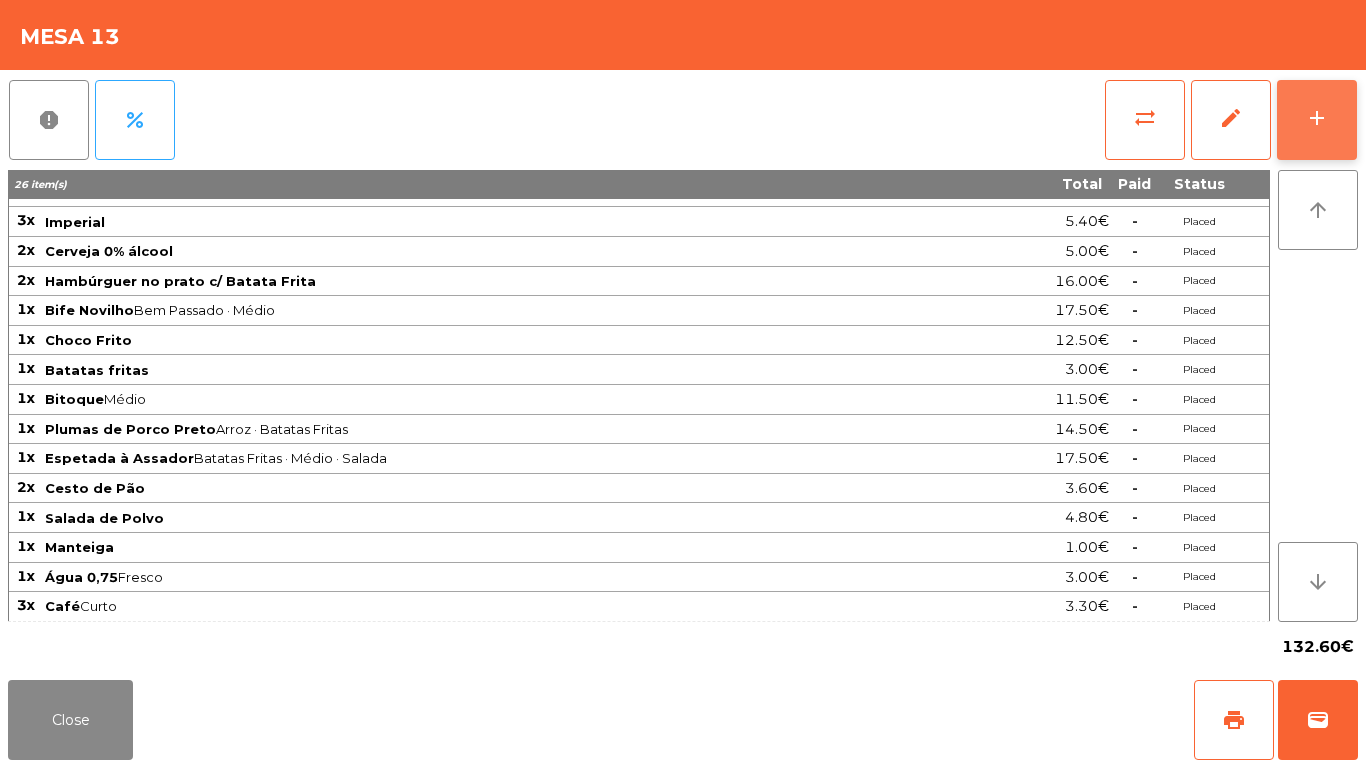 click on "add" 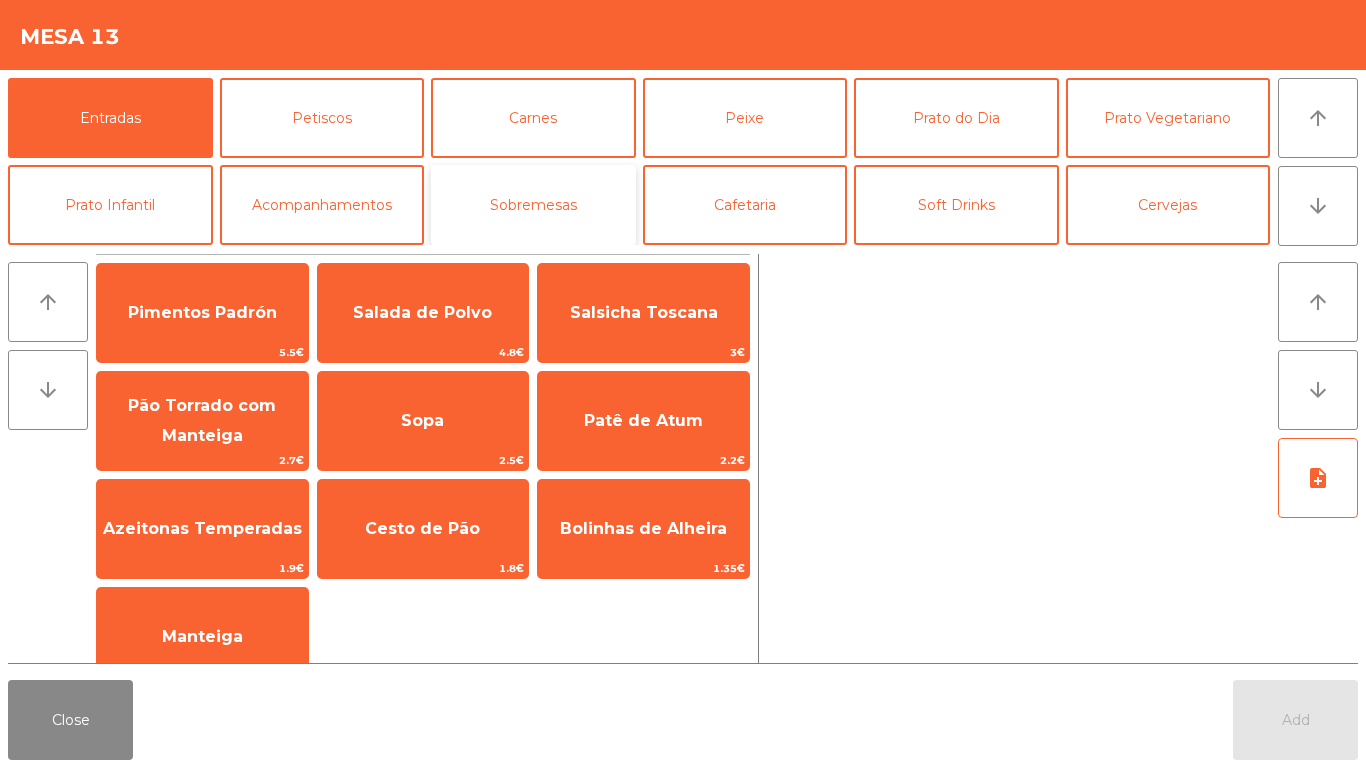 click on "Sobremesas" 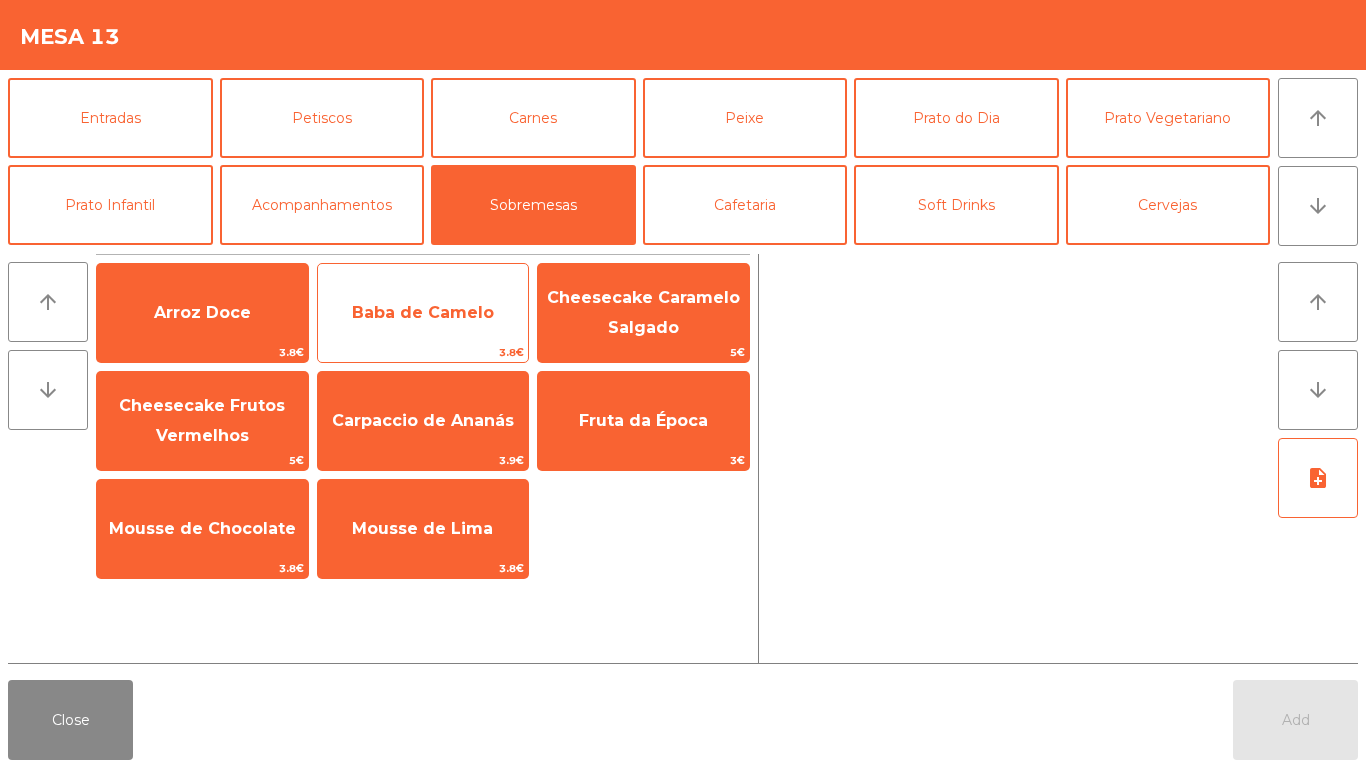 click on "Baba de Camelo" 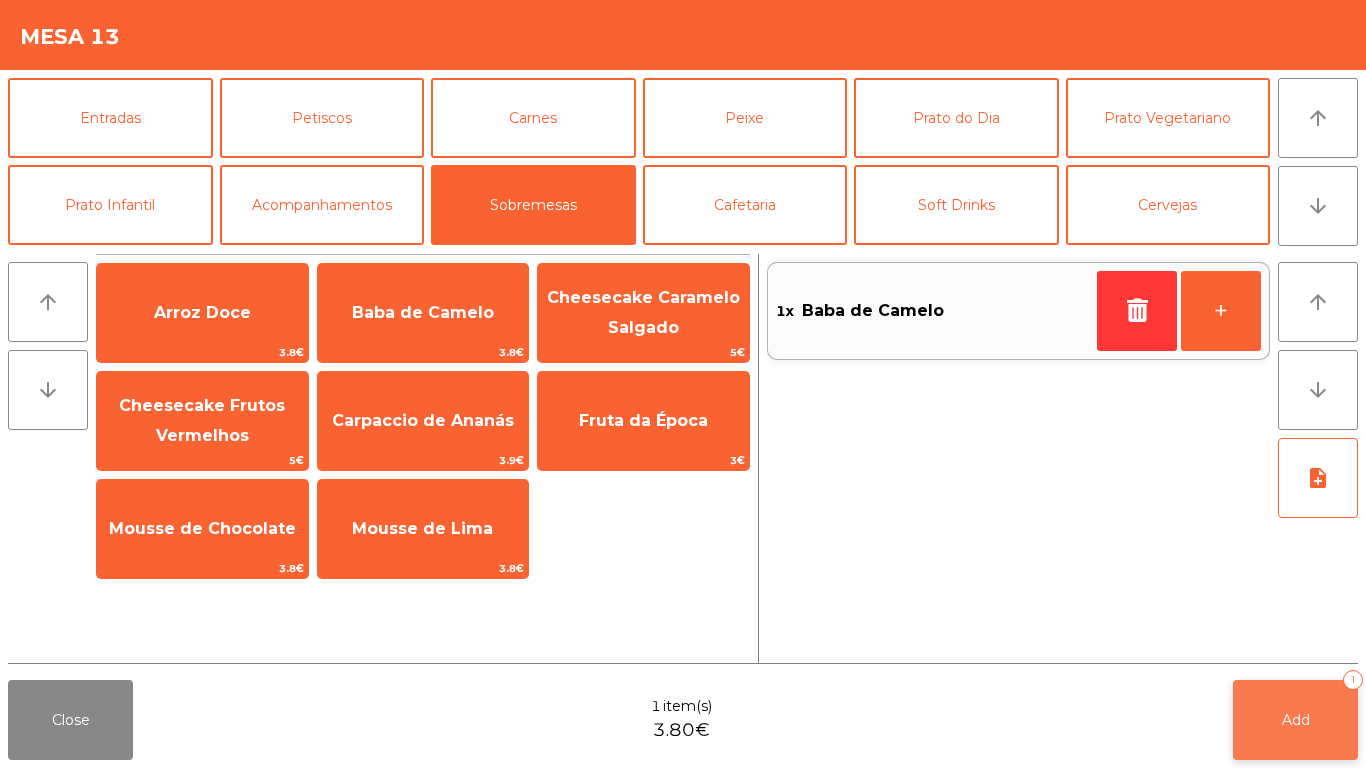click on "Add" 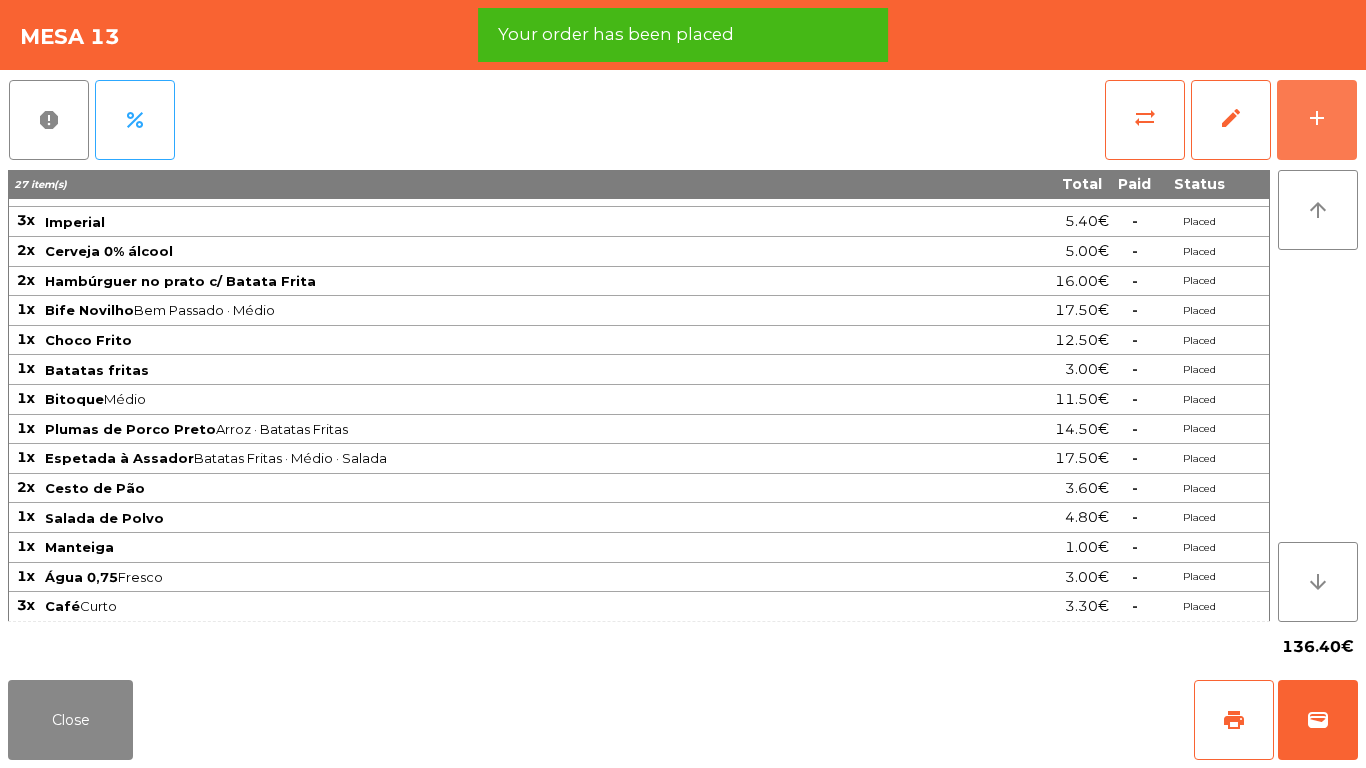 scroll, scrollTop: 141, scrollLeft: 0, axis: vertical 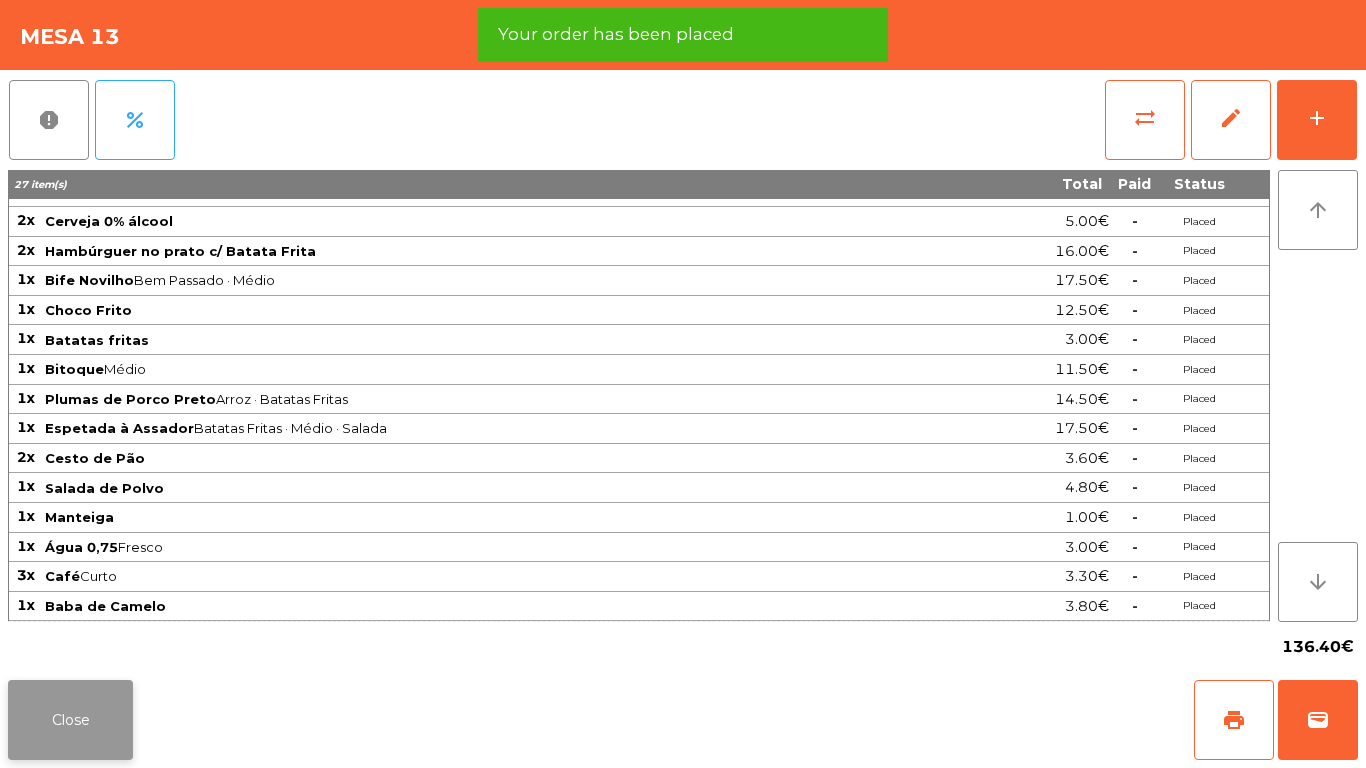 click on "Close" 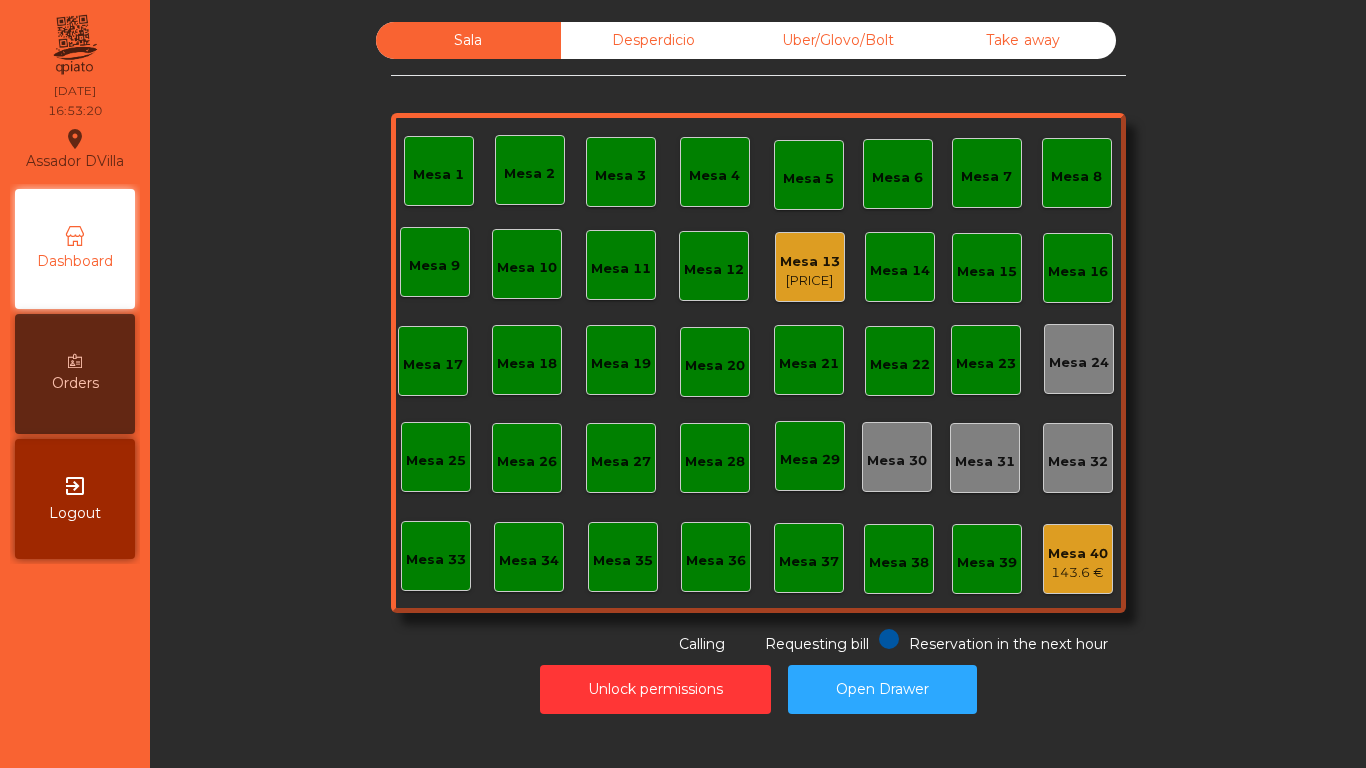 scroll, scrollTop: 0, scrollLeft: 0, axis: both 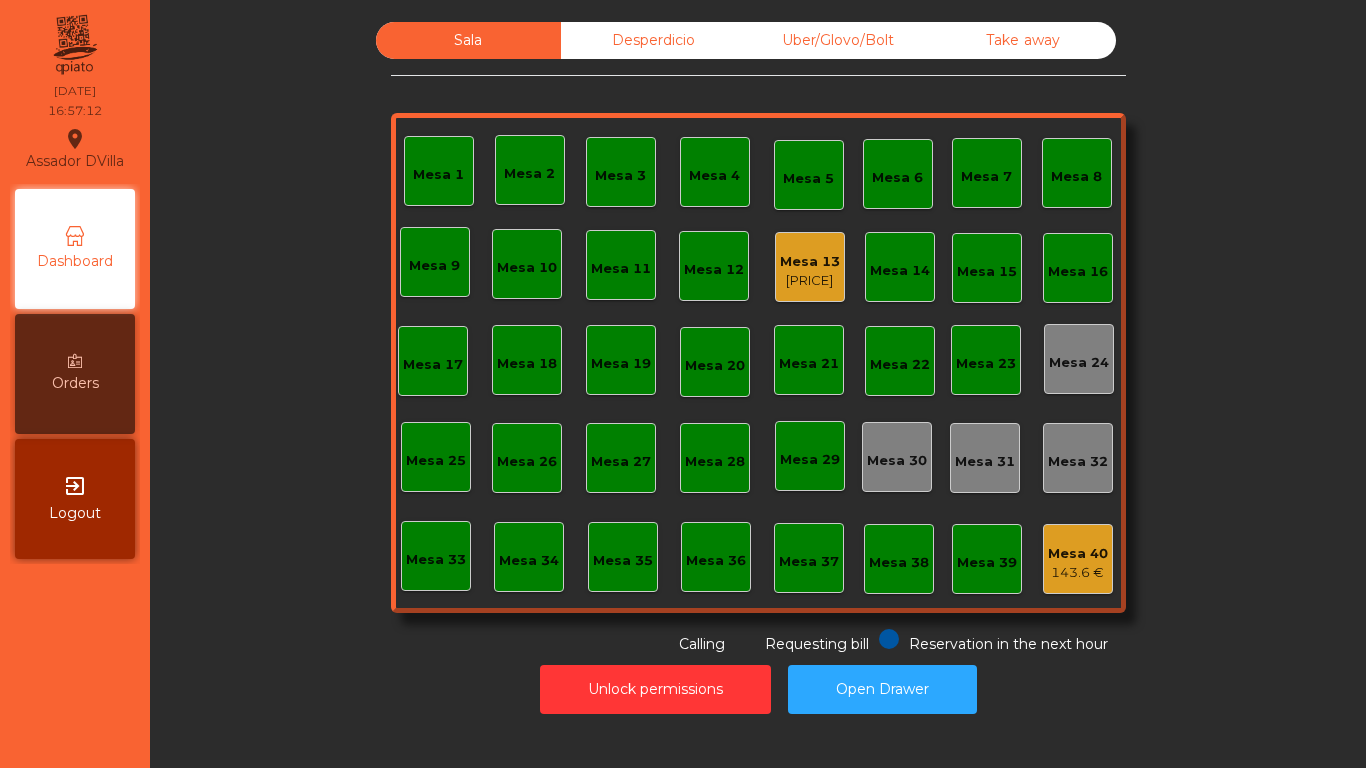 click on "Mesa 40" 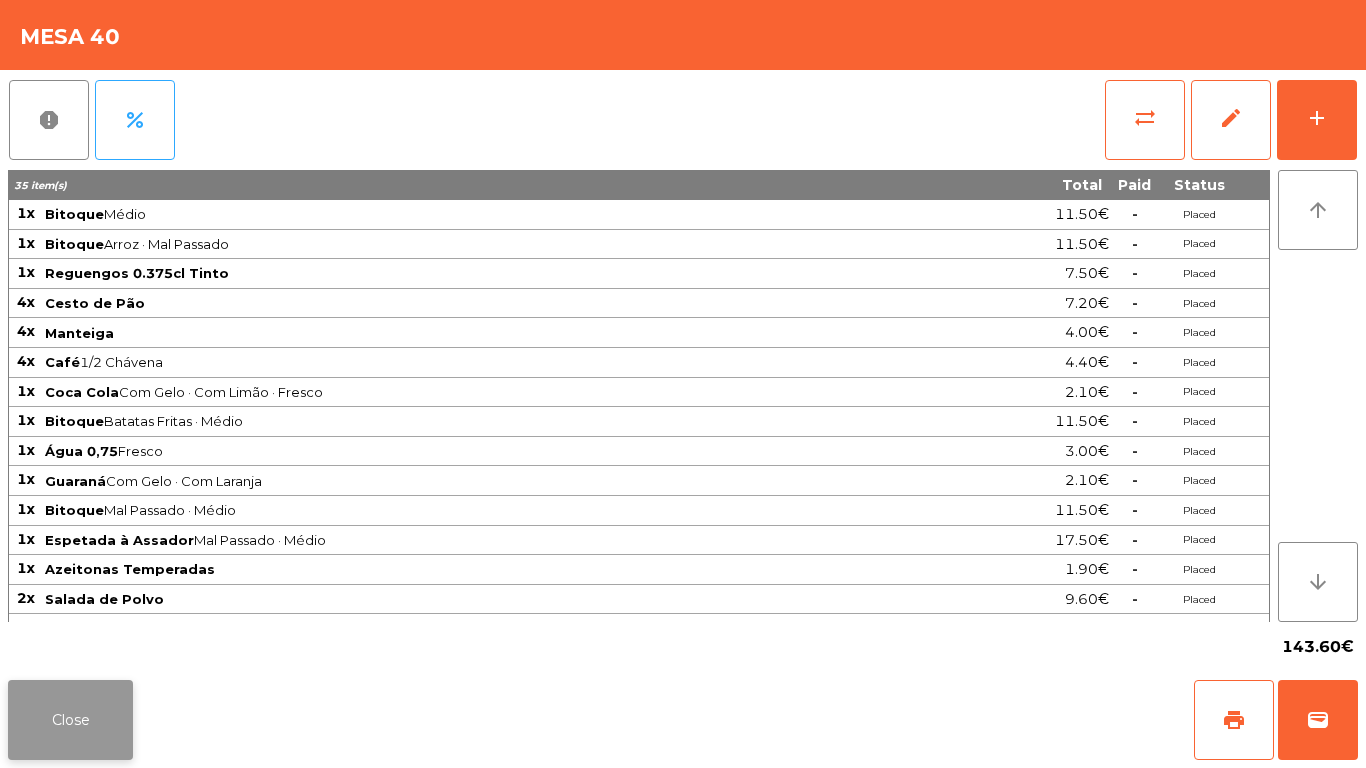 click on "Close" 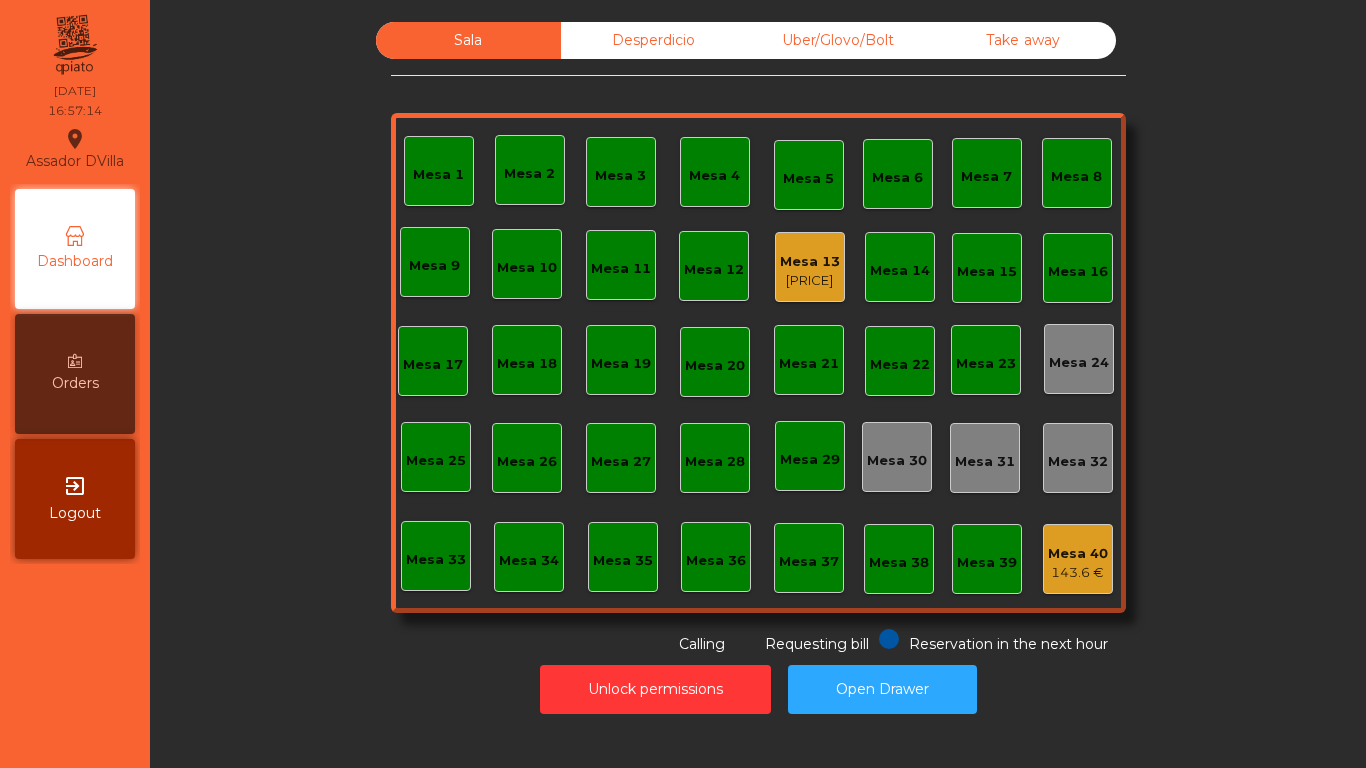 click on "Unlock permissions   Open Drawer" 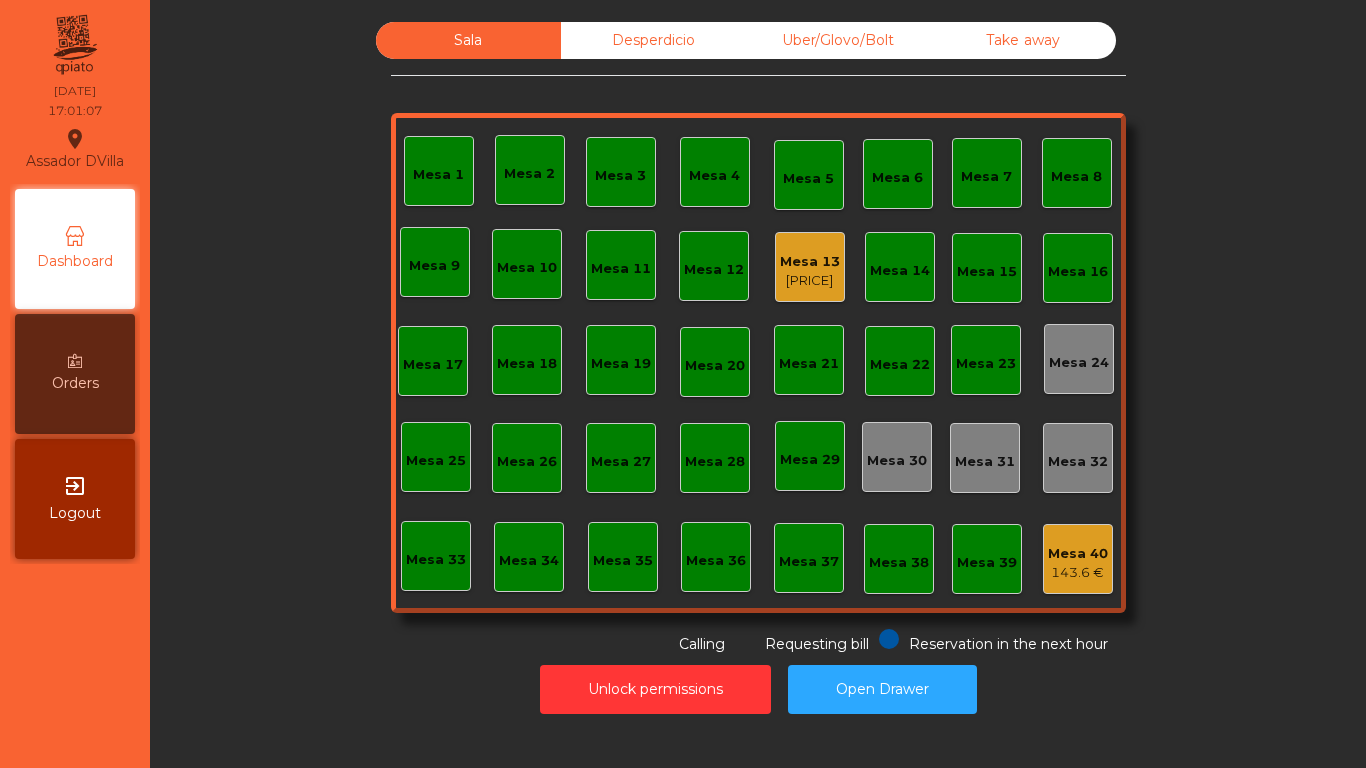 click on "Mesa 40" 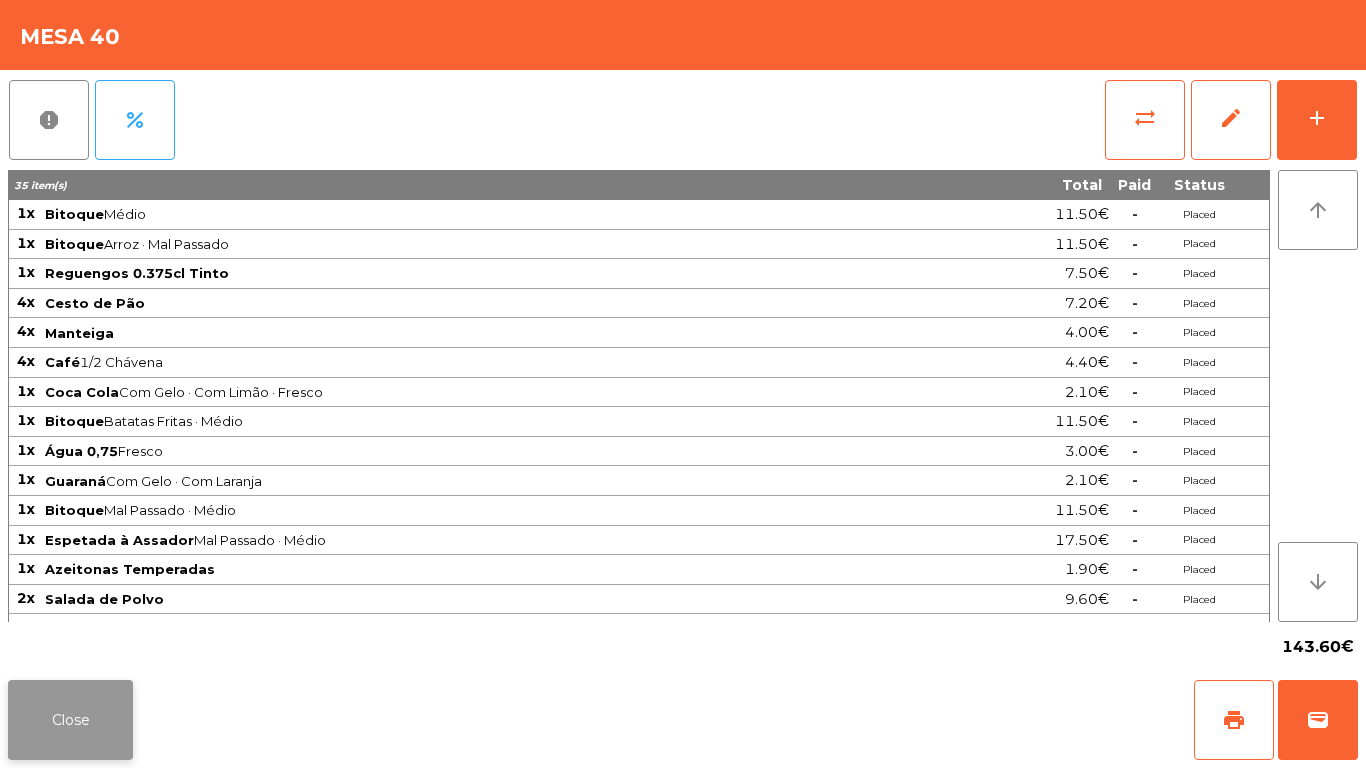 click on "Close" 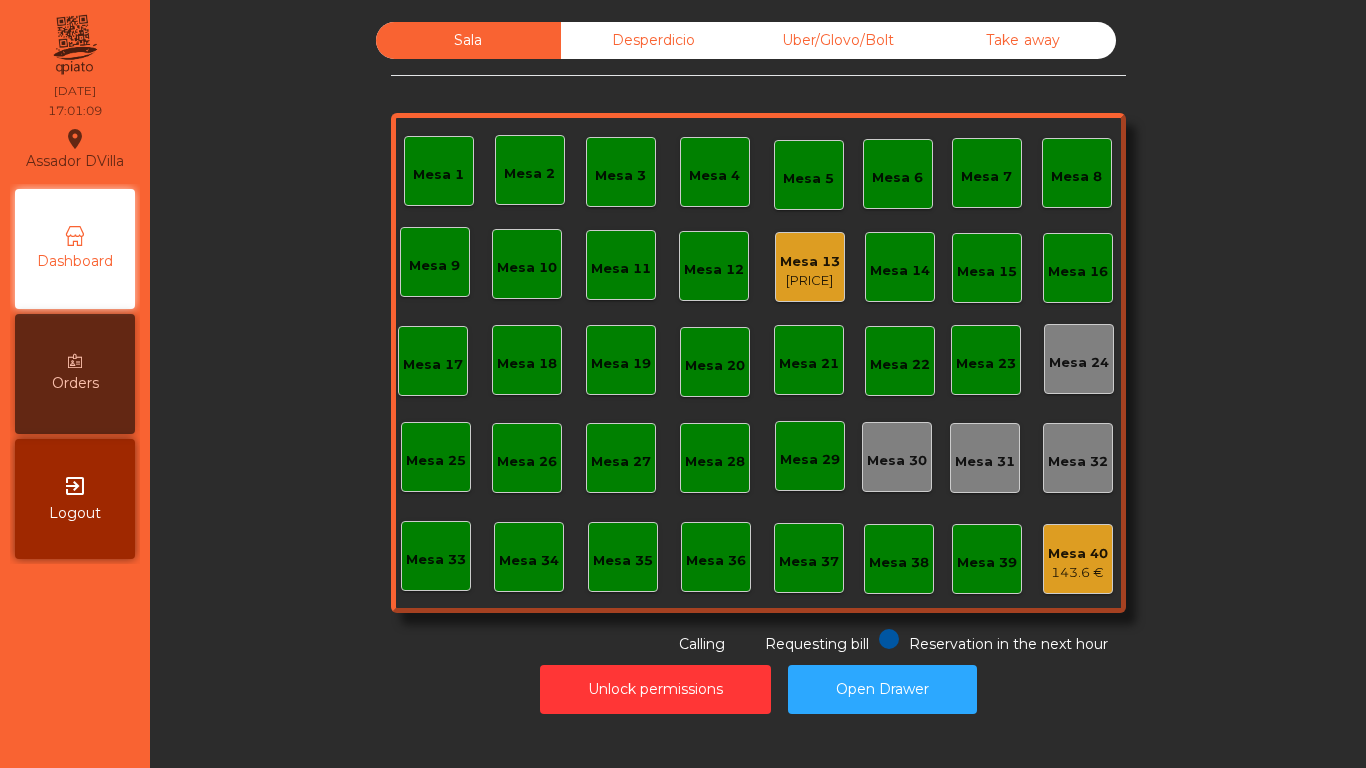 click on "Mesa 13   [PRICE]" 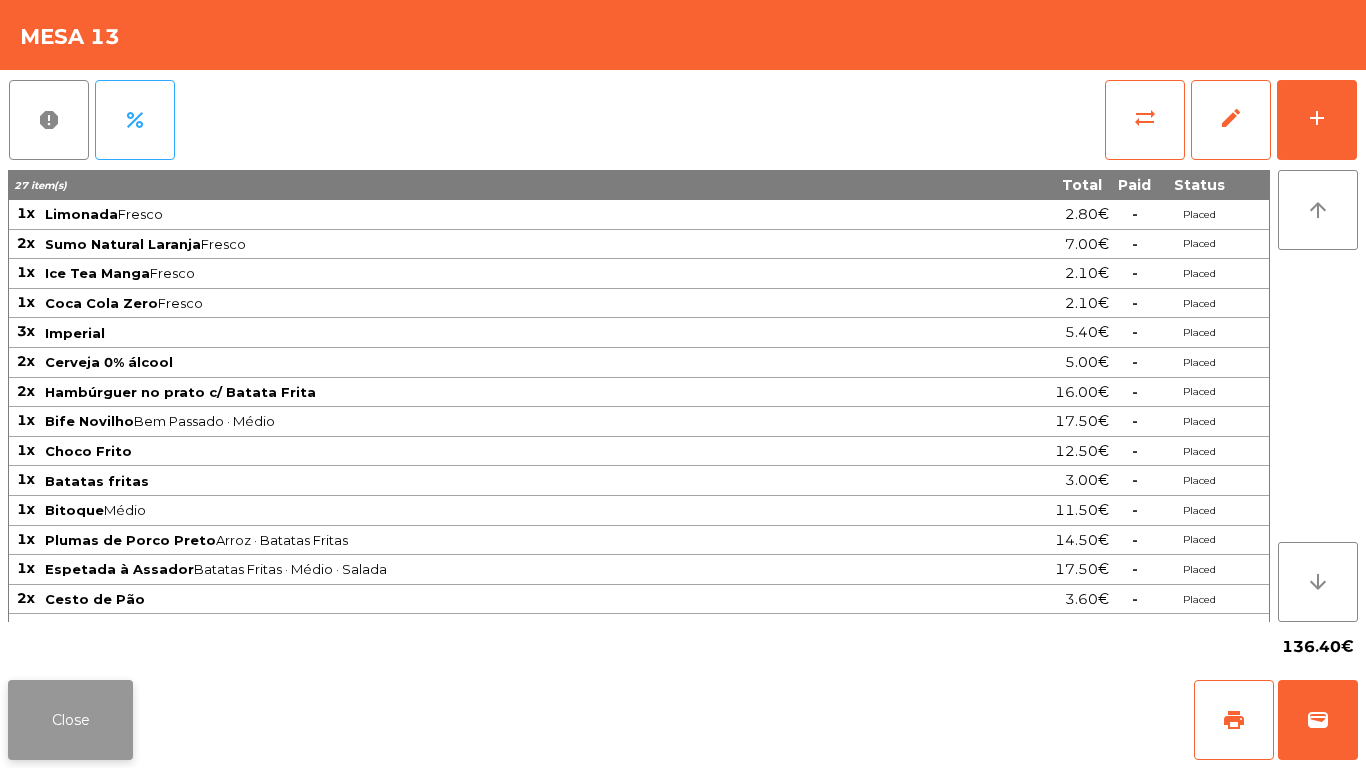 click on "Close" 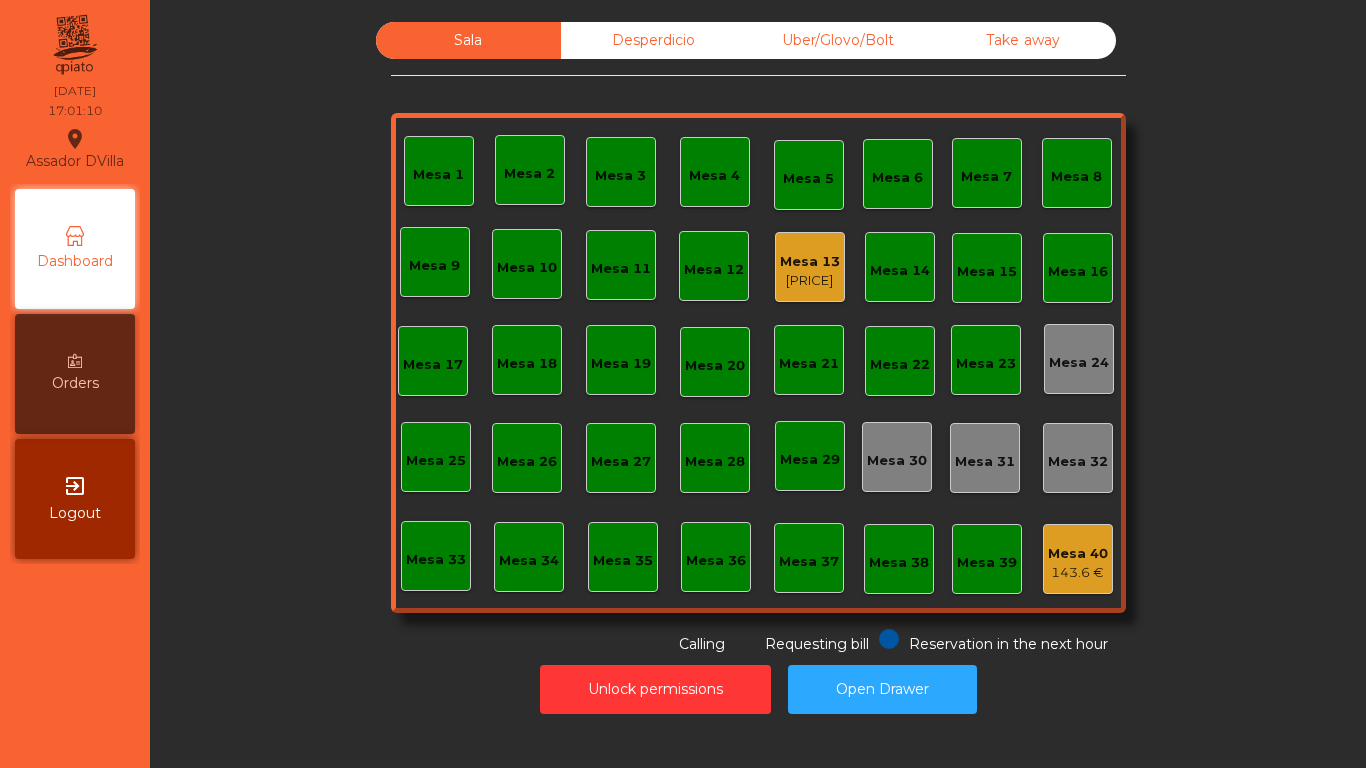 click on "Assador DVilla  location_on  [DATE]   [TIME]   Dashboard   Orders  exit_to_app  Logout" 